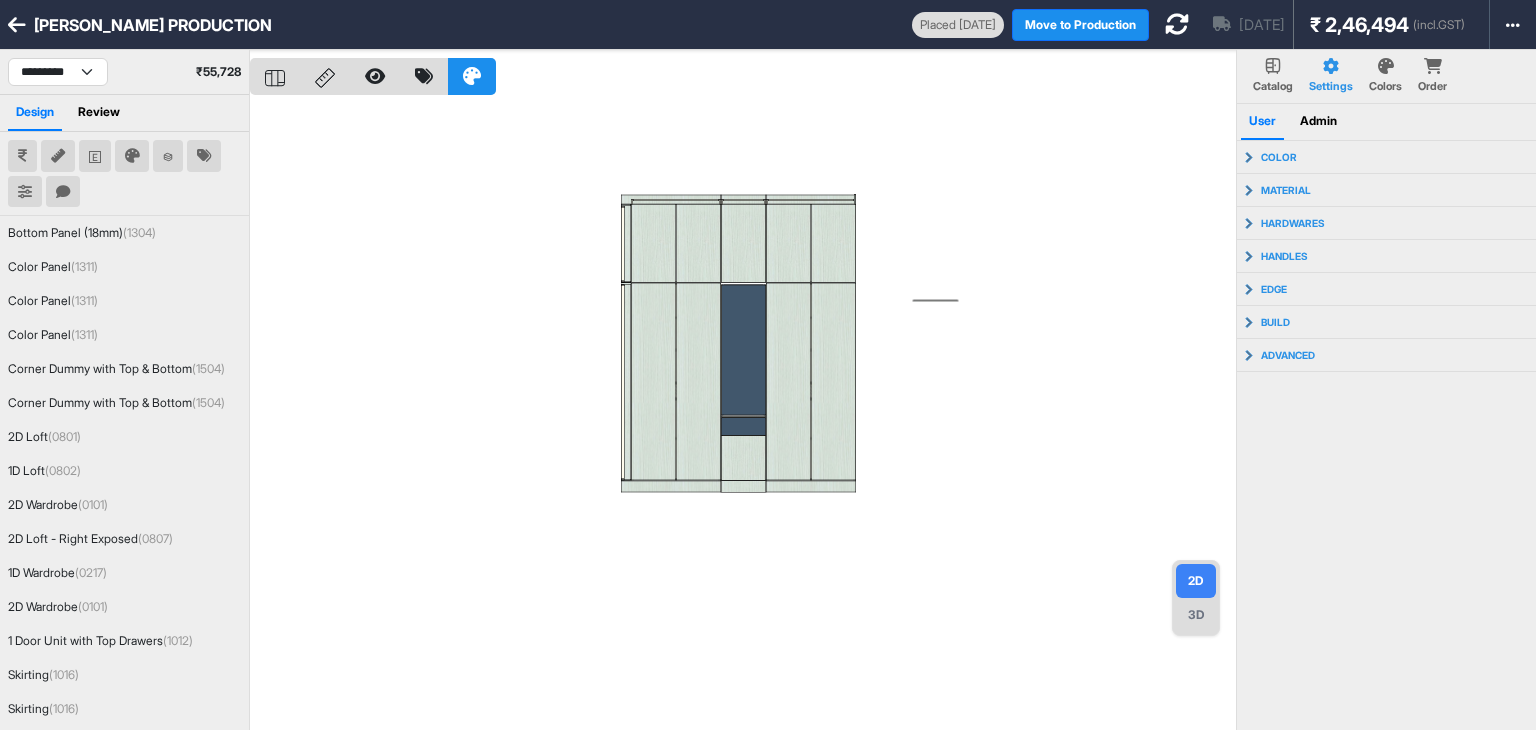 select on "****" 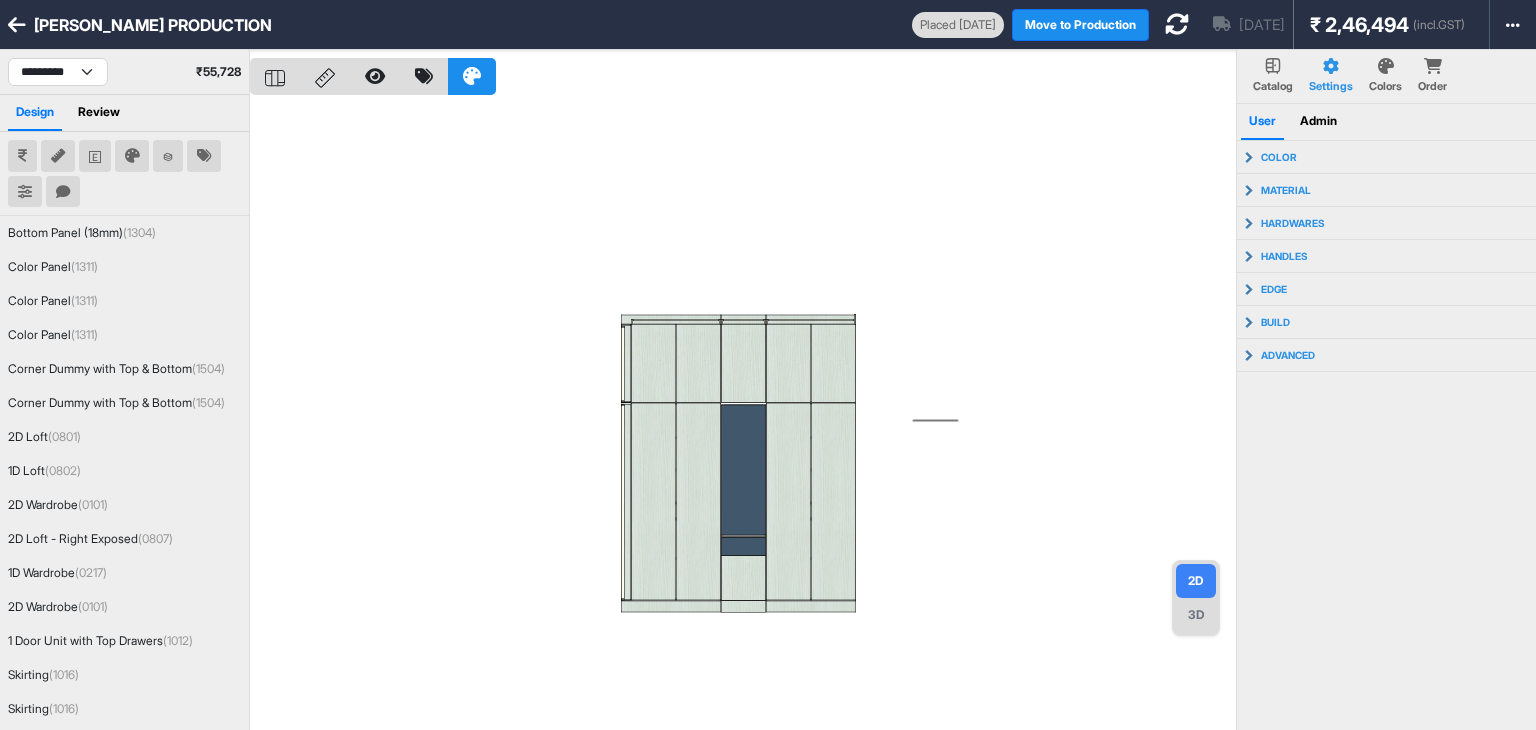 click at bounding box center (743, 415) 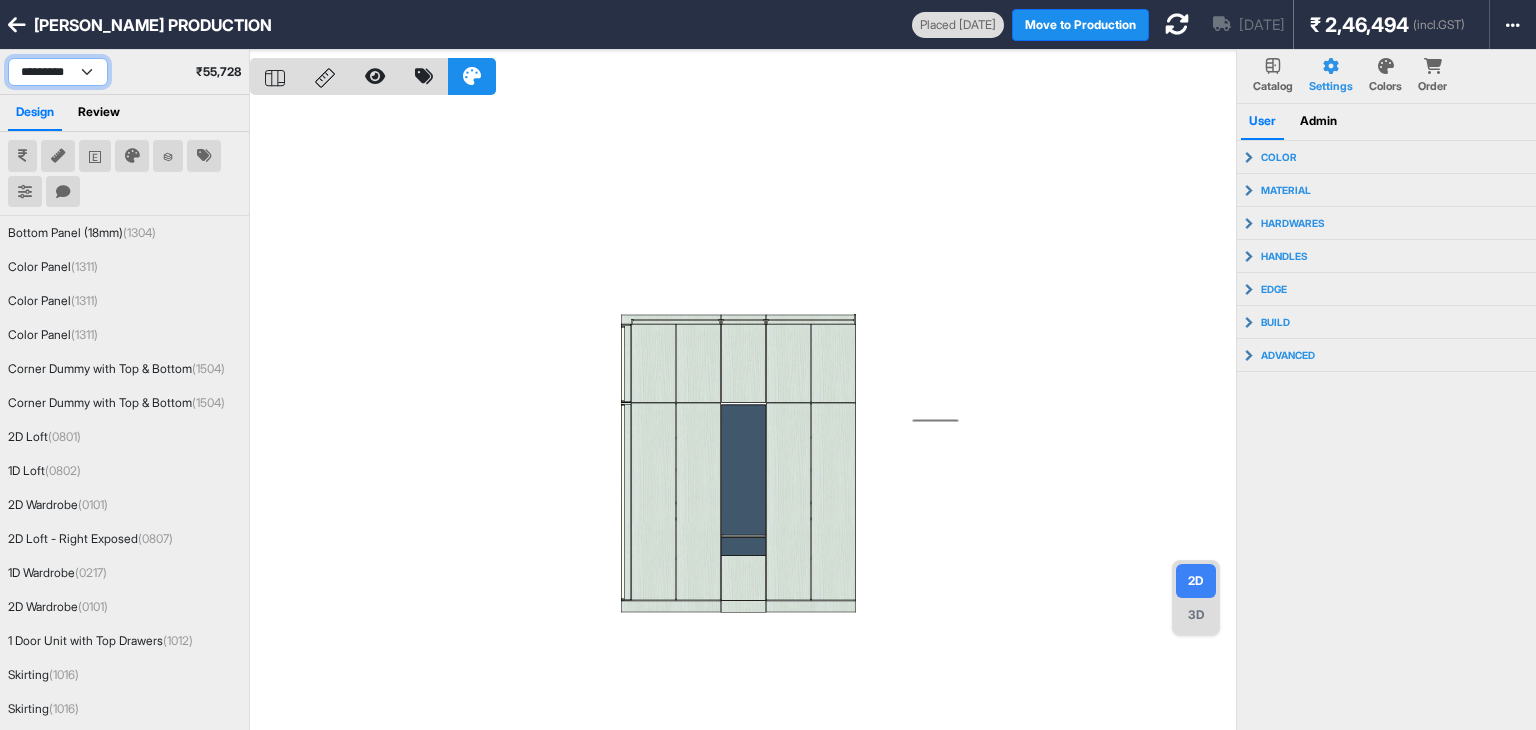 click on "**********" at bounding box center [58, 72] 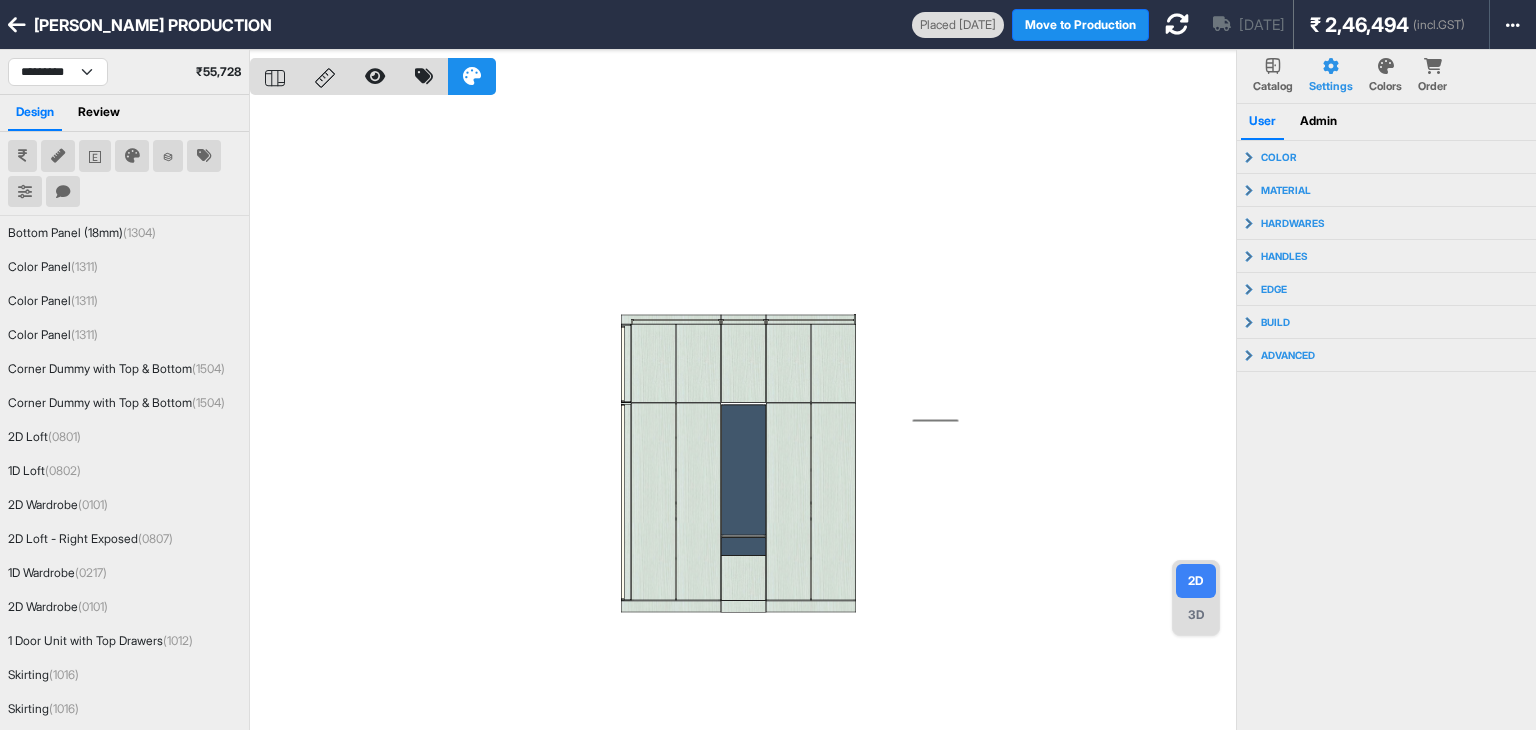 drag, startPoint x: 574, startPoint y: 145, endPoint x: 689, endPoint y: 149, distance: 115.06954 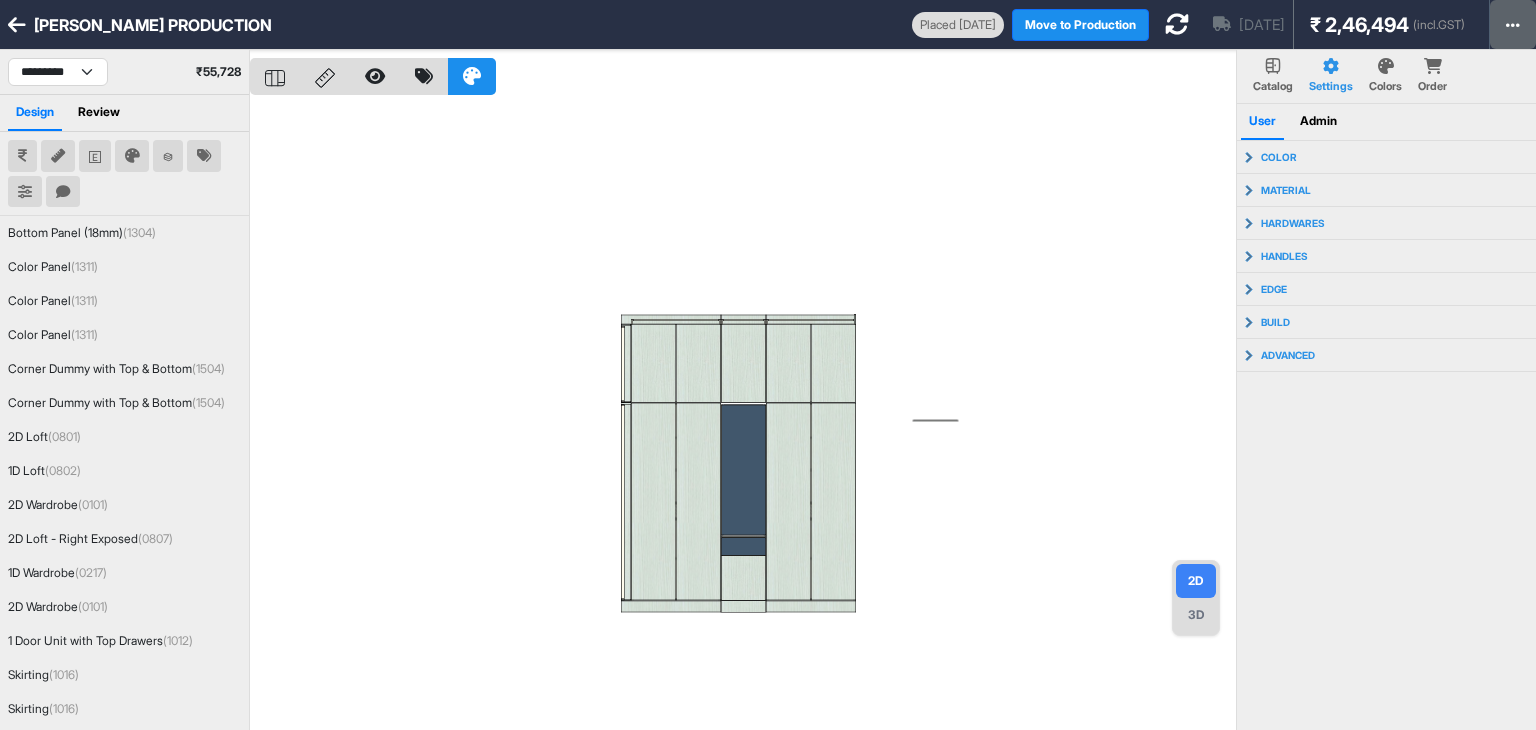 click at bounding box center [1513, 25] 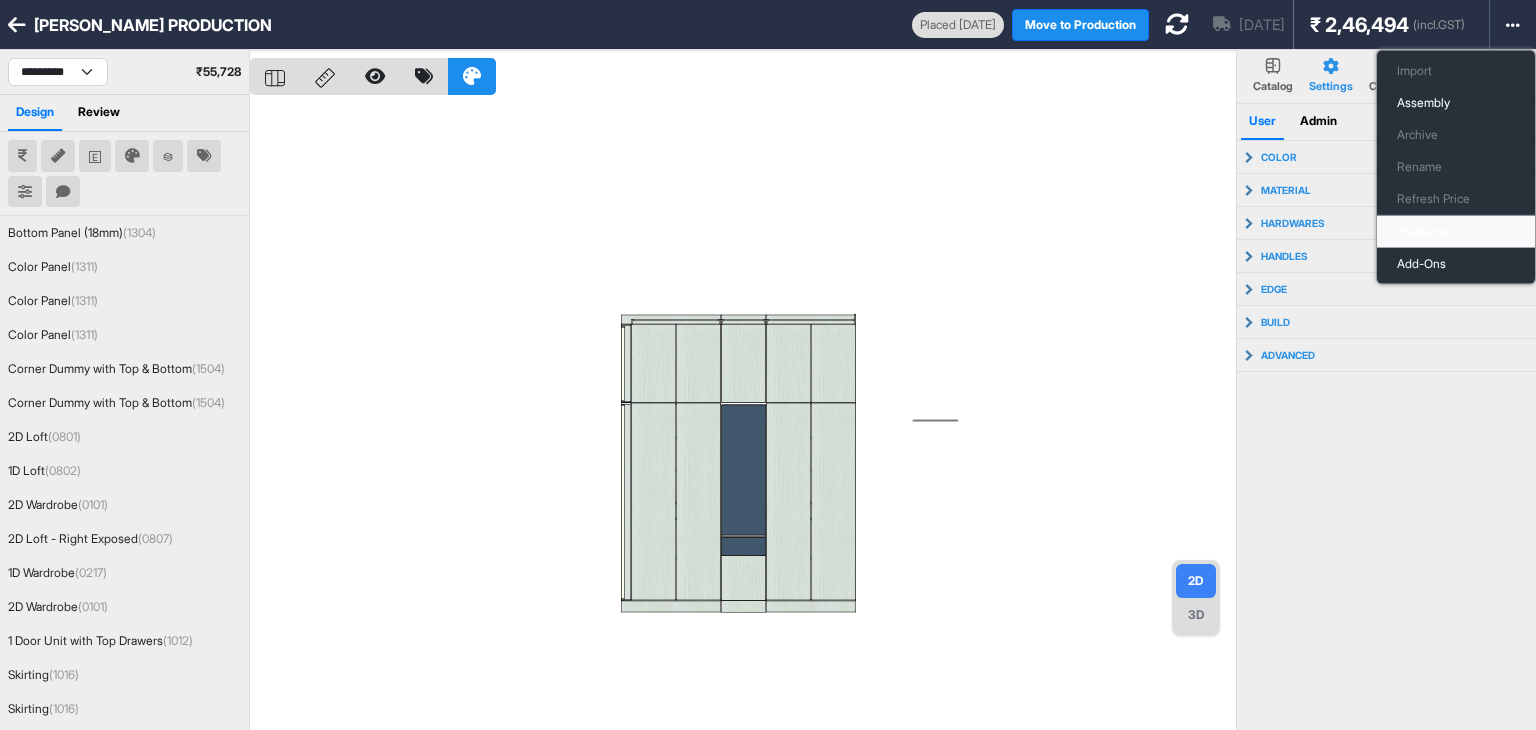 click on "Production" at bounding box center (1456, 232) 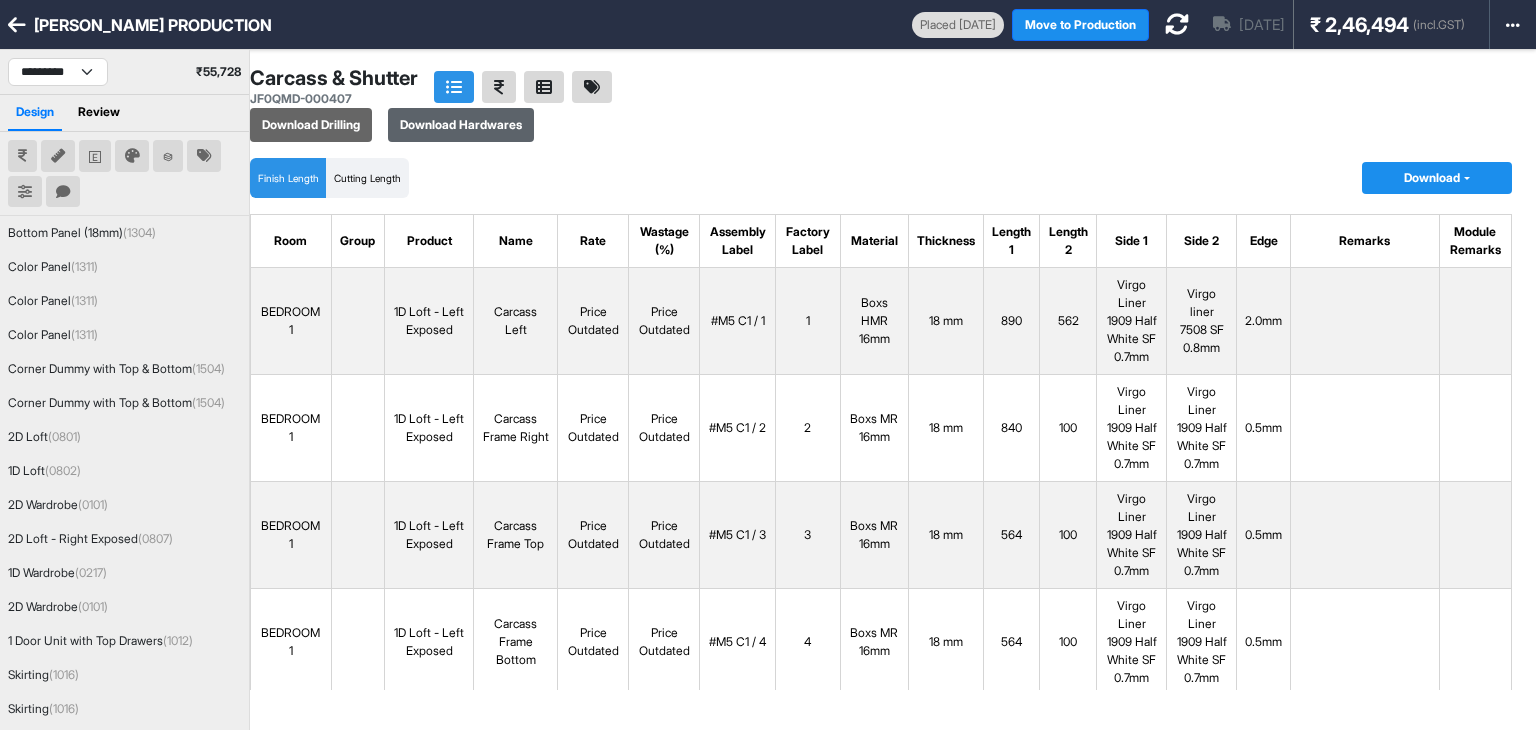 click on "Download Hardwares" at bounding box center (461, 125) 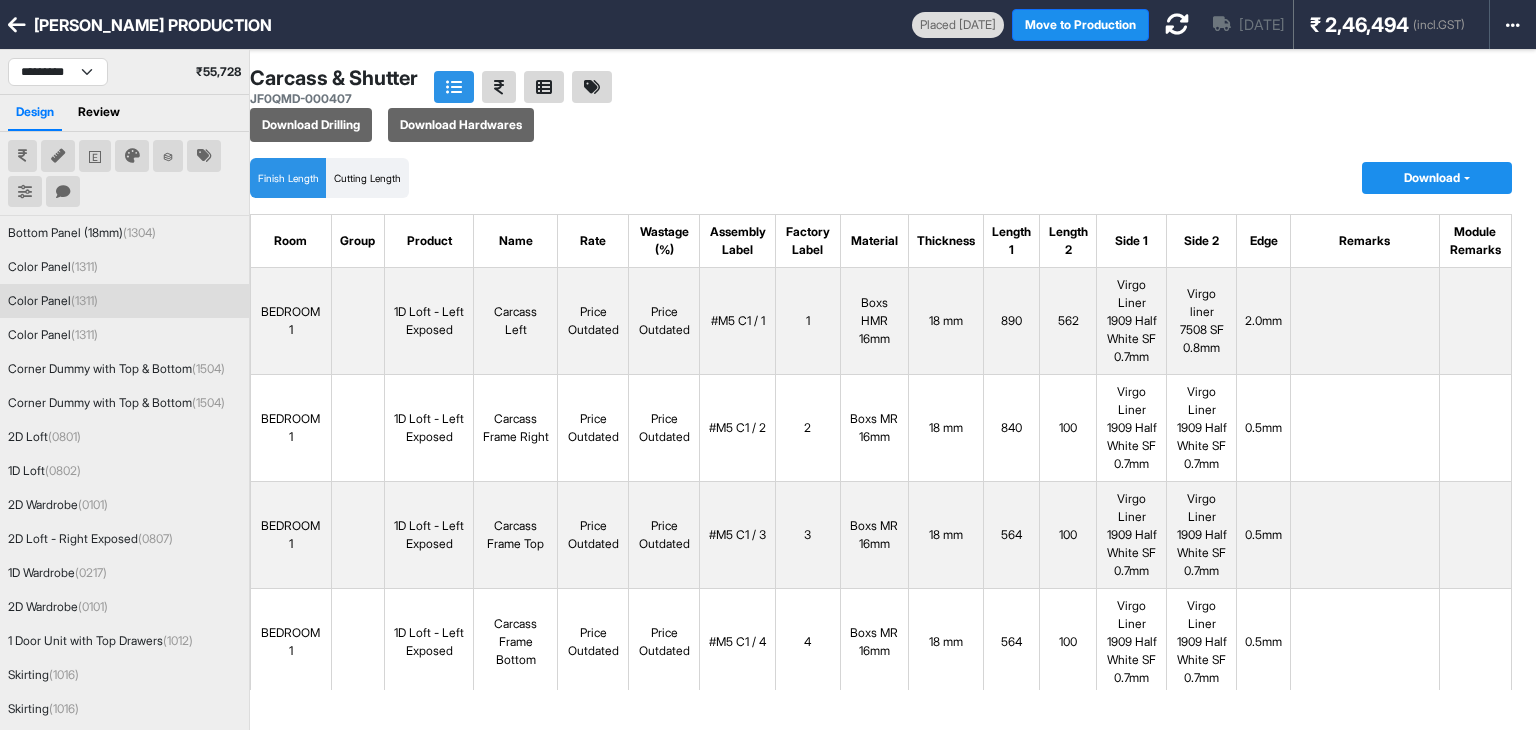 click on "Color Panel  (1311)" at bounding box center [124, 301] 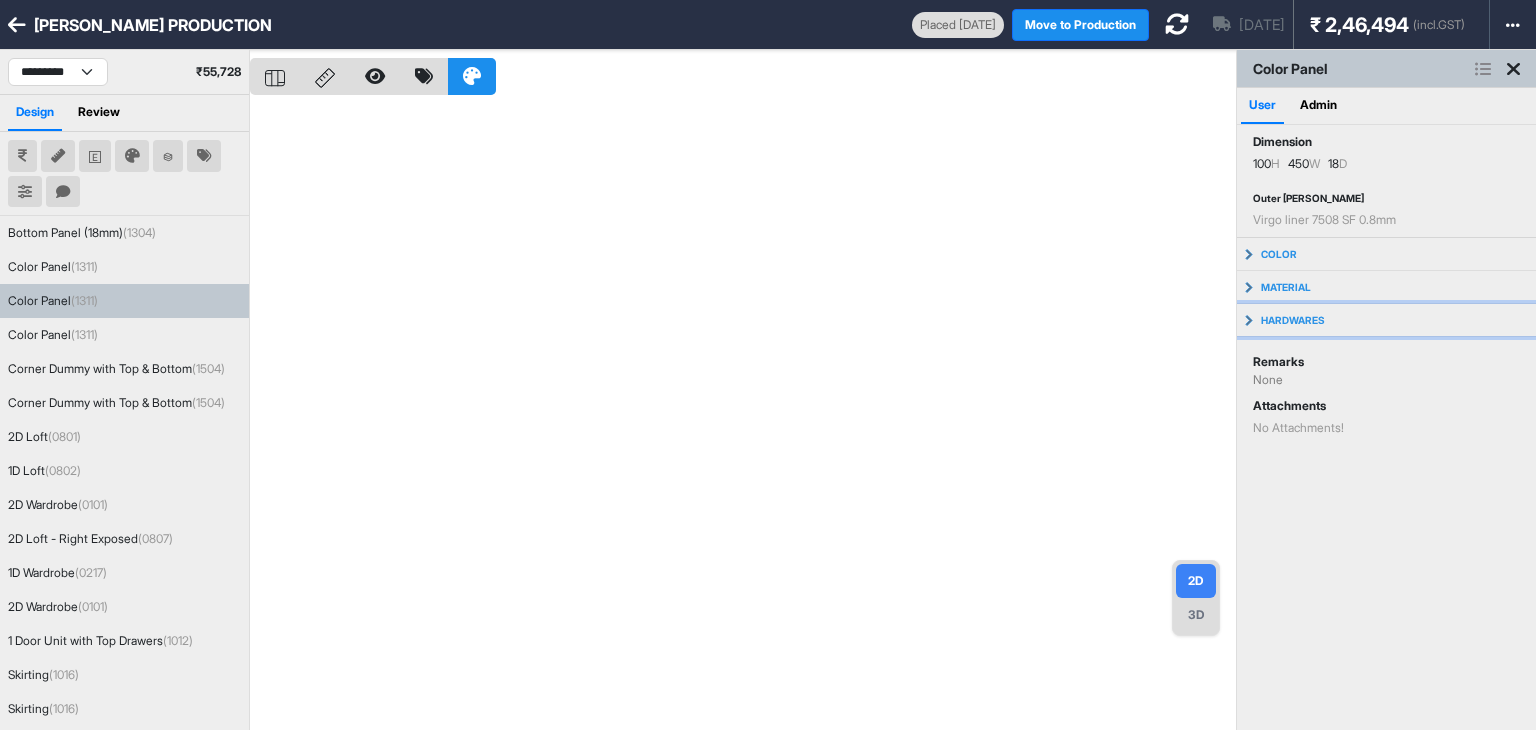 click on "hardwares" at bounding box center (1293, 320) 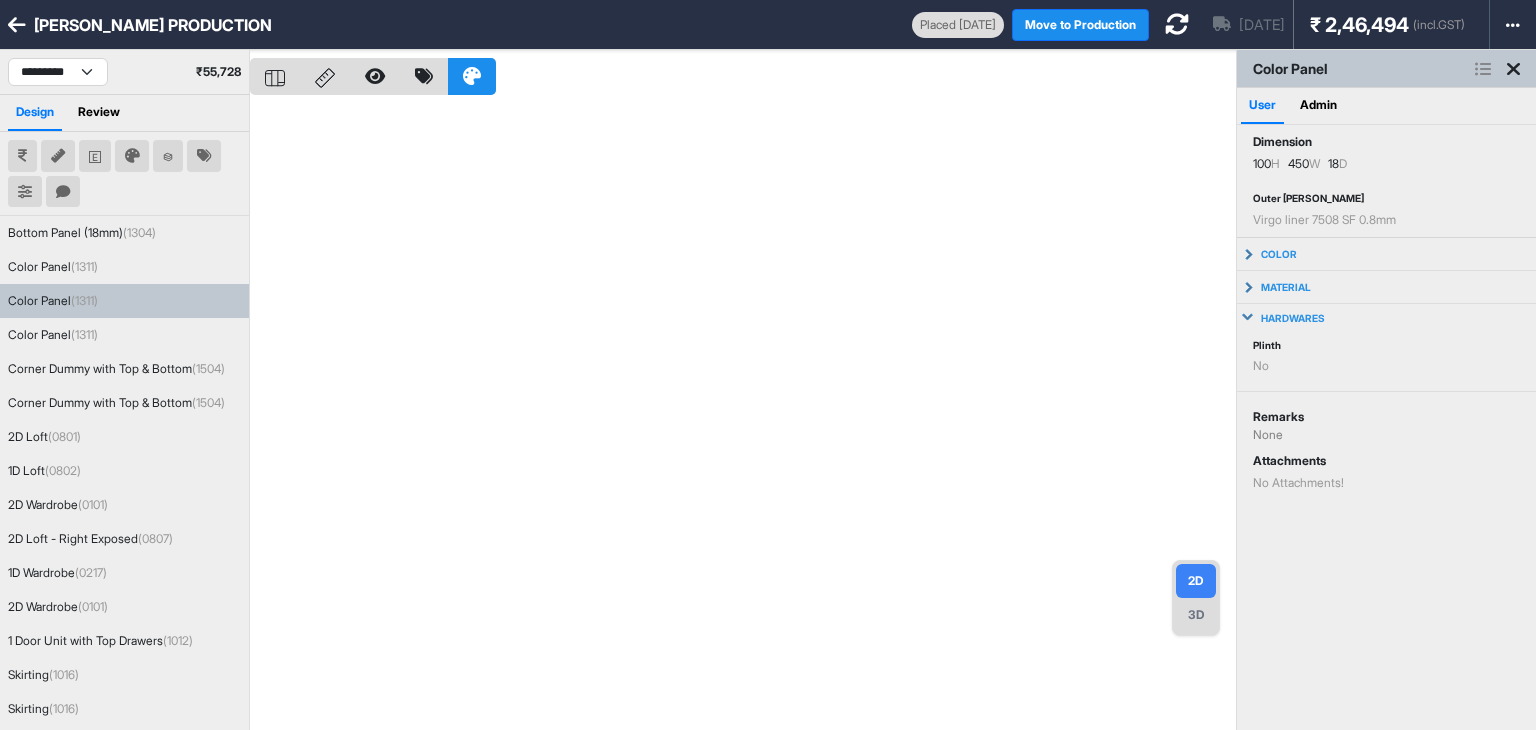 click on "hardwares" at bounding box center [1293, 318] 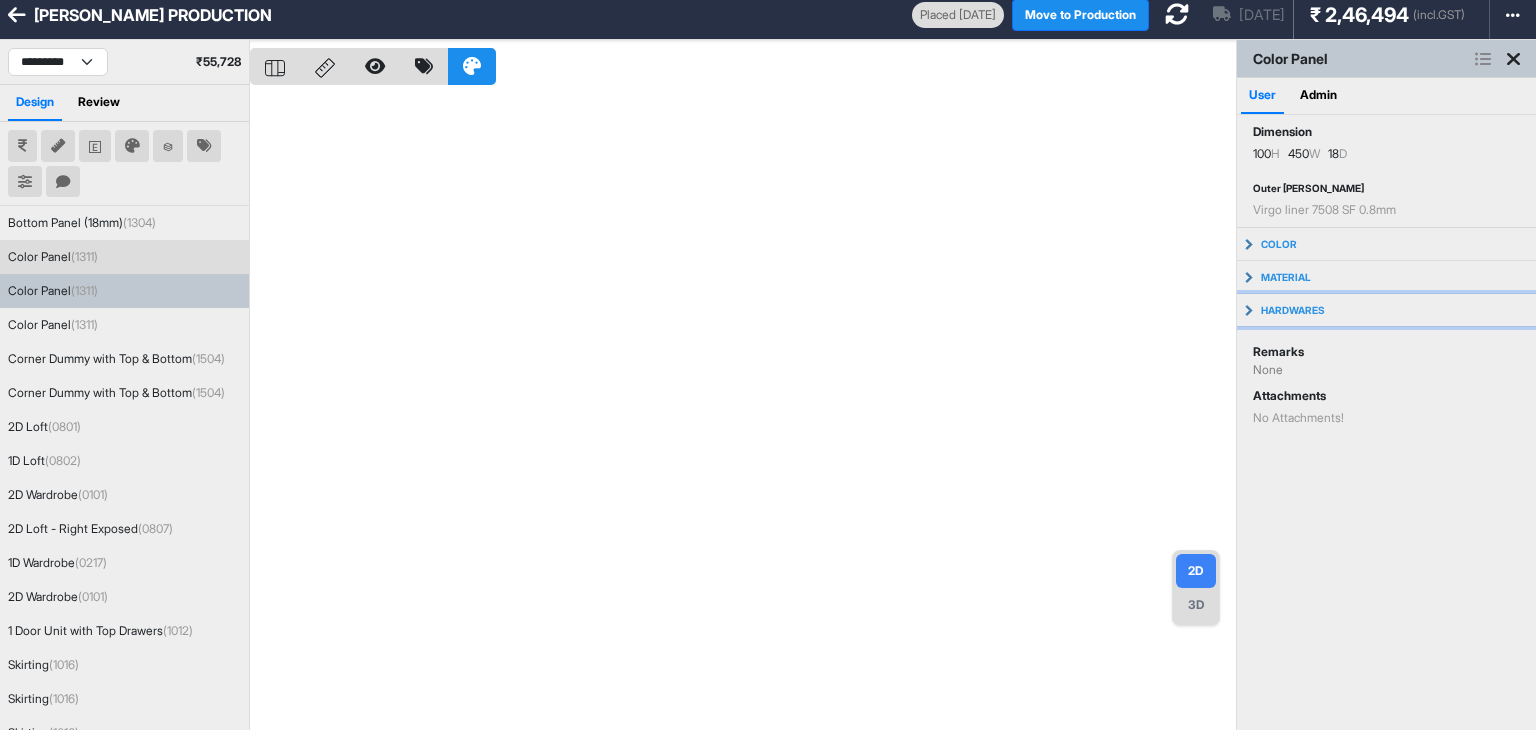 scroll, scrollTop: 0, scrollLeft: 0, axis: both 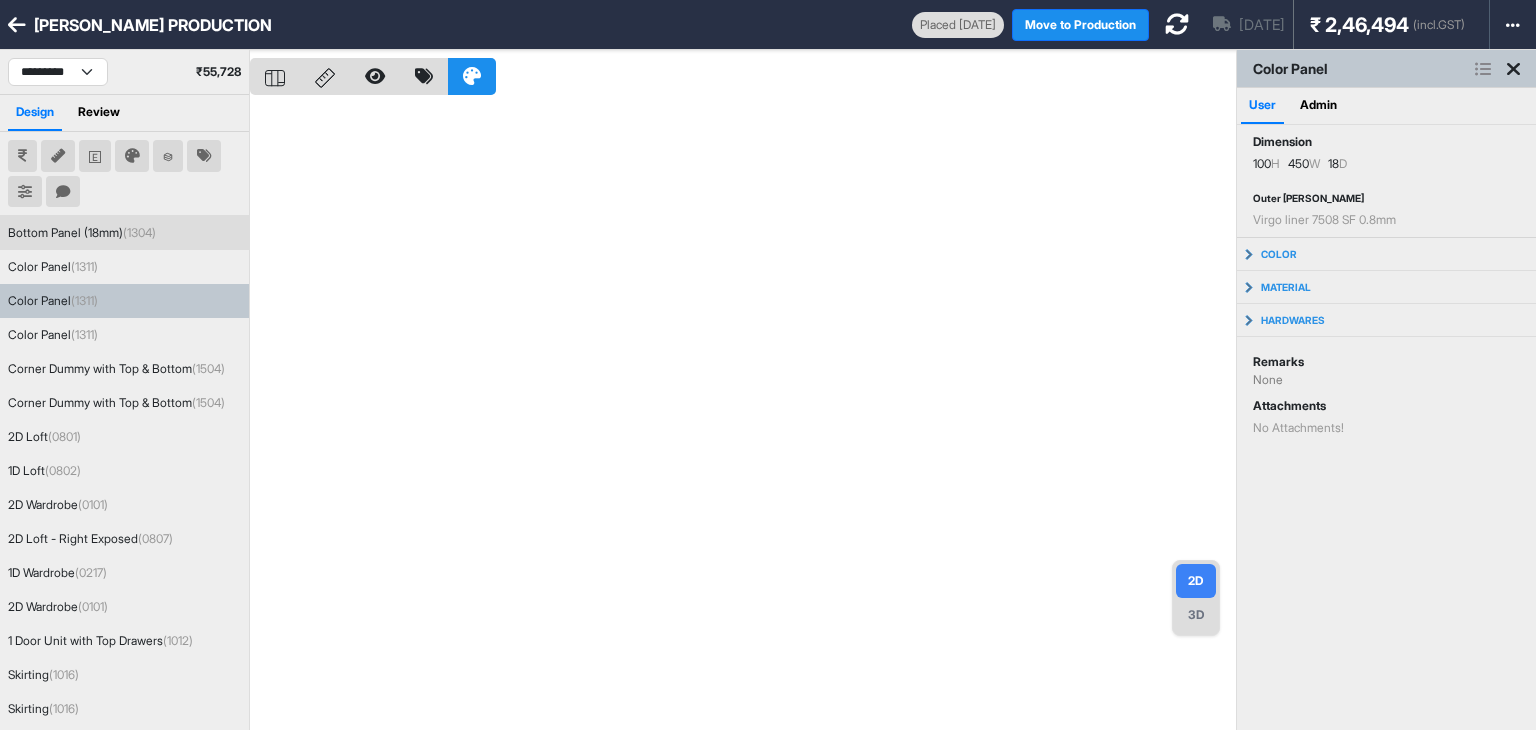 click on "Bottom Panel (18mm)  (1304)" at bounding box center [82, 233] 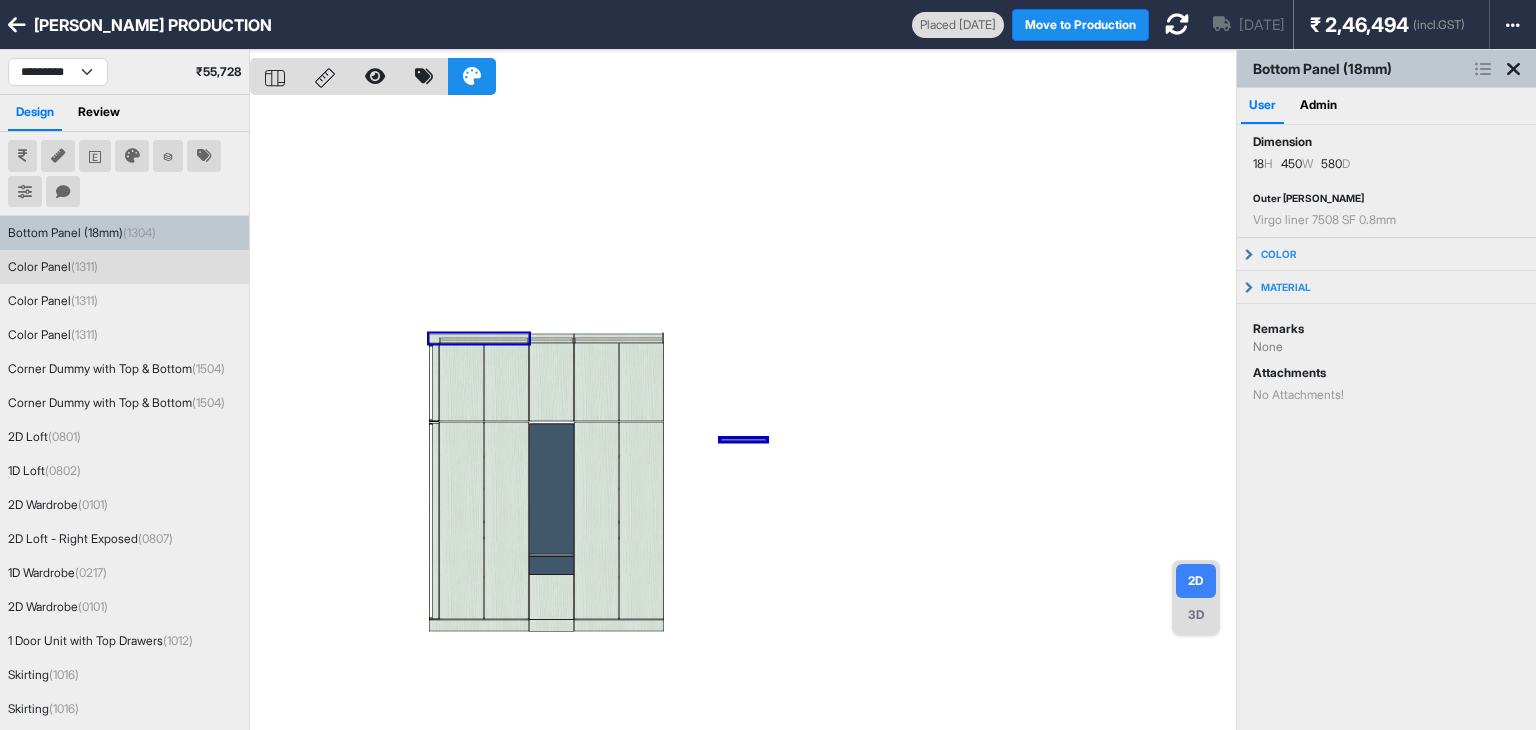 click on "Color Panel  (1311)" at bounding box center (124, 267) 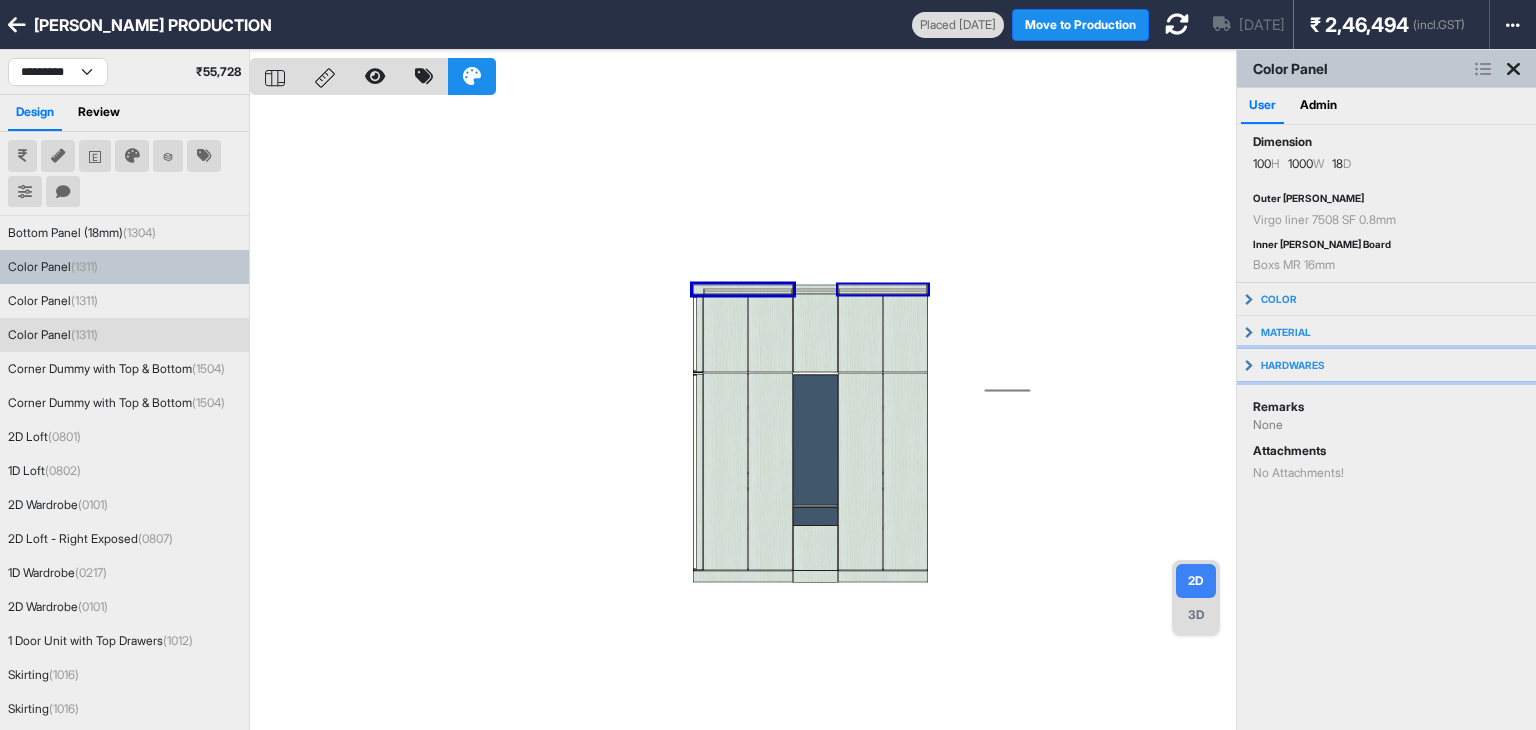 click on "hardwares" at bounding box center [1386, 365] 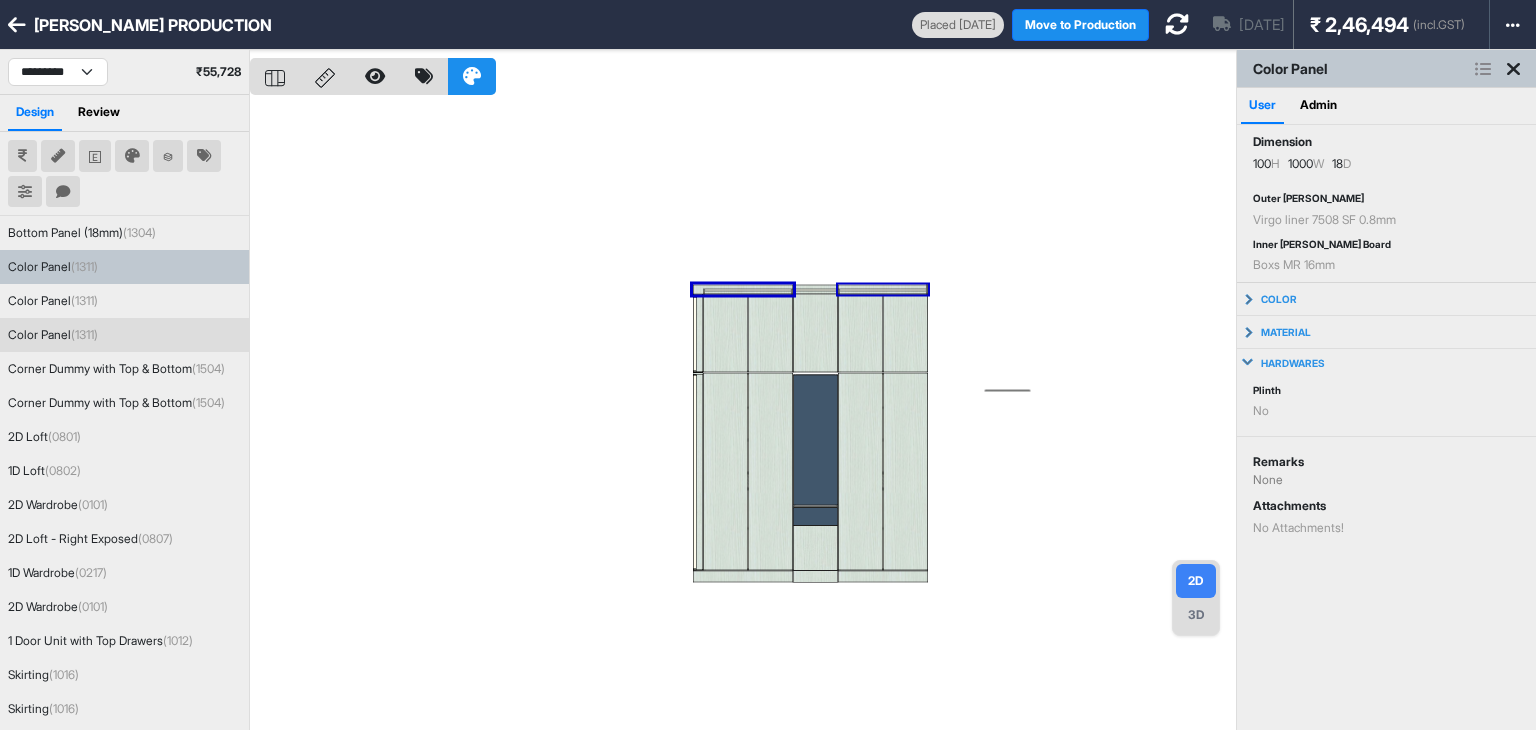 click on "hardwares" at bounding box center (1386, 363) 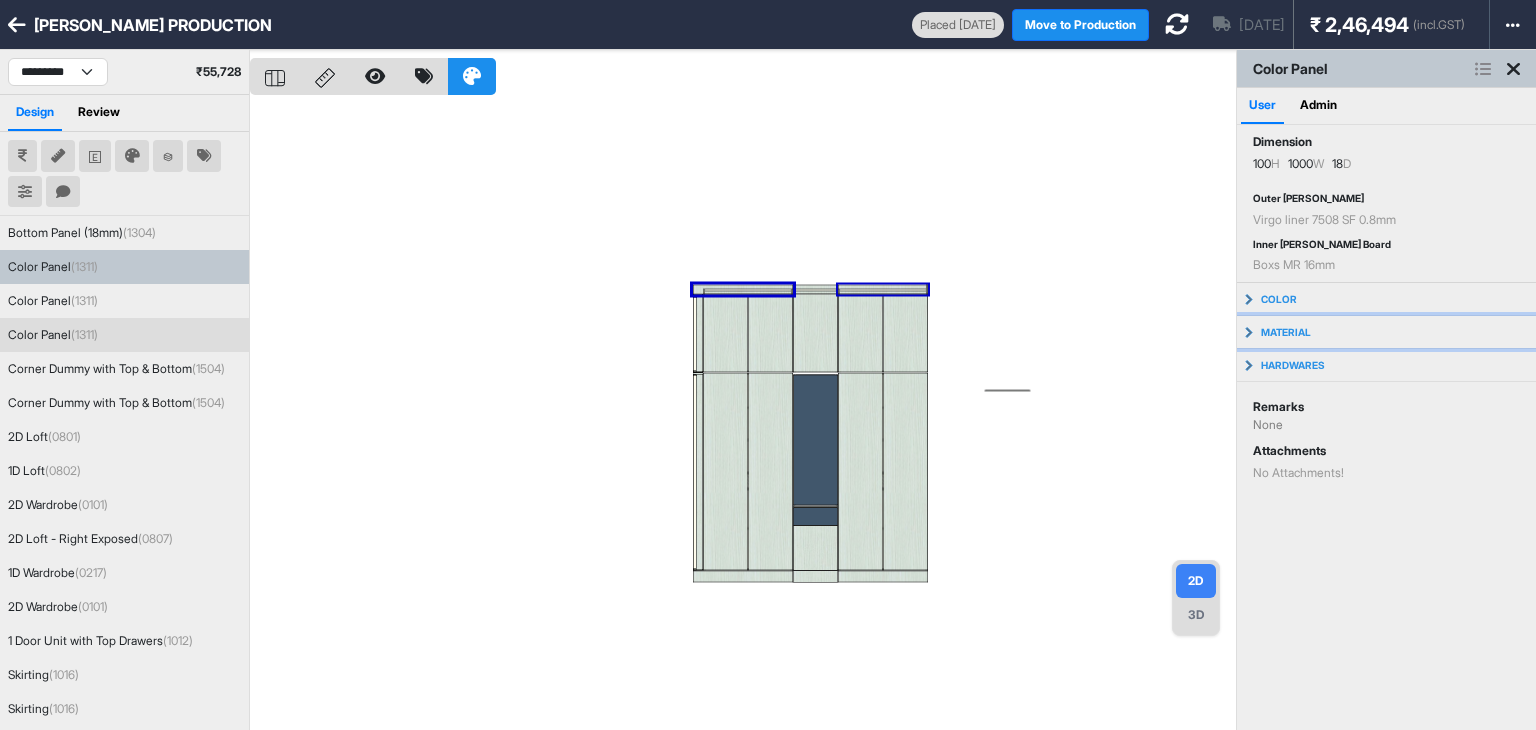 click on "material" at bounding box center [1286, 332] 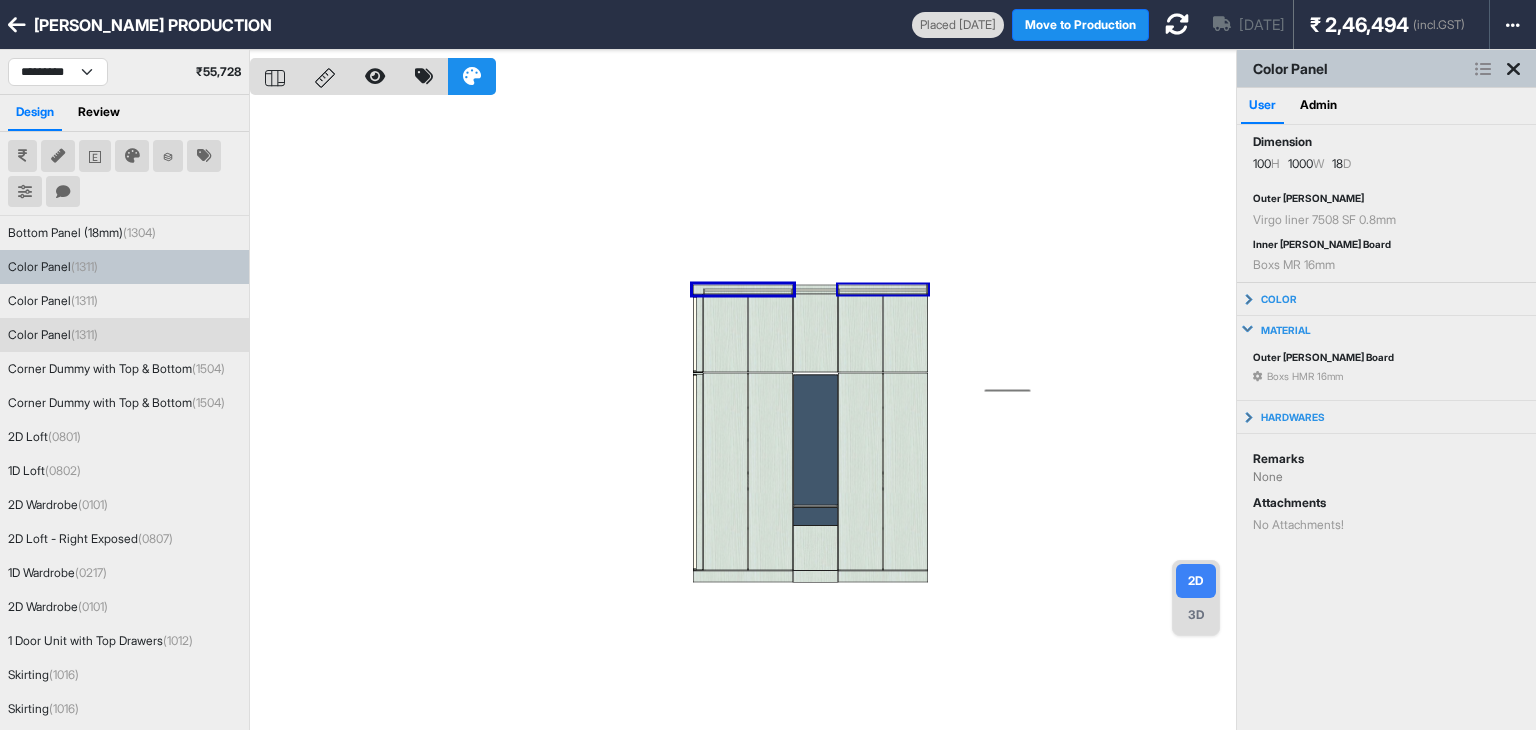 click on "material" at bounding box center (1286, 330) 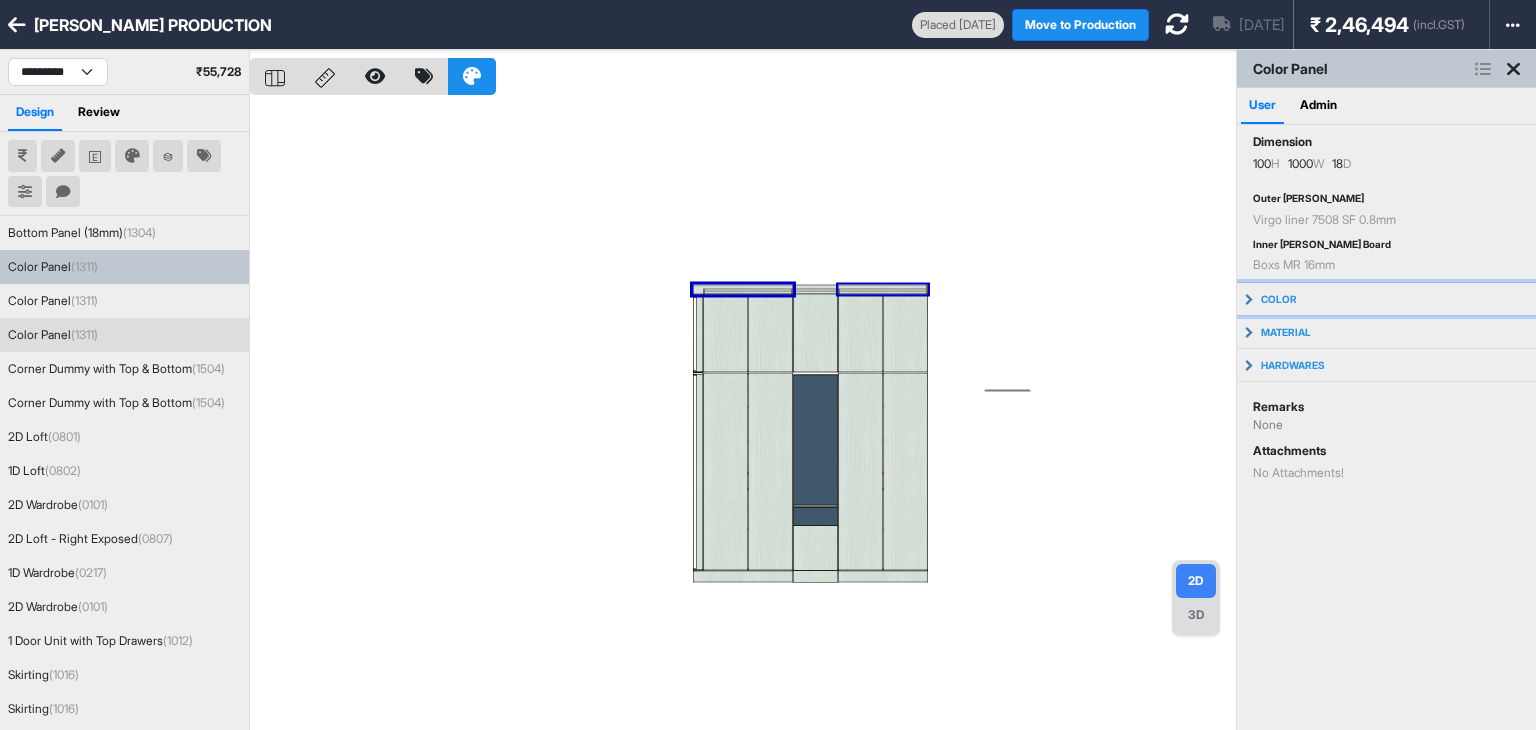 click on "color" at bounding box center (1279, 299) 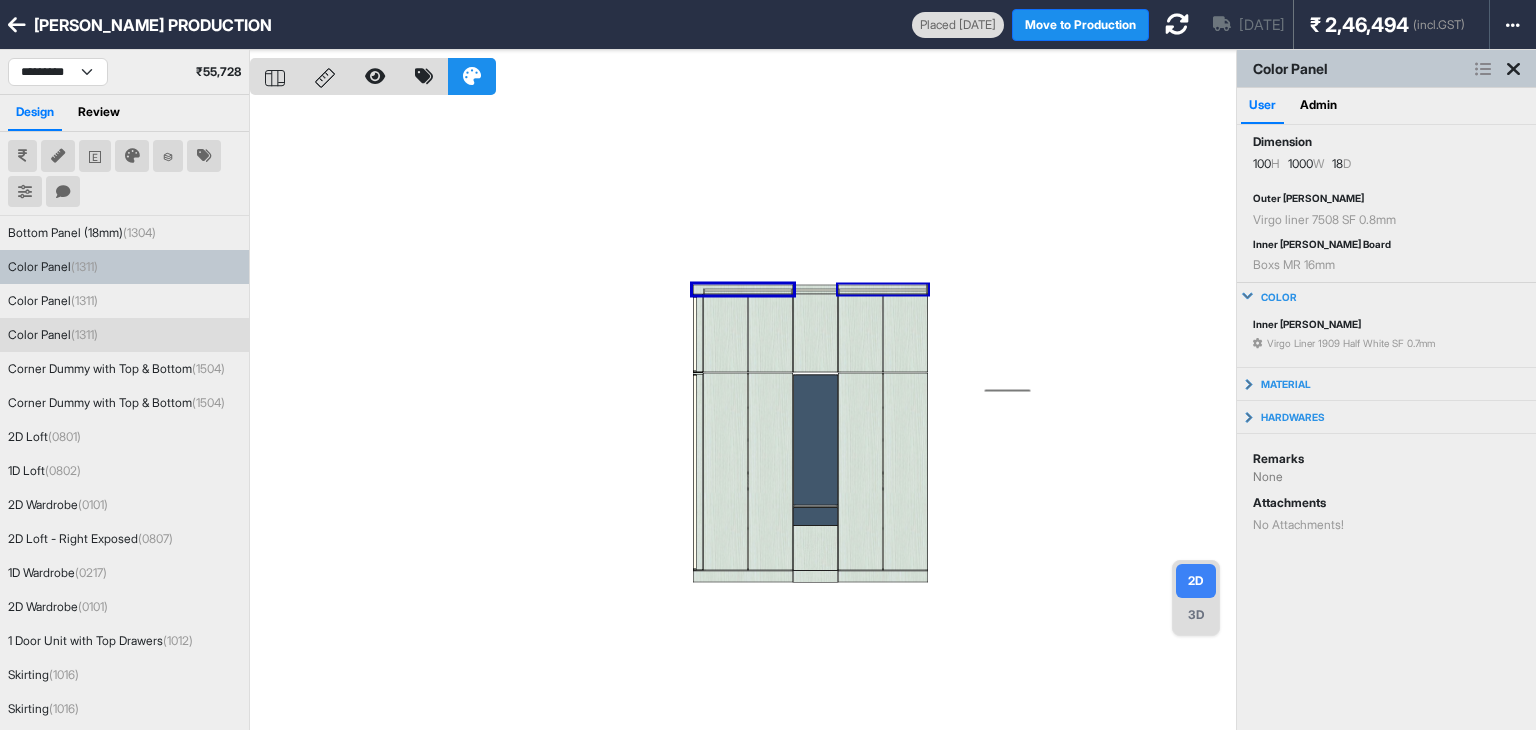click on "color" at bounding box center (1386, 297) 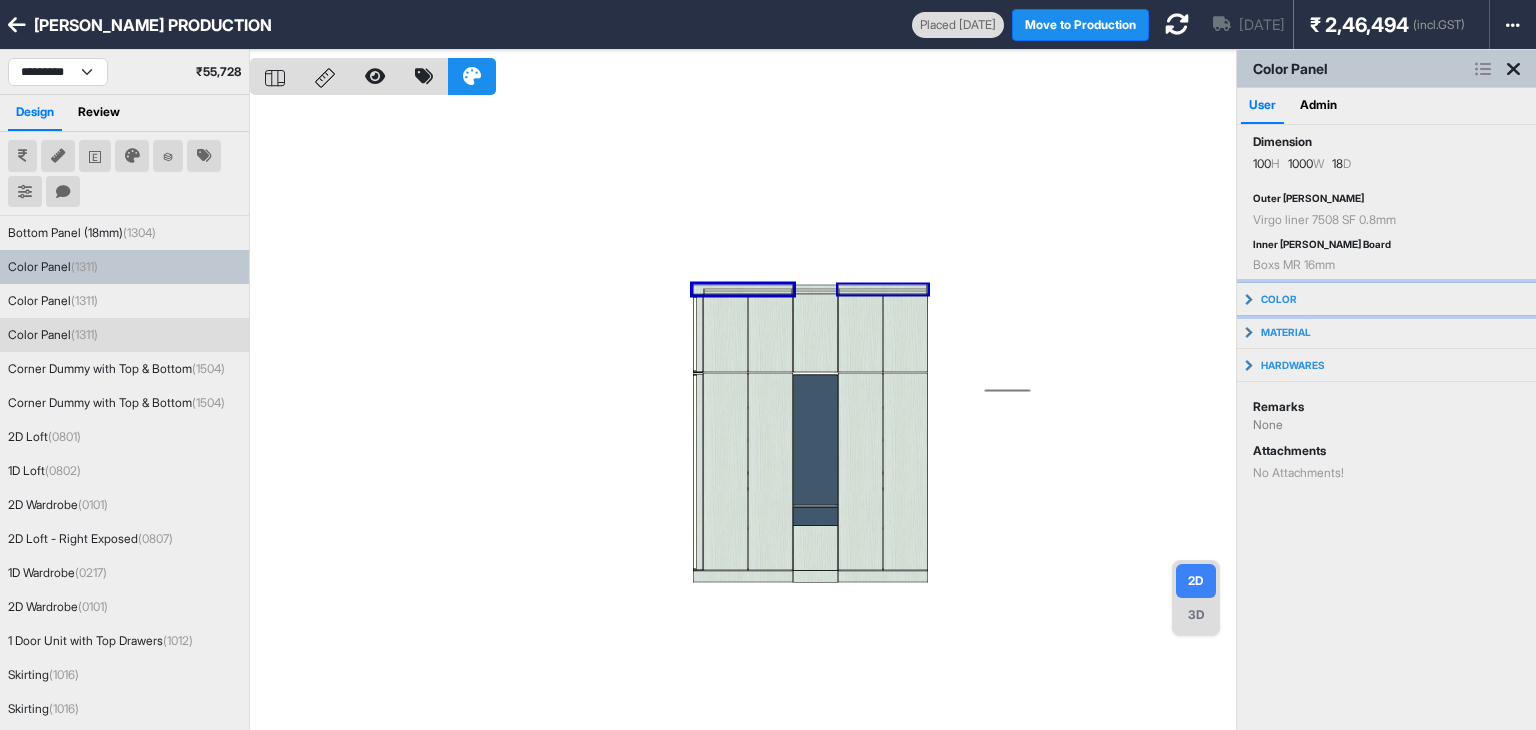 type 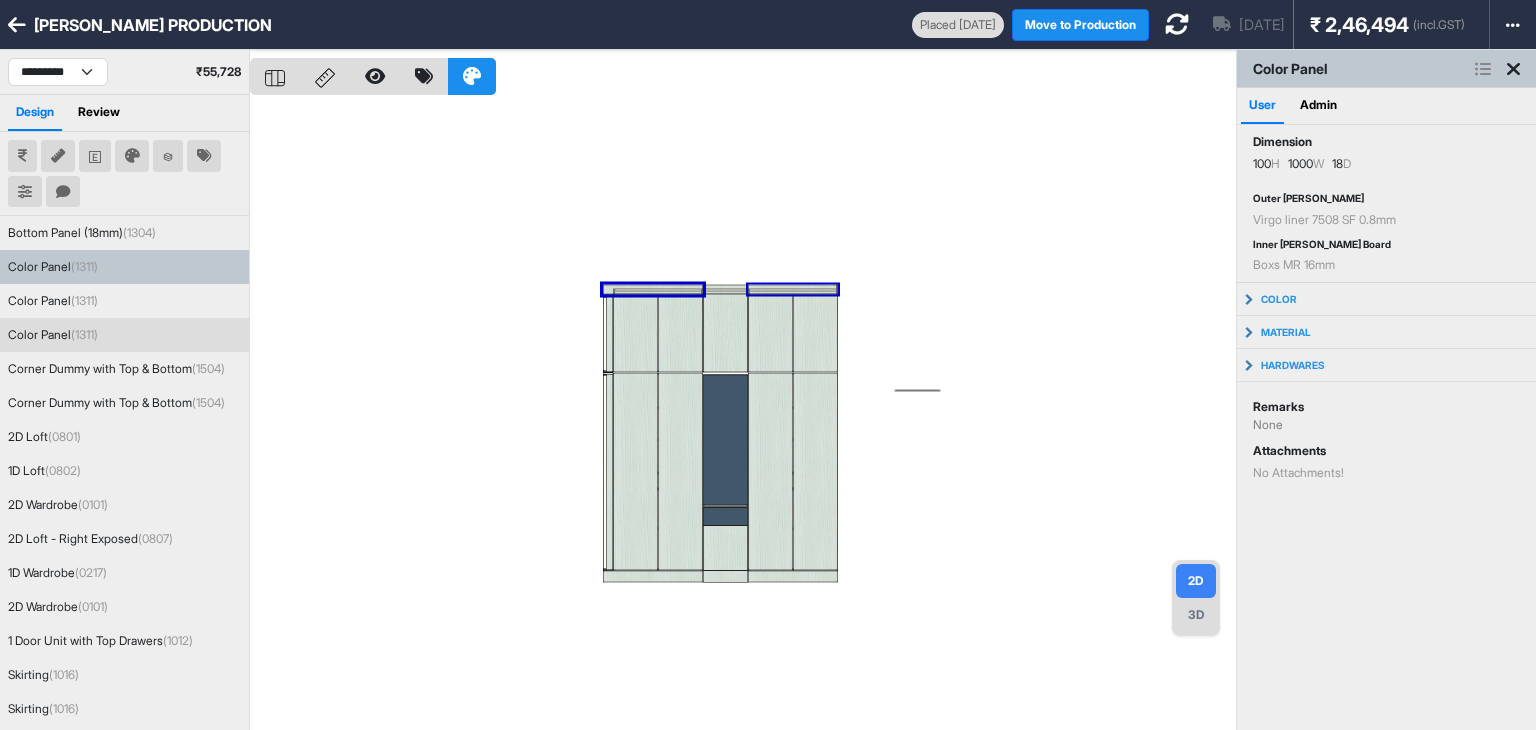 click at bounding box center (1513, 69) 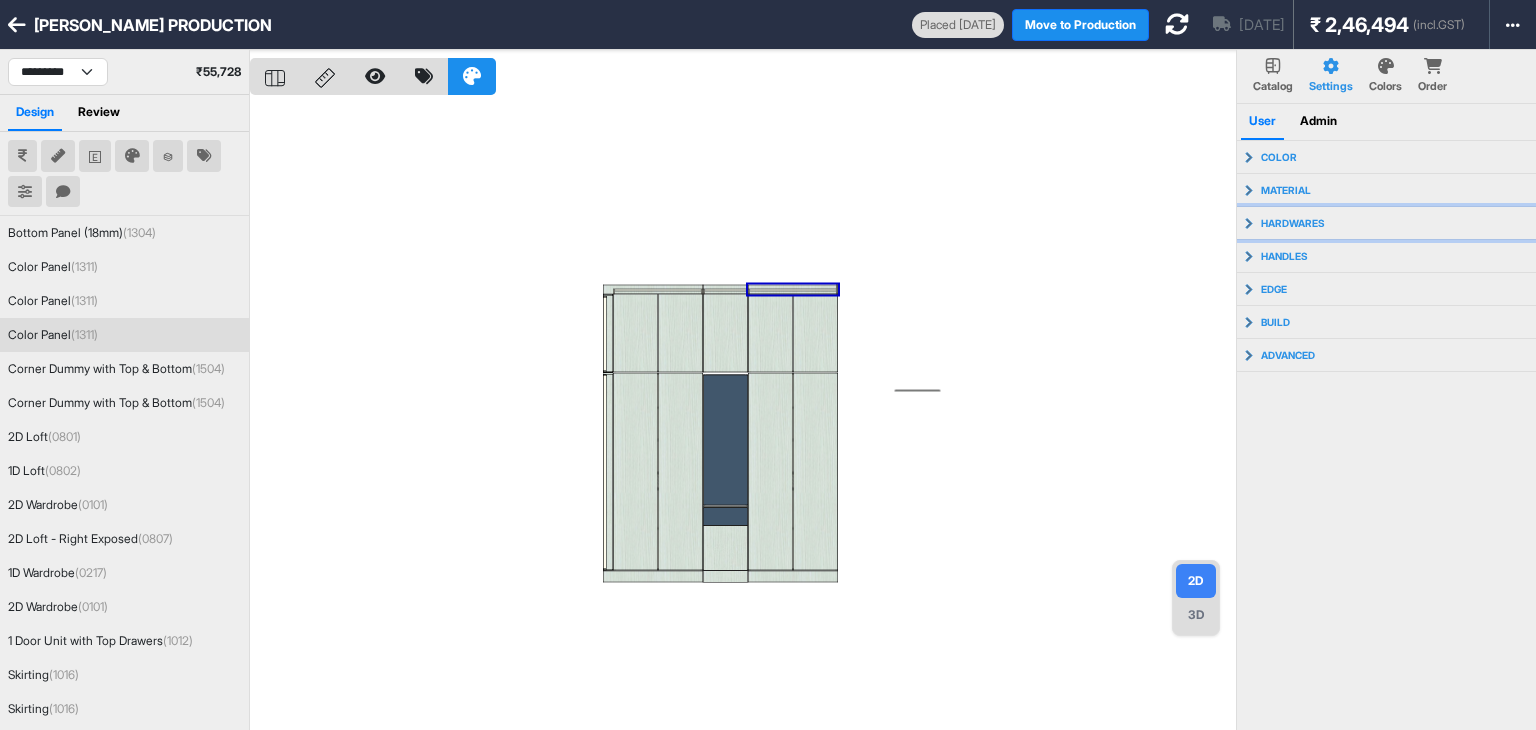 click on "hardwares" at bounding box center (1293, 223) 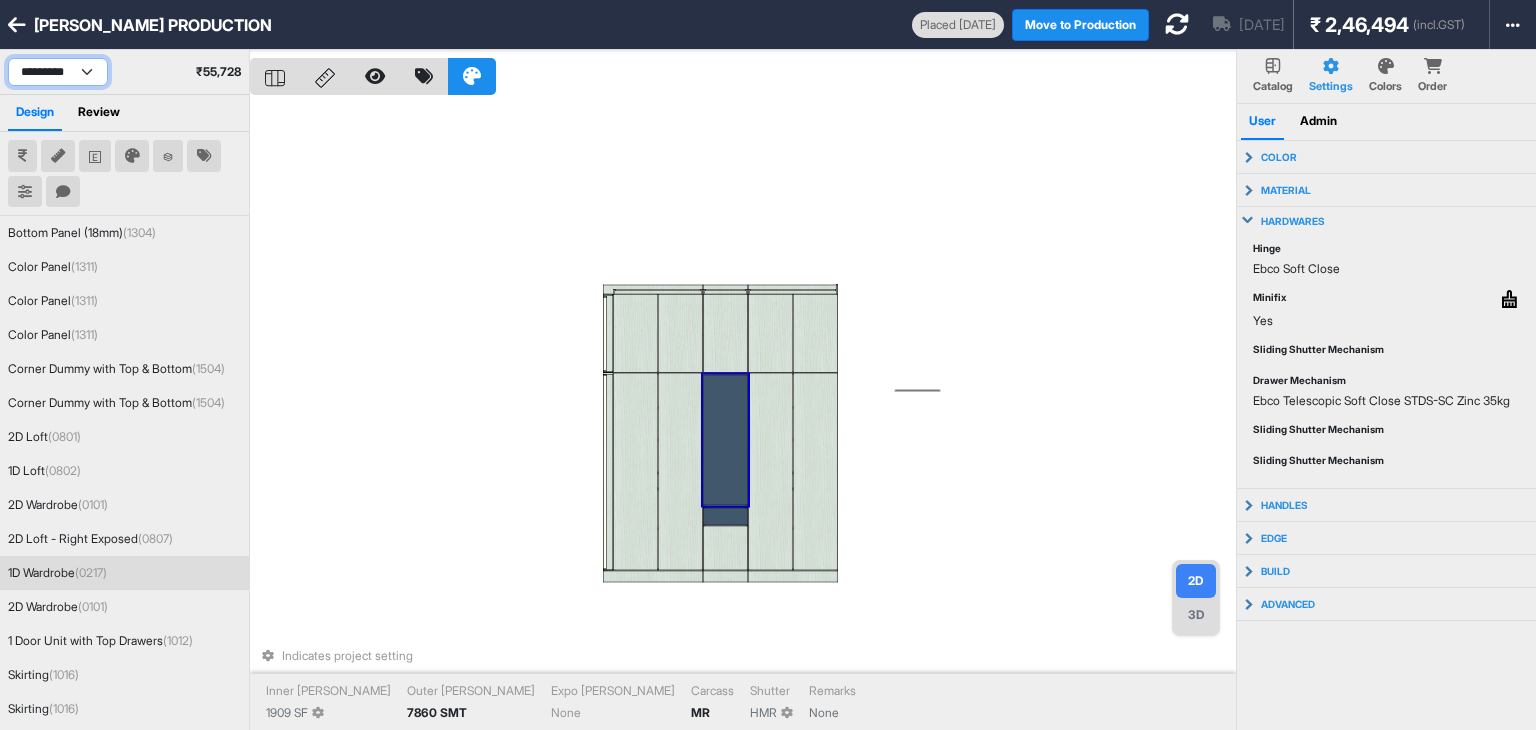click on "**********" at bounding box center [58, 72] 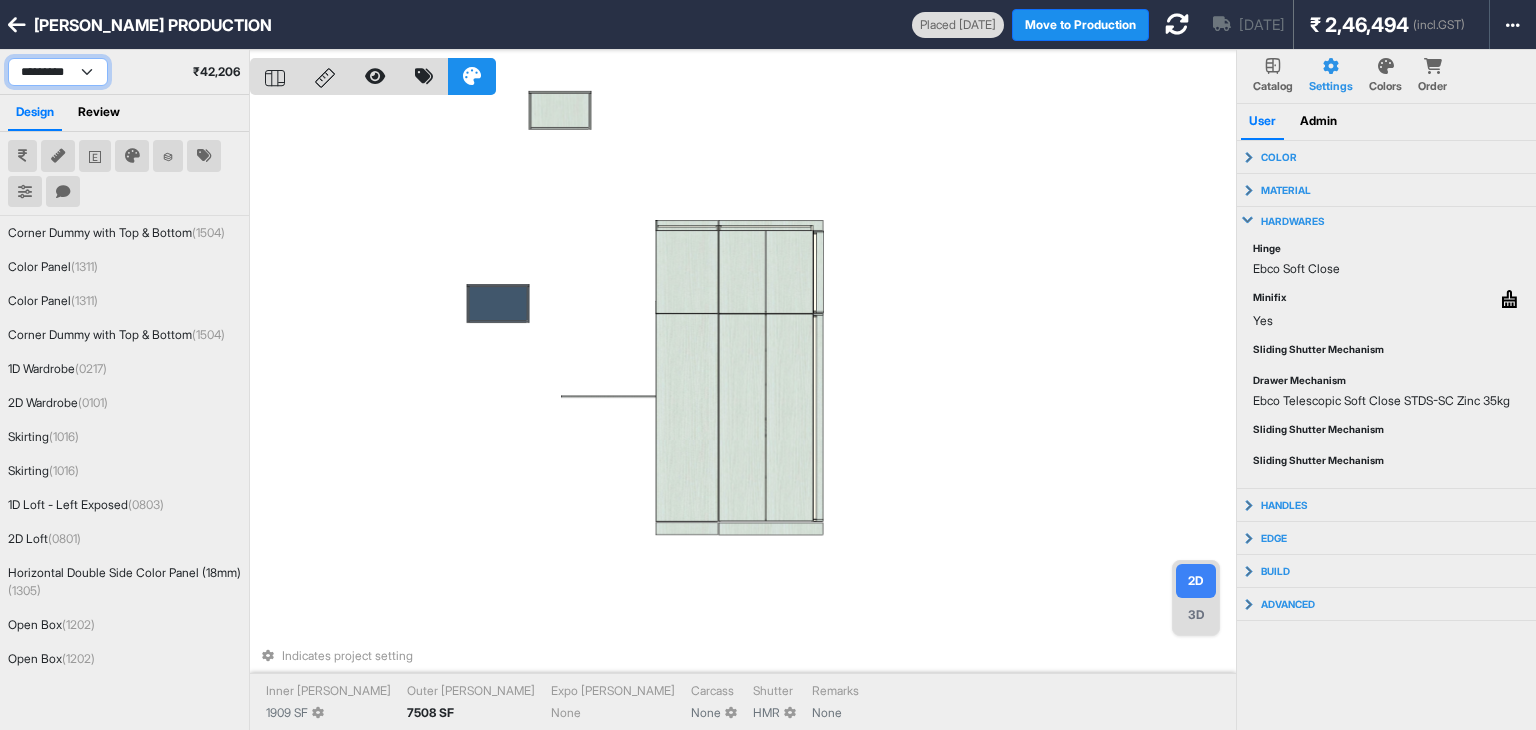 click on "**********" at bounding box center [58, 72] 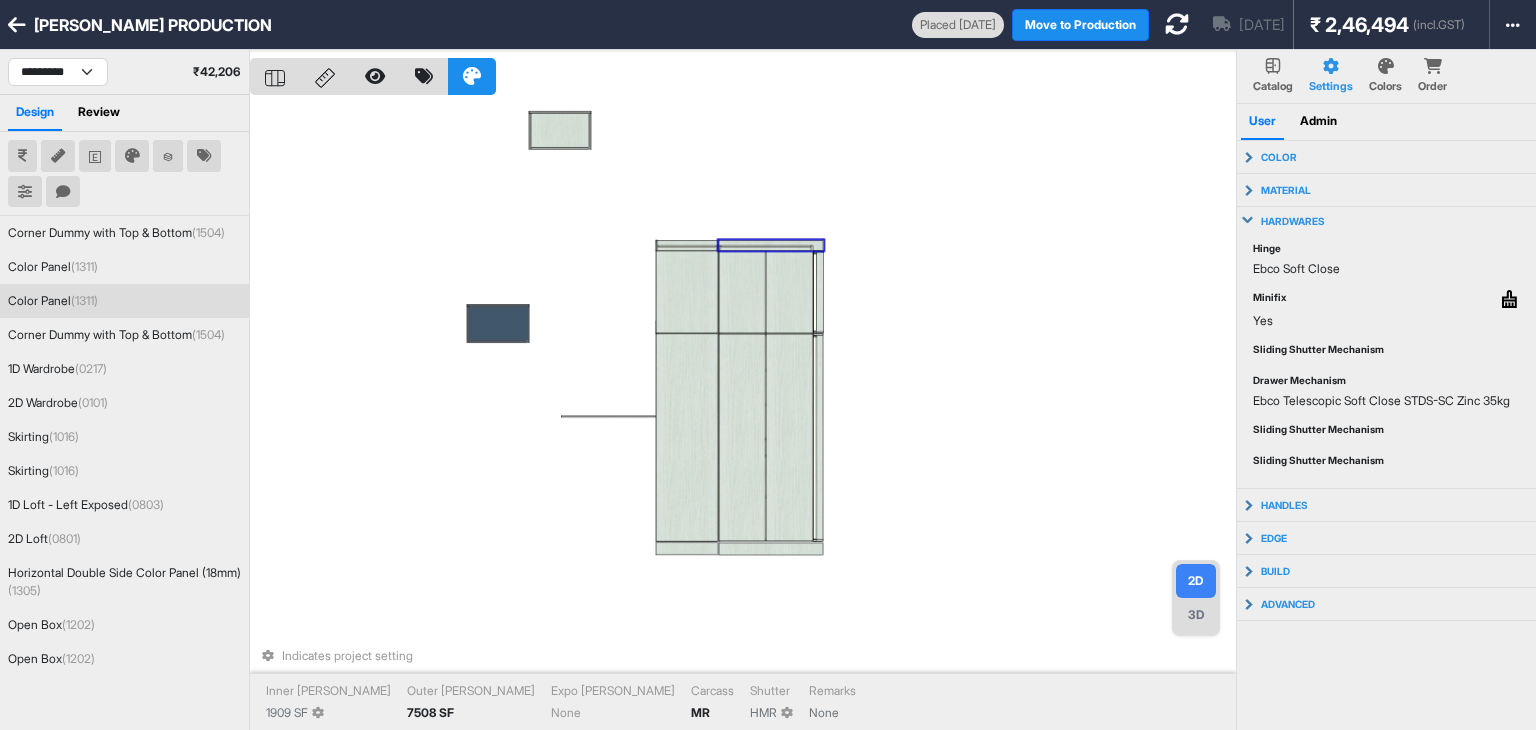 click on "Indicates project setting Inner [PERSON_NAME] 1909 SF Outer [PERSON_NAME] 7508 SF Expo [PERSON_NAME] None Carcass MR [PERSON_NAME] HMR Remarks None" at bounding box center [743, 415] 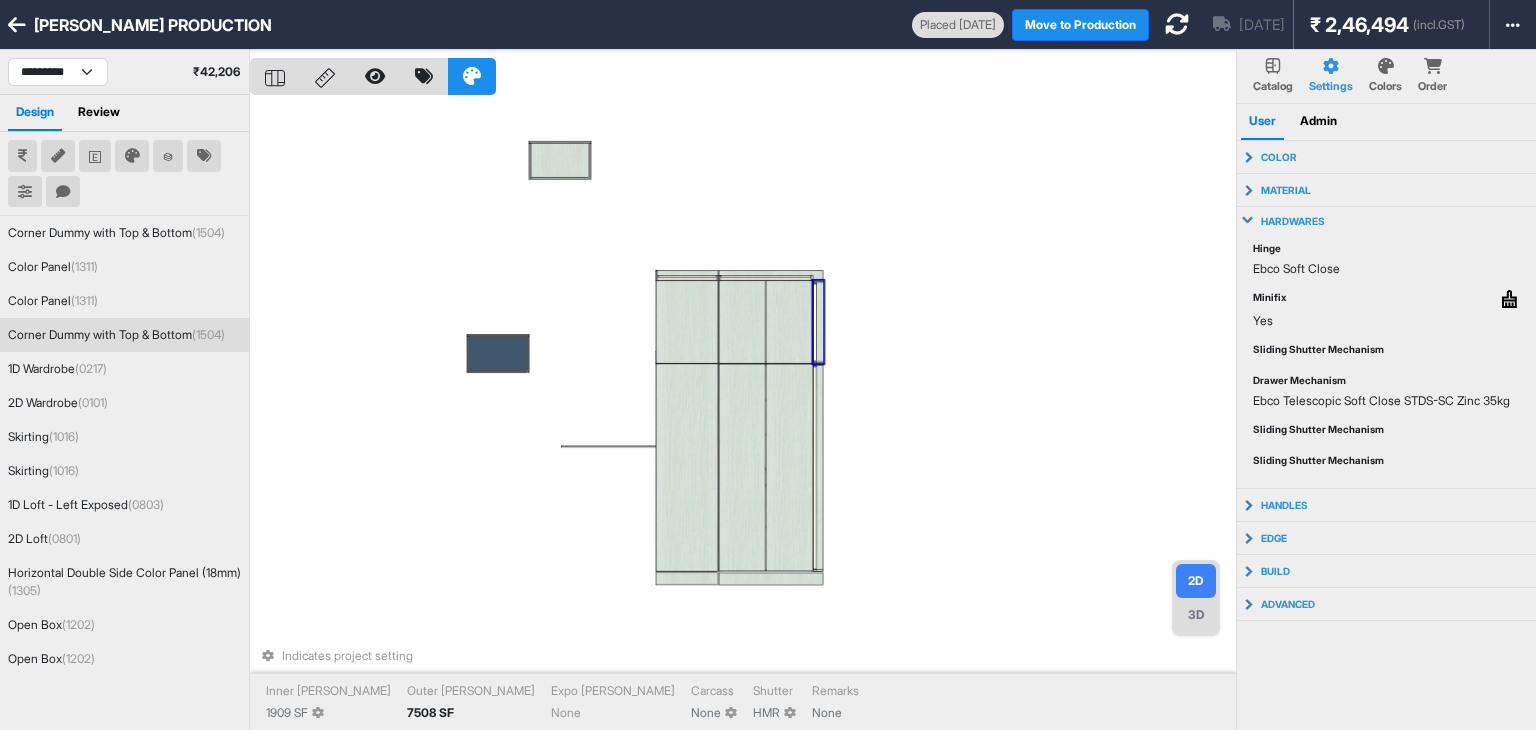 click on "Indicates project setting Inner [PERSON_NAME] 1909 SF Outer [PERSON_NAME] 7508 SF Expo [PERSON_NAME] None Carcass None Shutter HMR Remarks None" at bounding box center [743, 415] 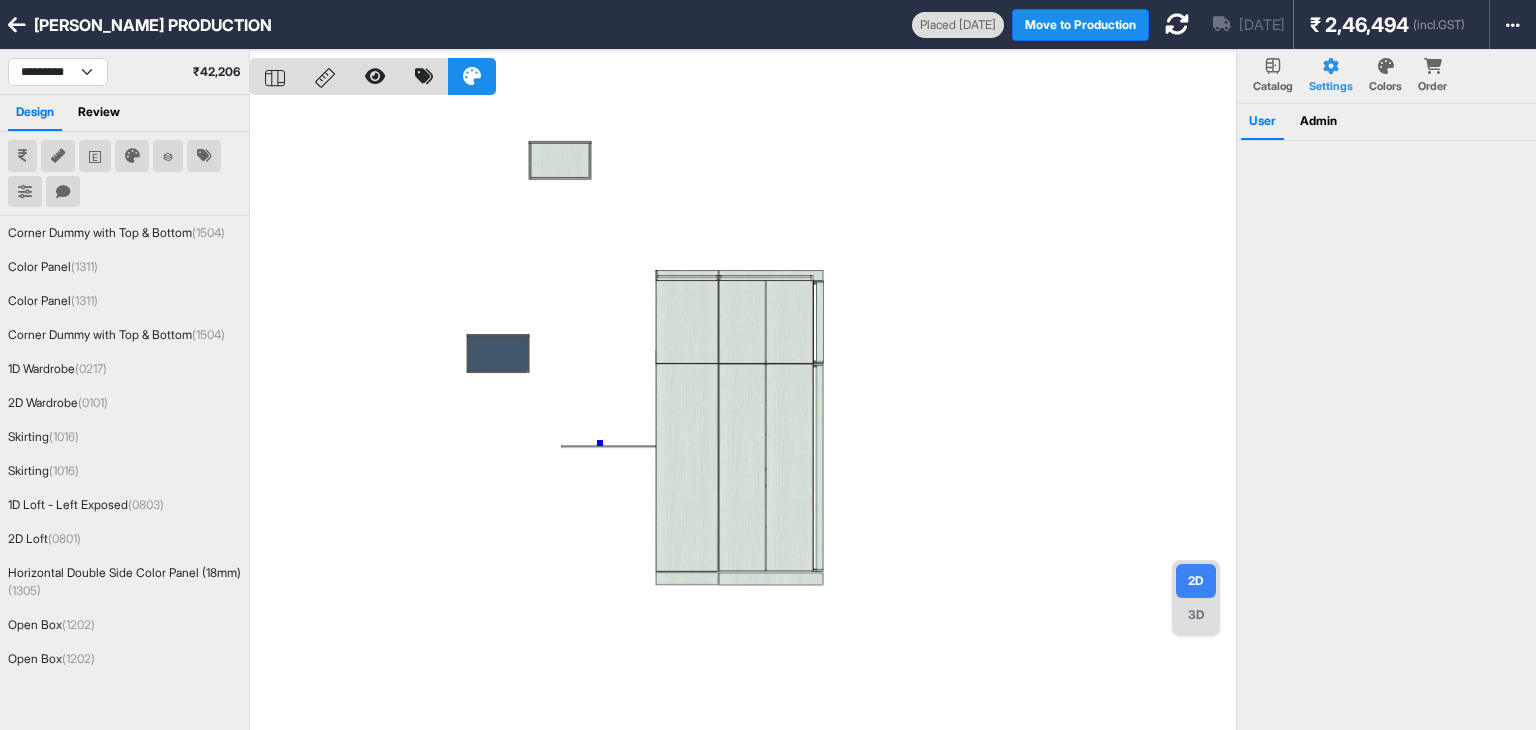 click at bounding box center [743, 415] 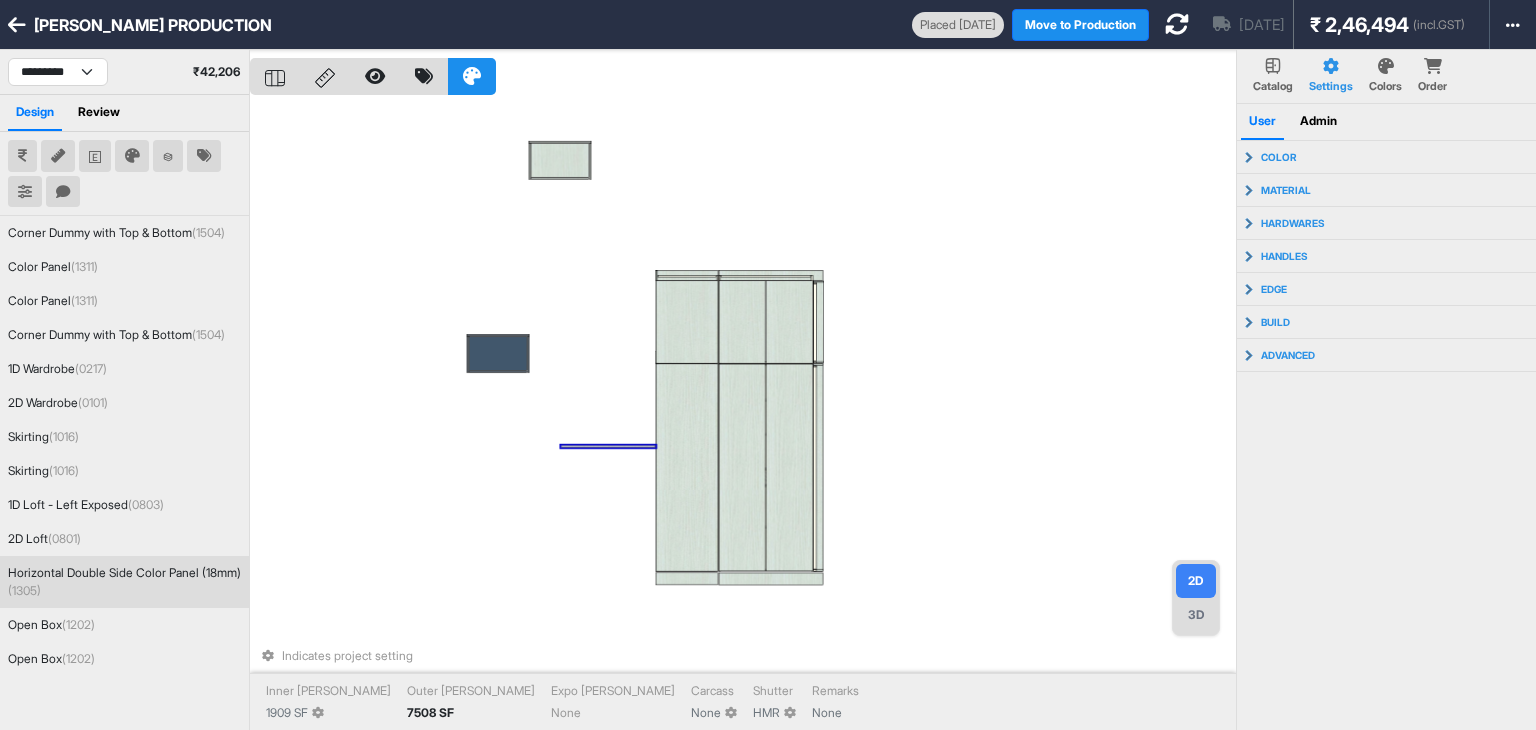 click at bounding box center [608, 447] 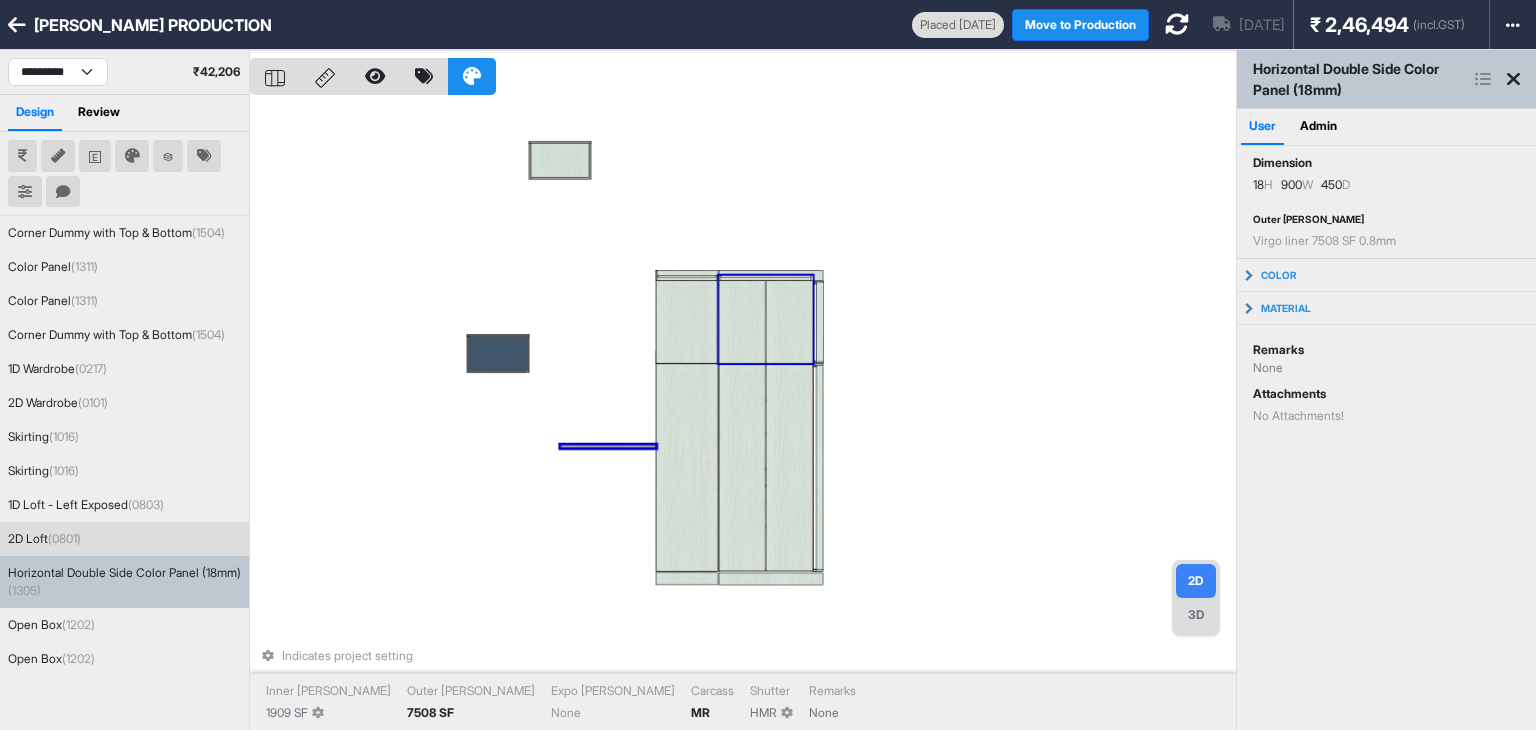 click on "Indicates project setting Inner [PERSON_NAME] 1909 SF Outer [PERSON_NAME] 7508 SF Expo [PERSON_NAME] None Carcass MR [PERSON_NAME] HMR Remarks None" at bounding box center [743, 415] 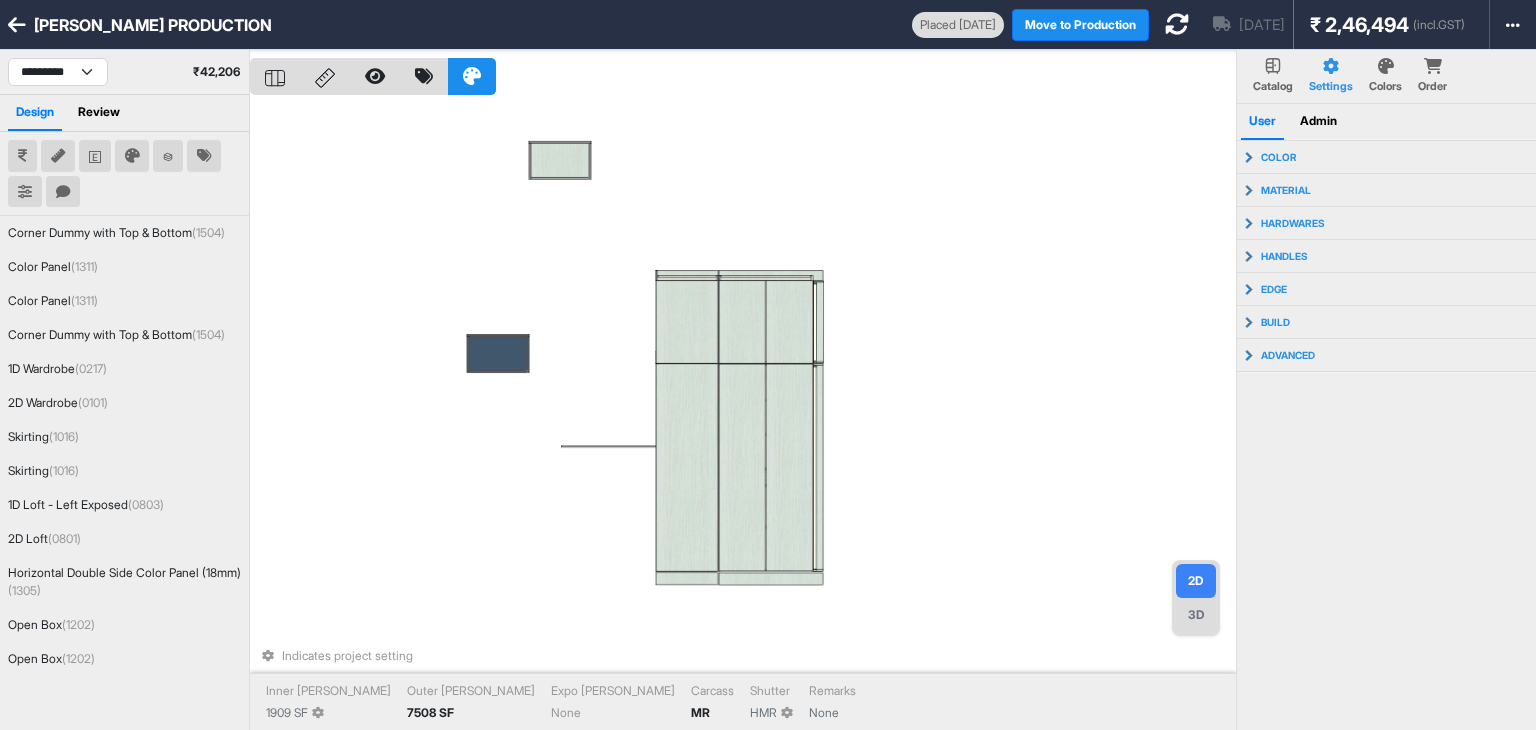 click on "Indicates project setting Inner [PERSON_NAME] 1909 SF Outer [PERSON_NAME] 7508 SF Expo [PERSON_NAME] None Carcass MR [PERSON_NAME] HMR Remarks None" at bounding box center (743, 415) 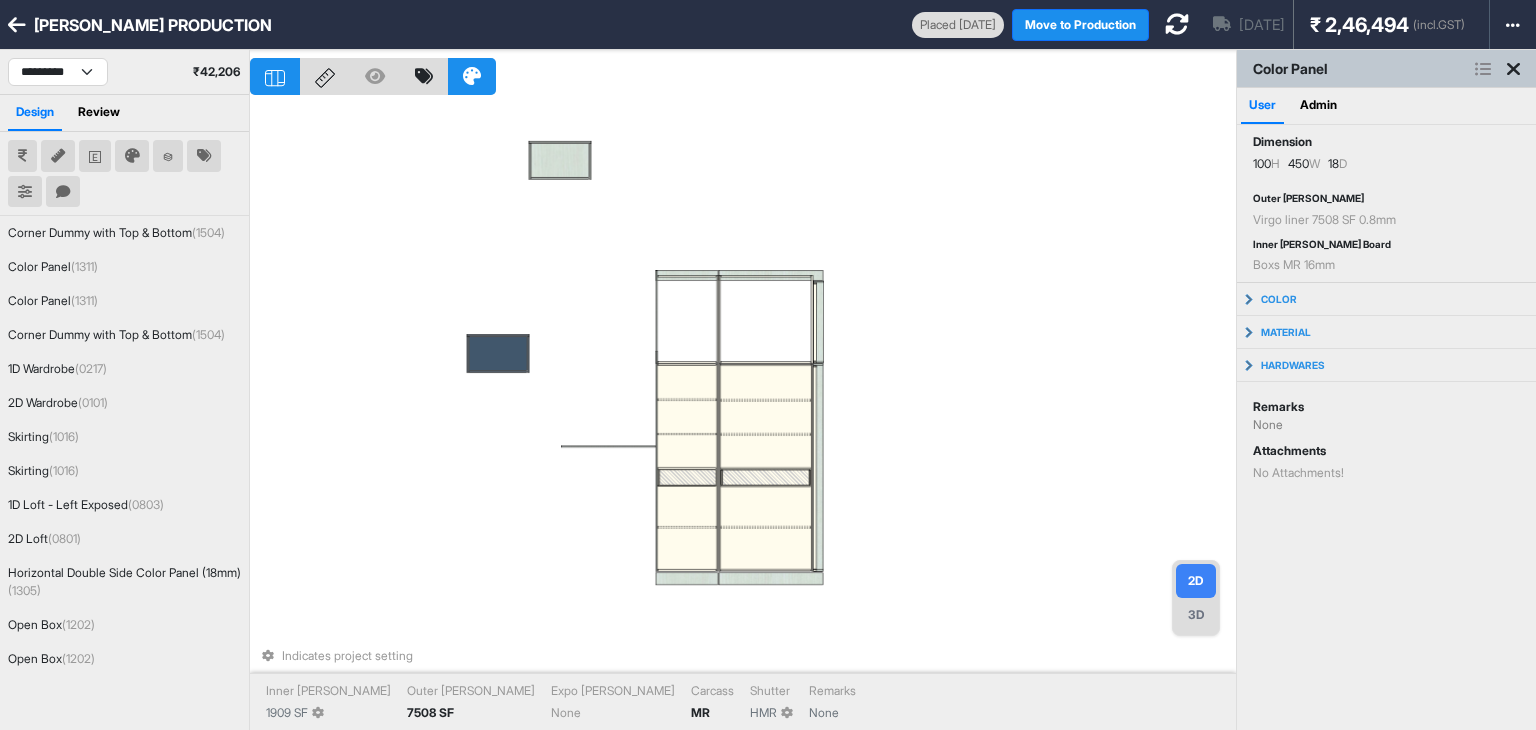 click on "Indicates project setting Inner [PERSON_NAME] 1909 SF Outer [PERSON_NAME] 7508 SF Expo [PERSON_NAME] None Carcass MR [PERSON_NAME] HMR Remarks None" at bounding box center (743, 415) 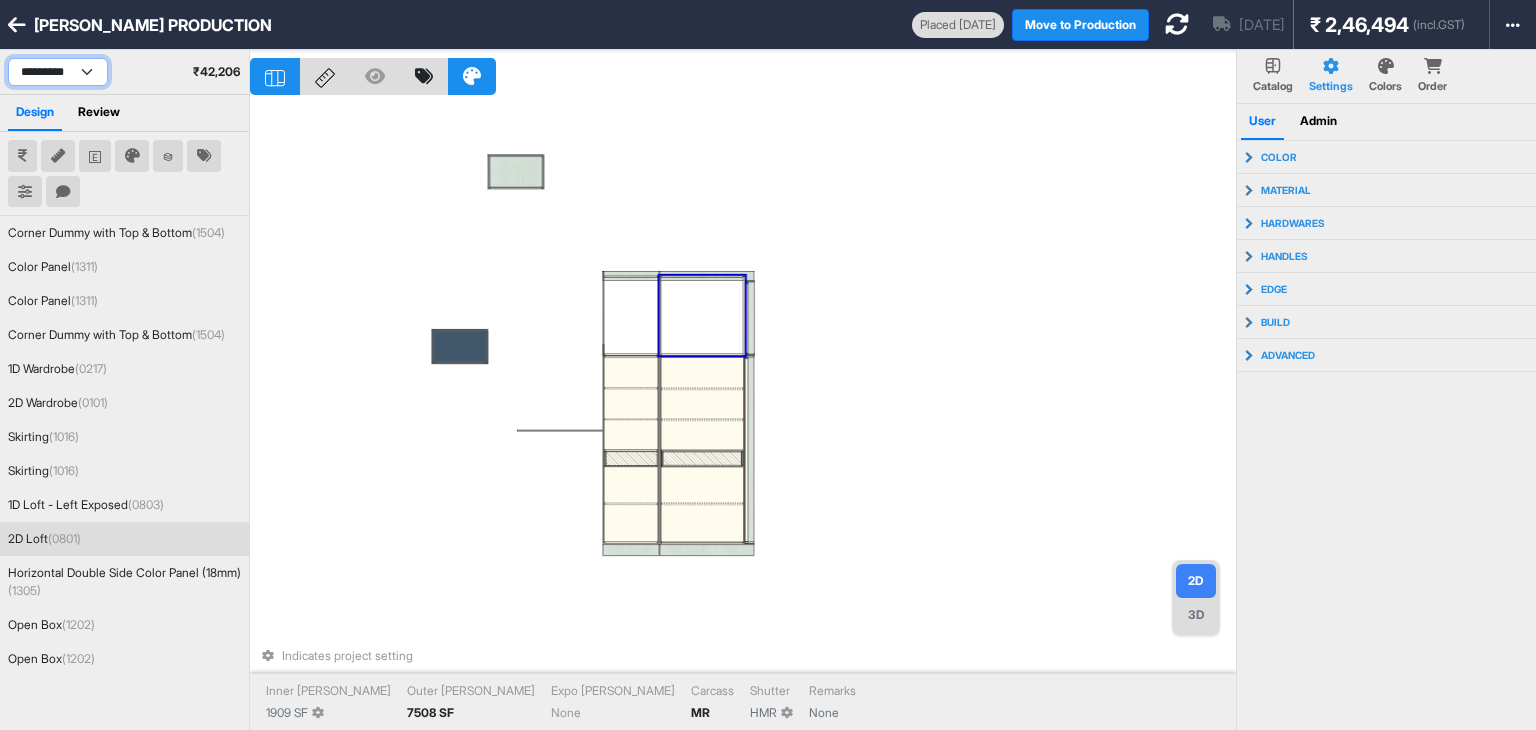 click on "**********" at bounding box center (58, 72) 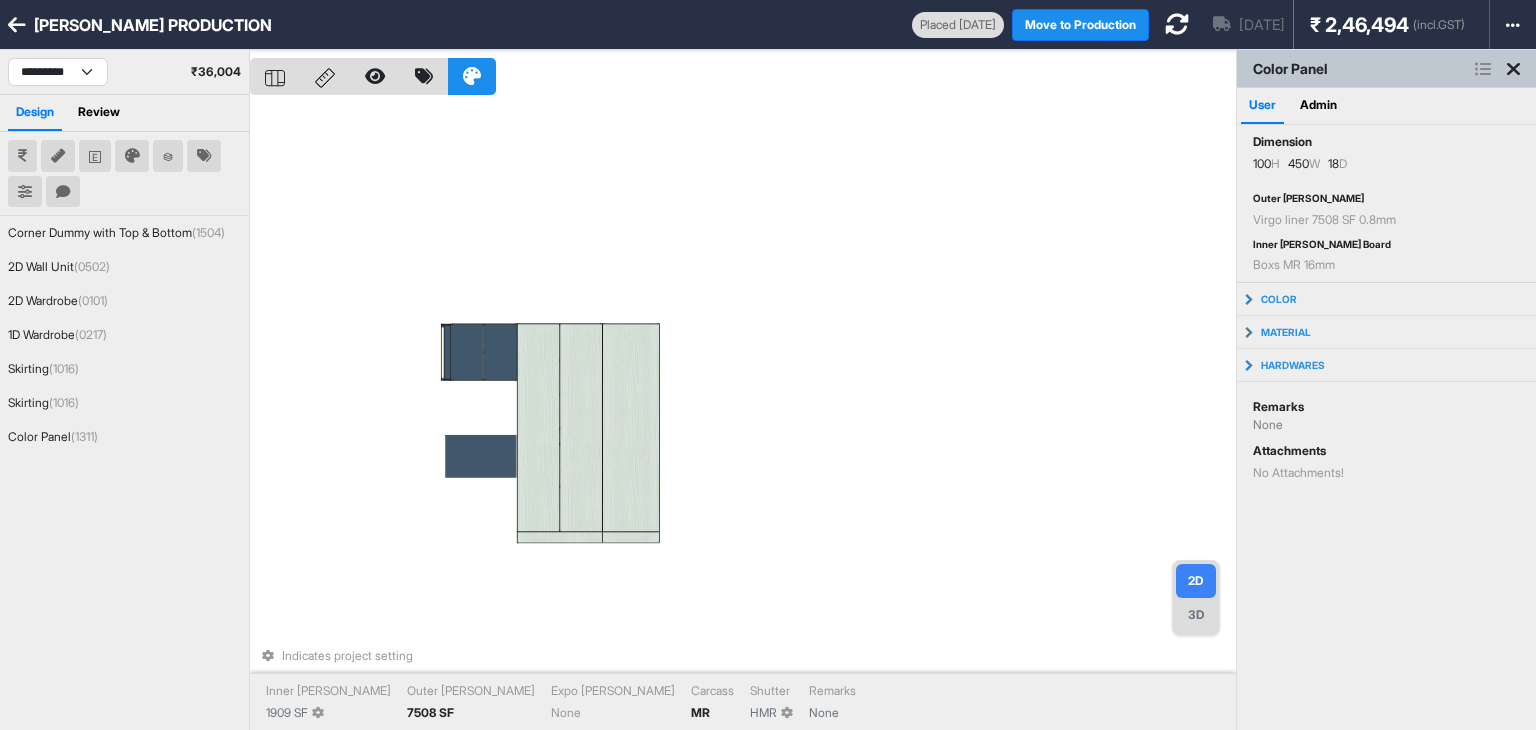 click on "Indicates project setting Inner [PERSON_NAME] 1909 SF Outer [PERSON_NAME] 7508 SF Expo [PERSON_NAME] None Carcass MR [PERSON_NAME] HMR Remarks None" at bounding box center [743, 415] 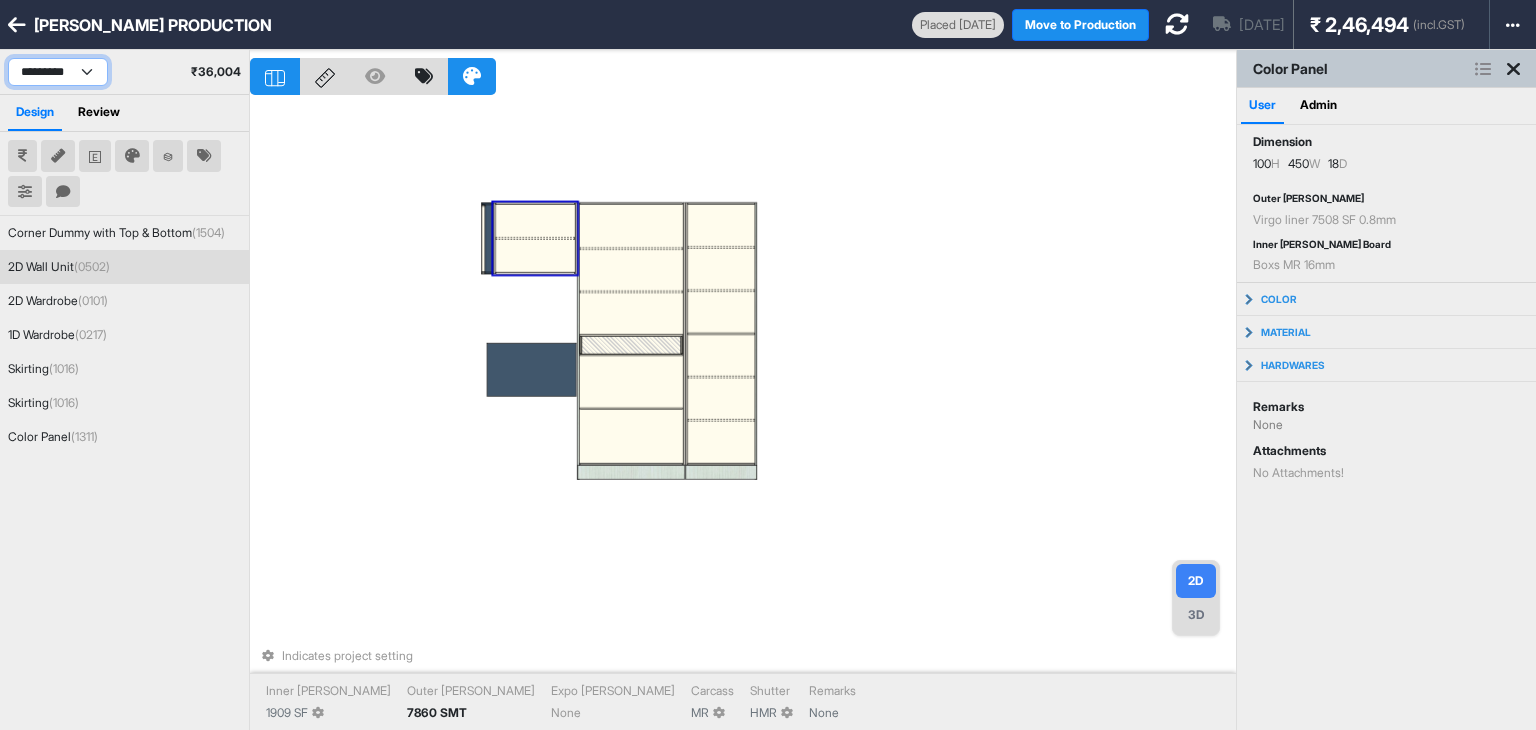 click on "**********" at bounding box center [58, 72] 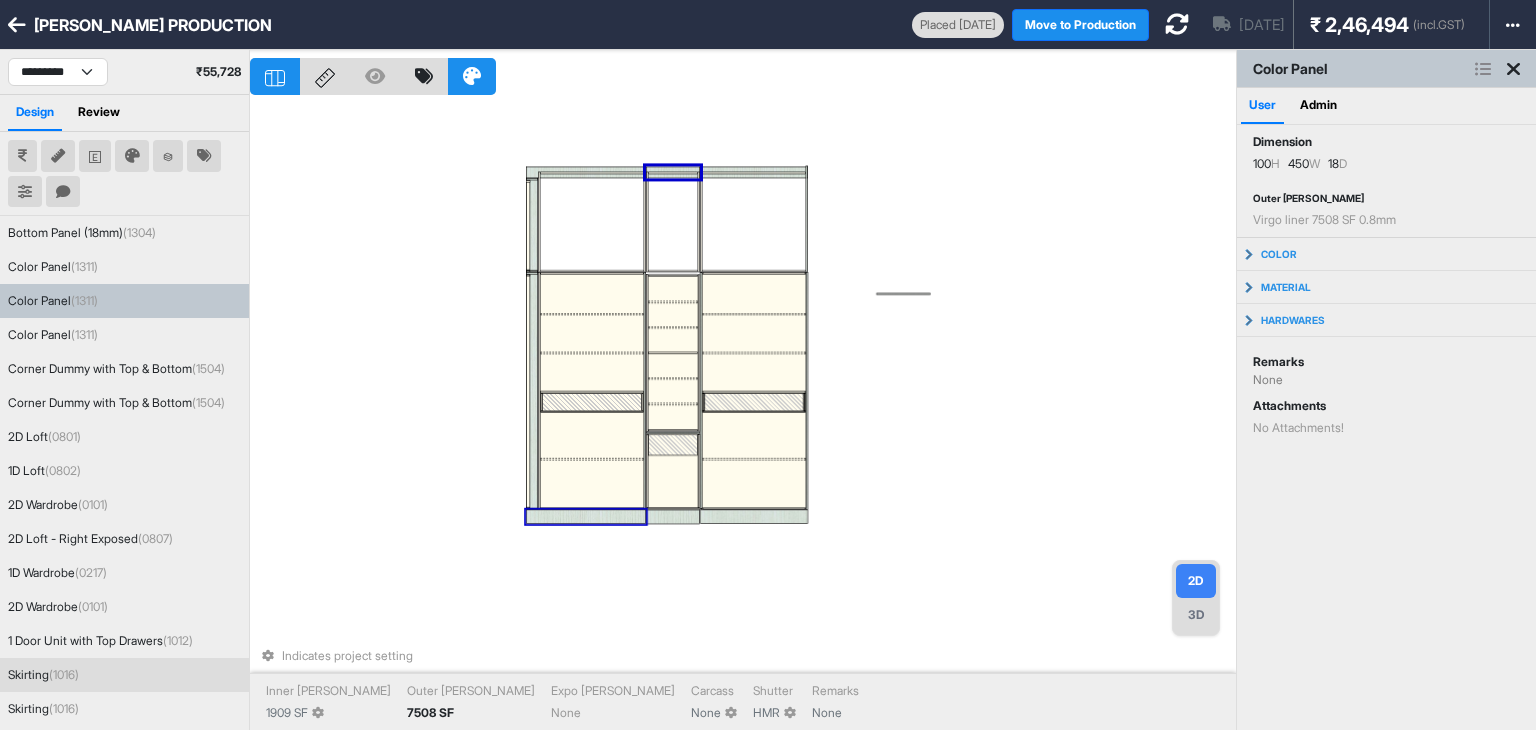 click on "Indicates project setting Inner [PERSON_NAME] 1909 SF Outer [PERSON_NAME] 7508 SF Expo [PERSON_NAME] None Carcass None Shutter HMR Remarks None" at bounding box center [743, 415] 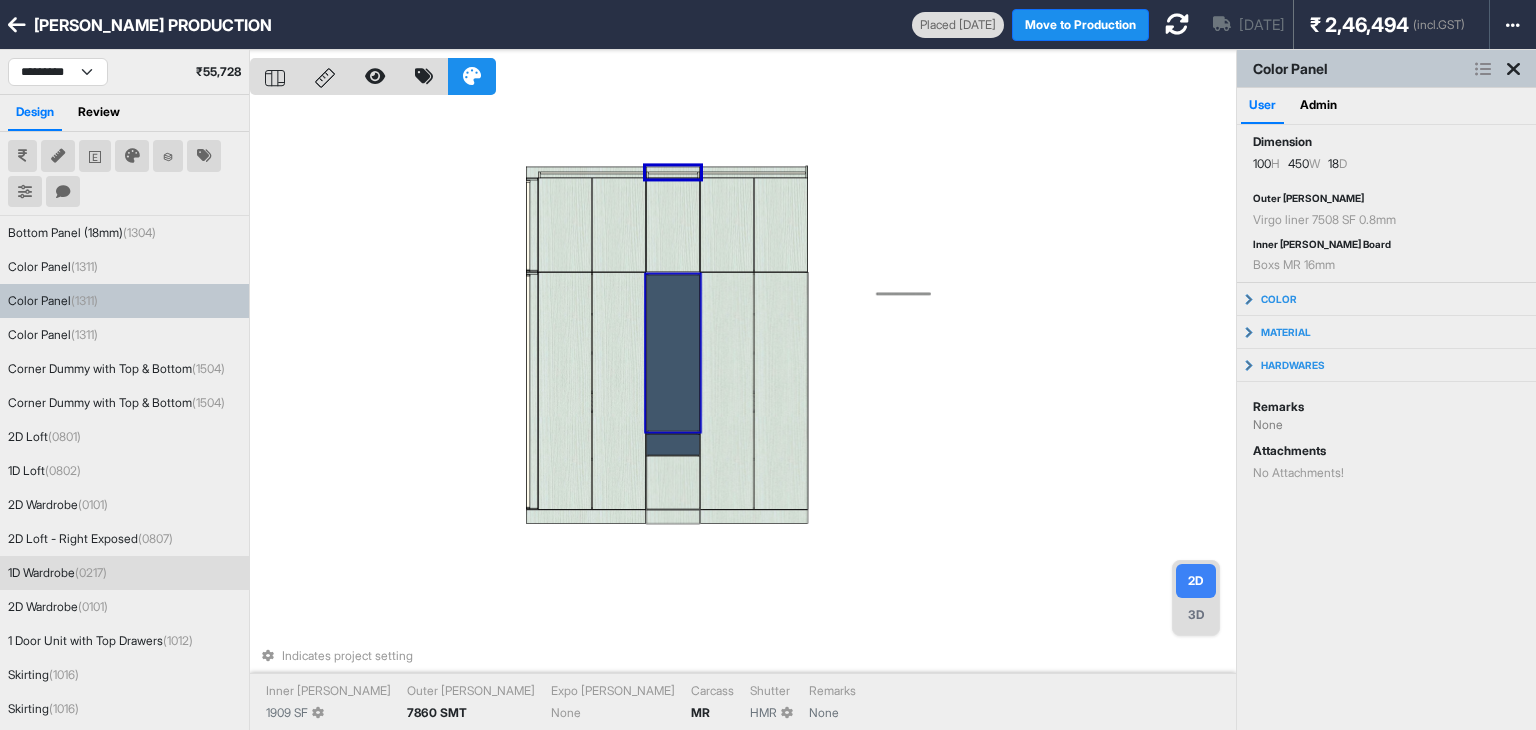 click at bounding box center [673, 353] 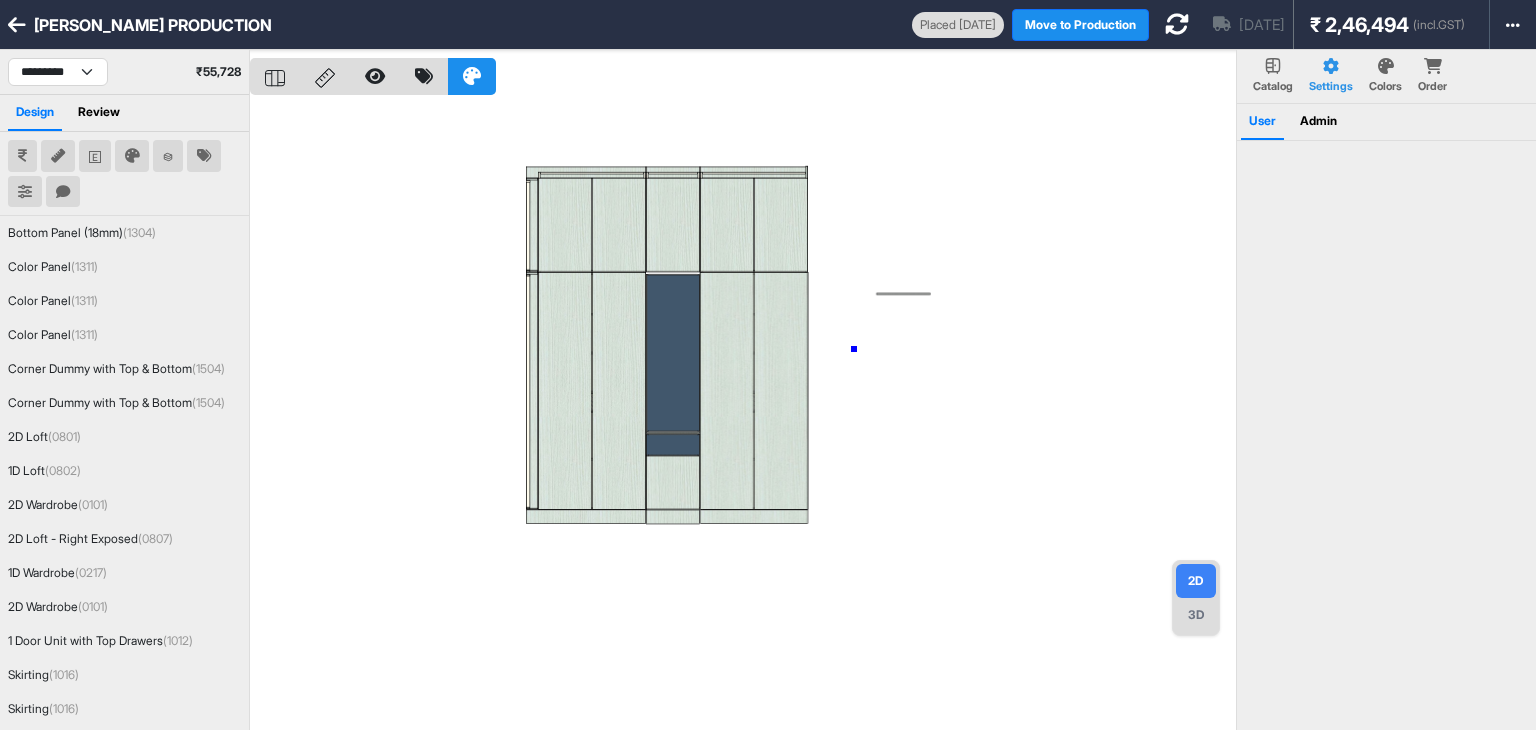 click at bounding box center [743, 415] 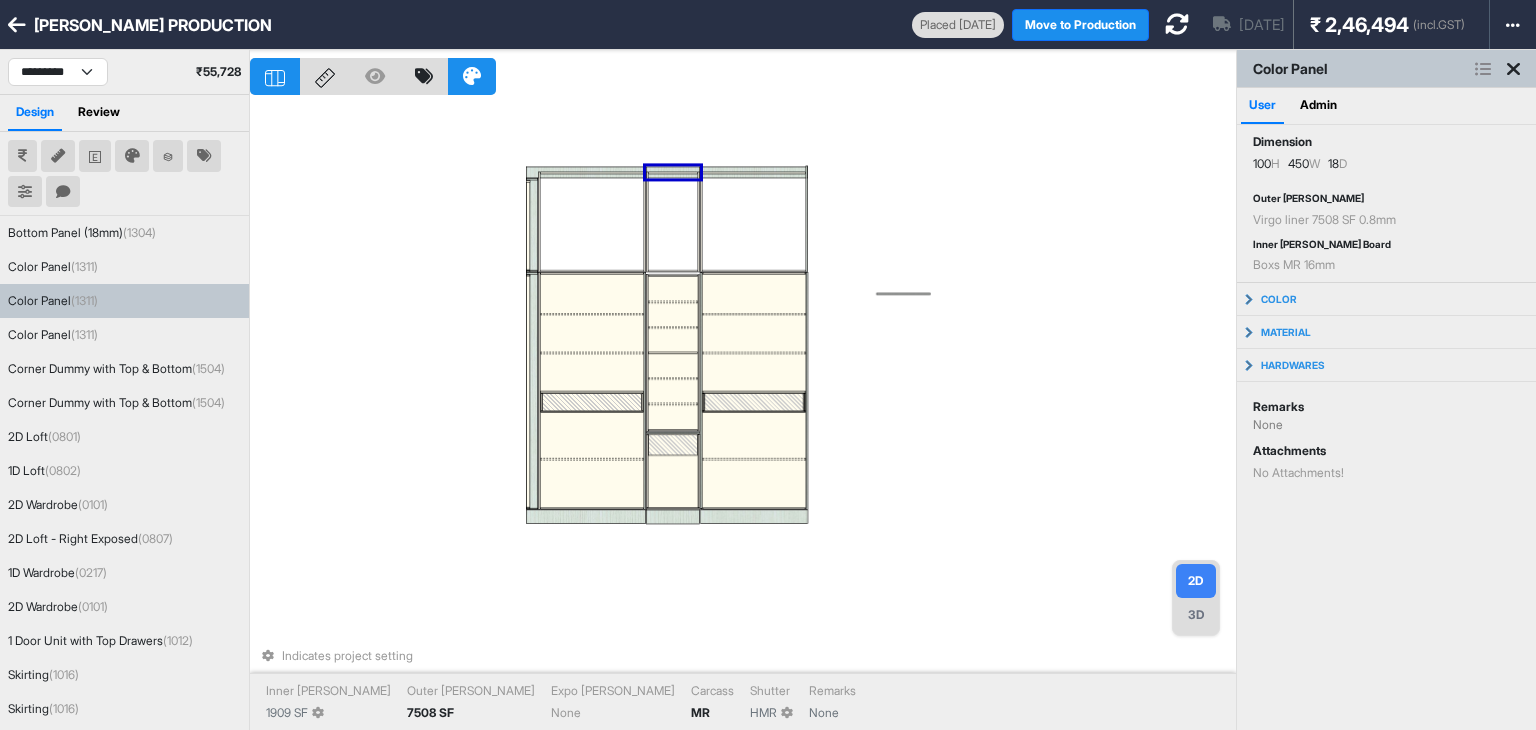 click on "Indicates project setting Inner [PERSON_NAME] 1909 SF Outer [PERSON_NAME] 7508 SF Expo [PERSON_NAME] None Carcass MR [PERSON_NAME] HMR Remarks None" at bounding box center [743, 415] 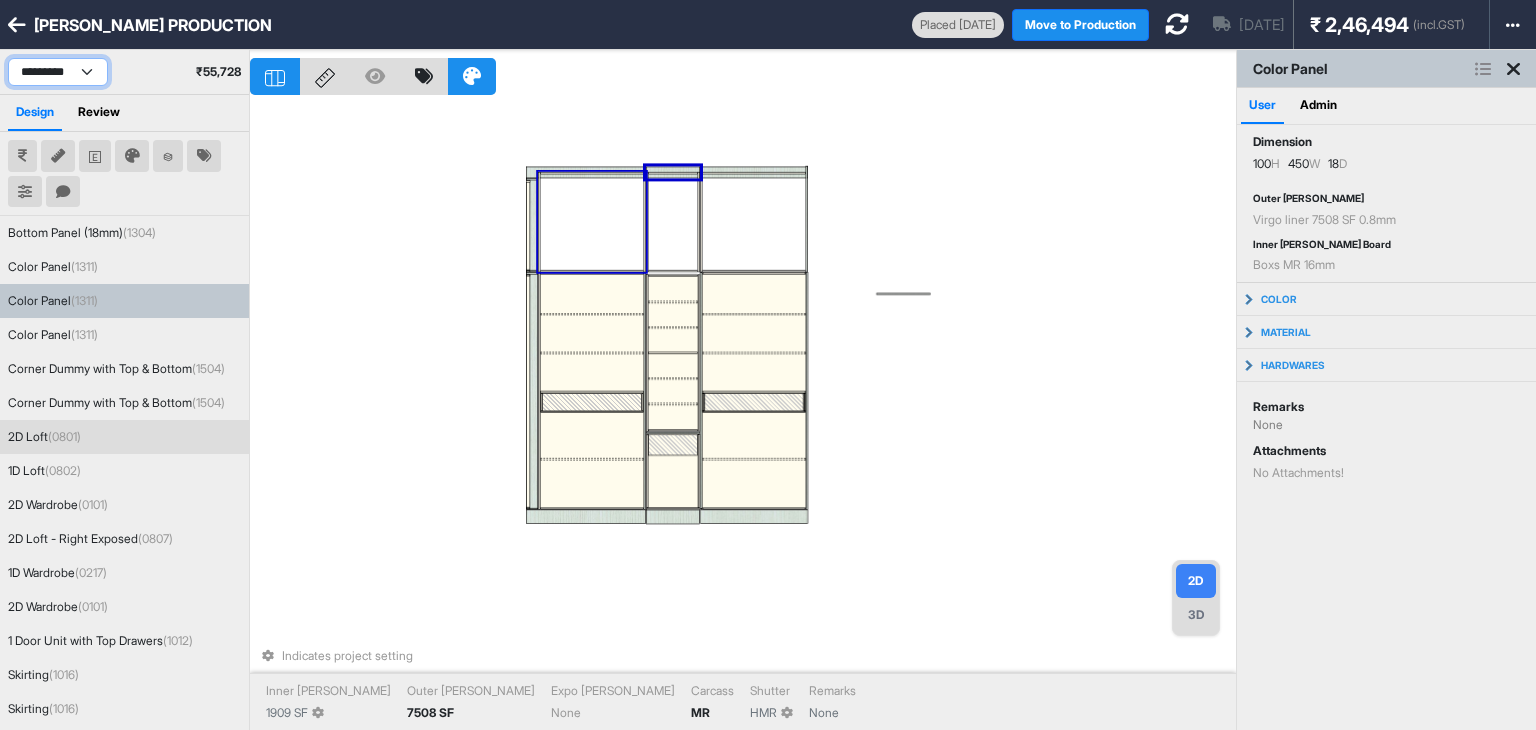 click on "**********" at bounding box center (58, 72) 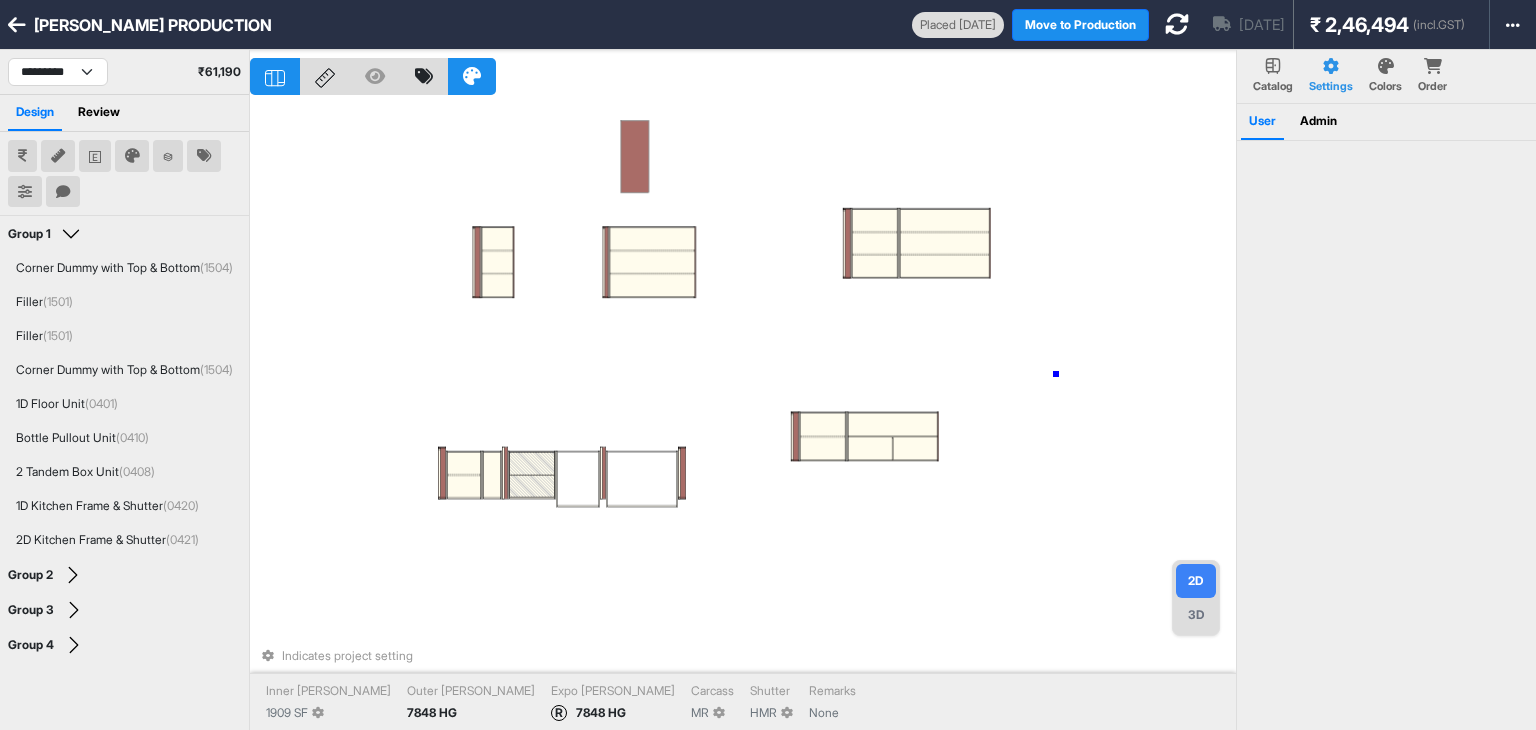 click on "Indicates project setting Inner [PERSON_NAME] 1909 SF Outer [PERSON_NAME] 7848 HG Expo [PERSON_NAME] R 7848 HG Carcass MR [PERSON_NAME] HMR Remarks None" at bounding box center [743, 415] 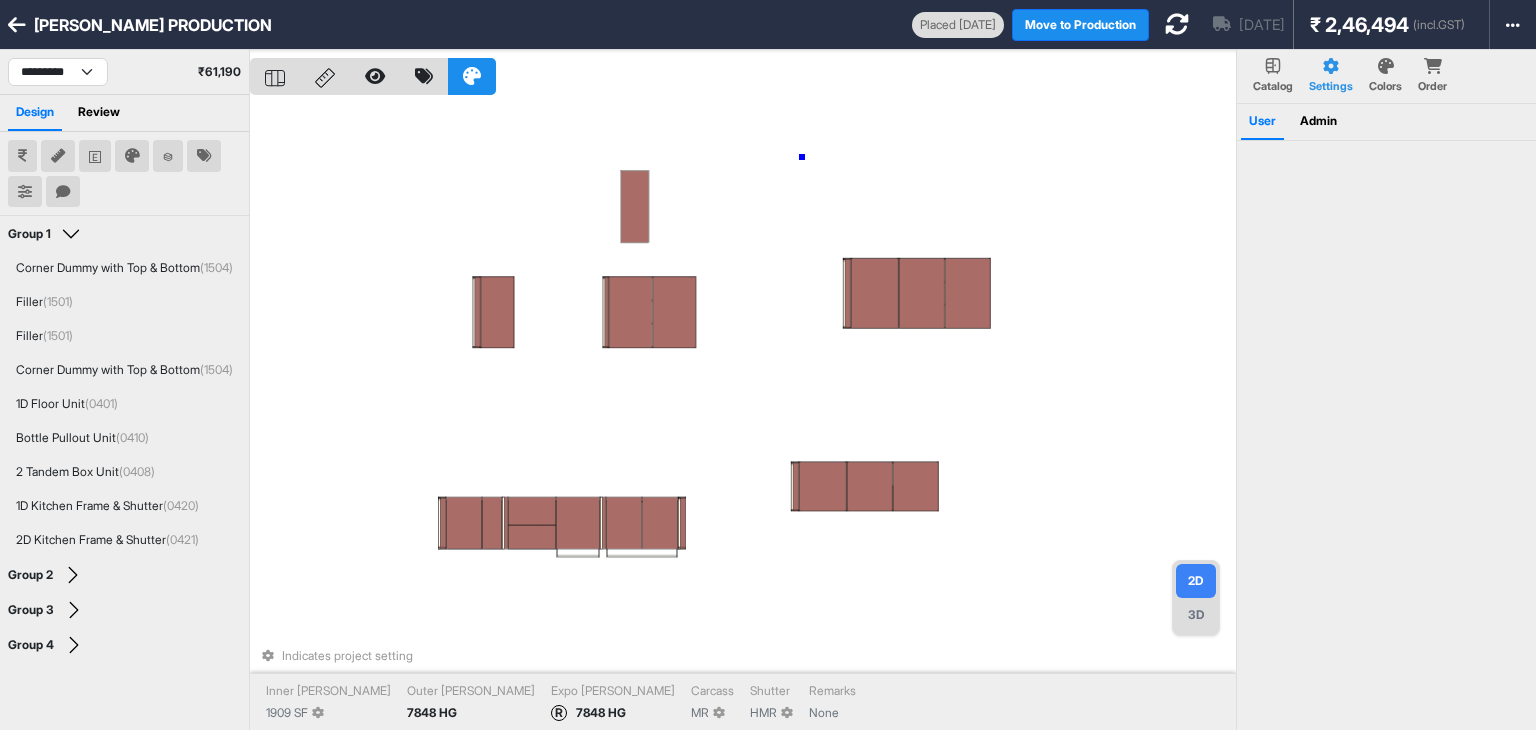 click on "Indicates project setting Inner [PERSON_NAME] 1909 SF Outer [PERSON_NAME] 7848 HG Expo [PERSON_NAME] R 7848 HG Carcass MR [PERSON_NAME] HMR Remarks None" at bounding box center (743, 415) 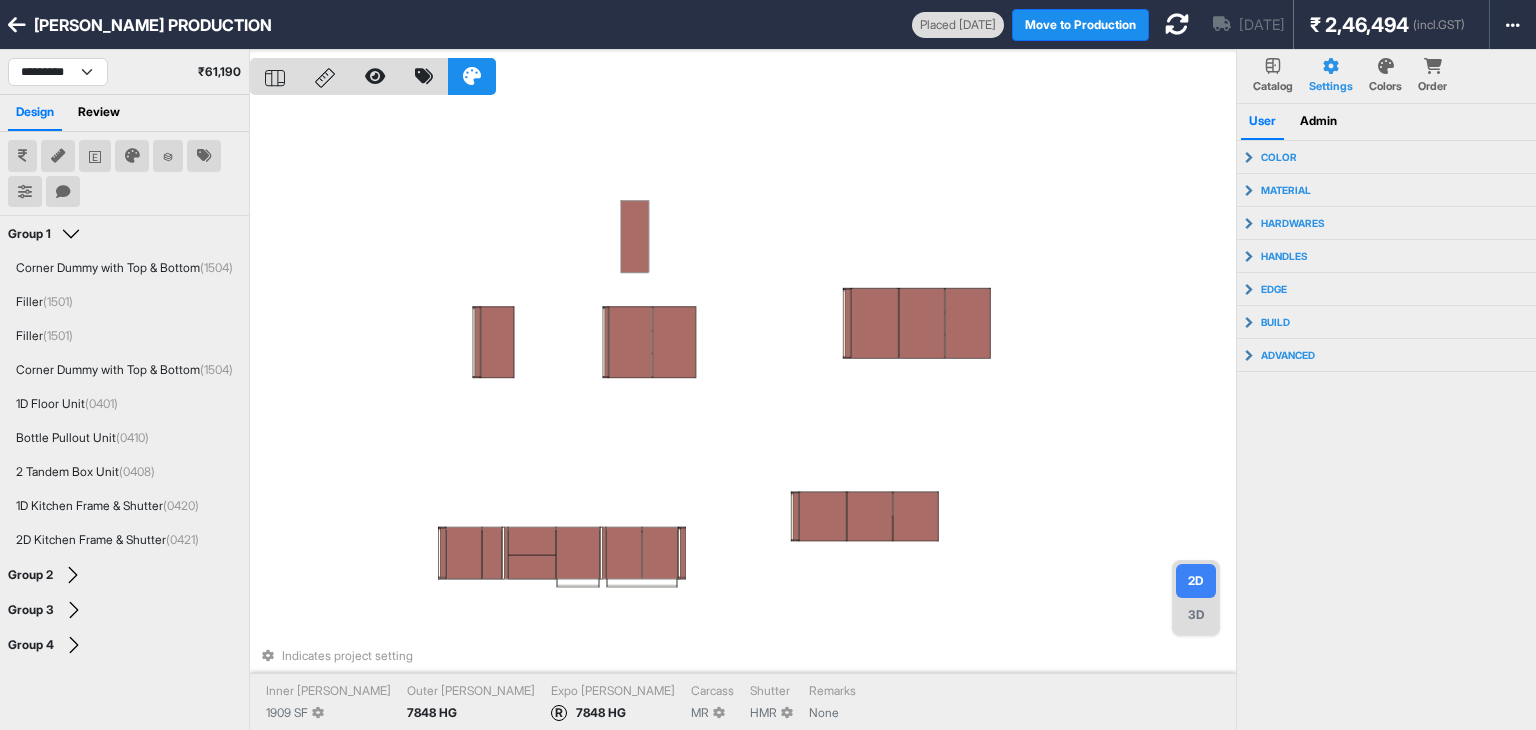 click on "Indicates project setting Inner [PERSON_NAME] 1909 SF Outer [PERSON_NAME] 7848 HG Expo [PERSON_NAME] R 7848 HG Carcass MR [PERSON_NAME] HMR Remarks None" at bounding box center [743, 415] 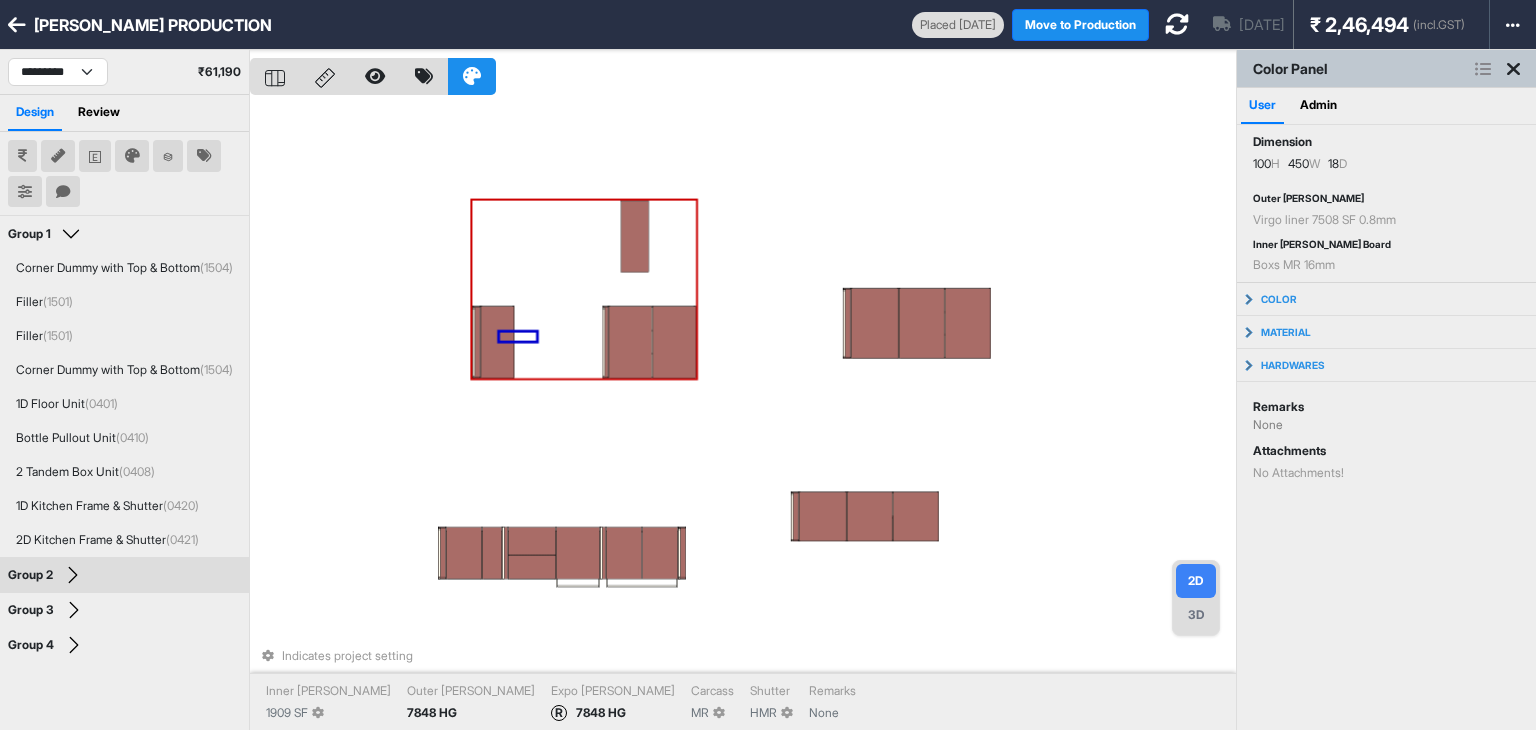 click at bounding box center [498, 343] 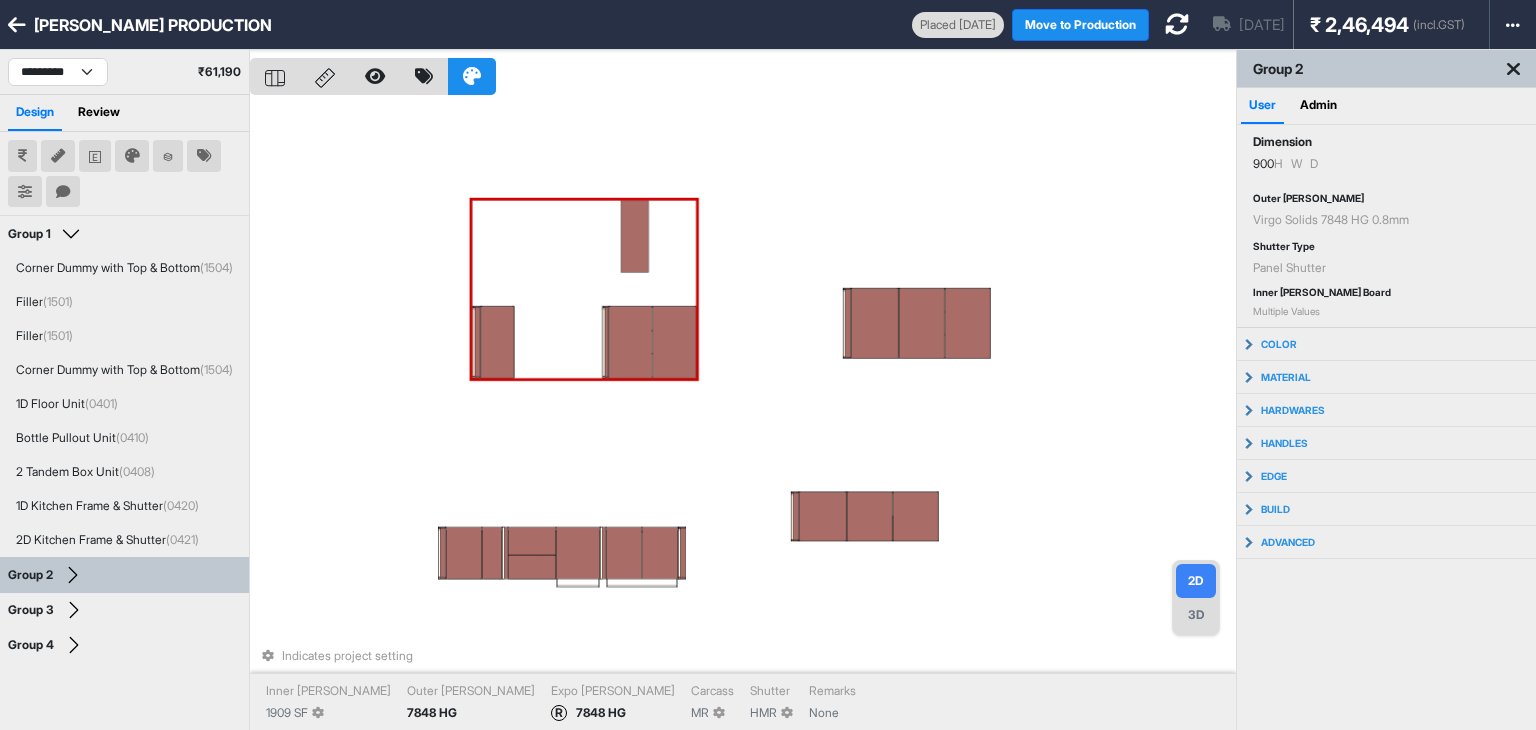 click at bounding box center [498, 343] 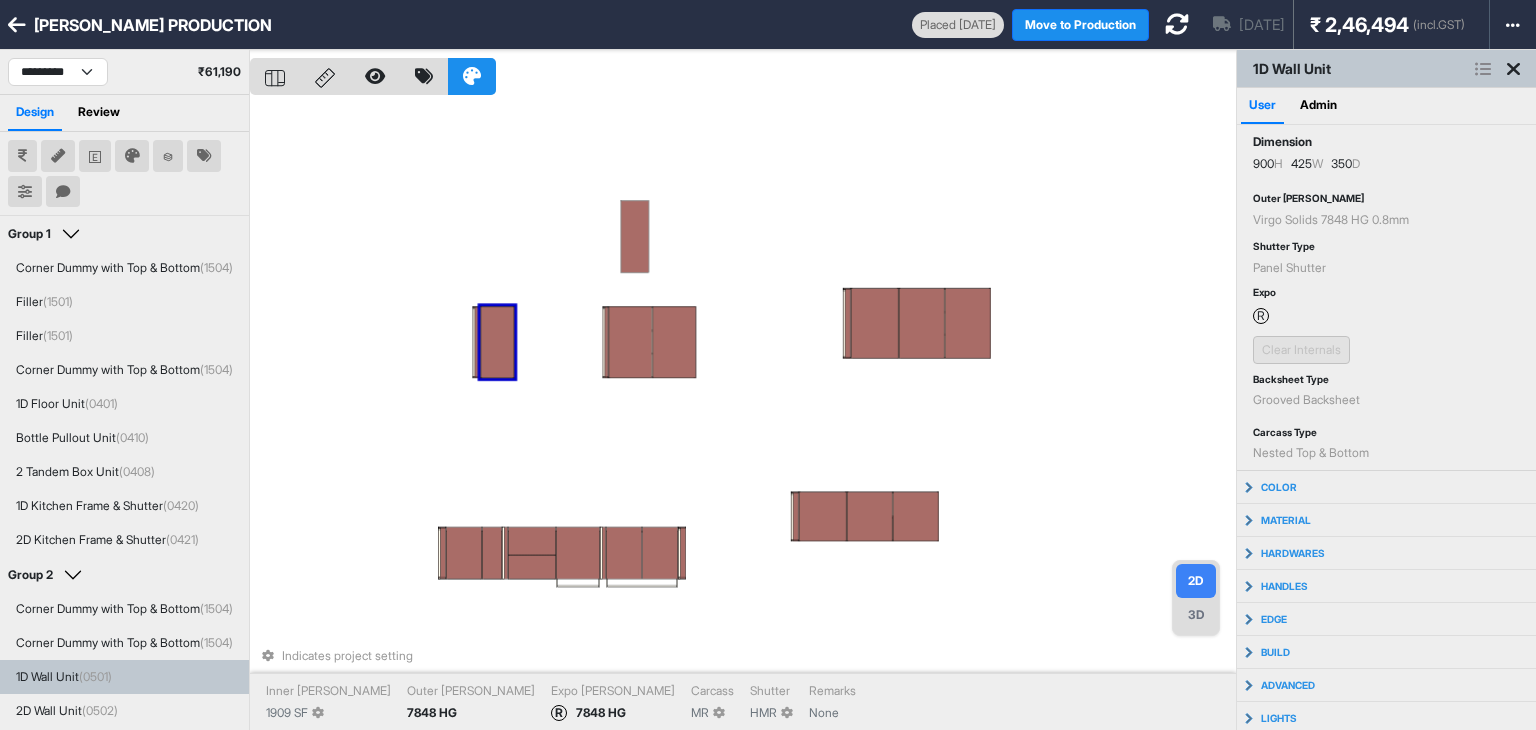 click on "Indicates project setting Inner [PERSON_NAME] 1909 SF Outer [PERSON_NAME] 7848 HG Expo [PERSON_NAME] R 7848 HG Carcass MR [PERSON_NAME] HMR Remarks None" at bounding box center [743, 415] 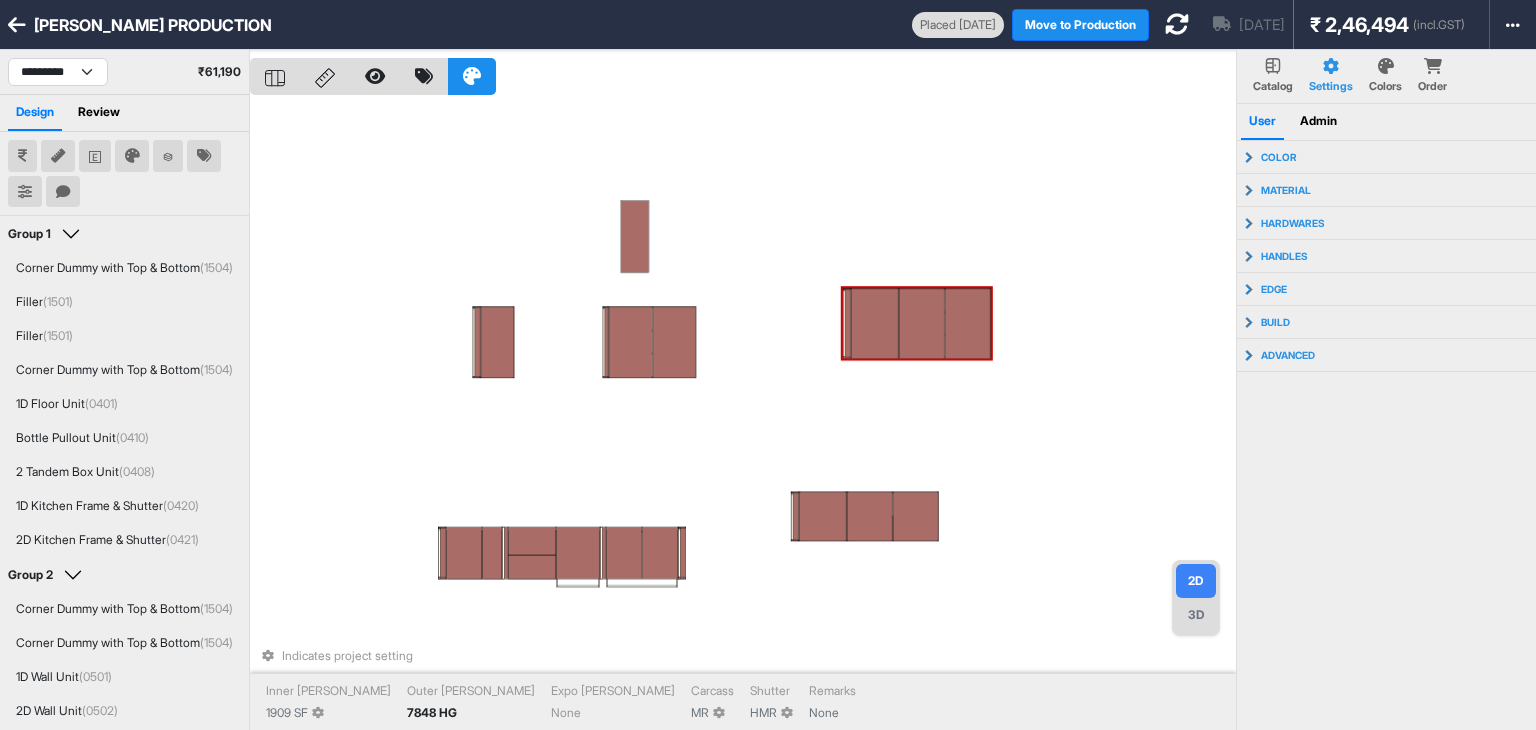 click at bounding box center (875, 324) 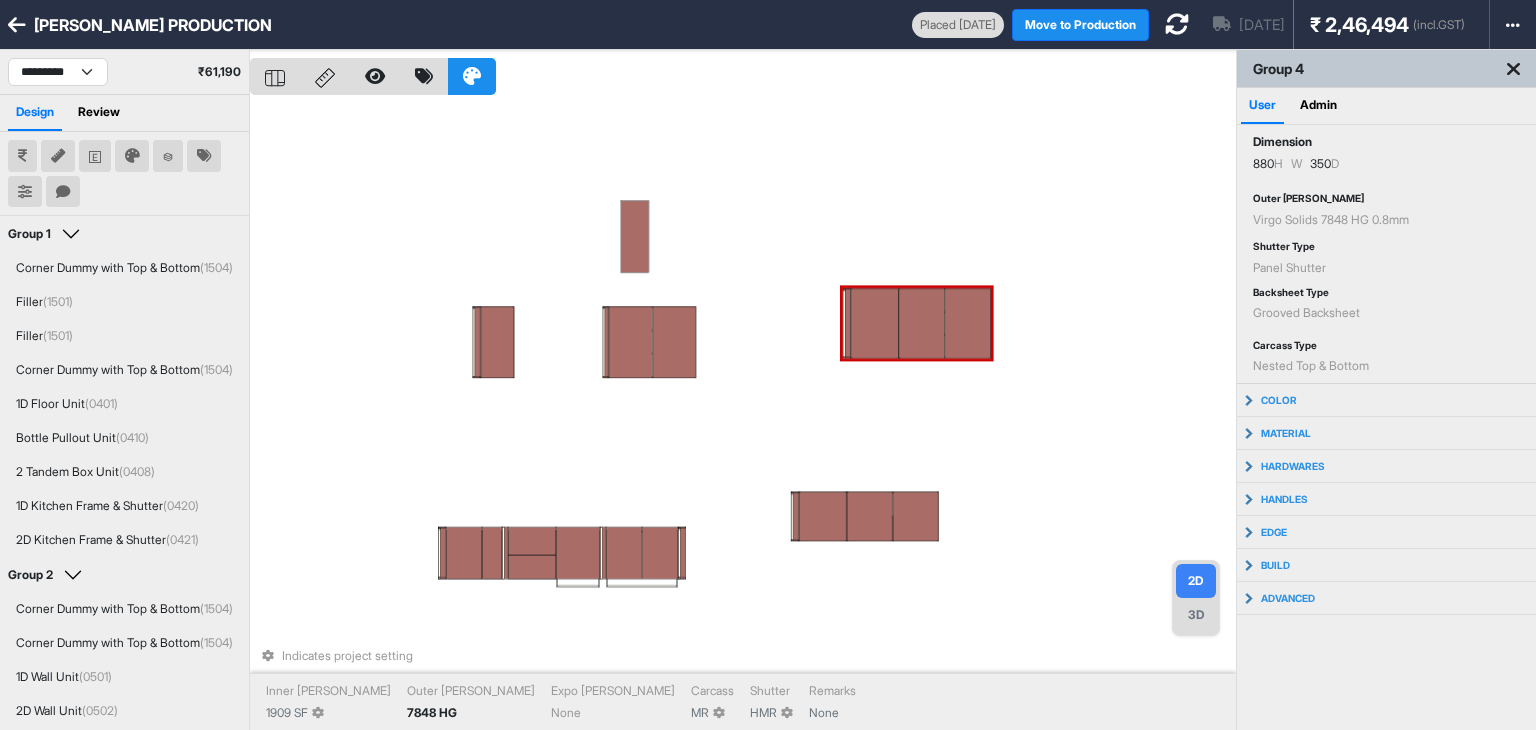 click at bounding box center [875, 324] 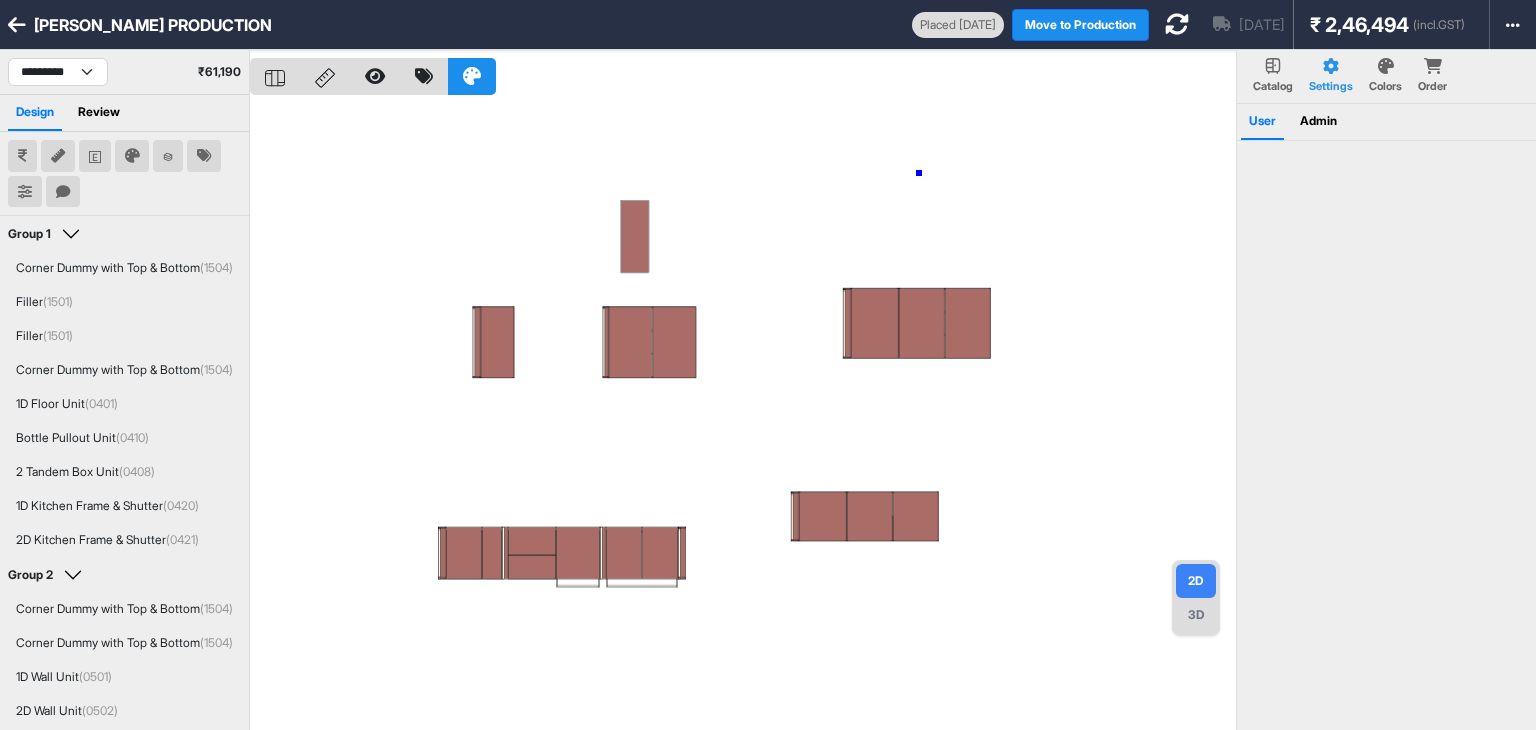 click at bounding box center (743, 415) 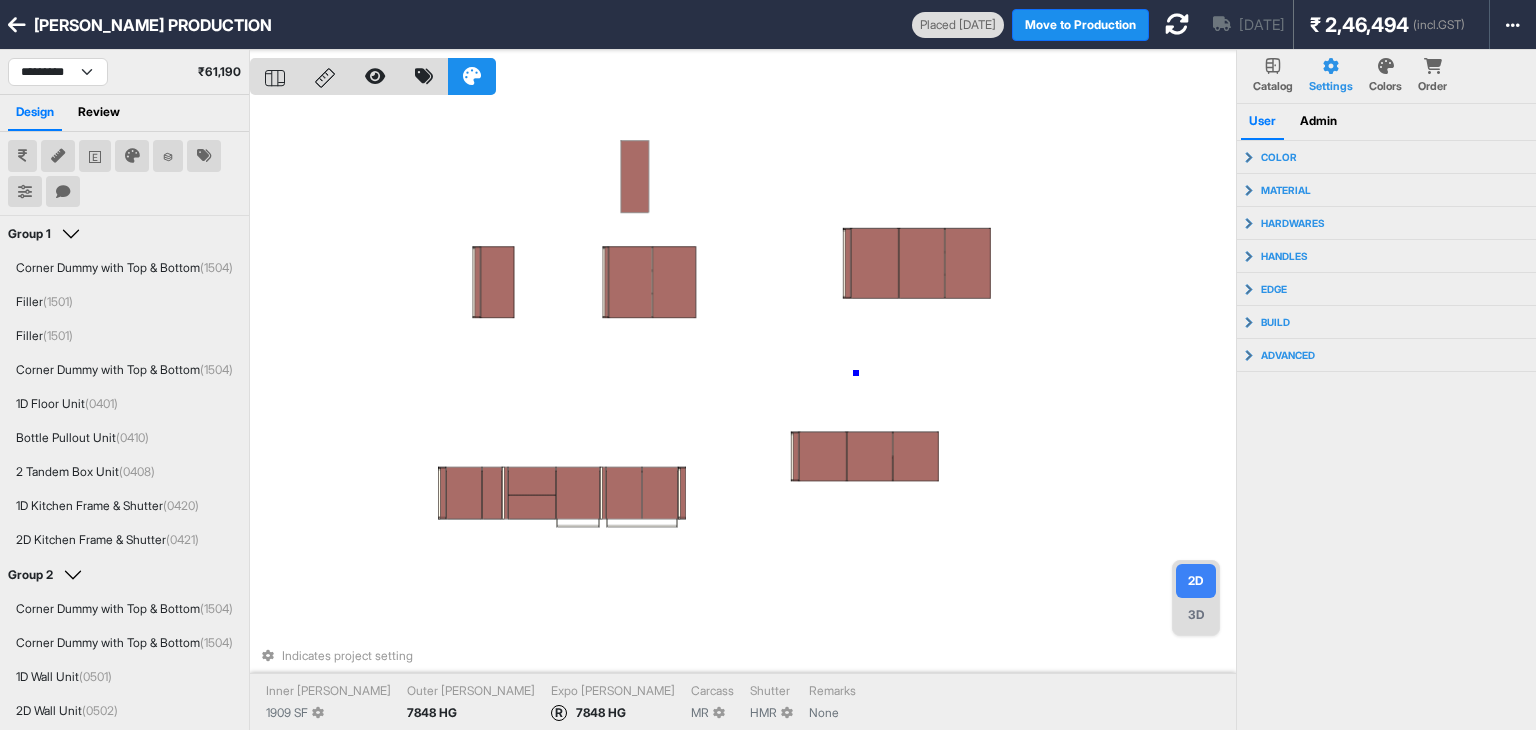 click on "Indicates project setting Inner [PERSON_NAME] 1909 SF Outer [PERSON_NAME] 7848 HG Expo [PERSON_NAME] R 7848 HG Carcass MR [PERSON_NAME] HMR Remarks None" at bounding box center (743, 415) 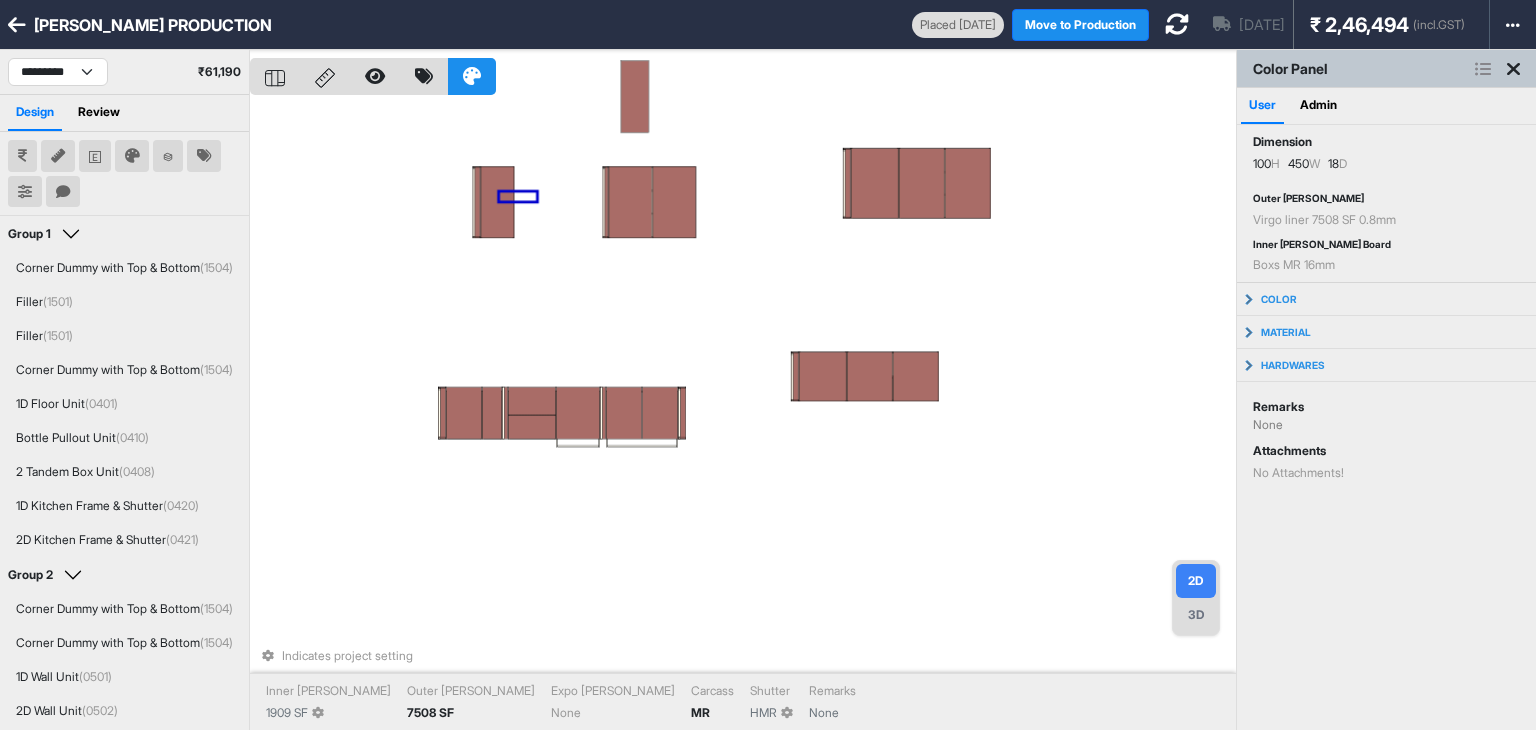 click on "Indicates project setting Inner [PERSON_NAME] 1909 SF Outer [PERSON_NAME] 7508 SF Expo [PERSON_NAME] None Carcass MR [PERSON_NAME] HMR Remarks None" at bounding box center [743, 415] 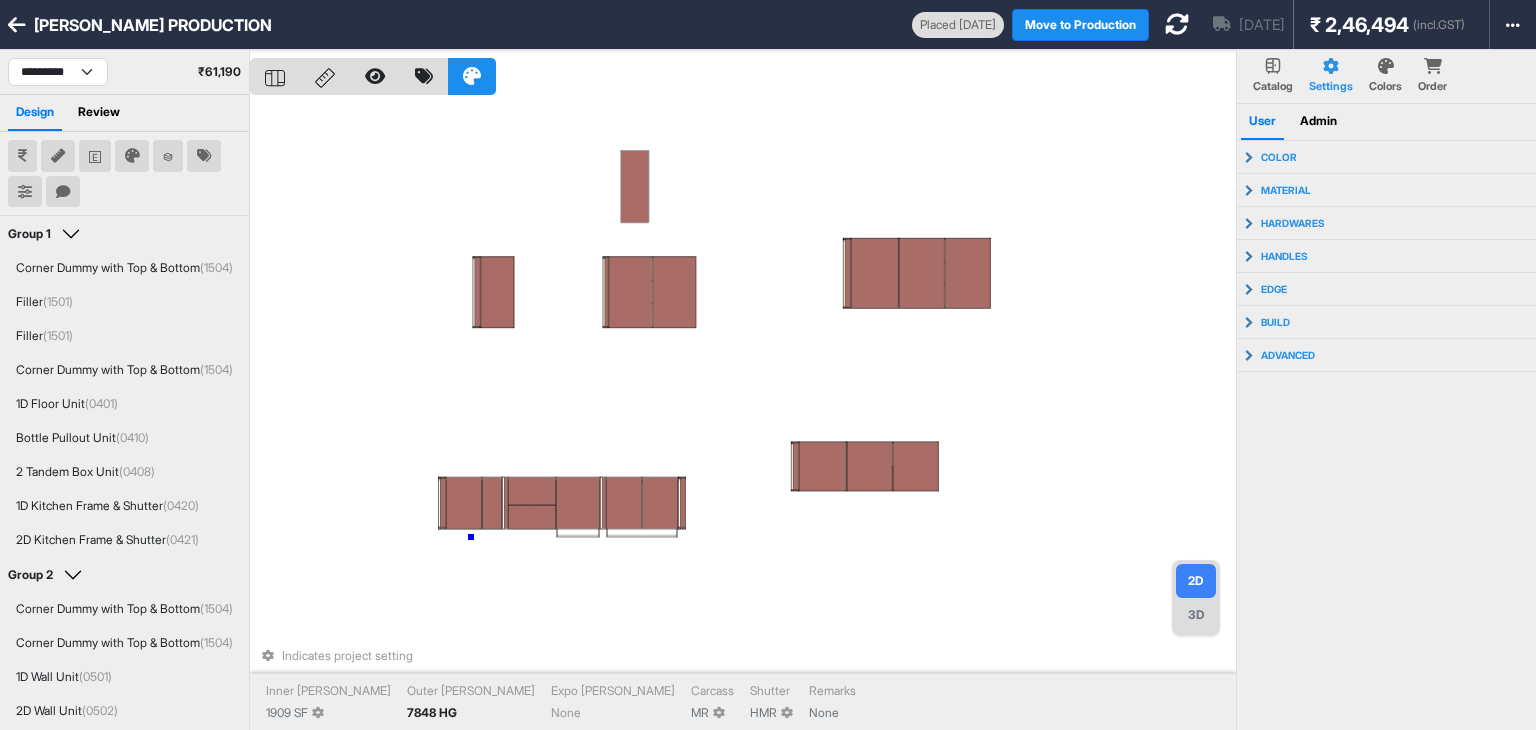 click on "Indicates project setting Inner [PERSON_NAME] 1909 SF Outer [PERSON_NAME] 7848 HG Expo [PERSON_NAME] None Carcass MR [PERSON_NAME] HMR Remarks None" at bounding box center (743, 415) 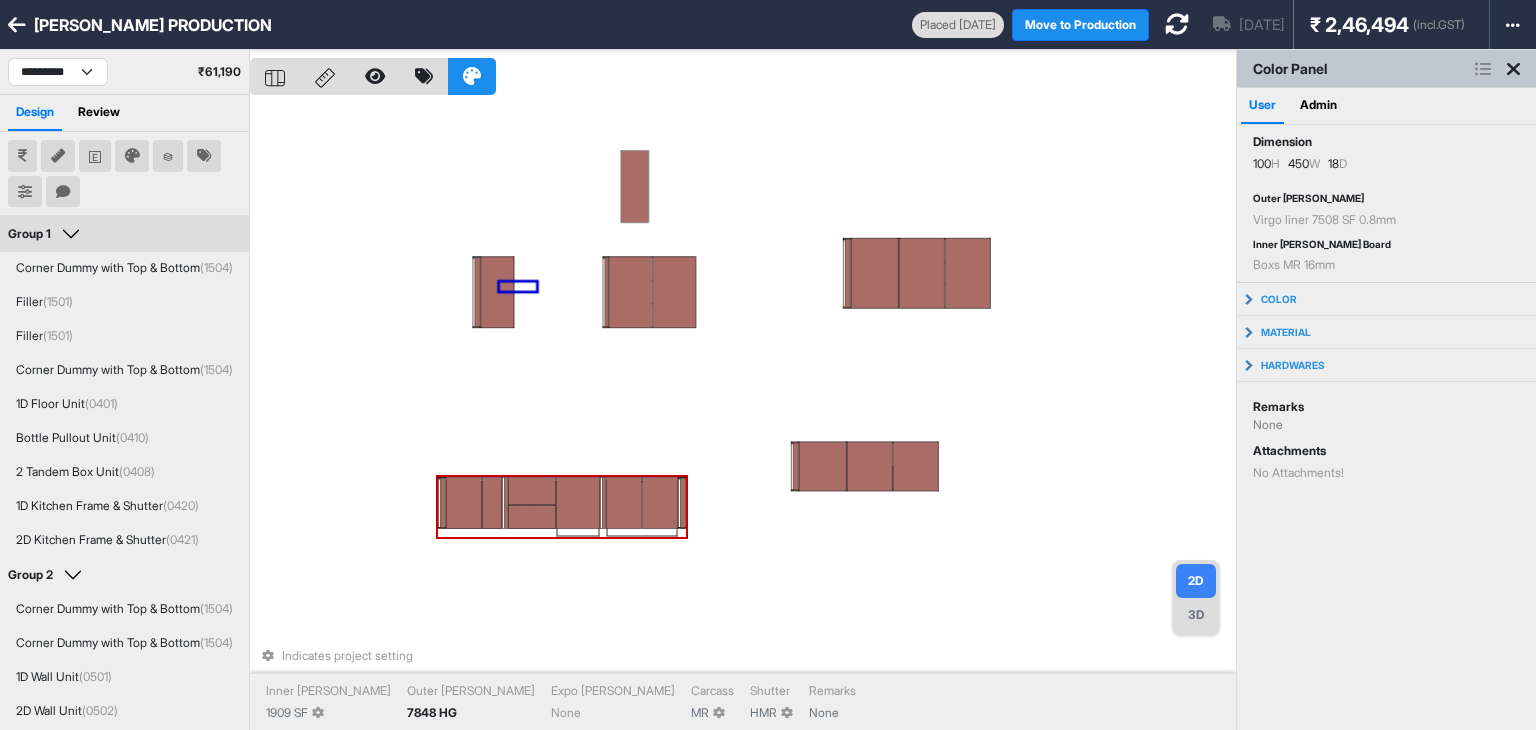 click at bounding box center (464, 503) 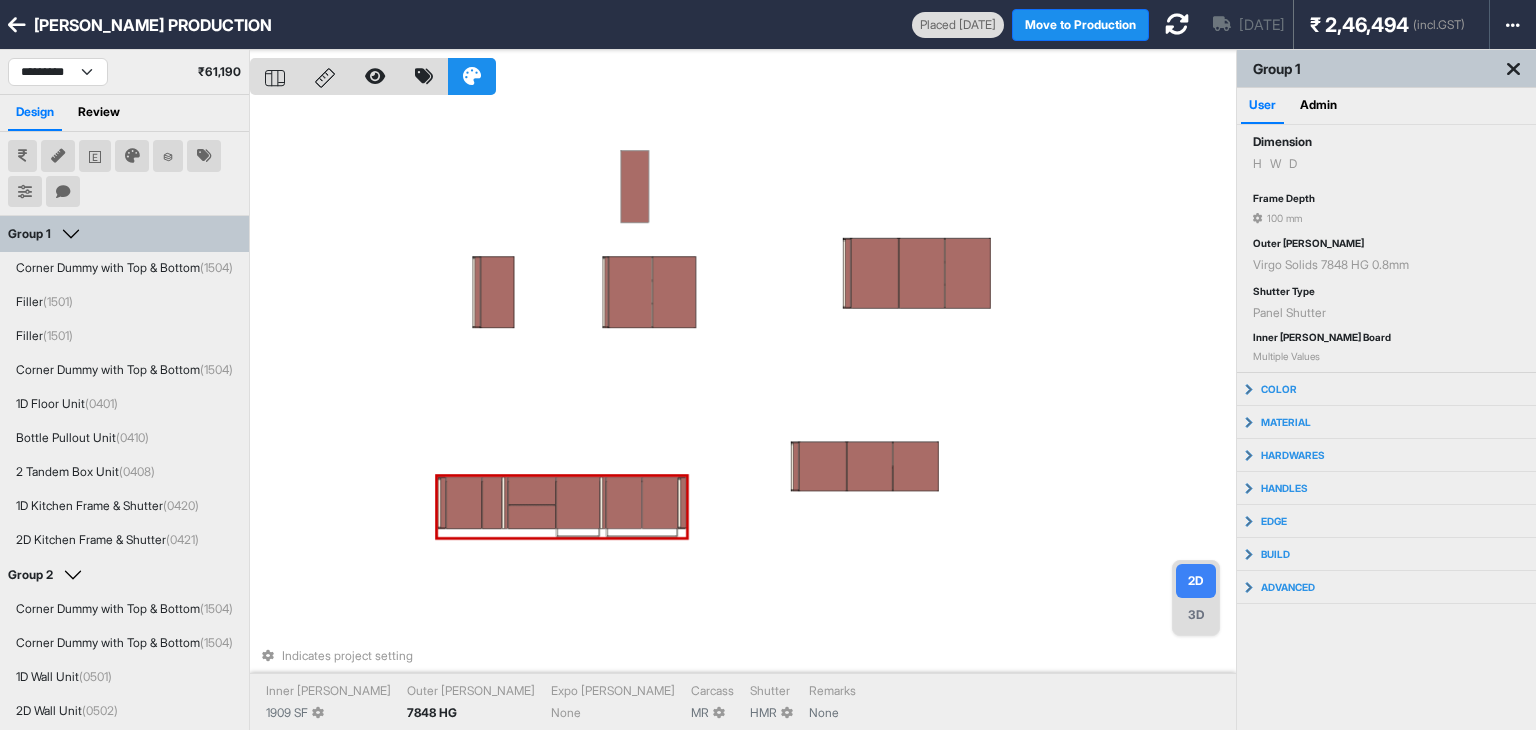 click at bounding box center [464, 503] 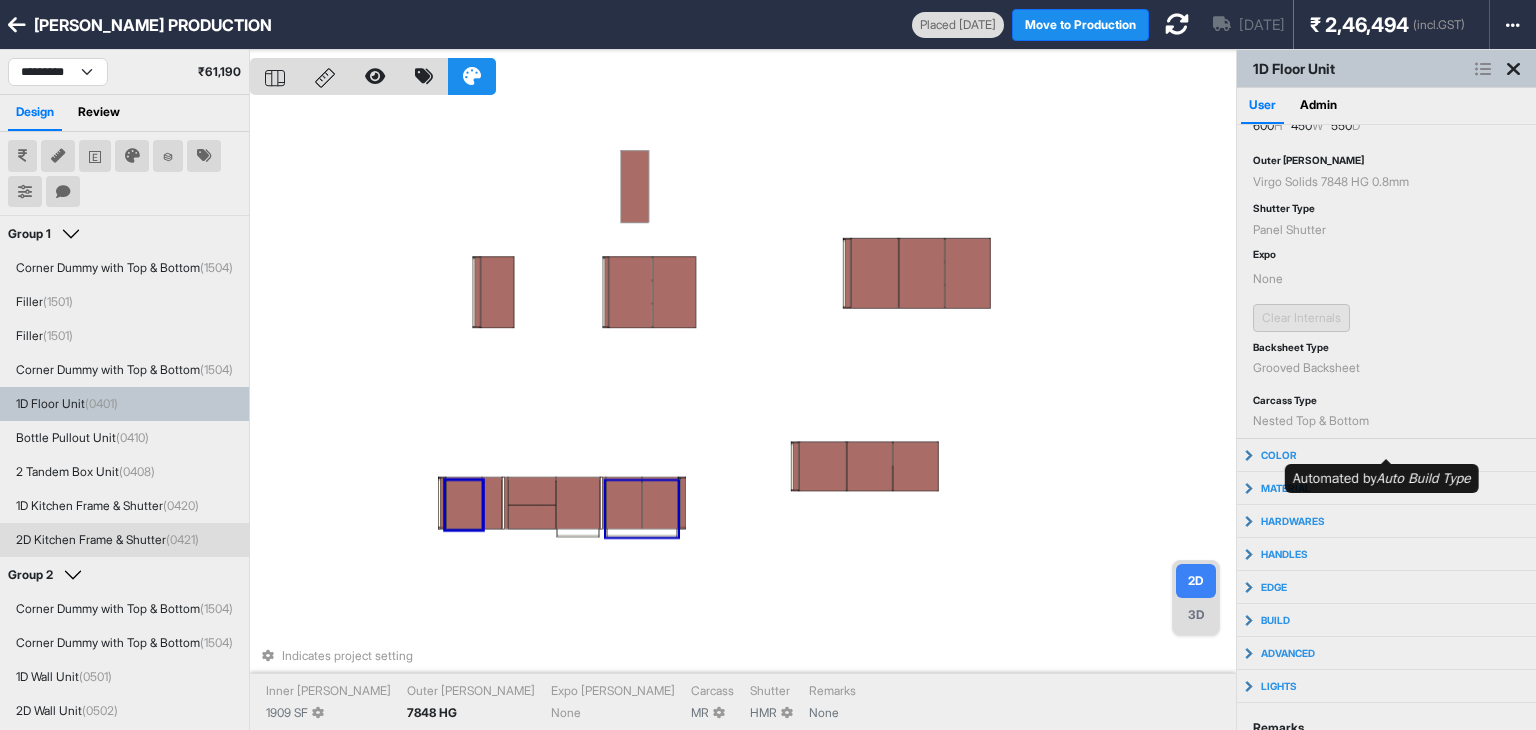 scroll, scrollTop: 40, scrollLeft: 0, axis: vertical 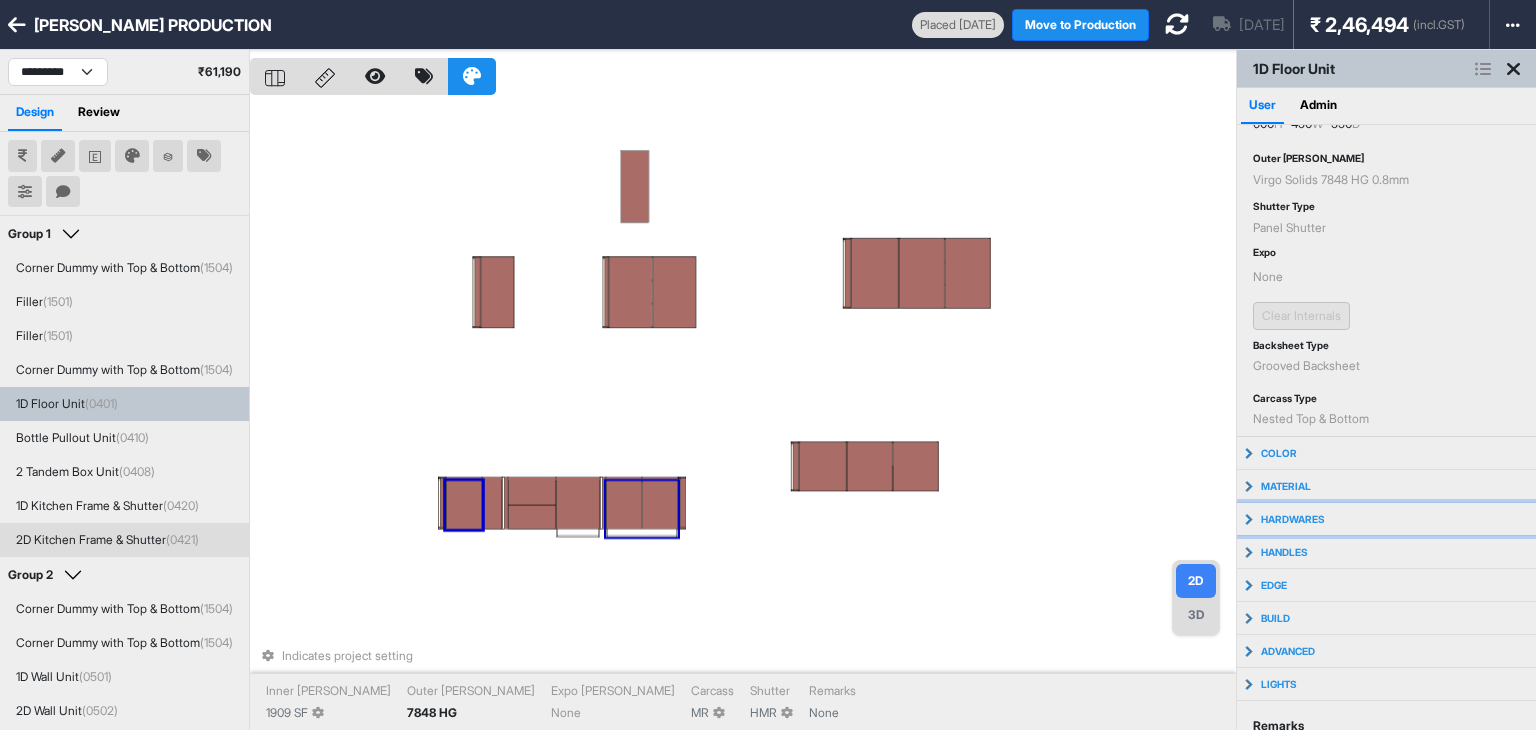click on "hardwares" at bounding box center [1293, 519] 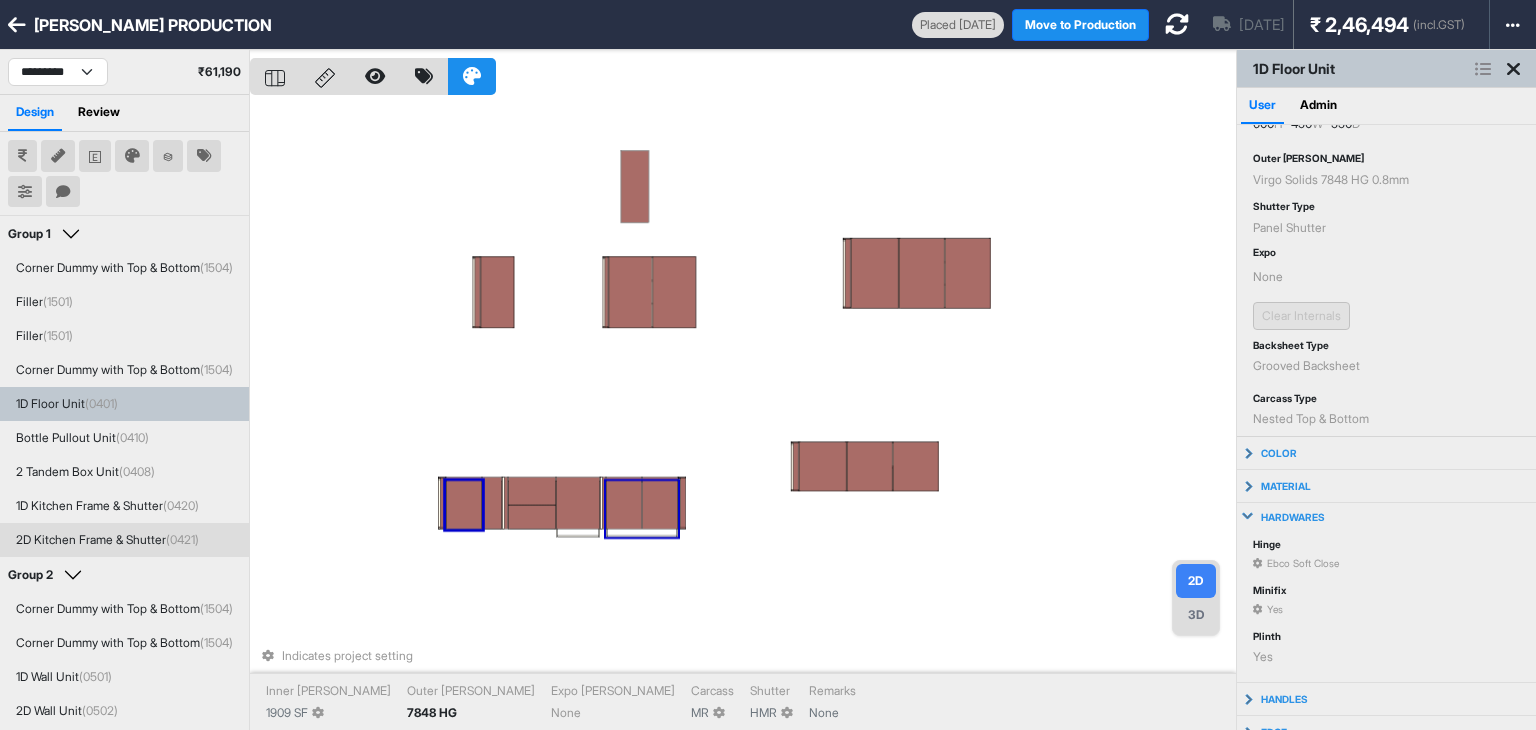 click on "hardwares" at bounding box center [1293, 517] 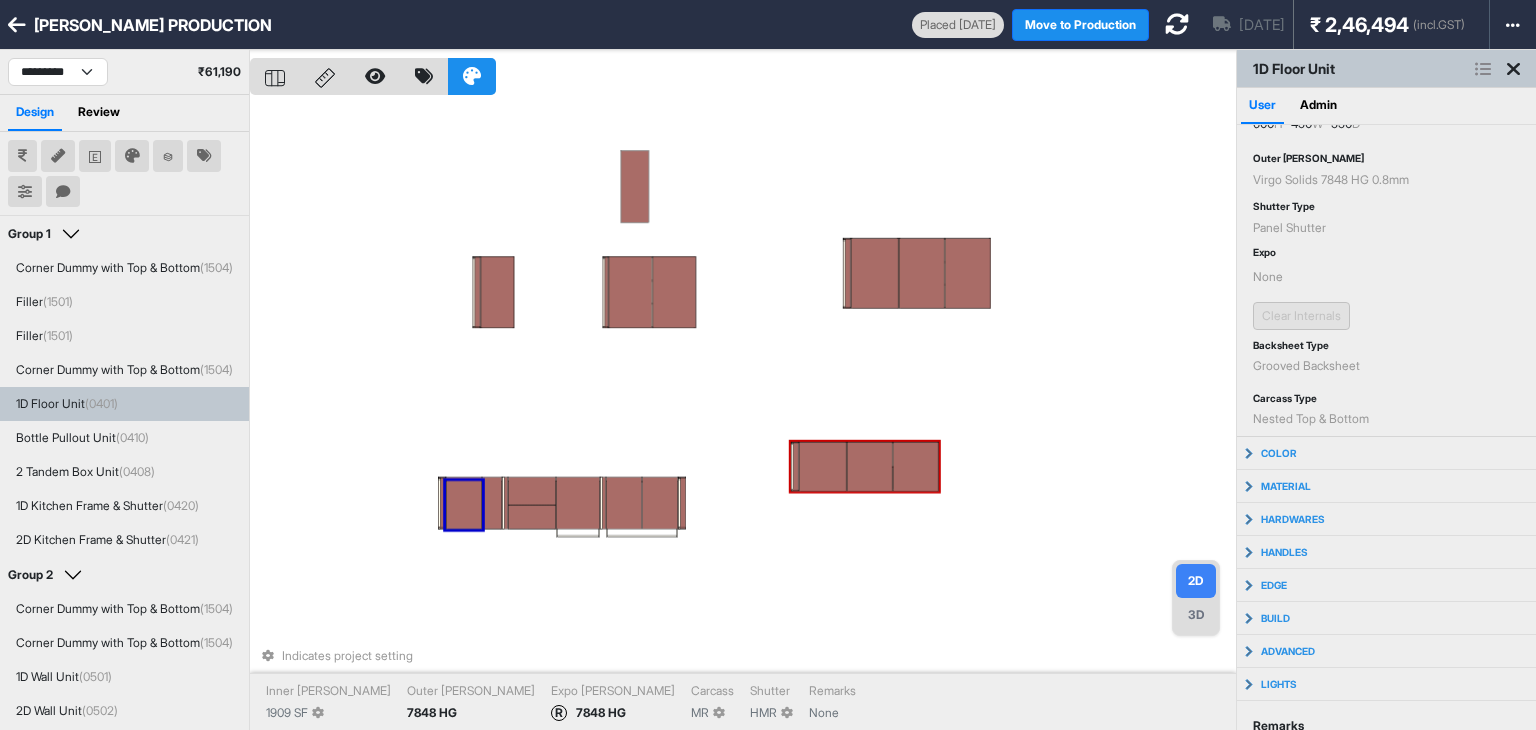 click on "Indicates project setting Inner [PERSON_NAME] 1909 SF Outer [PERSON_NAME] 7848 HG Expo [PERSON_NAME] R 7848 HG Carcass MR [PERSON_NAME] HMR Remarks None" at bounding box center [743, 415] 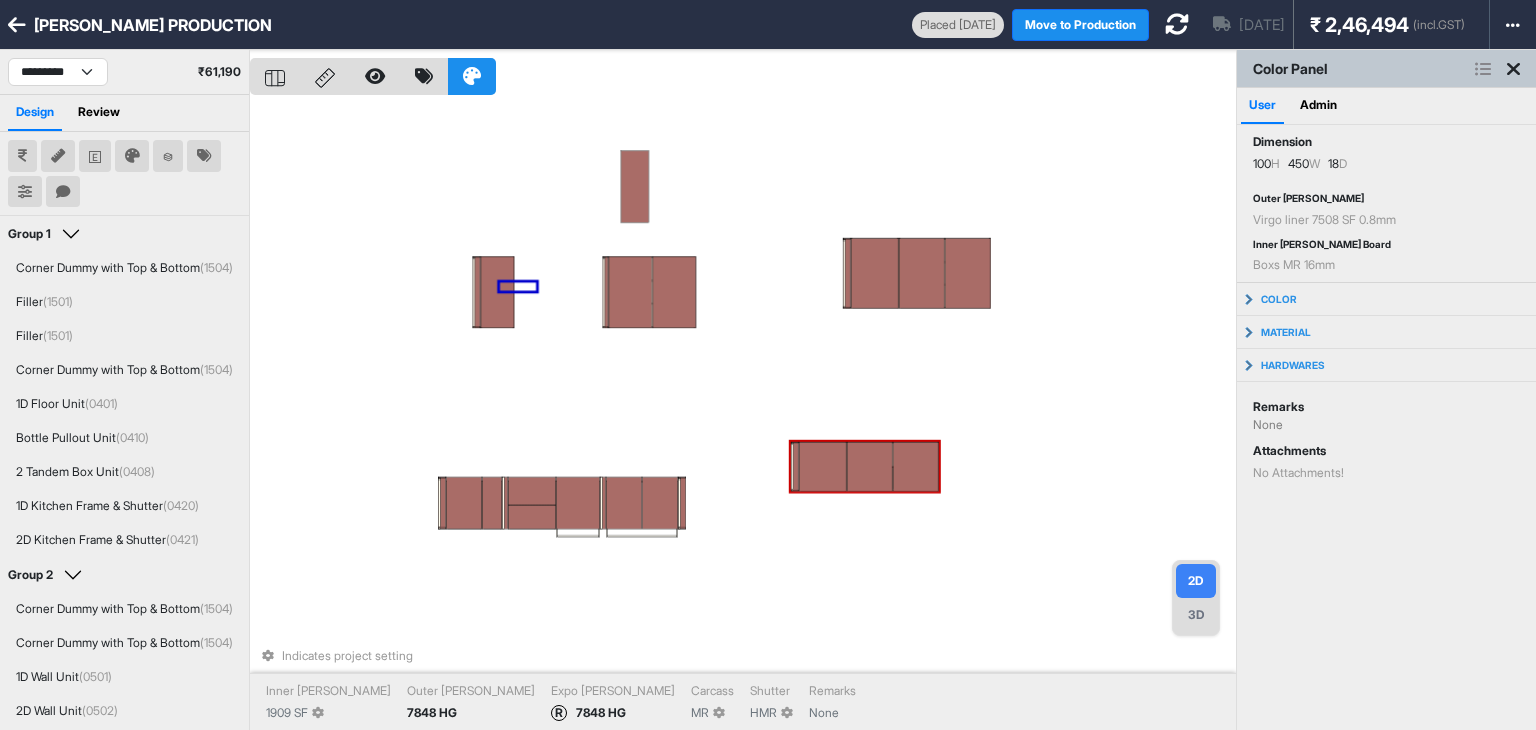 click at bounding box center [870, 467] 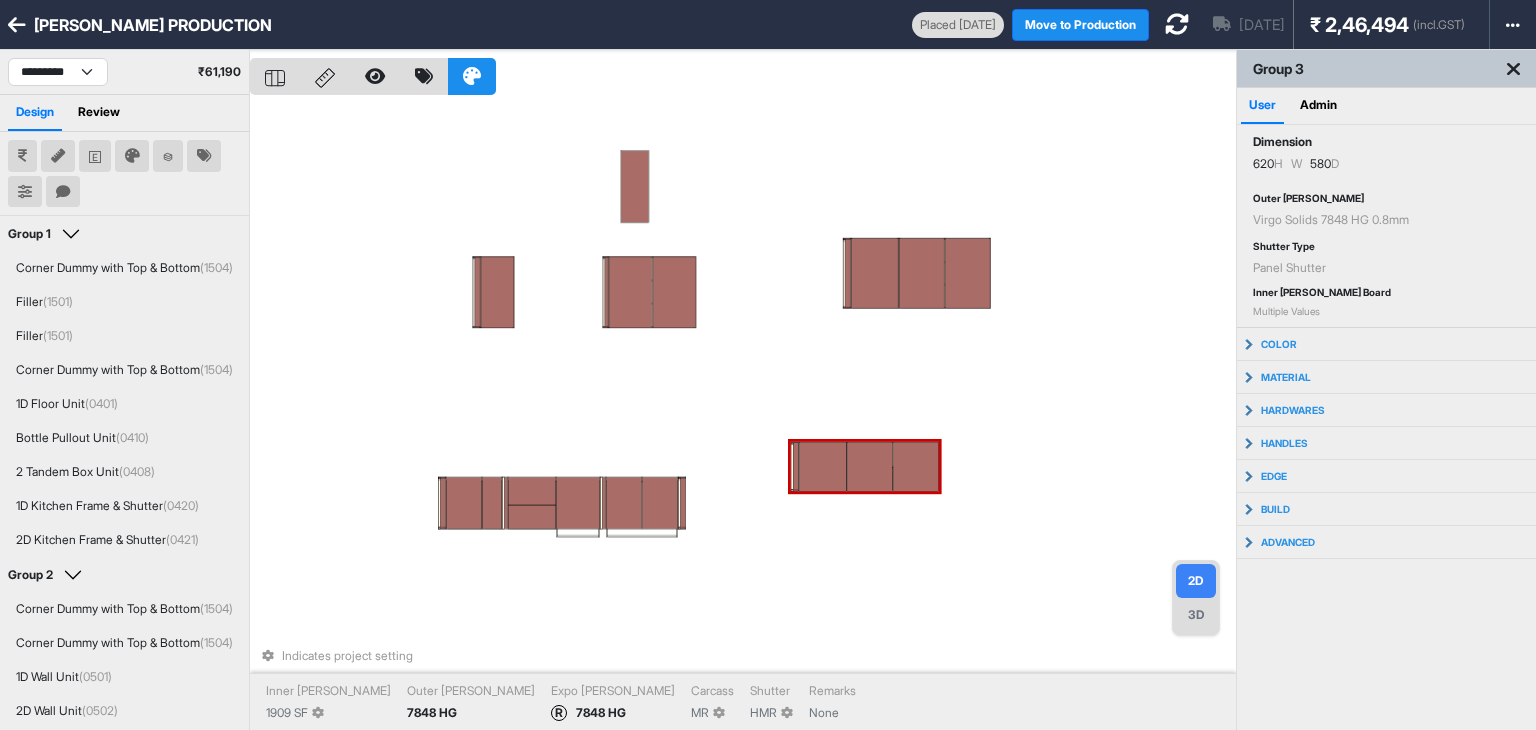click at bounding box center [870, 467] 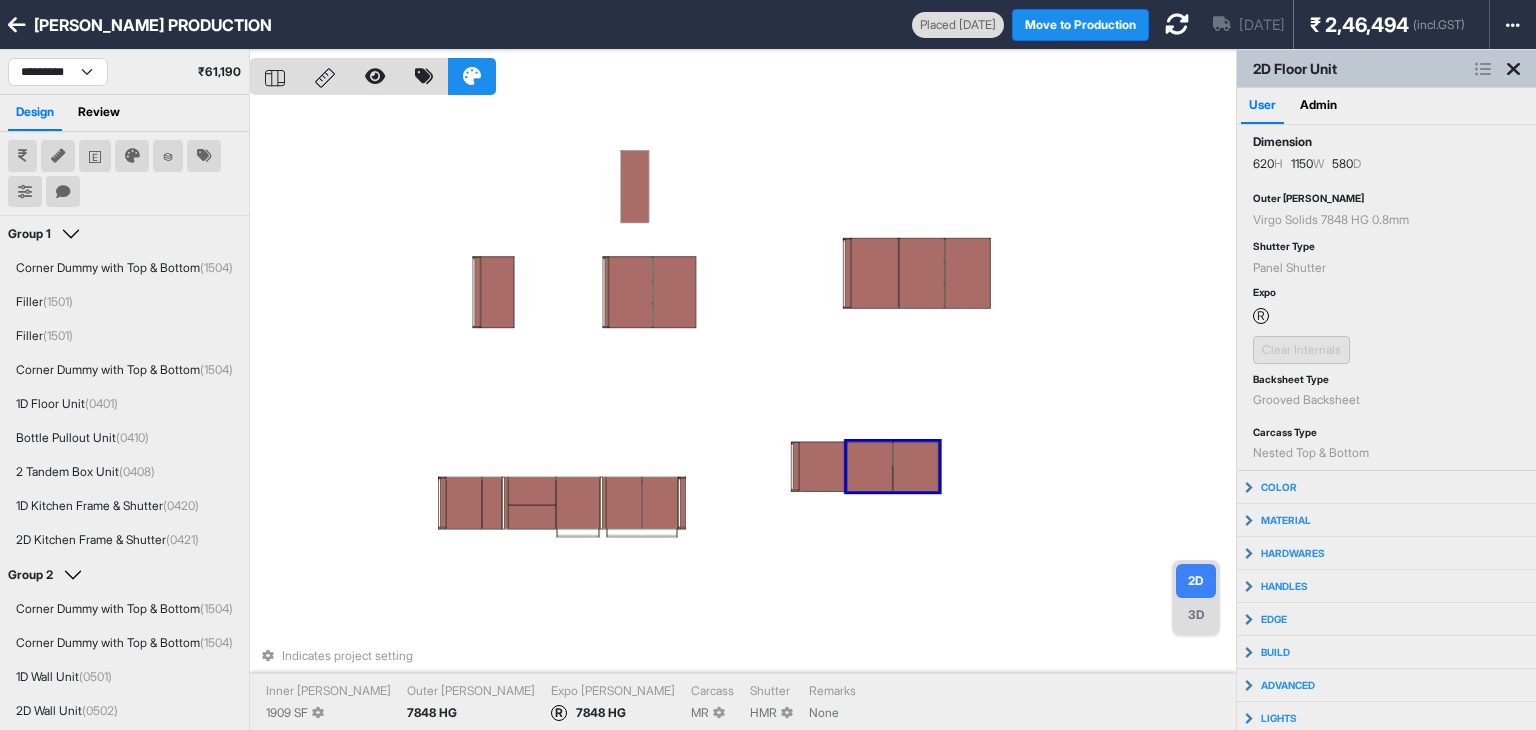 click on "Indicates project setting Inner [PERSON_NAME] 1909 SF Outer [PERSON_NAME] 7848 HG Expo [PERSON_NAME] R 7848 HG Carcass MR [PERSON_NAME] HMR Remarks None" at bounding box center (743, 415) 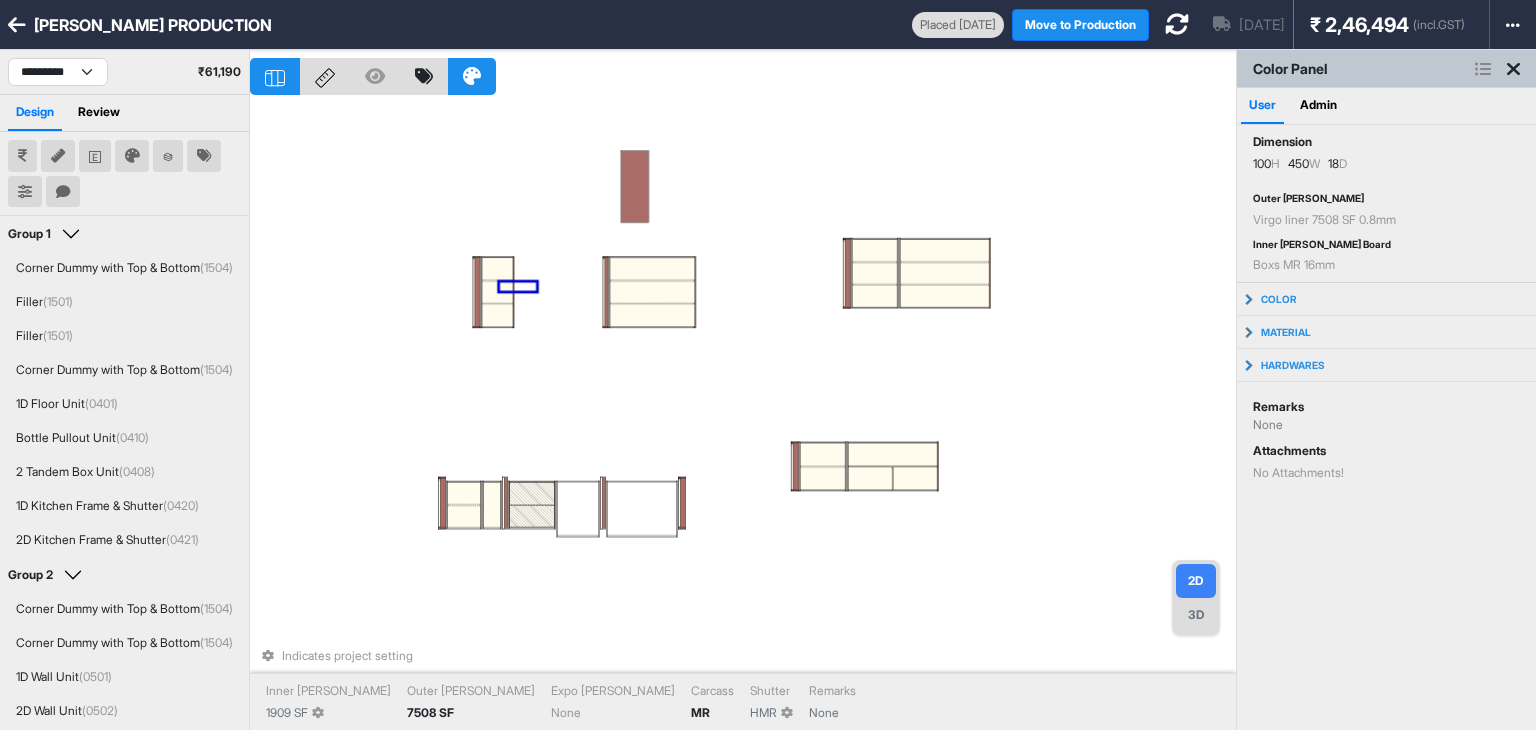 click on "Indicates project setting Inner [PERSON_NAME] 1909 SF Outer [PERSON_NAME] 7508 SF Expo [PERSON_NAME] None Carcass MR [PERSON_NAME] HMR Remarks None" at bounding box center (743, 415) 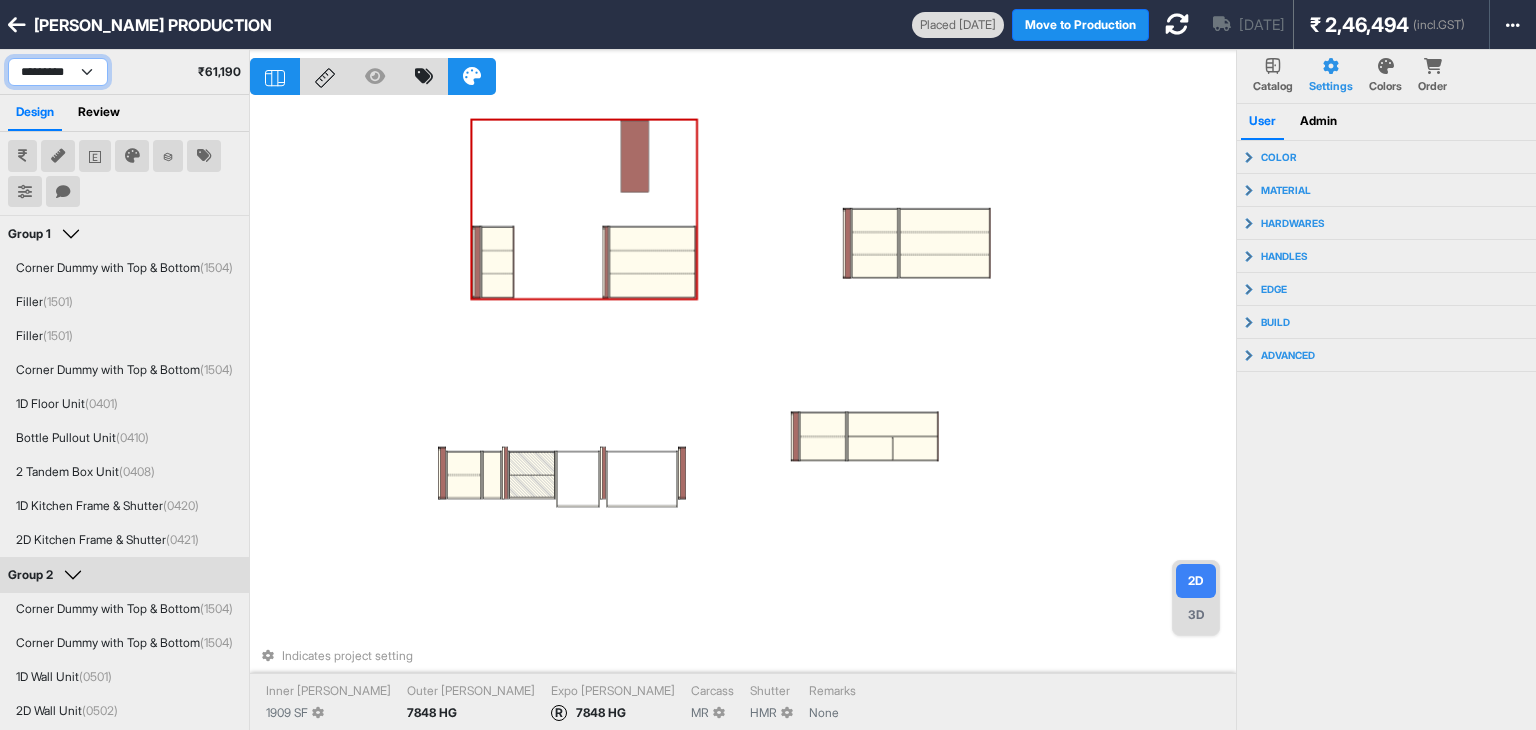click on "**********" at bounding box center (58, 72) 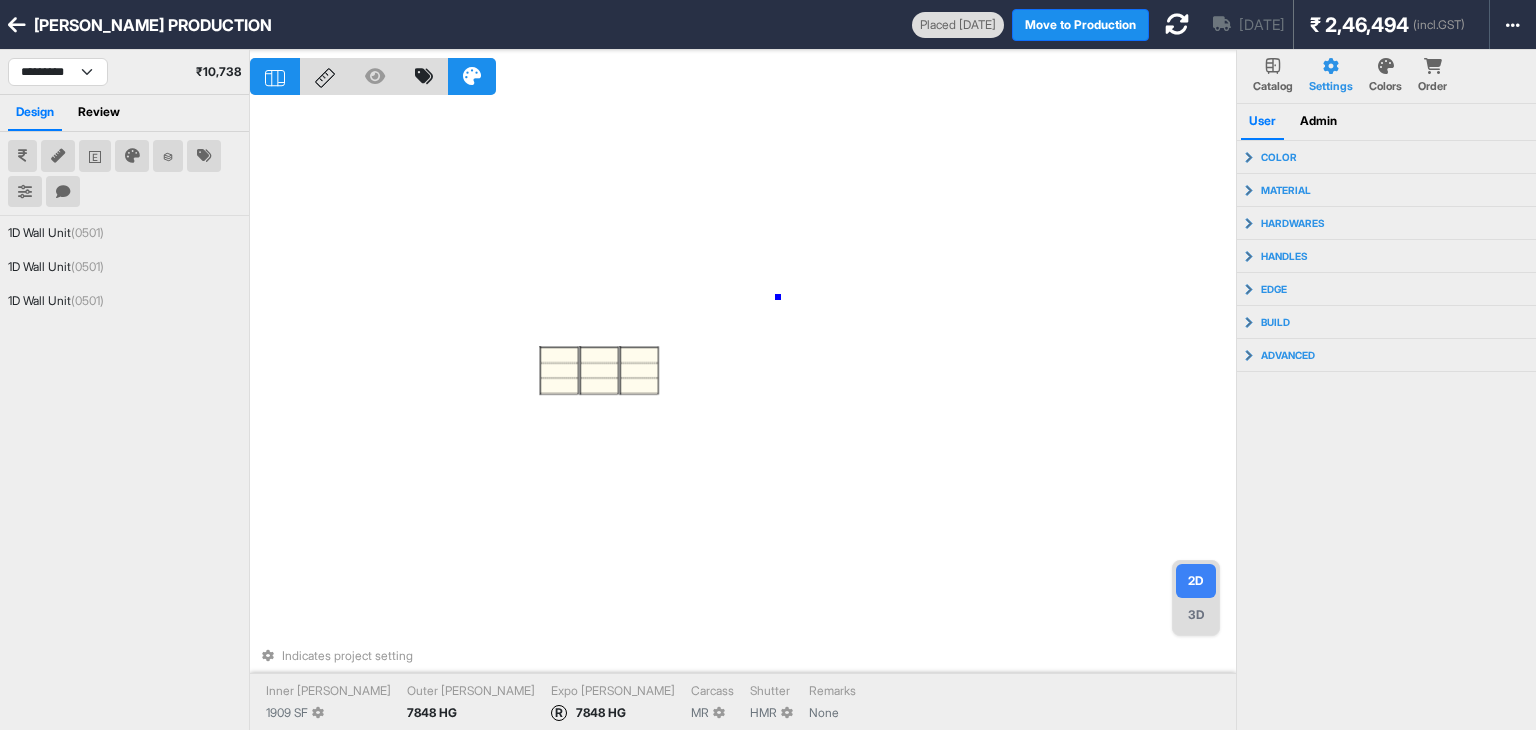 click on "Indicates project setting Inner [PERSON_NAME] 1909 SF Outer [PERSON_NAME] 7848 HG Expo [PERSON_NAME] R 7848 HG Carcass MR [PERSON_NAME] HMR Remarks None" at bounding box center [743, 415] 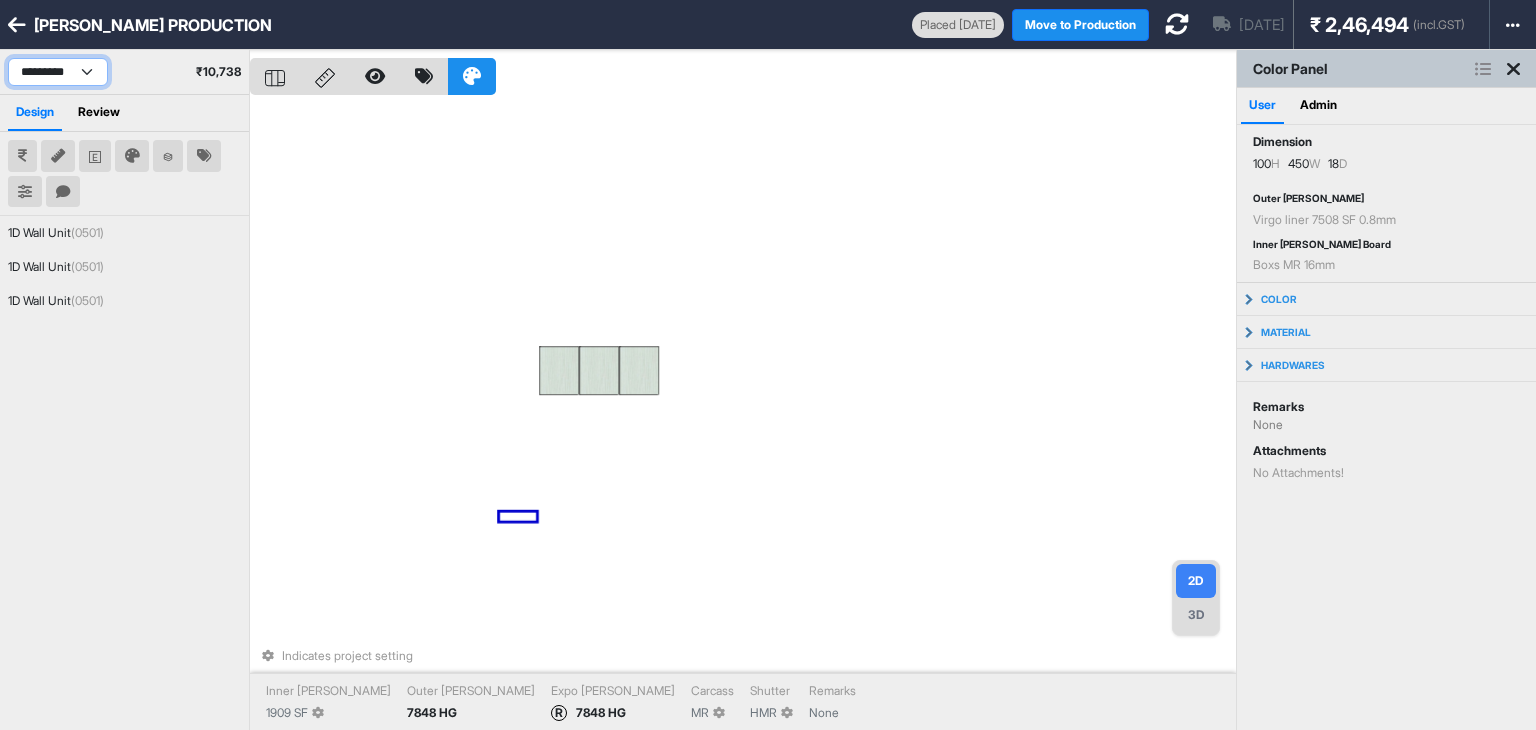 click on "**********" at bounding box center [58, 72] 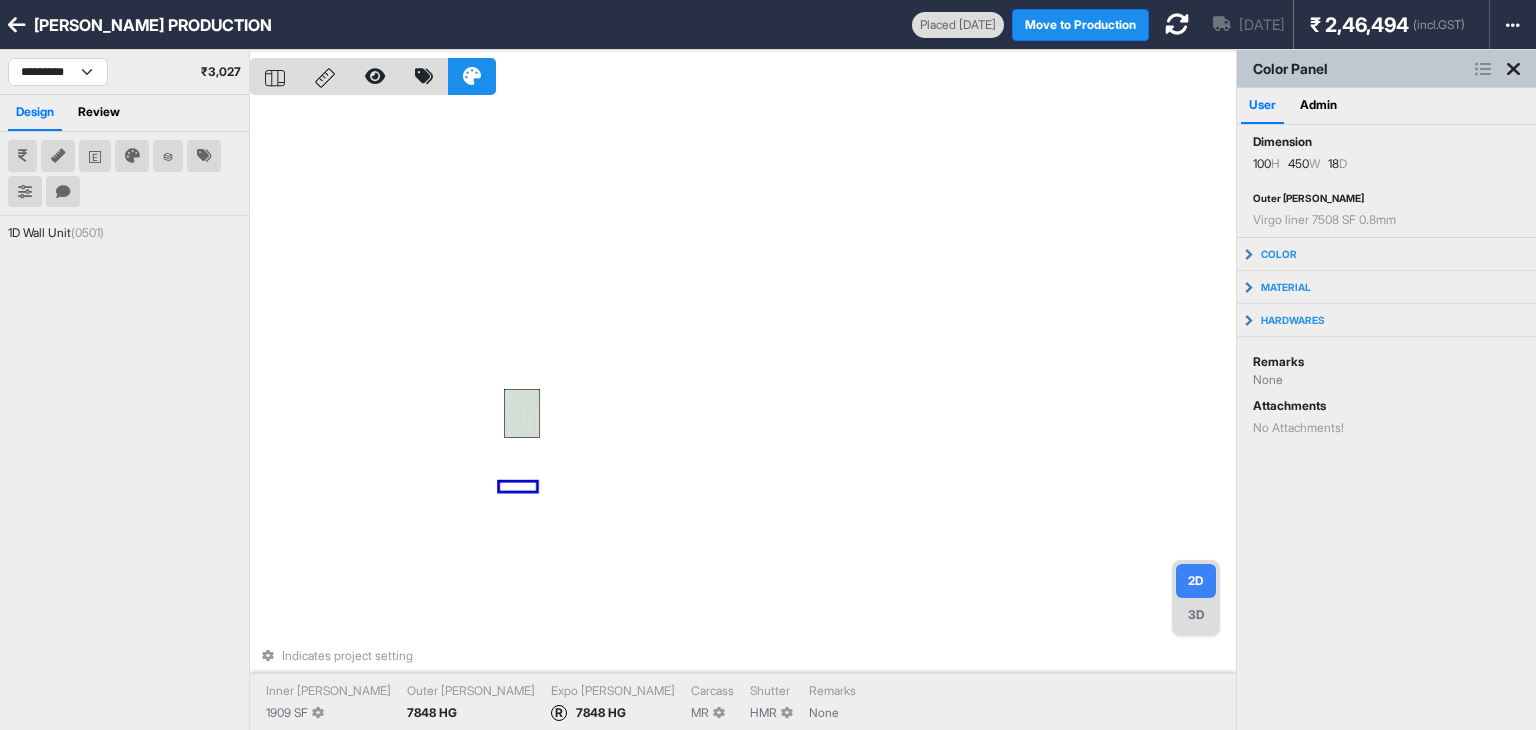 click on "Indicates project setting Inner [PERSON_NAME] 1909 SF Outer [PERSON_NAME] 7848 HG Expo [PERSON_NAME] R 7848 HG Carcass MR [PERSON_NAME] HMR Remarks None" at bounding box center (743, 415) 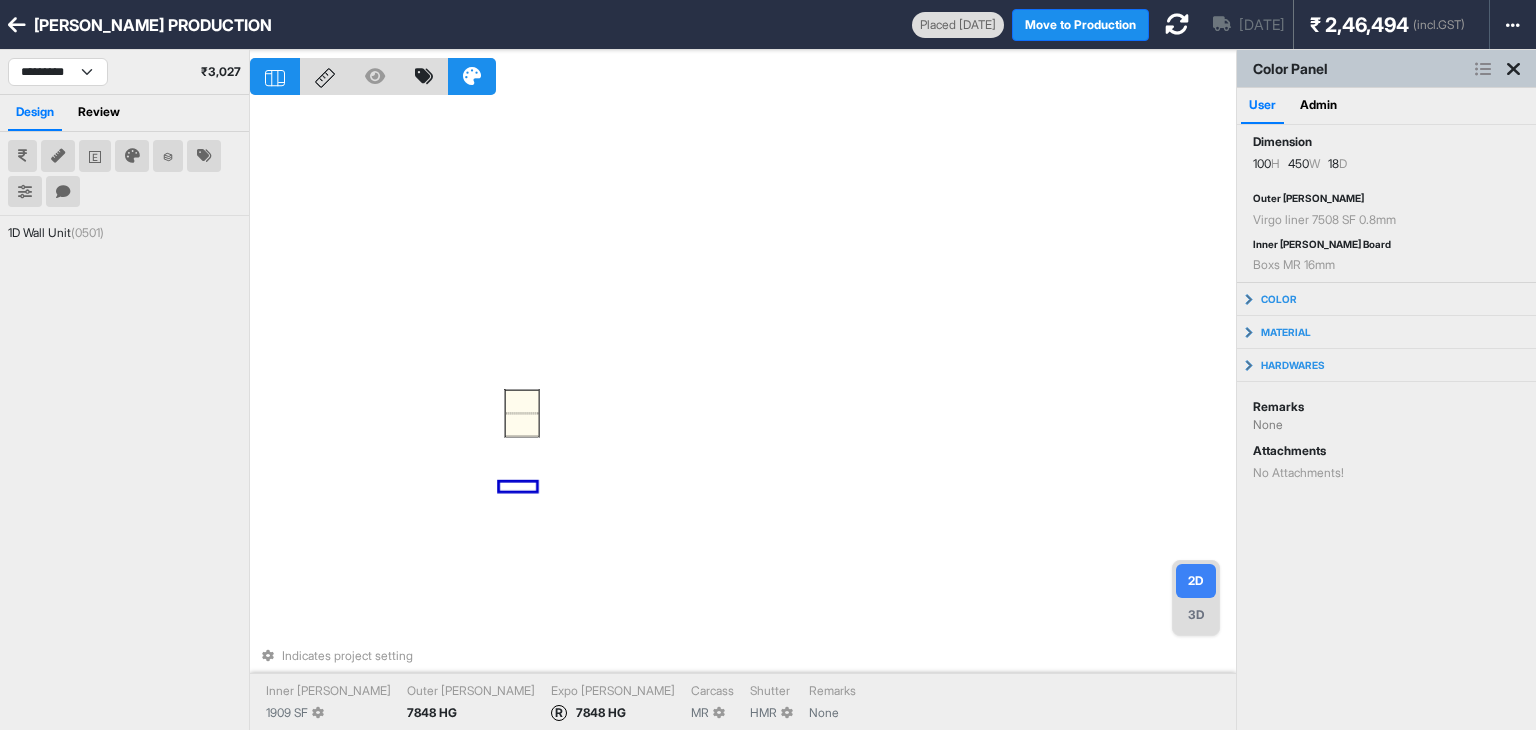 click on "Indicates project setting Inner [PERSON_NAME] 1909 SF Outer [PERSON_NAME] 7848 HG Expo [PERSON_NAME] R 7848 HG Carcass MR [PERSON_NAME] HMR Remarks None" at bounding box center (743, 415) 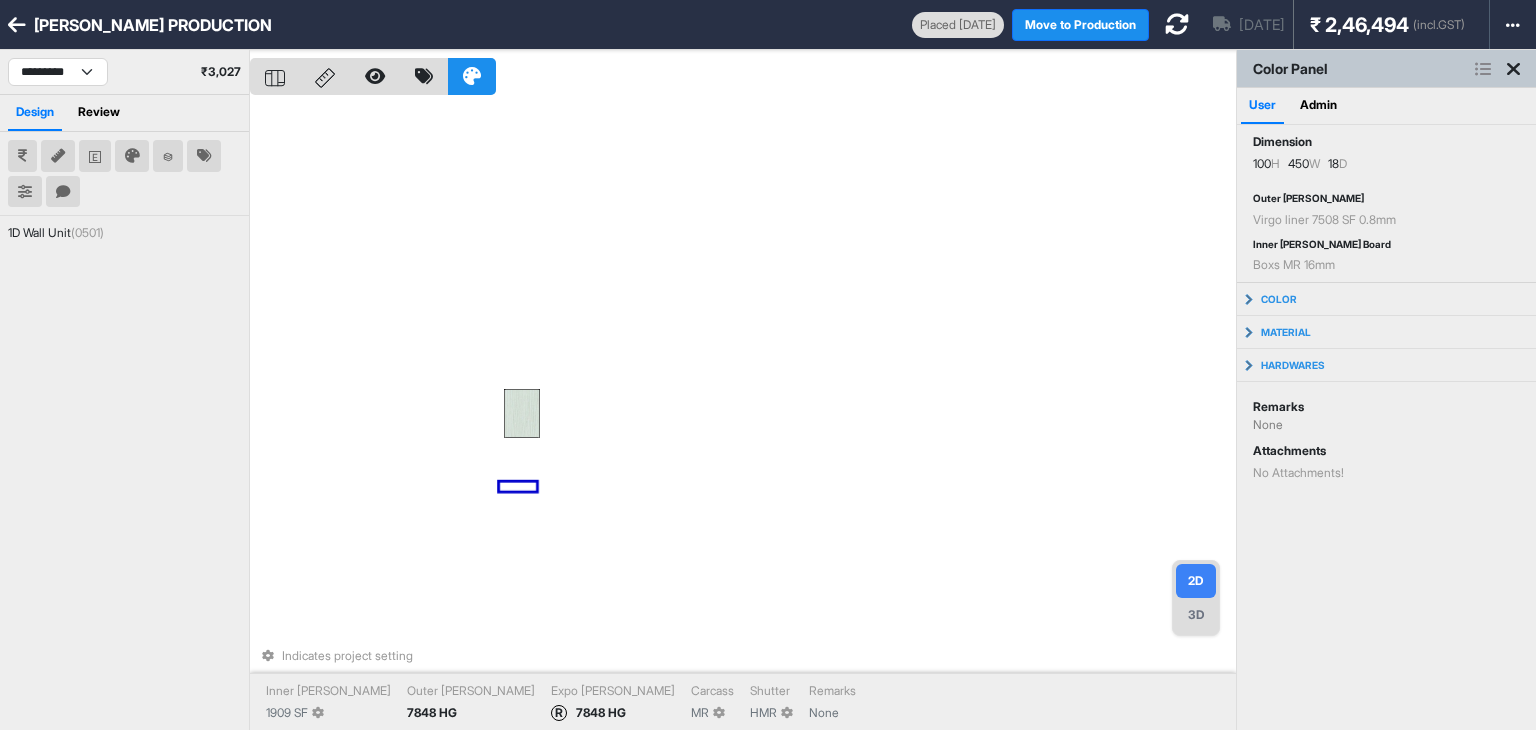 click on "Indicates project setting Inner [PERSON_NAME] 1909 SF Outer [PERSON_NAME] 7848 HG Expo [PERSON_NAME] R 7848 HG Carcass MR [PERSON_NAME] HMR Remarks None" at bounding box center (743, 415) 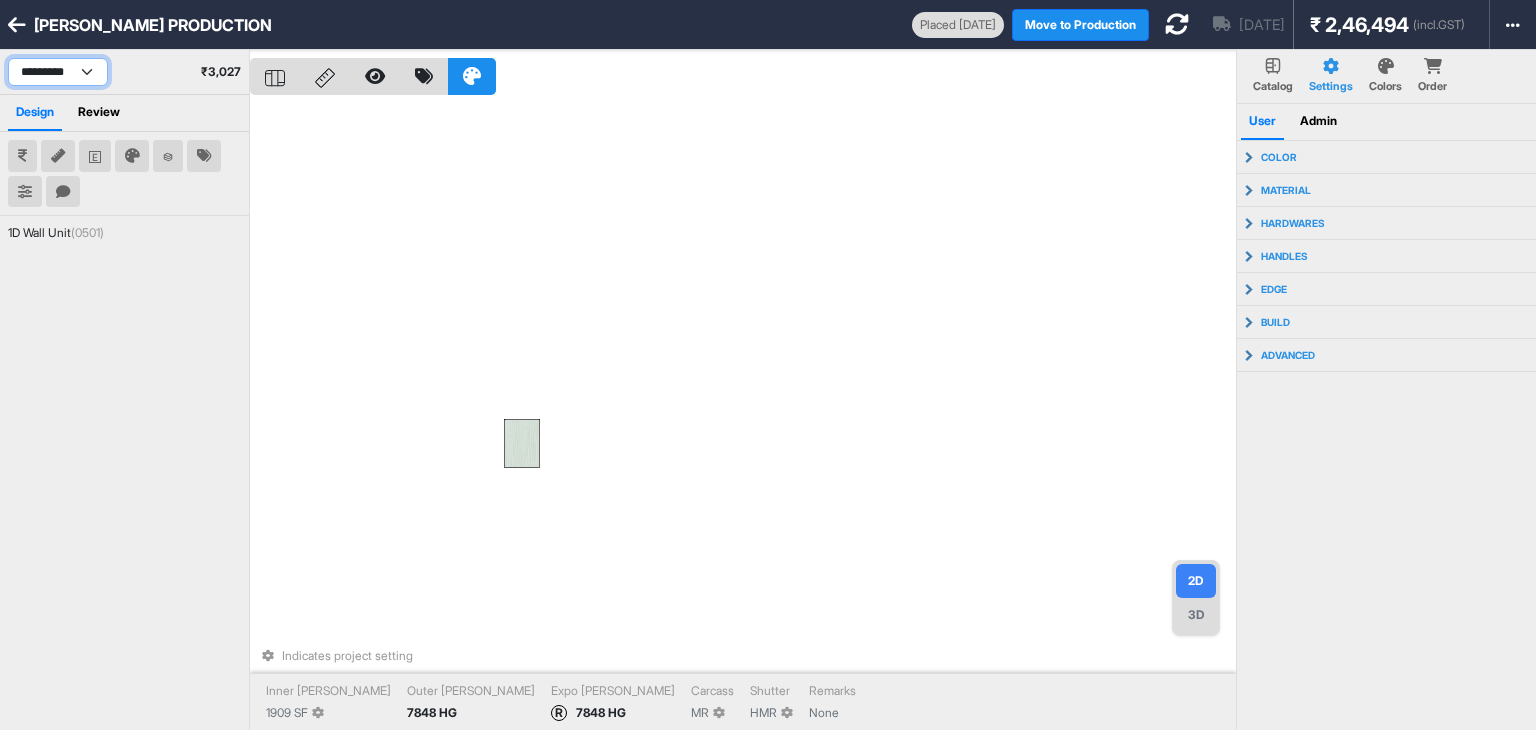 click on "**********" at bounding box center (58, 72) 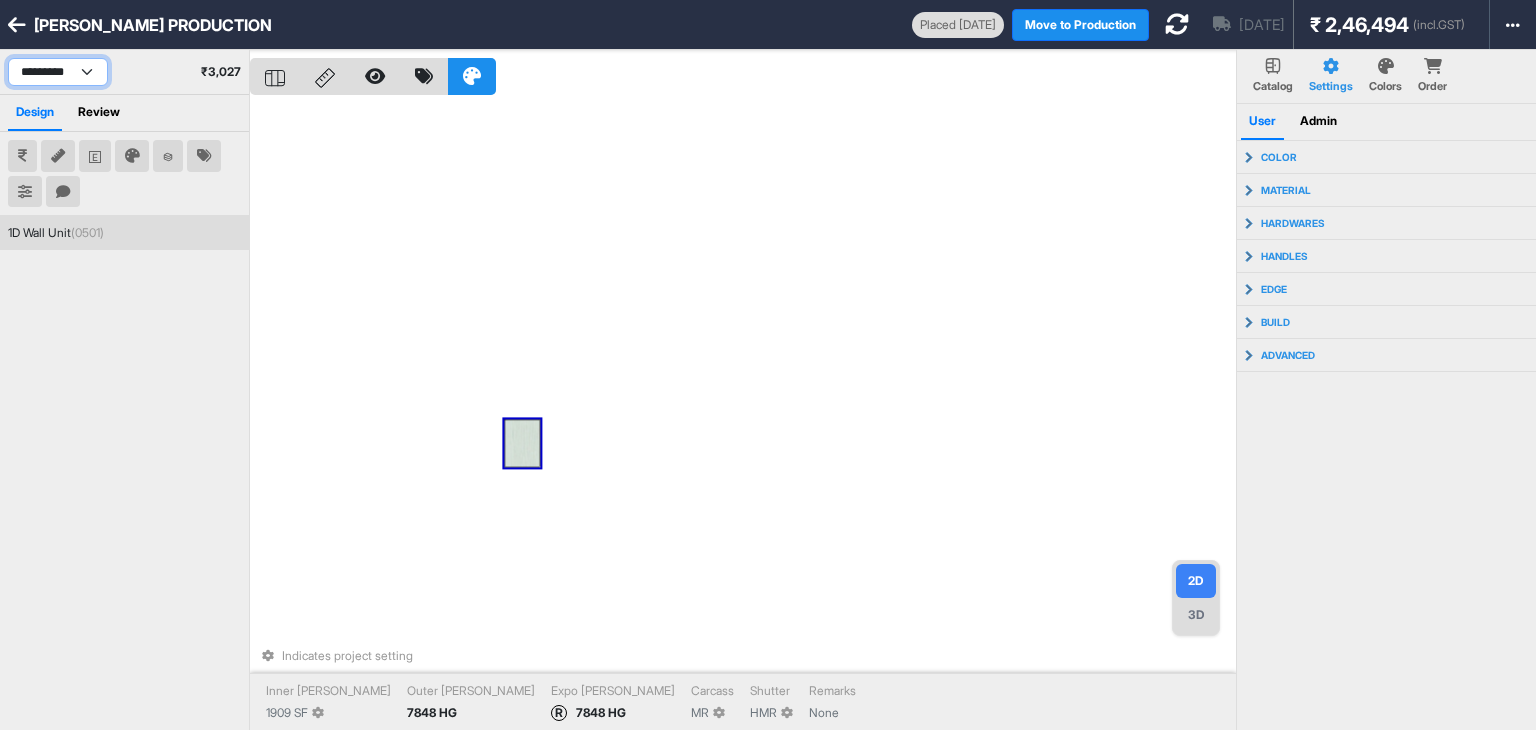 select on "****" 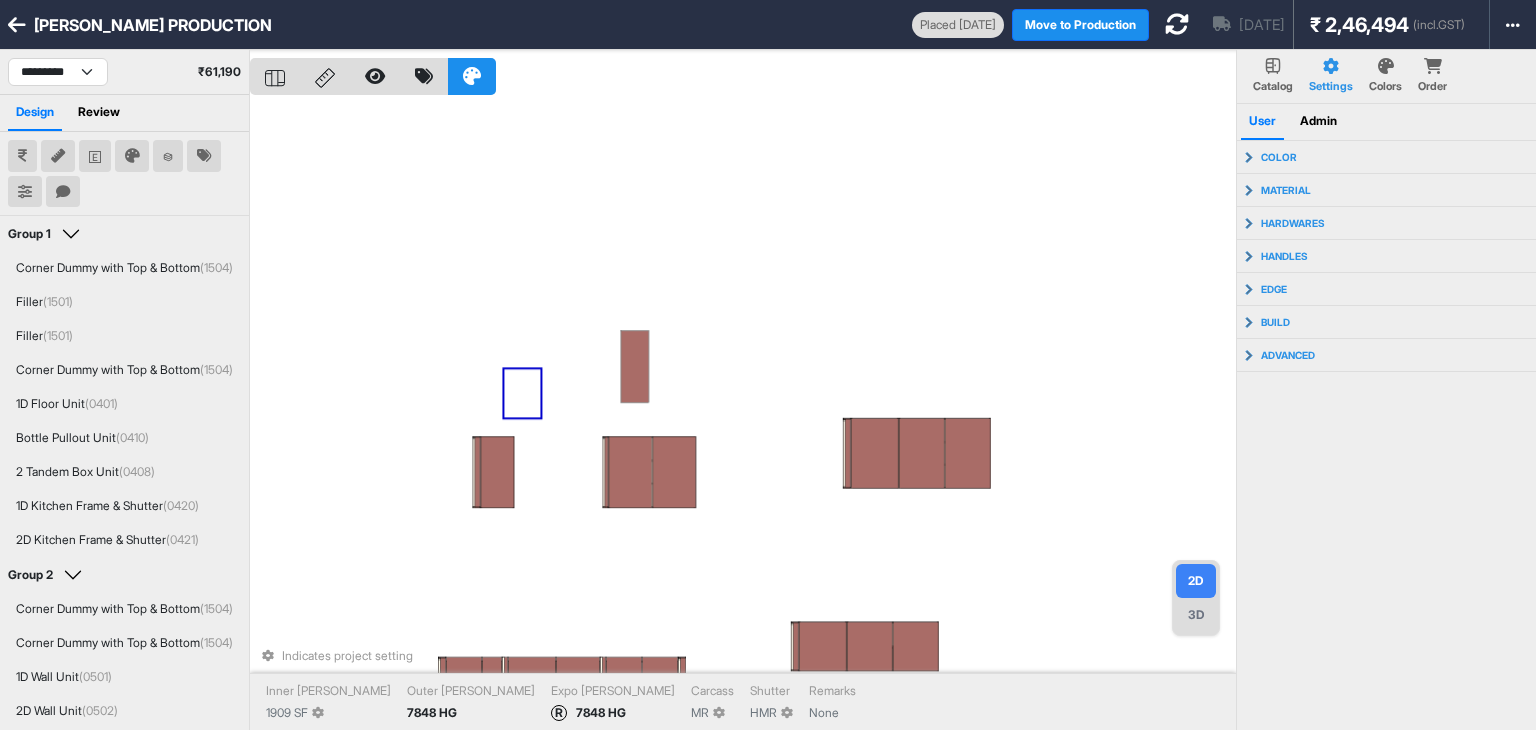click on "Indicates project setting Inner [PERSON_NAME] 1909 SF Outer [PERSON_NAME] 7848 HG Expo [PERSON_NAME] R 7848 HG Carcass MR [PERSON_NAME] HMR Remarks None" at bounding box center [743, 415] 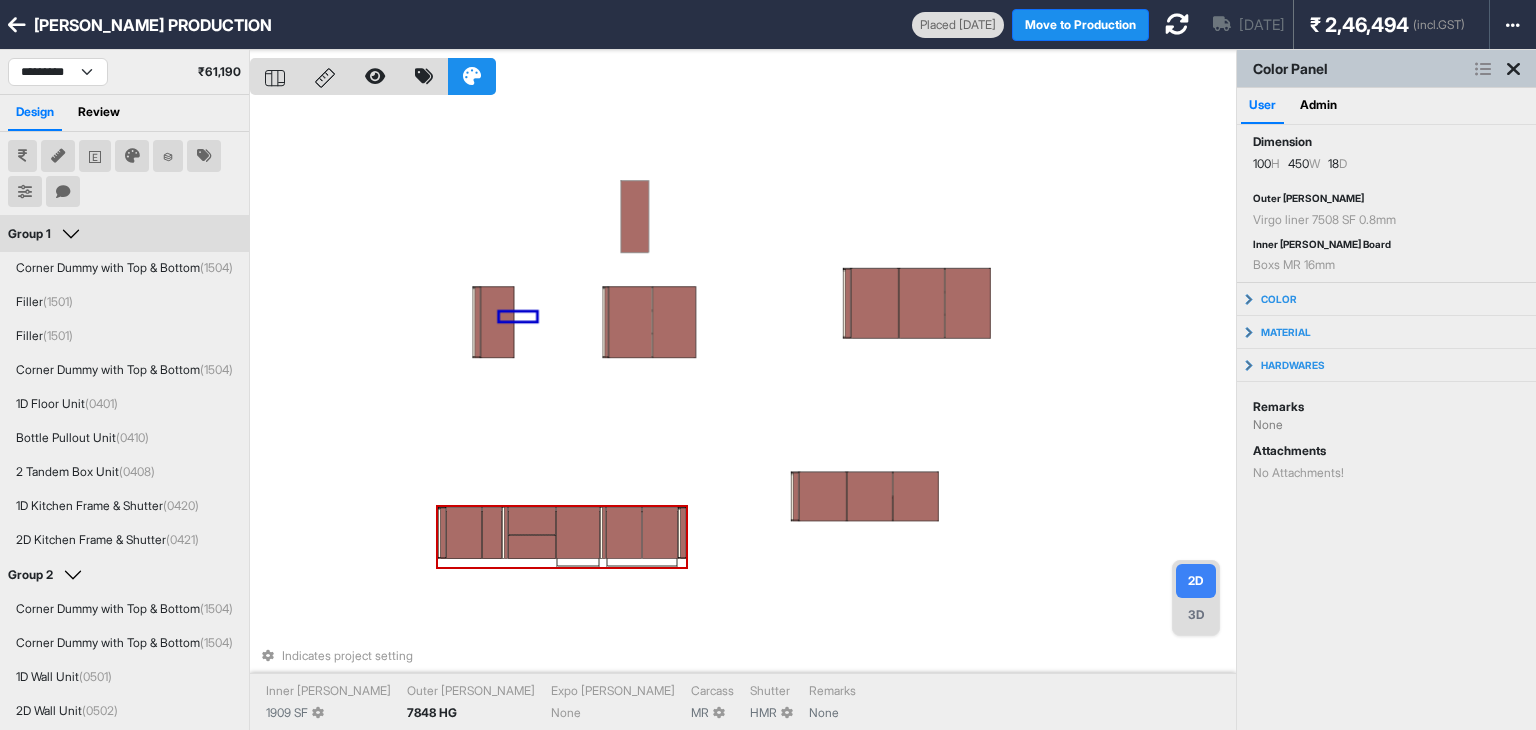 click at bounding box center [464, 533] 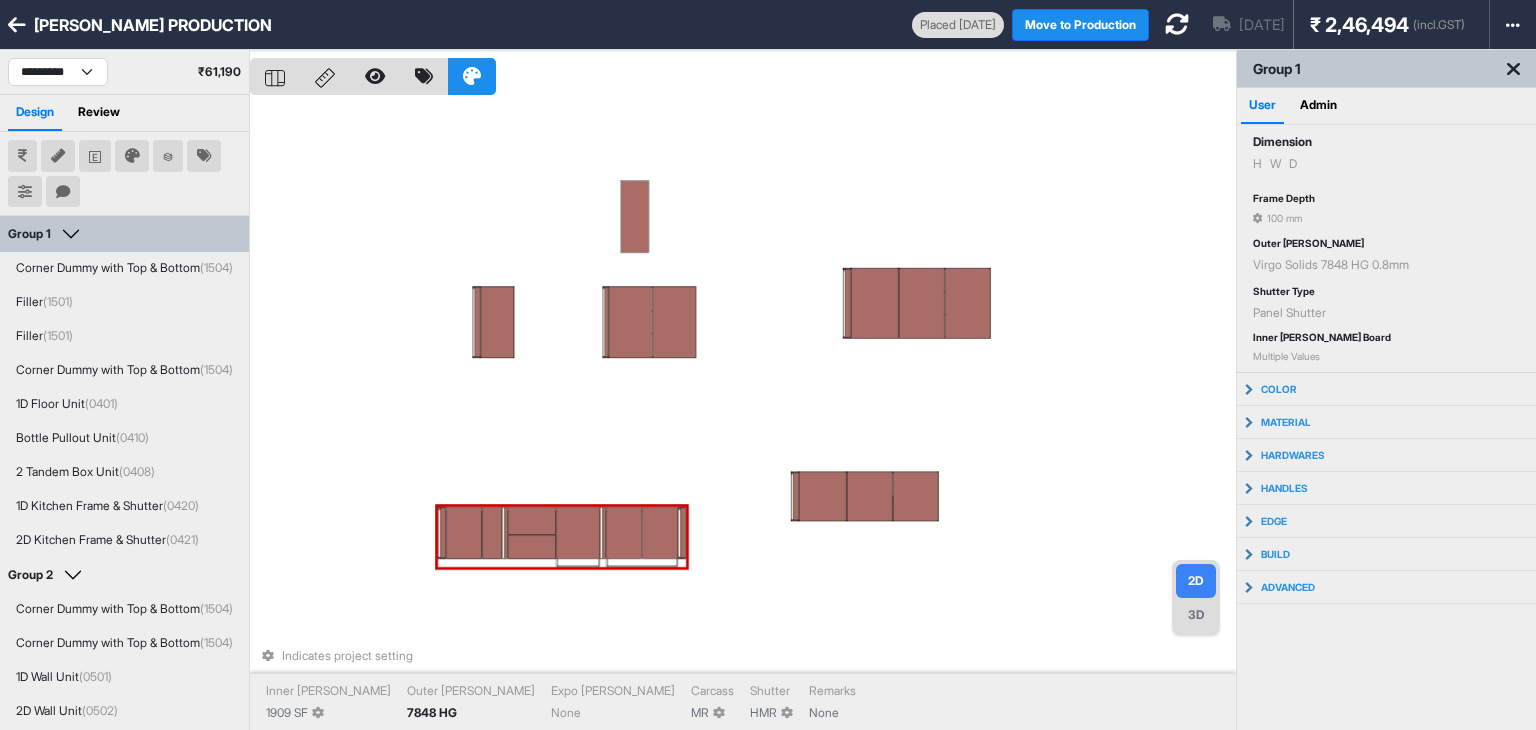 click at bounding box center (464, 533) 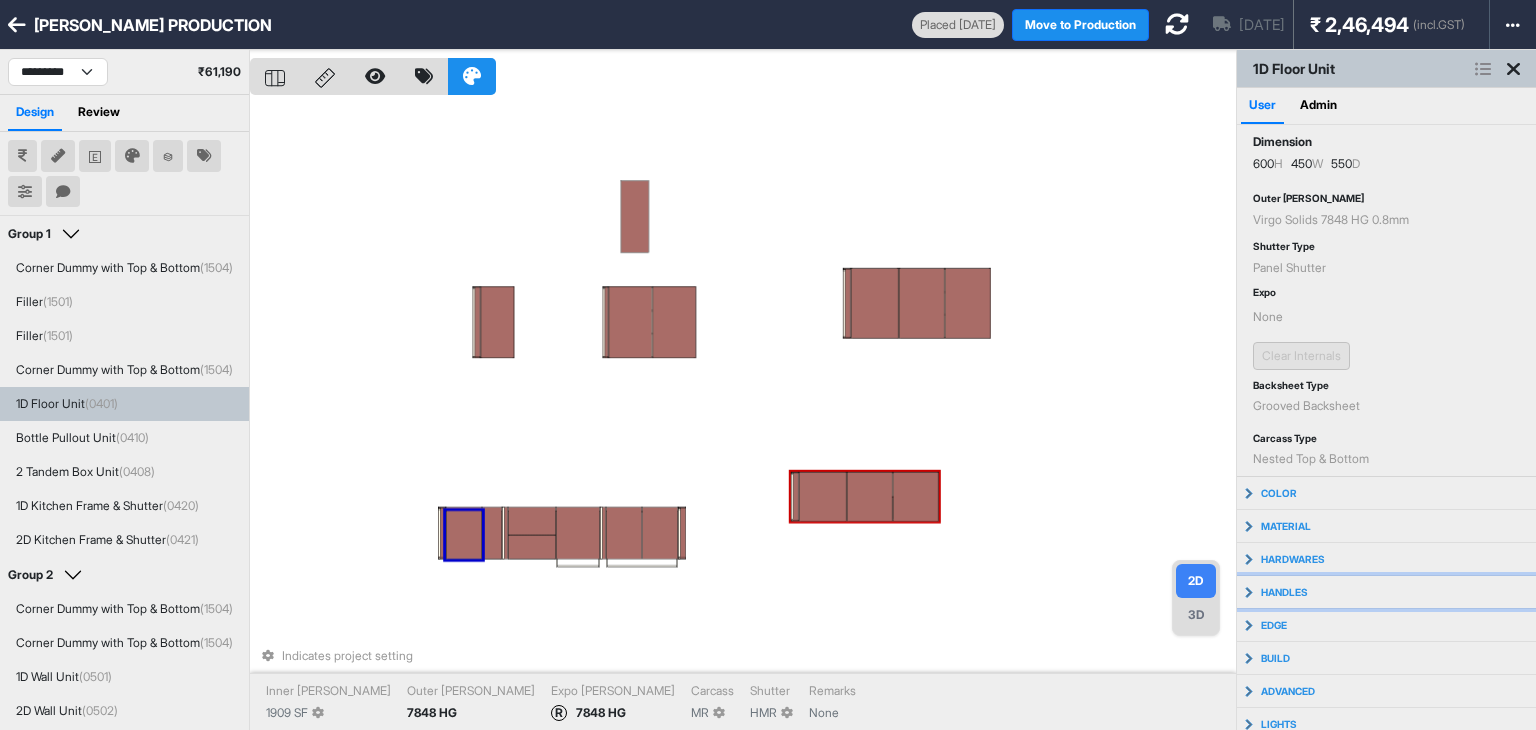 click on "handles" at bounding box center [1386, 592] 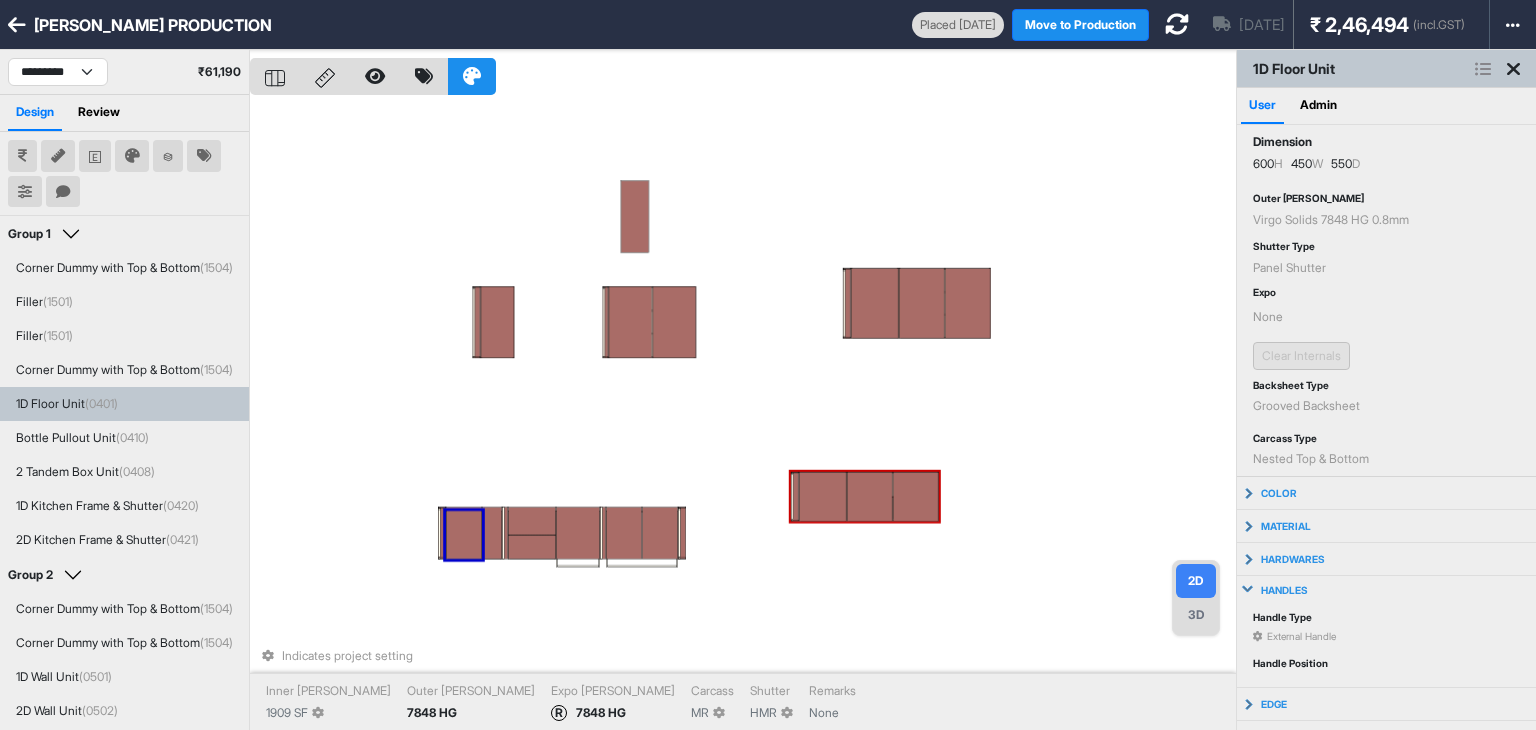 click on "handles" at bounding box center [1386, 590] 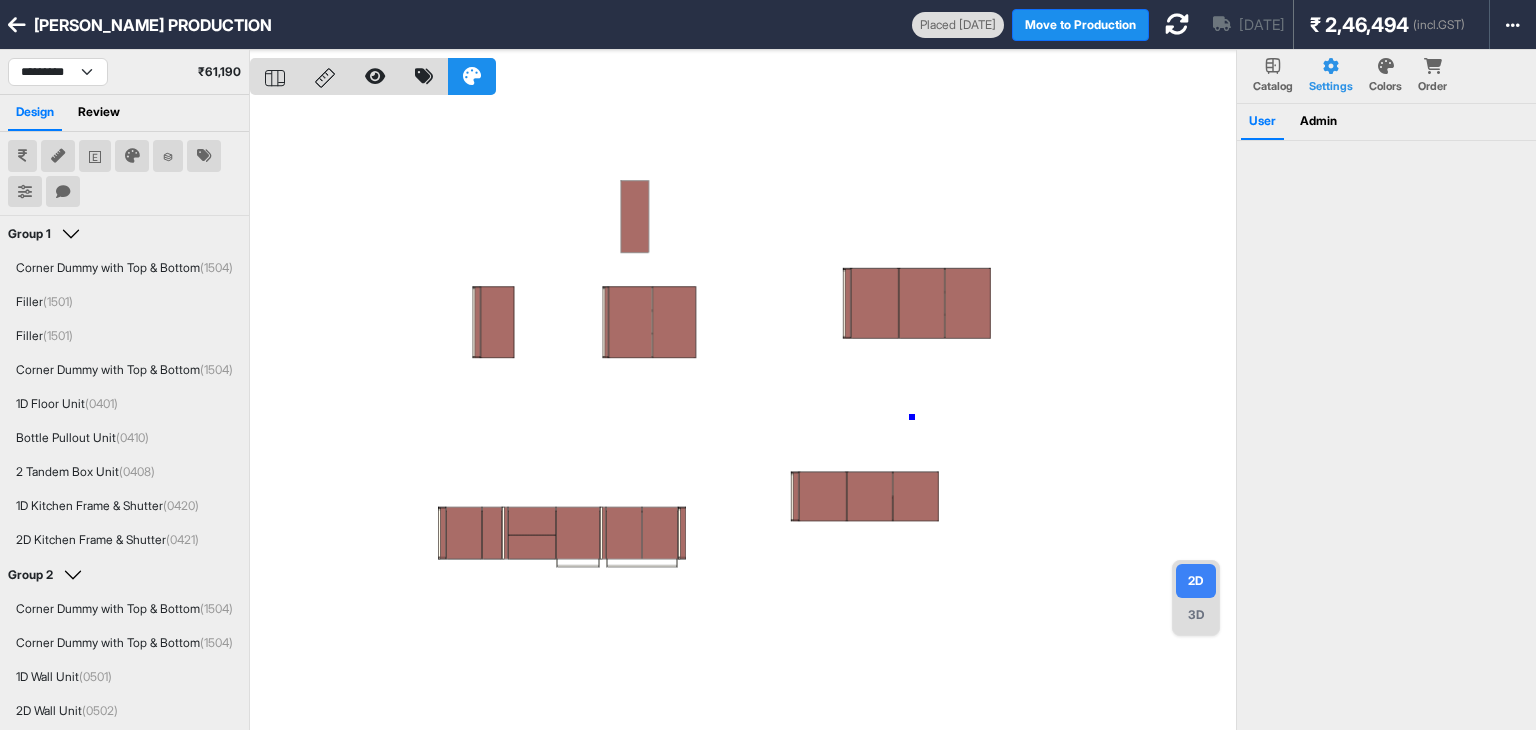 click at bounding box center [743, 415] 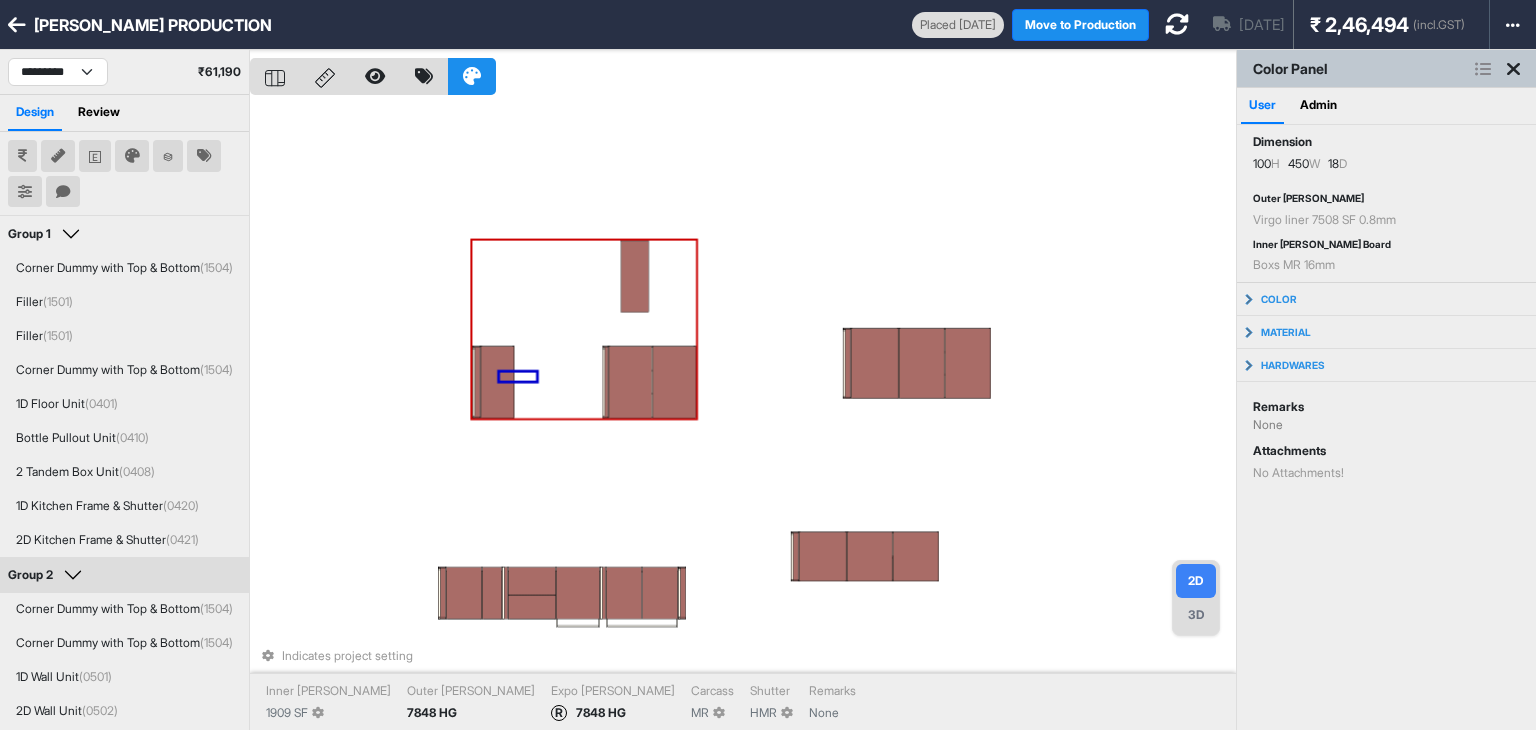 click at bounding box center (674, 383) 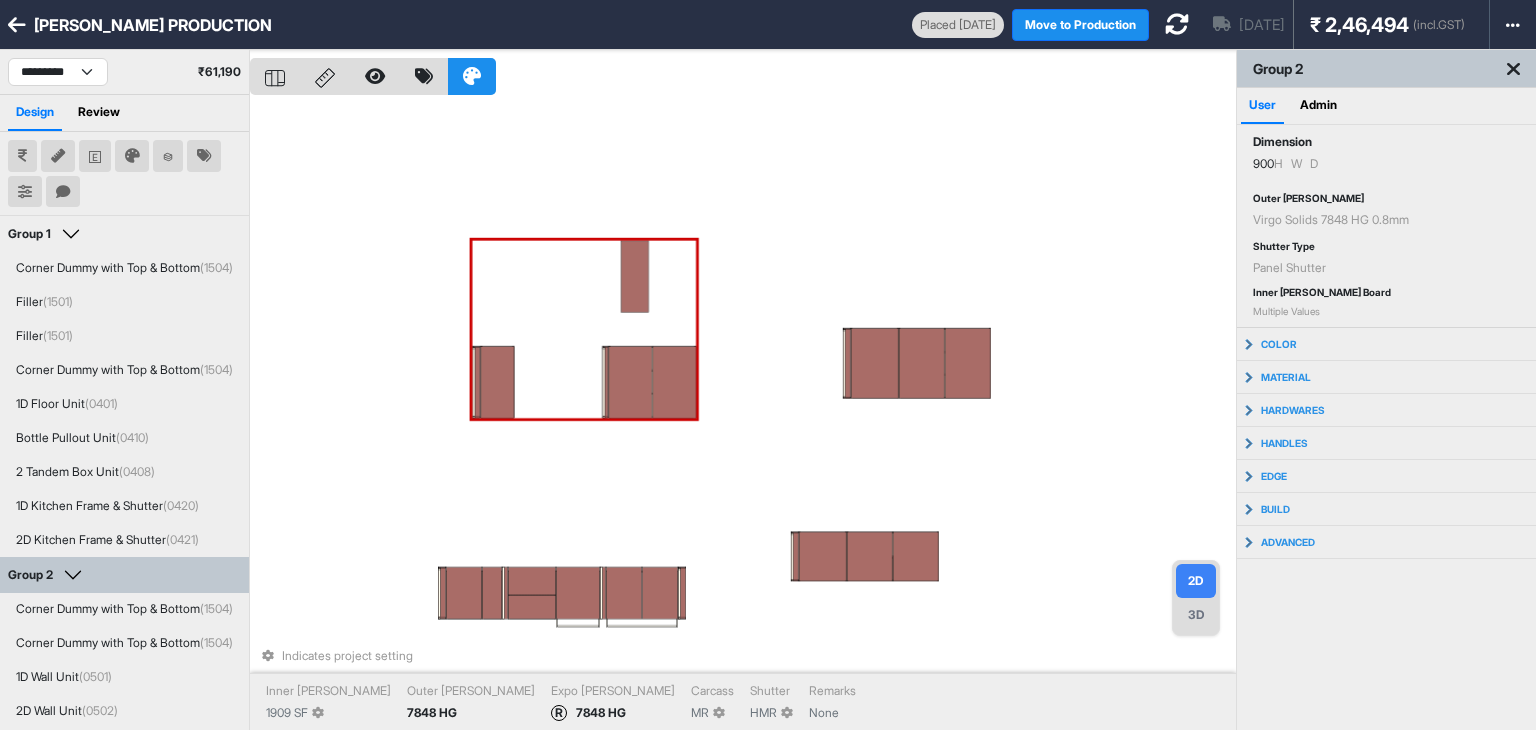 click at bounding box center [674, 383] 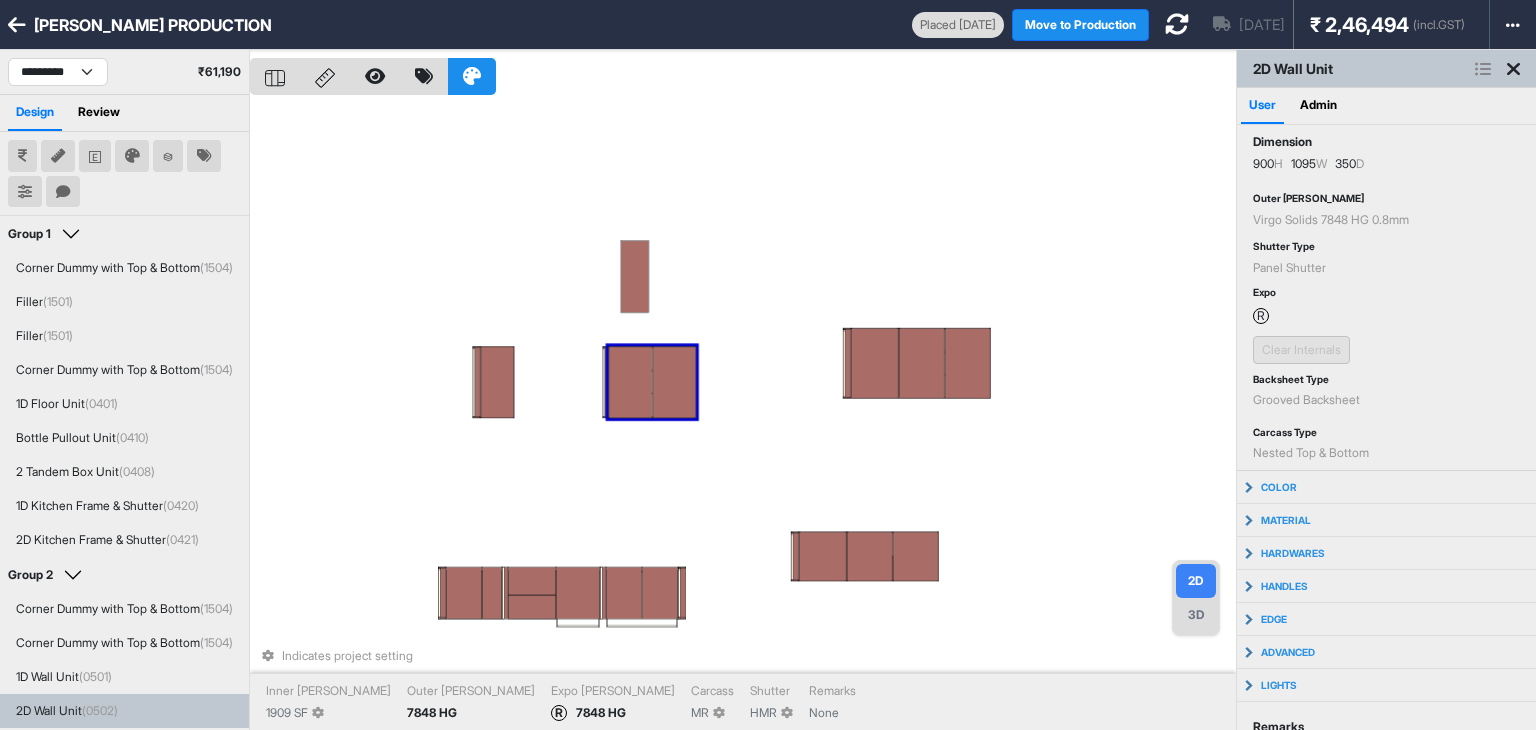 scroll, scrollTop: 1, scrollLeft: 0, axis: vertical 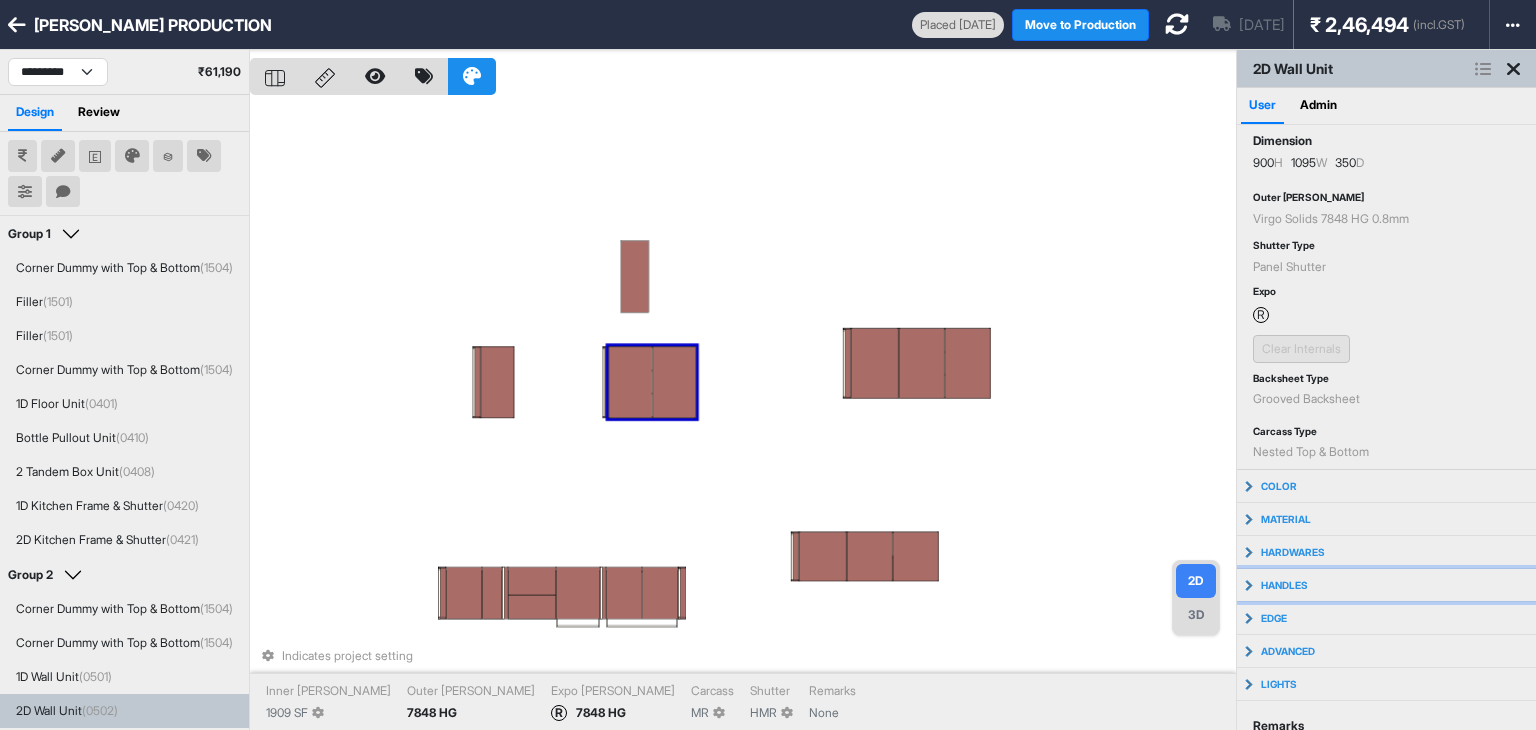 click on "handles" at bounding box center [1386, 585] 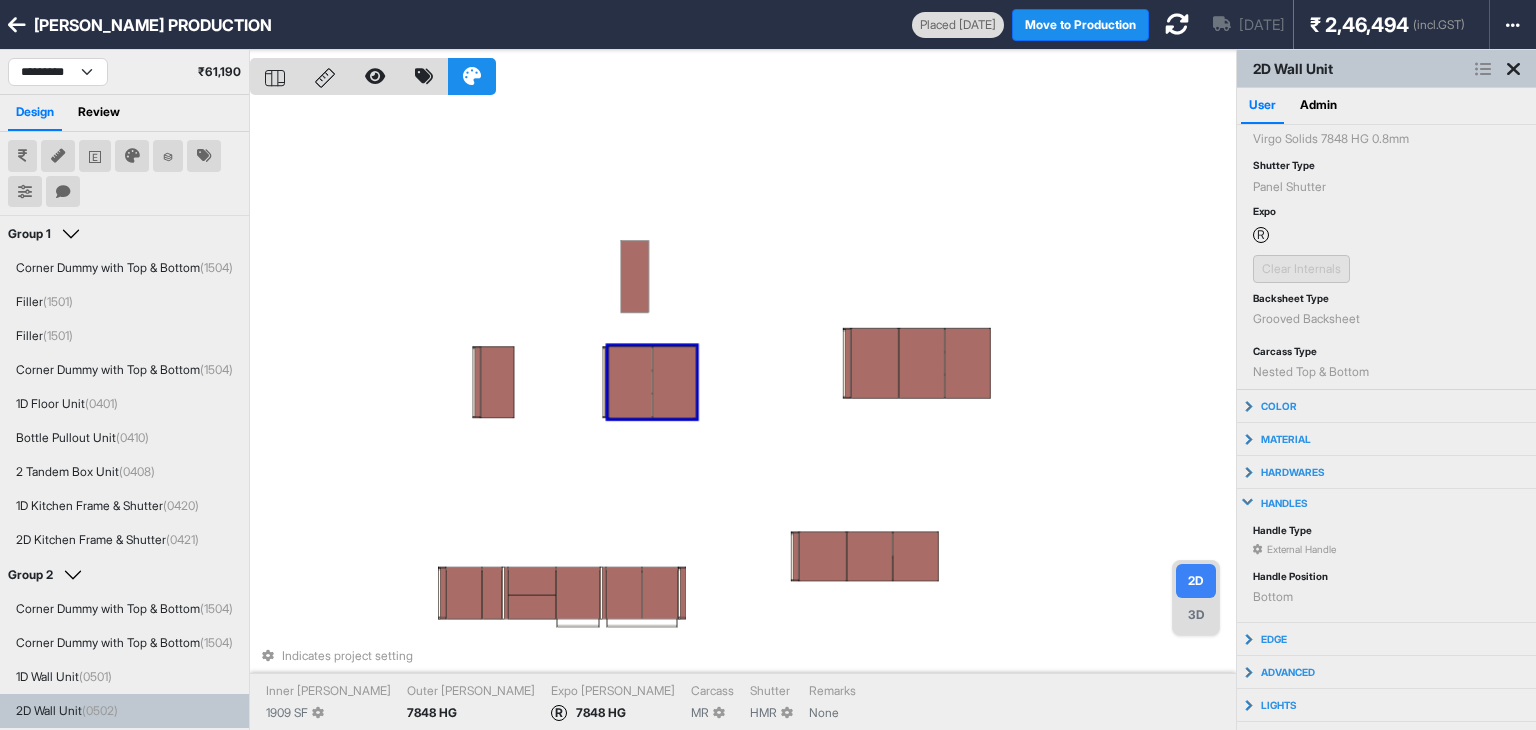 scroll, scrollTop: 102, scrollLeft: 0, axis: vertical 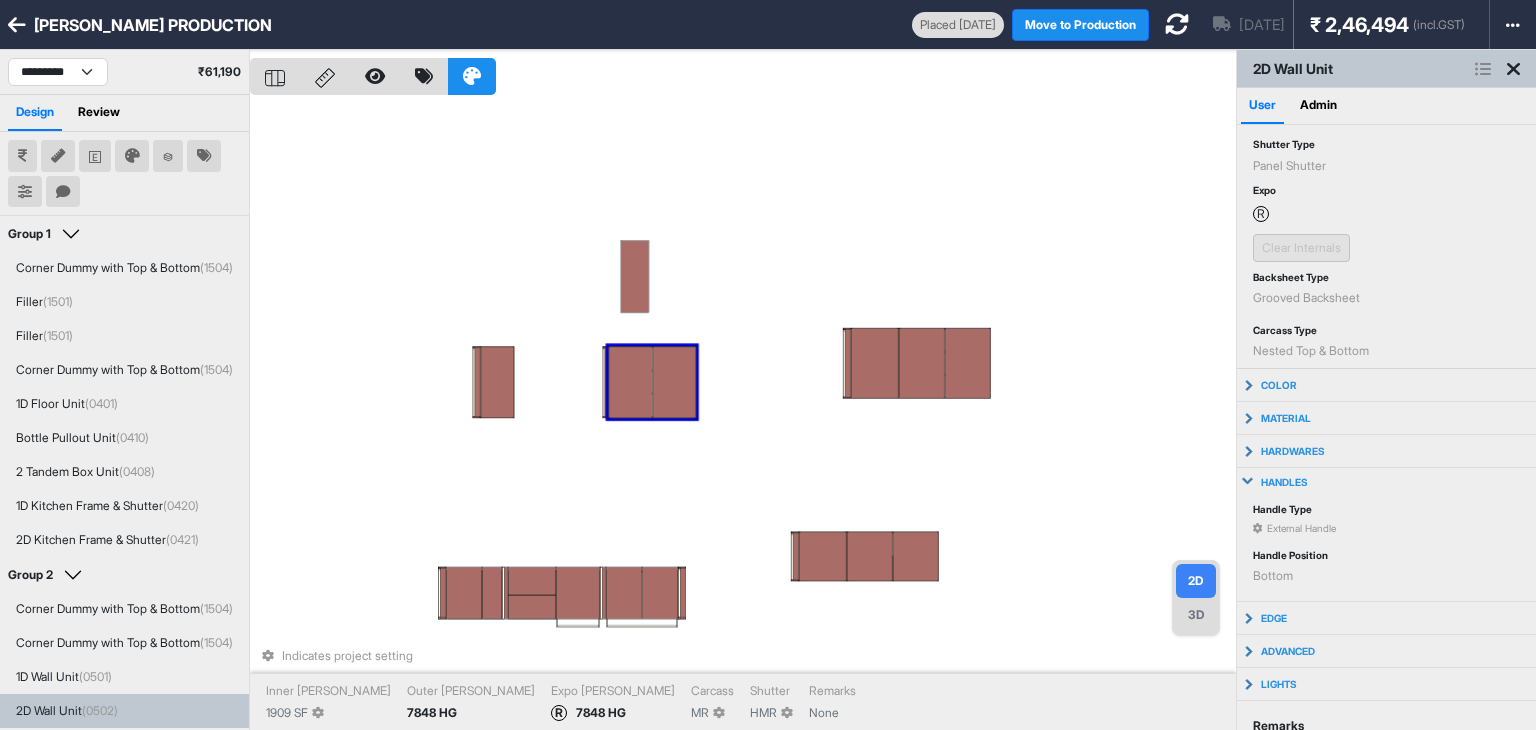 click on "Indicates project setting Inner [PERSON_NAME] 1909 SF Outer [PERSON_NAME] 7848 HG Expo [PERSON_NAME] R 7848 HG Carcass MR [PERSON_NAME] HMR Remarks None" at bounding box center [743, 415] 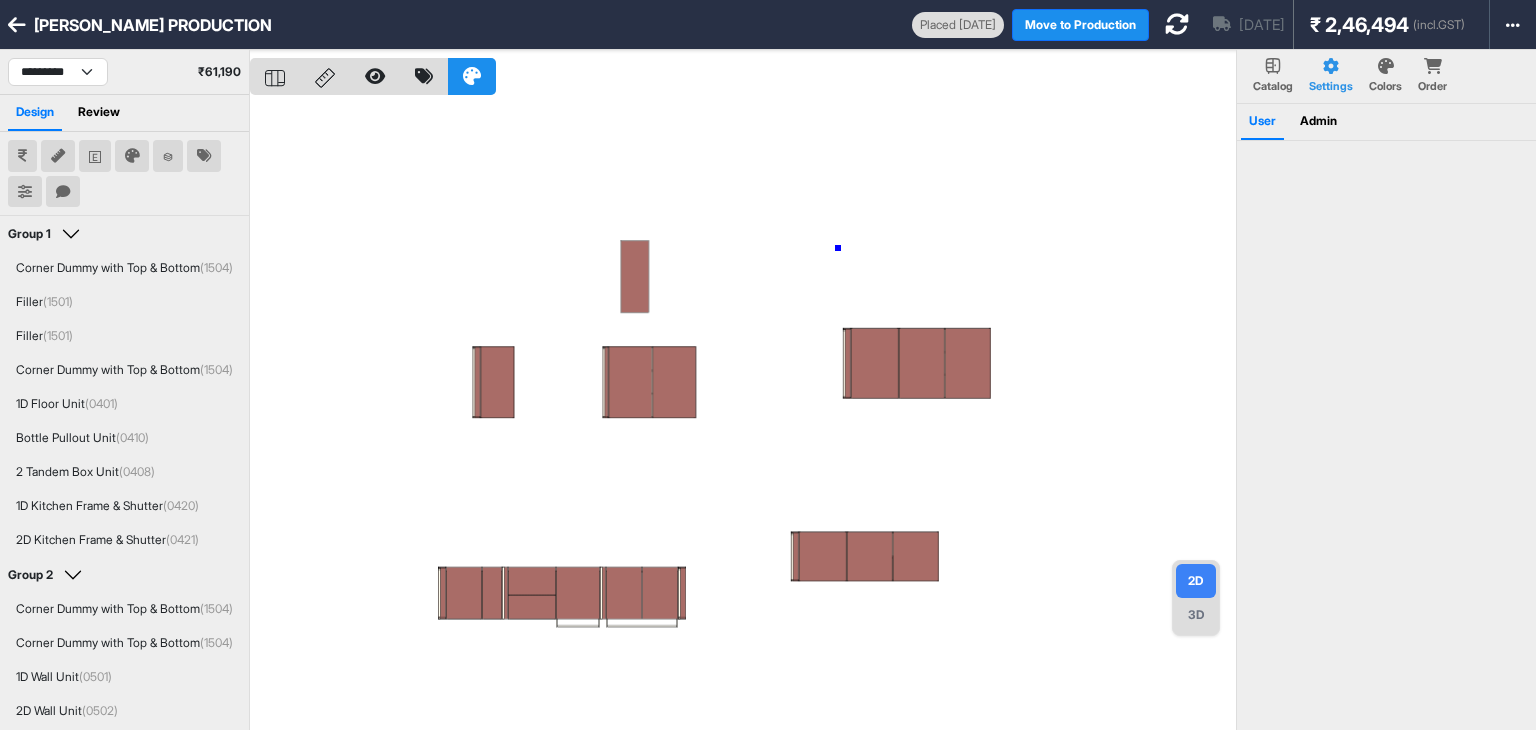 click at bounding box center (743, 415) 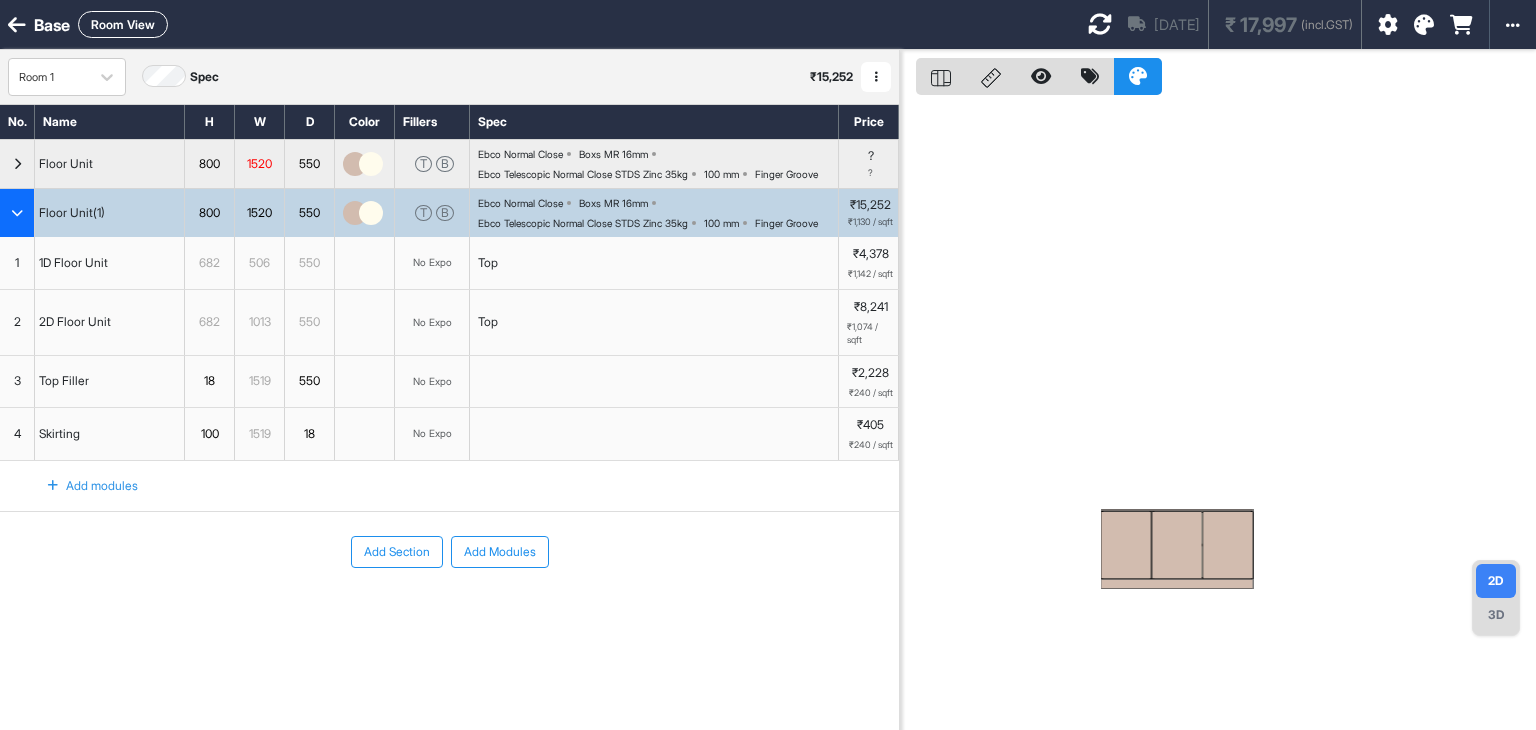 scroll, scrollTop: 0, scrollLeft: 0, axis: both 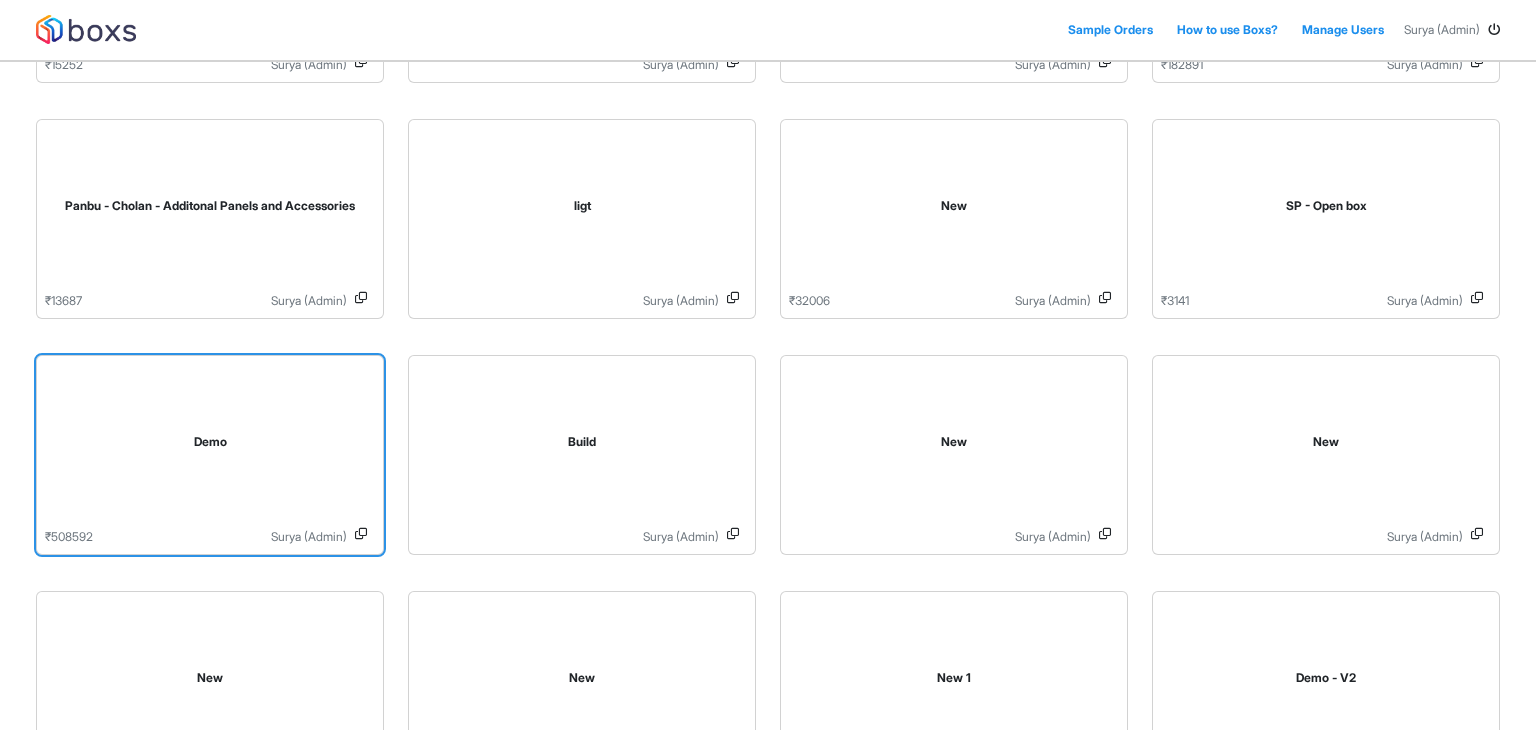 click on "Demo" at bounding box center [210, 442] 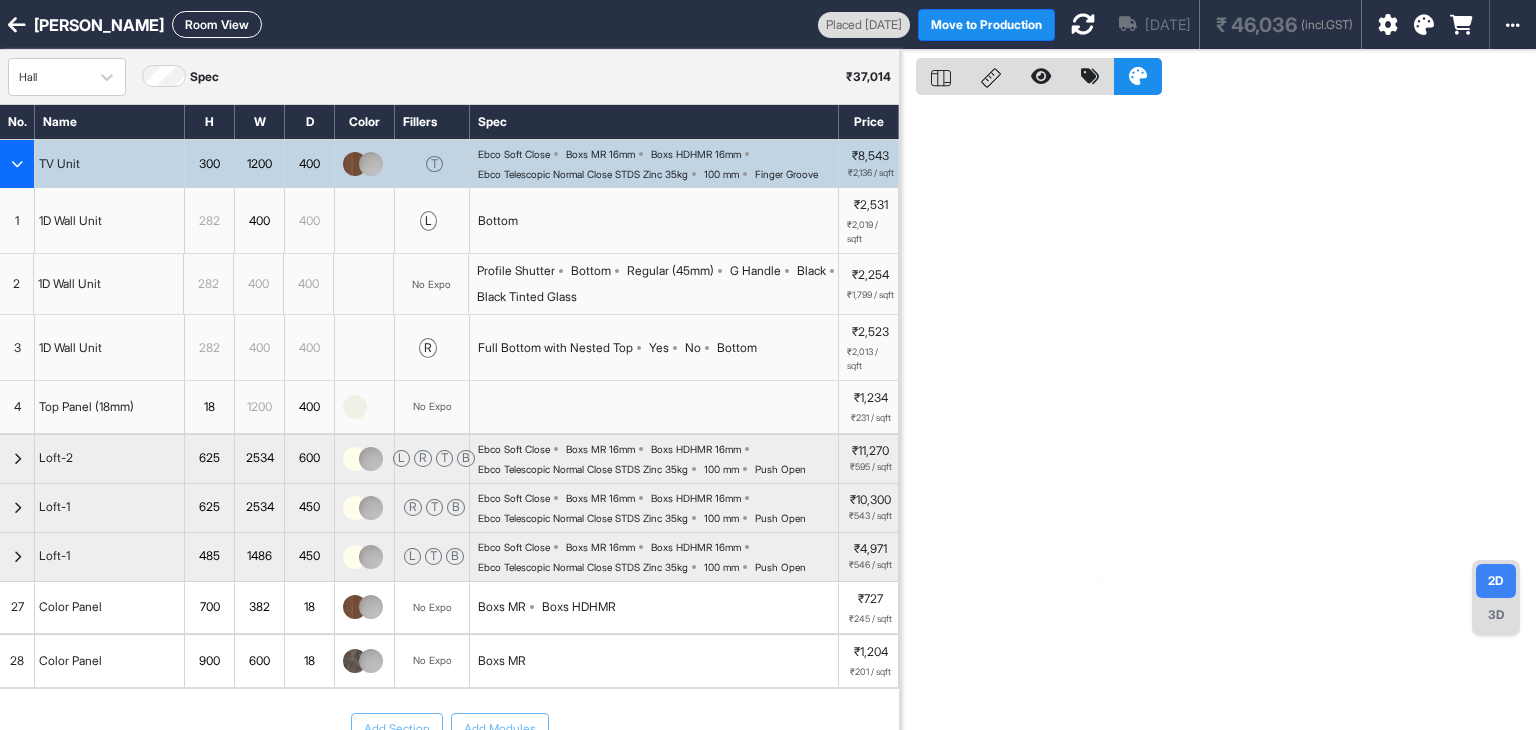 scroll, scrollTop: 0, scrollLeft: 0, axis: both 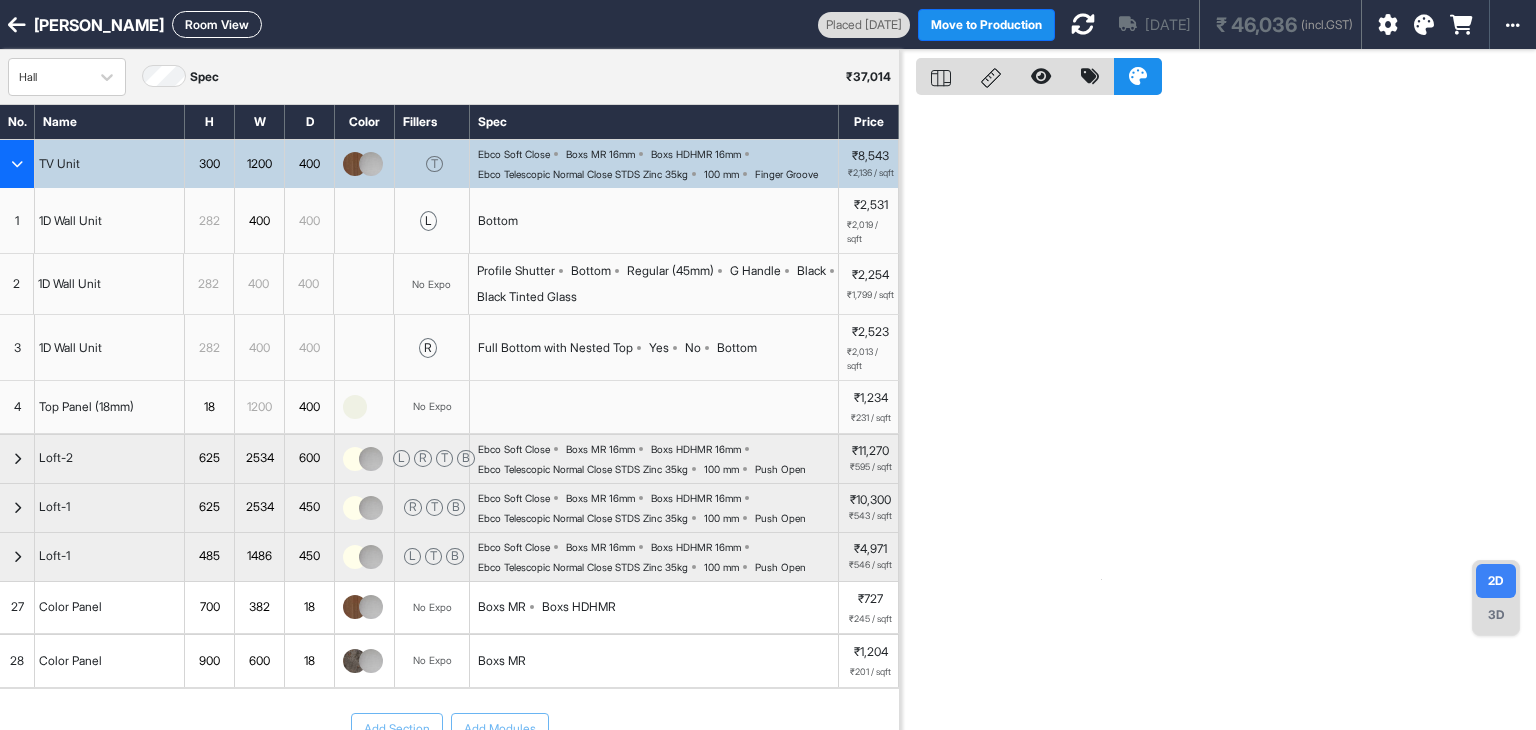 click on "Room View" at bounding box center (217, 24) 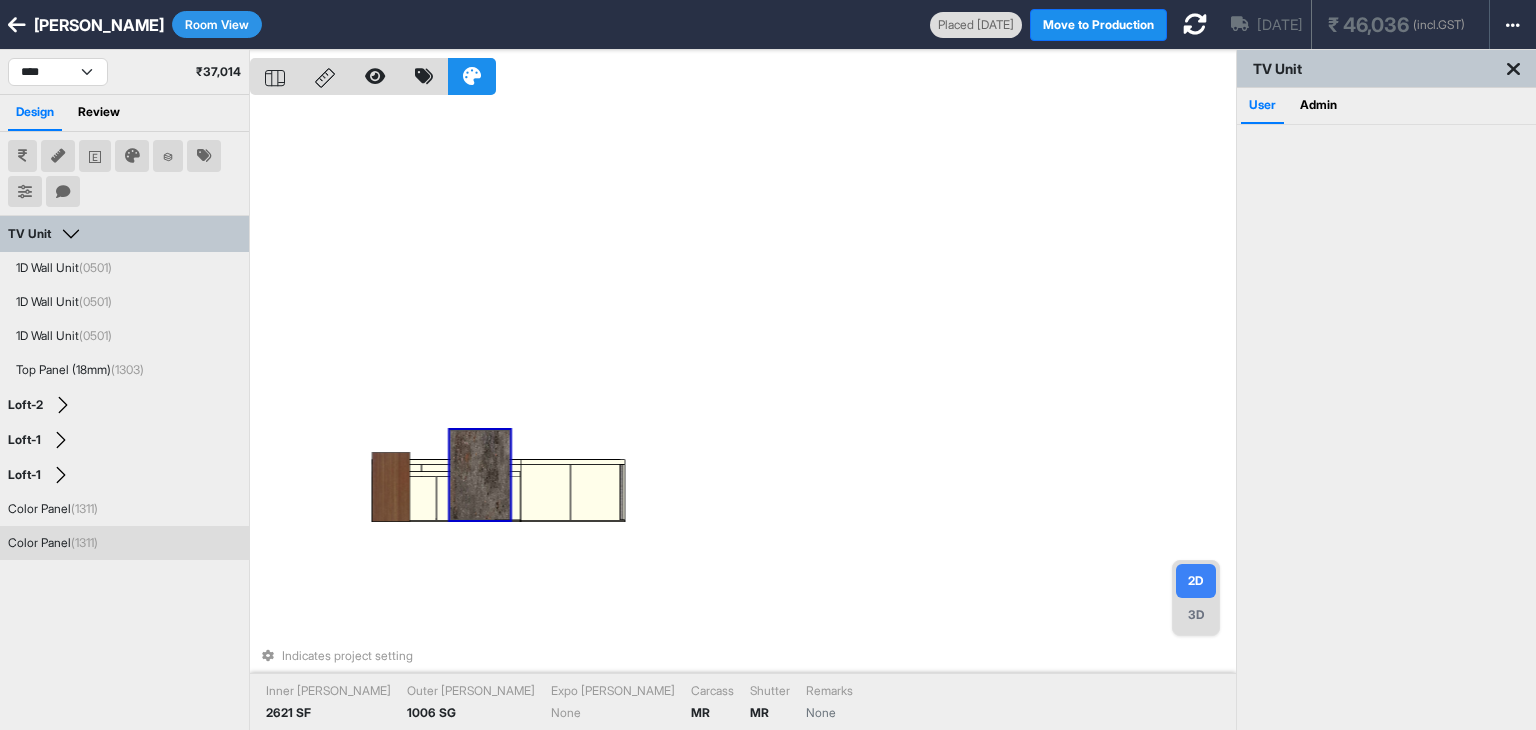 click at bounding box center (480, 475) 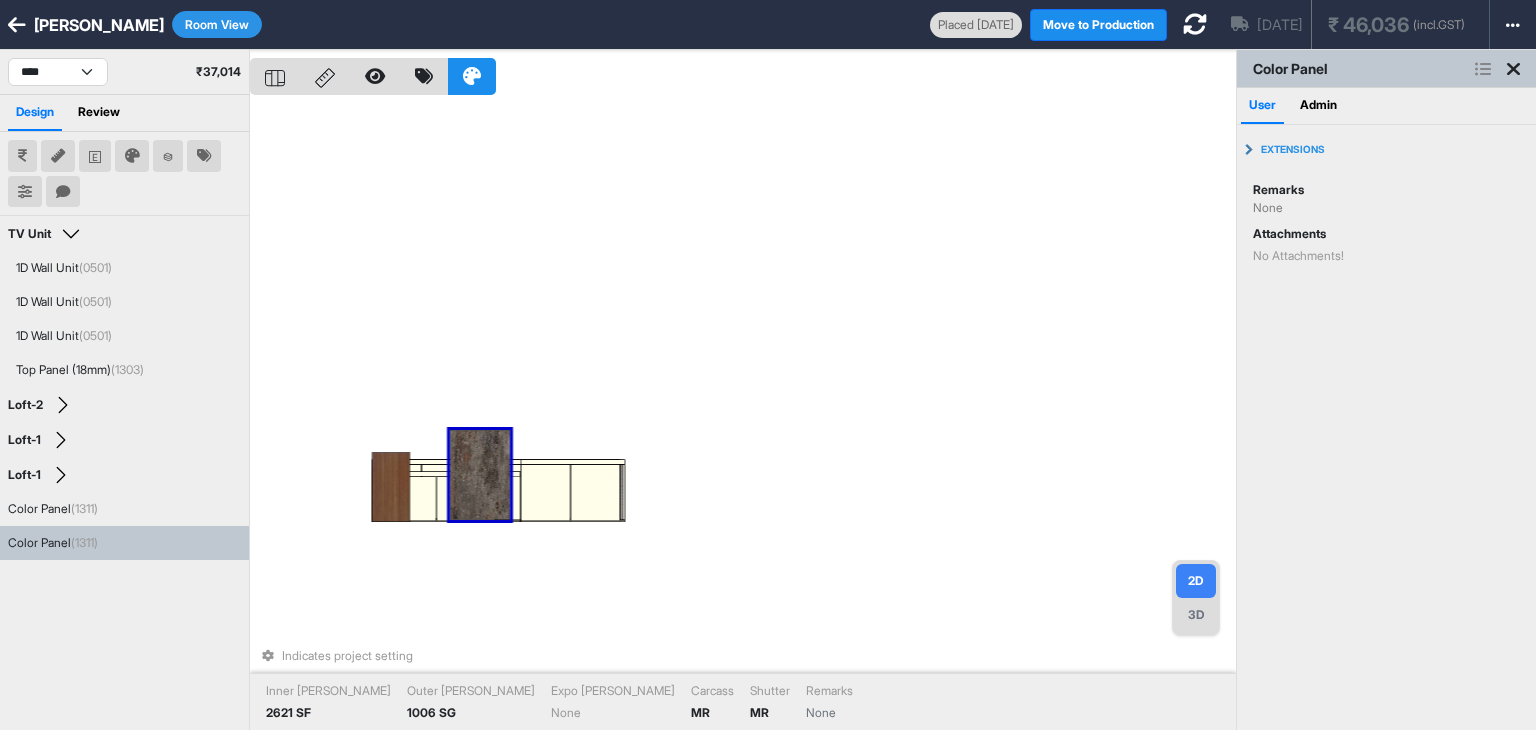 click on "Room View" at bounding box center [217, 24] 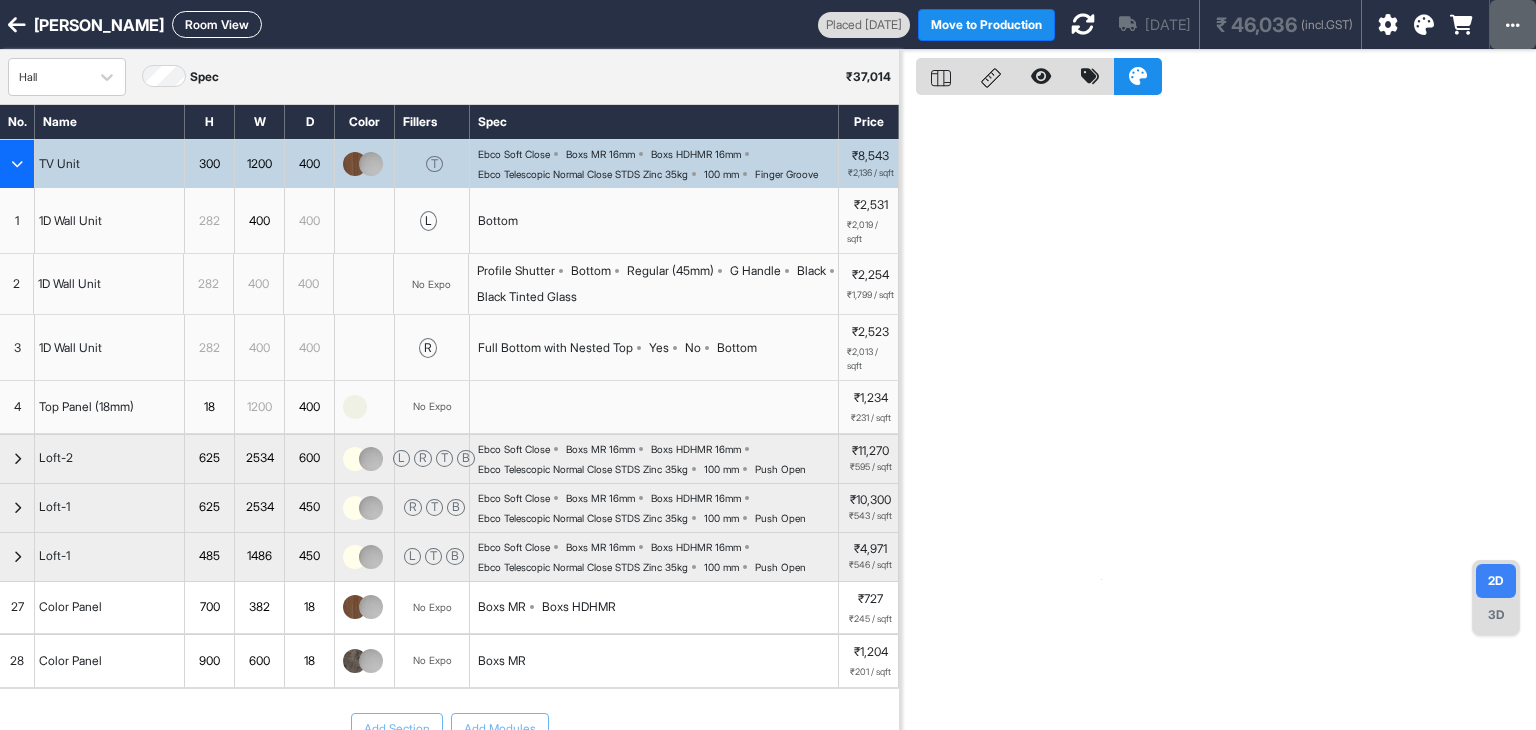click at bounding box center (1513, 24) 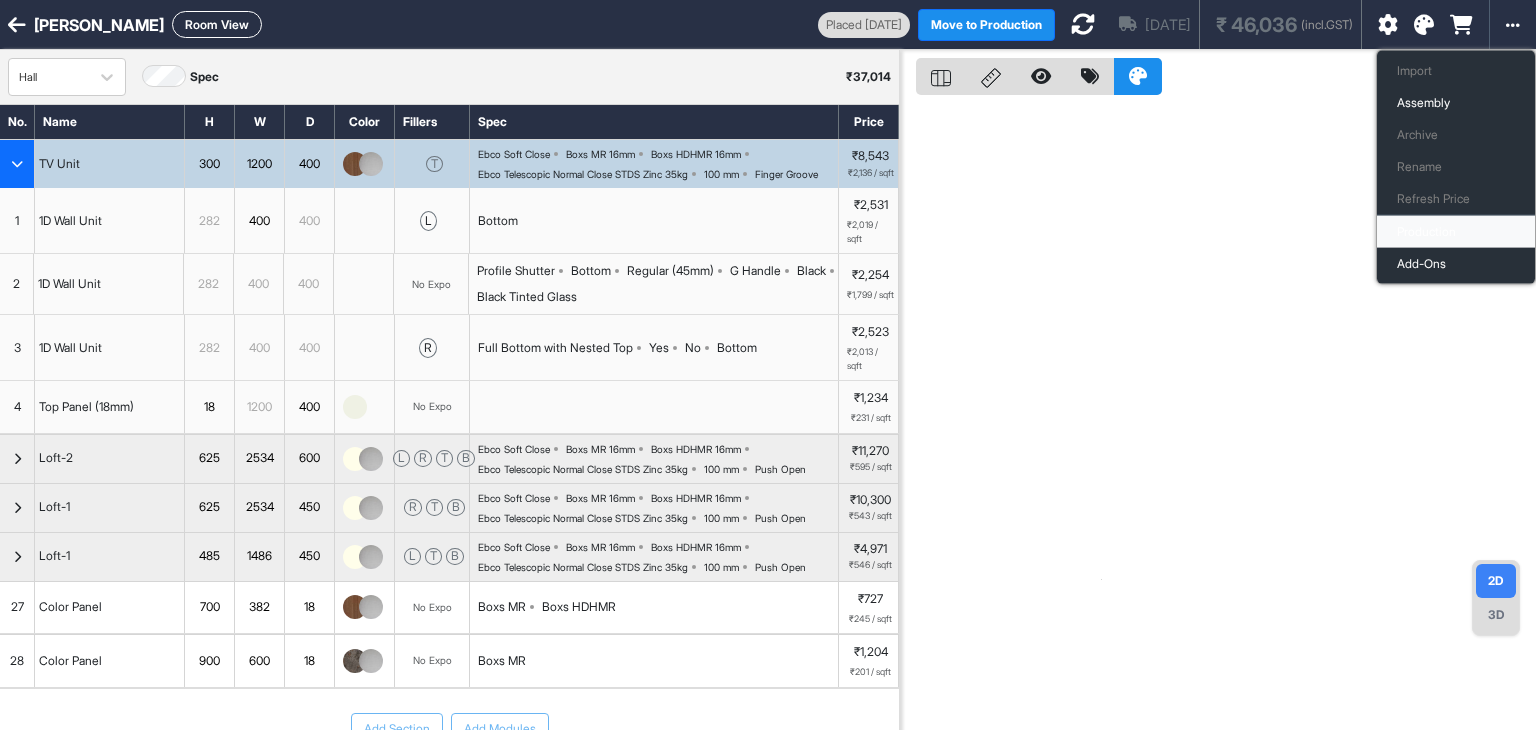 click on "Production" at bounding box center [1456, 232] 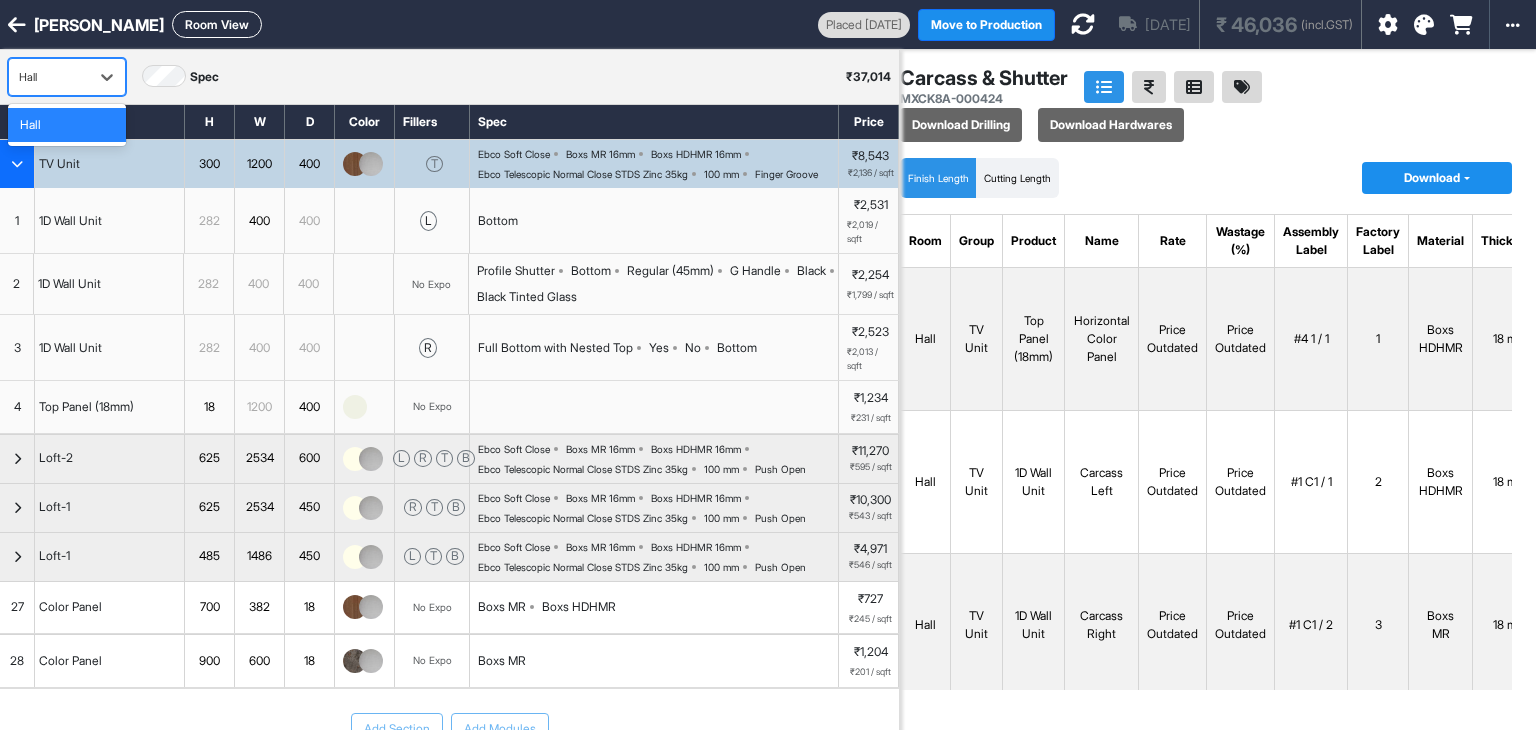 click on "Hall" at bounding box center (49, 77) 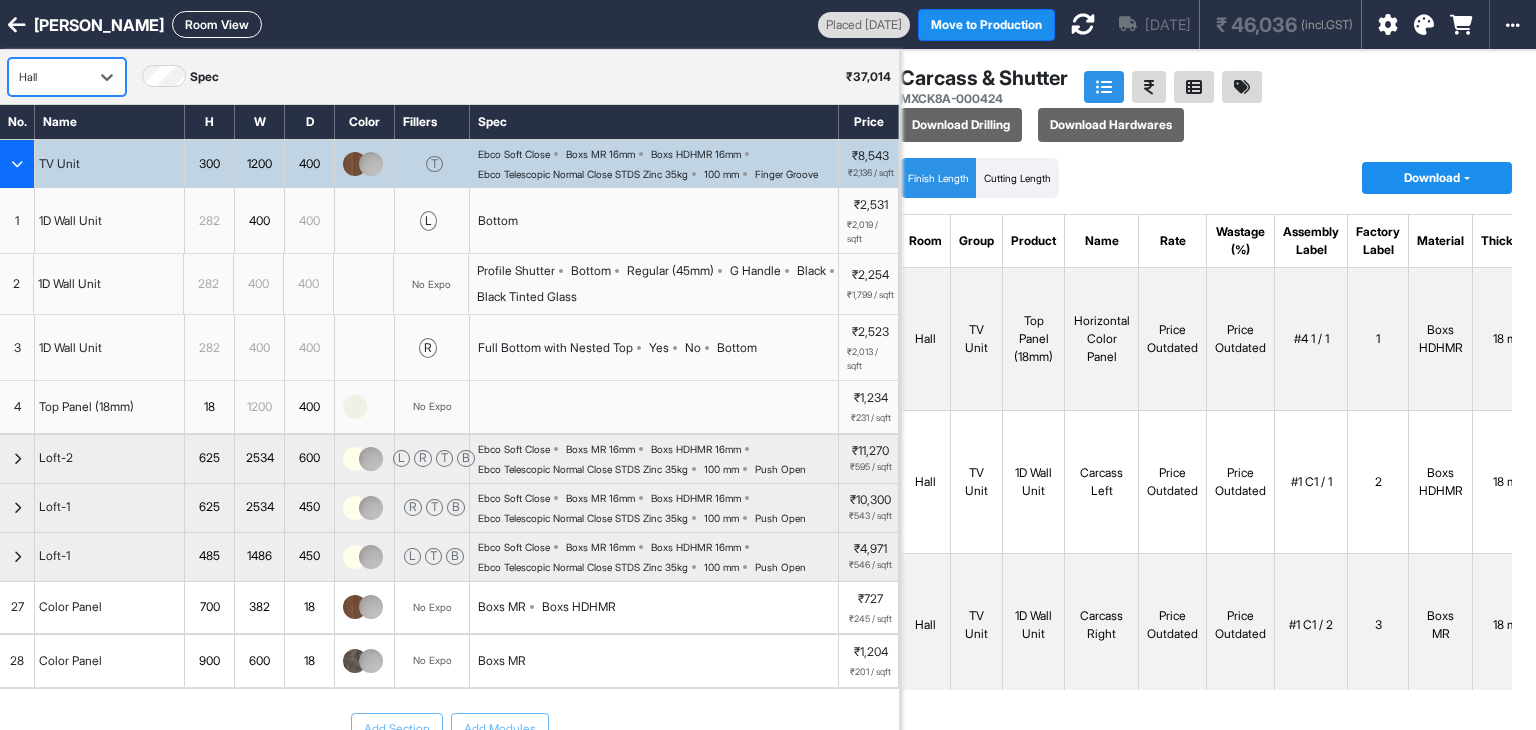 click on "2" at bounding box center (17, 284) 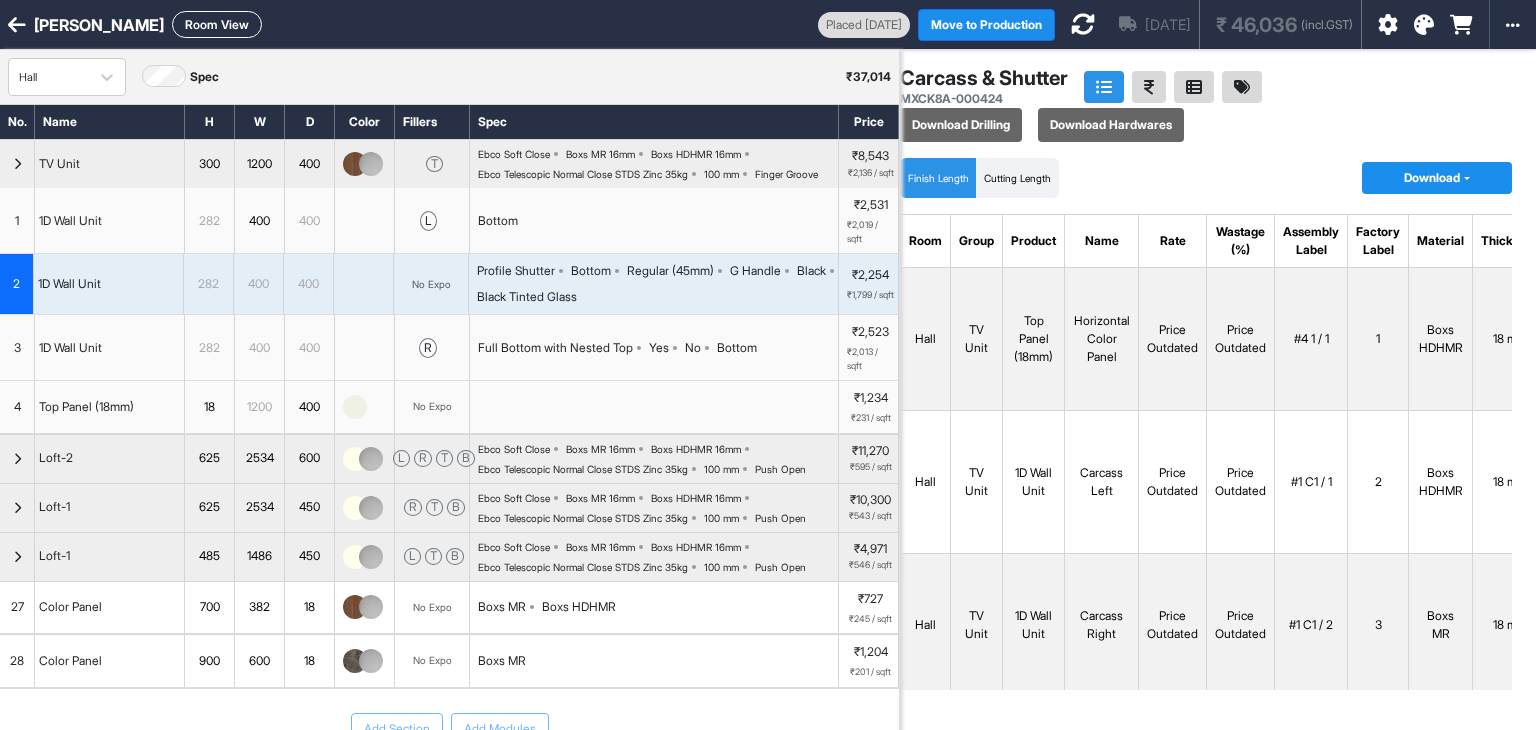 click on "Room View" at bounding box center [217, 24] 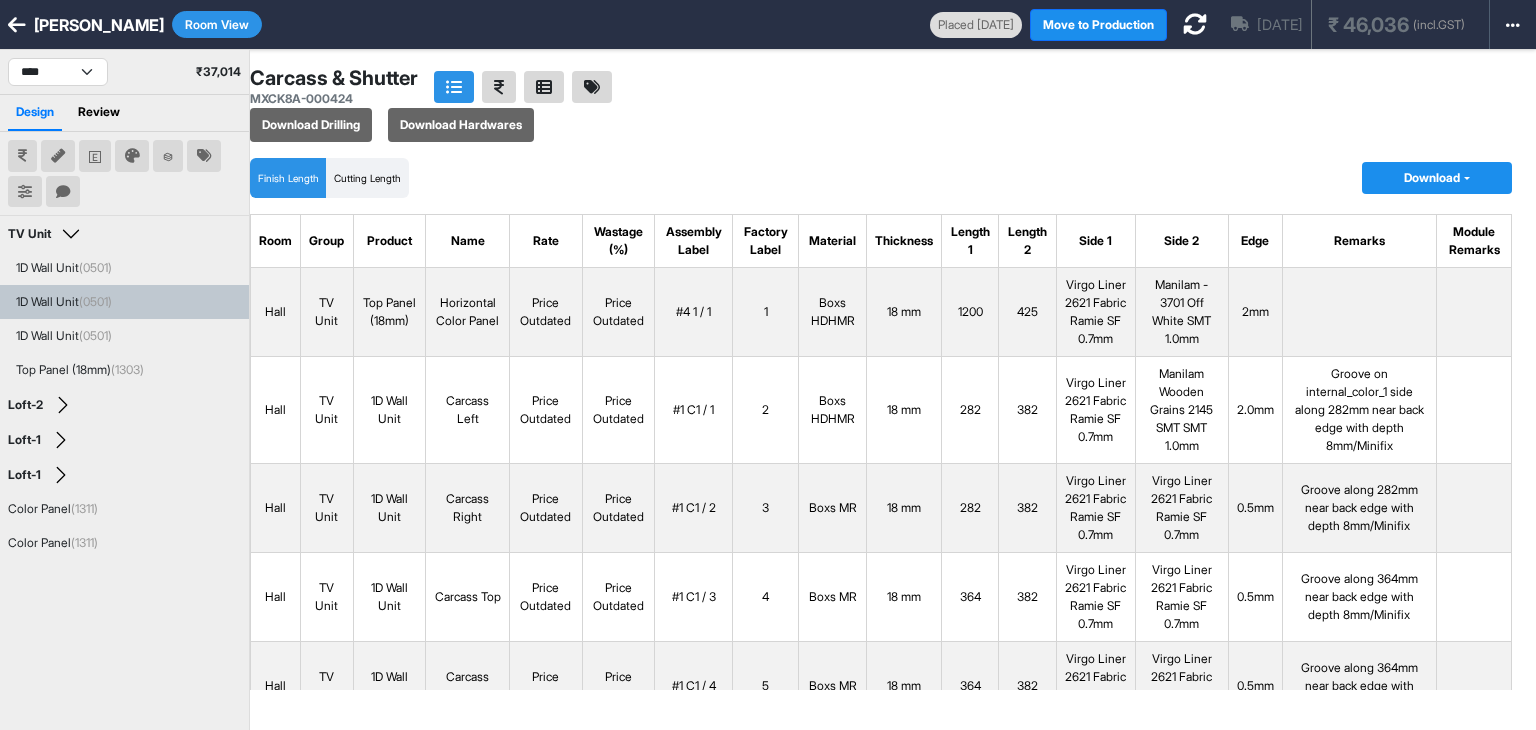 click on "1D Wall Unit  (0501)" at bounding box center [64, 302] 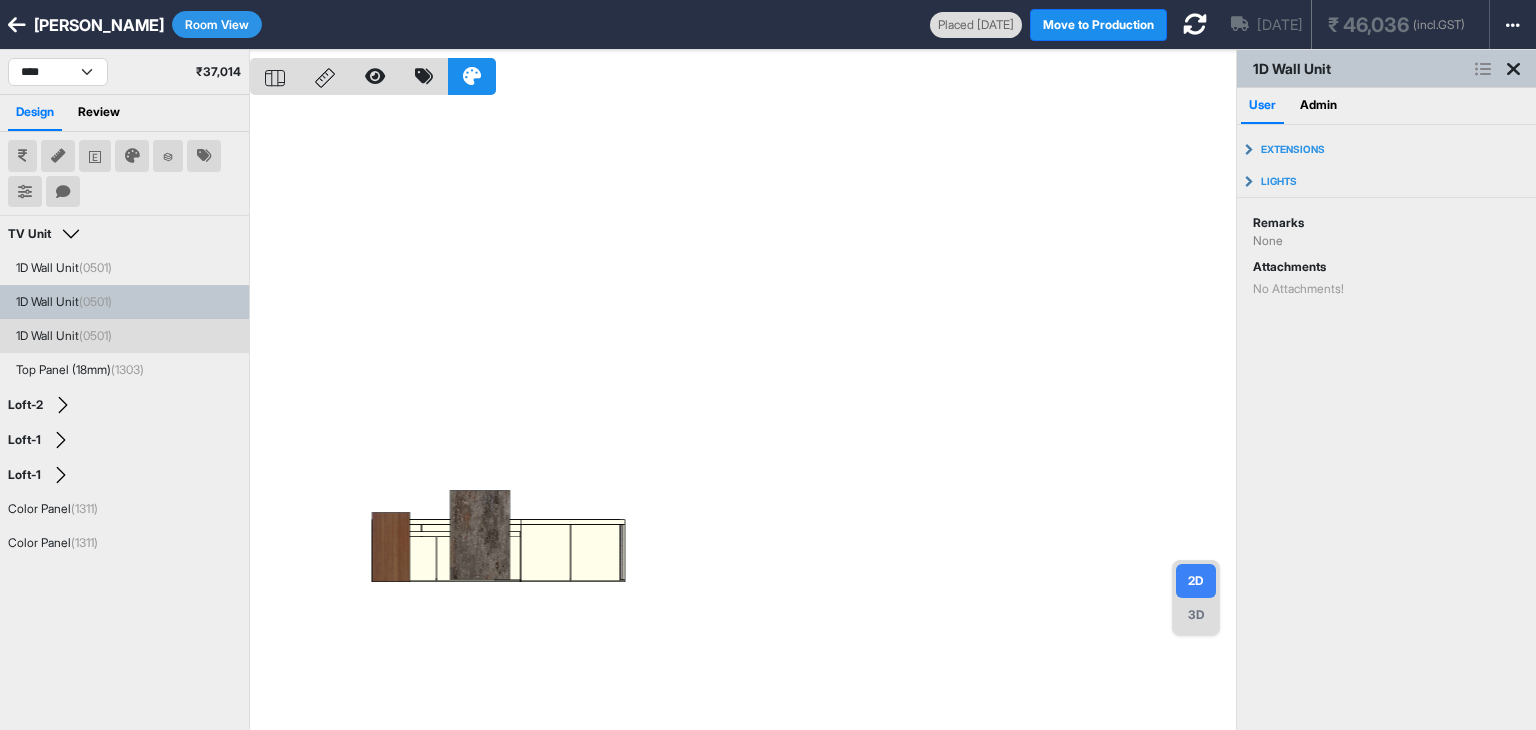 click at bounding box center [743, 415] 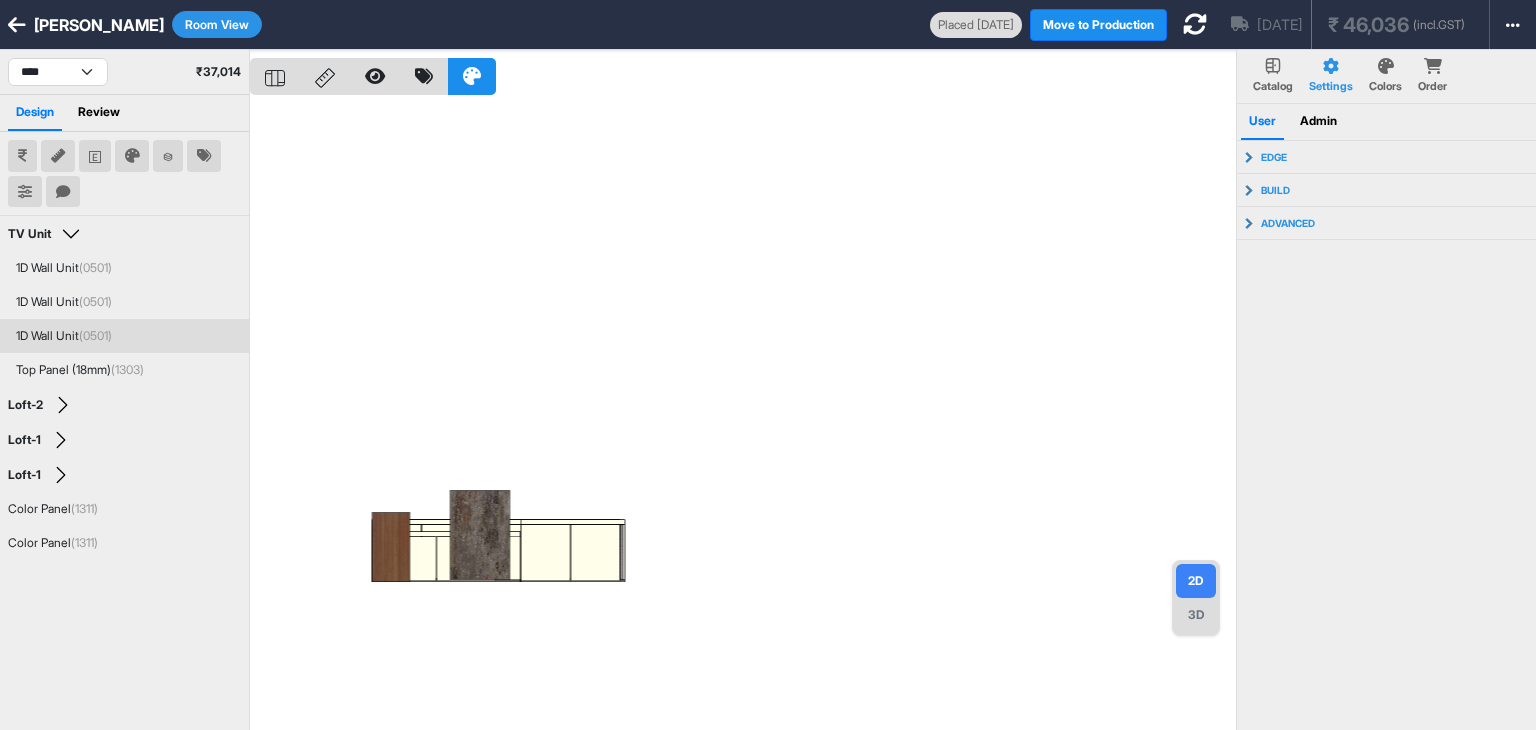 click on "1D Wall Unit  (0501)" at bounding box center (64, 336) 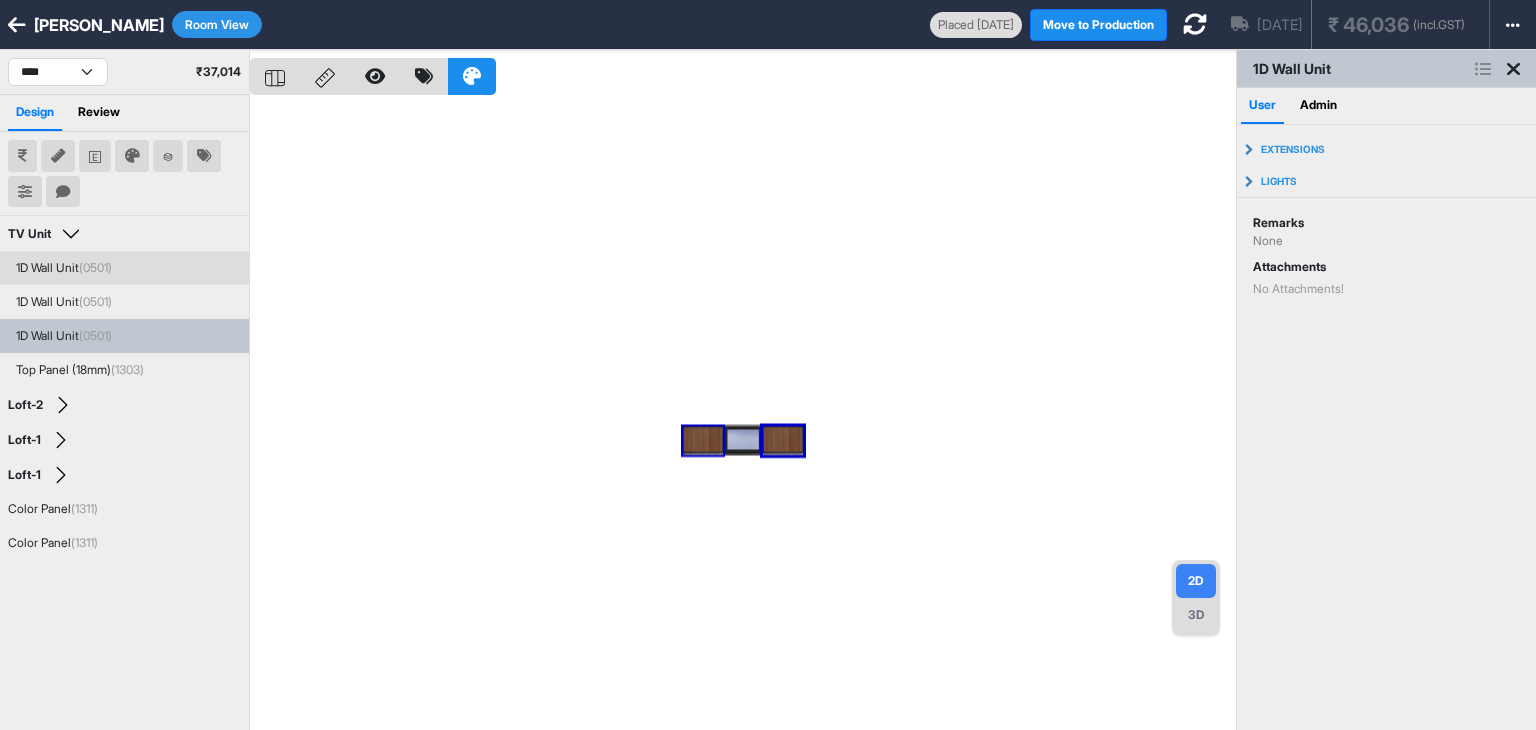 click on "(0501)" at bounding box center [95, 267] 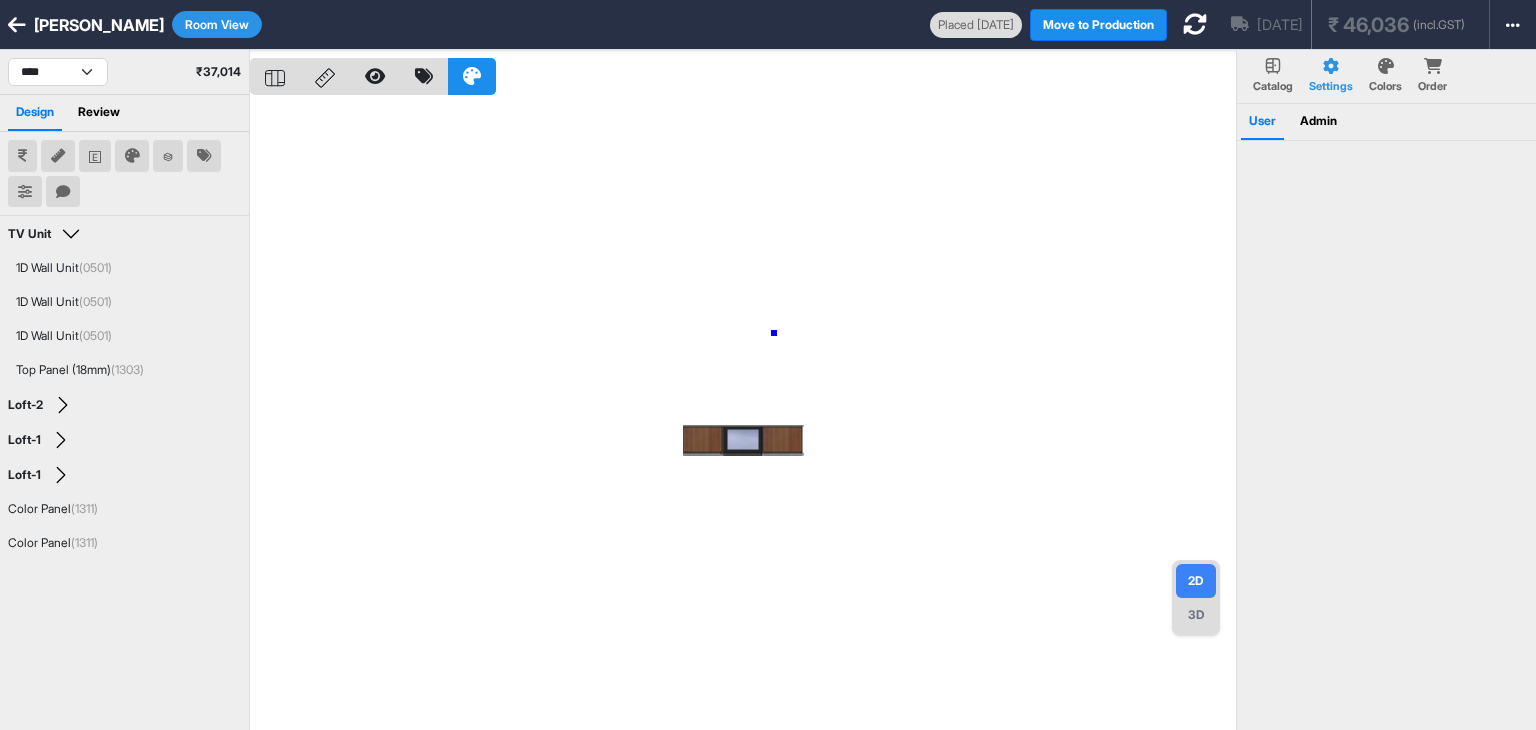 click at bounding box center [743, 415] 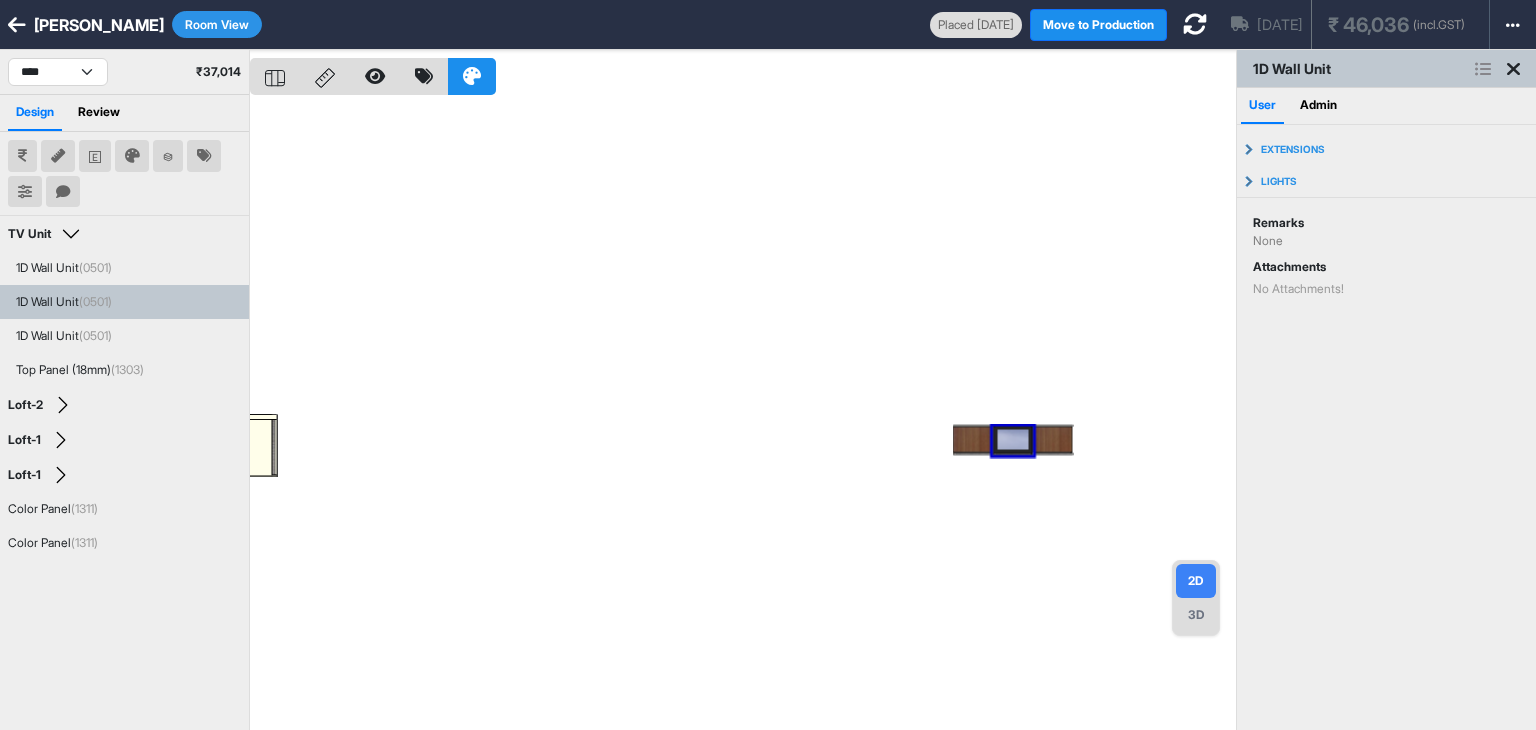 click on "Sri devi Room View" at bounding box center (465, 24) 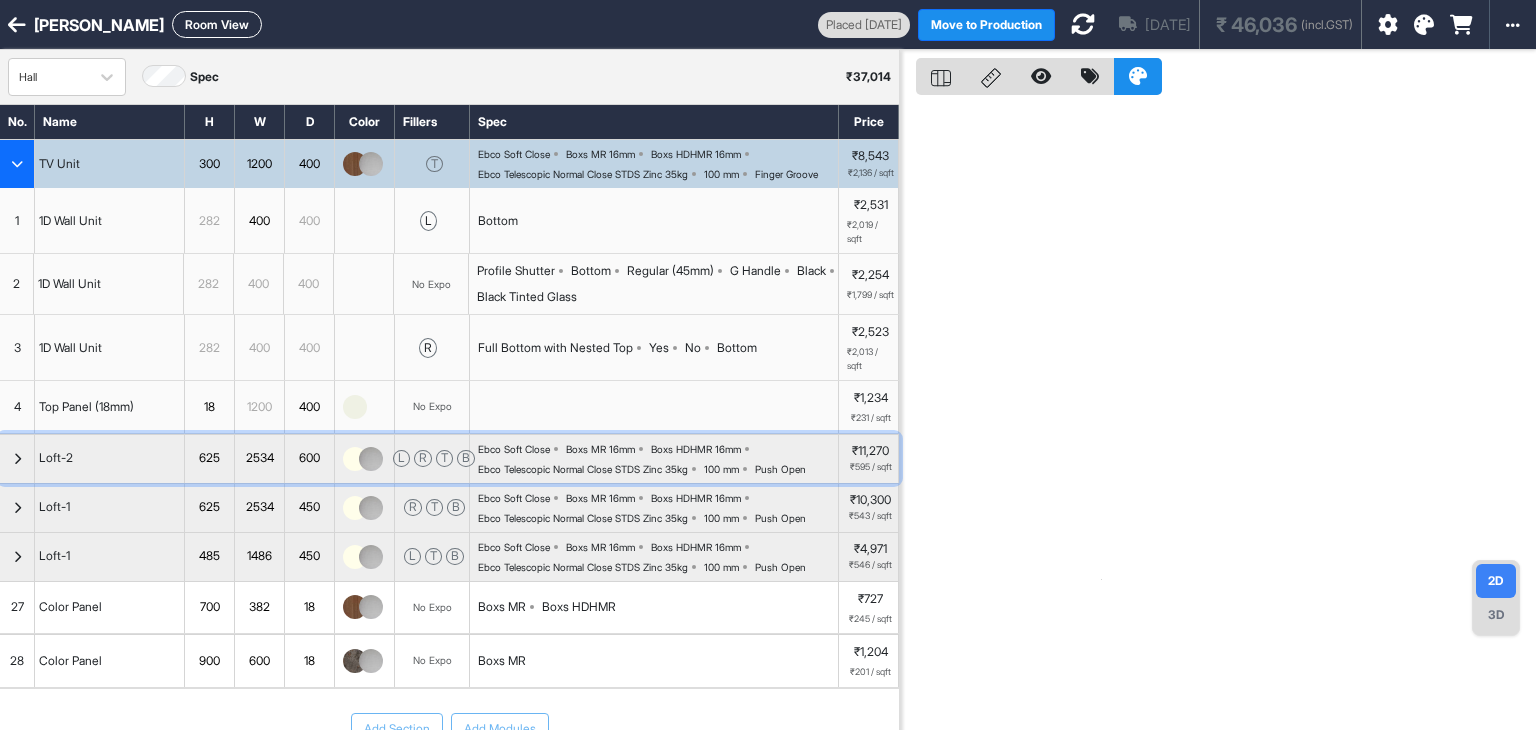 click at bounding box center [17, 459] 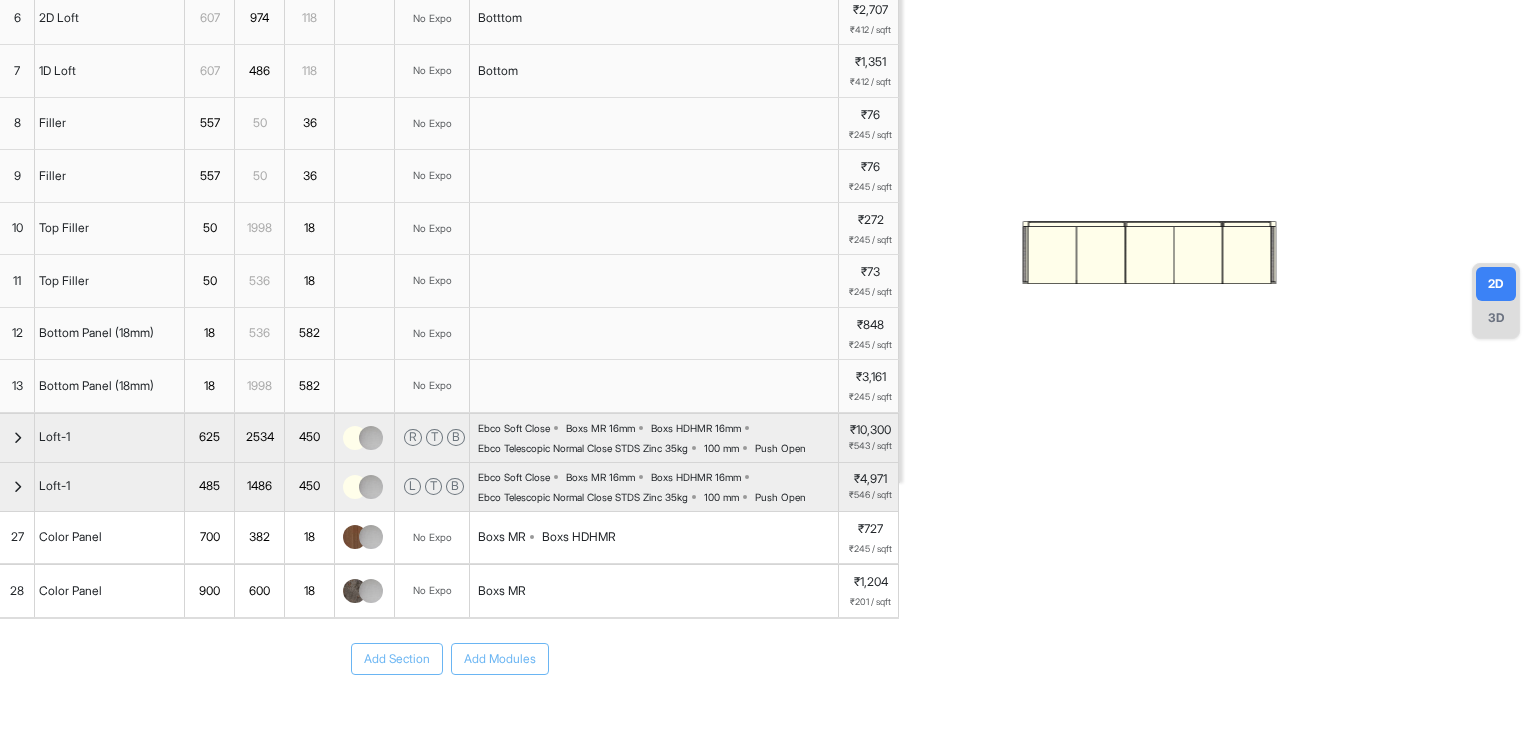 scroll, scrollTop: 300, scrollLeft: 0, axis: vertical 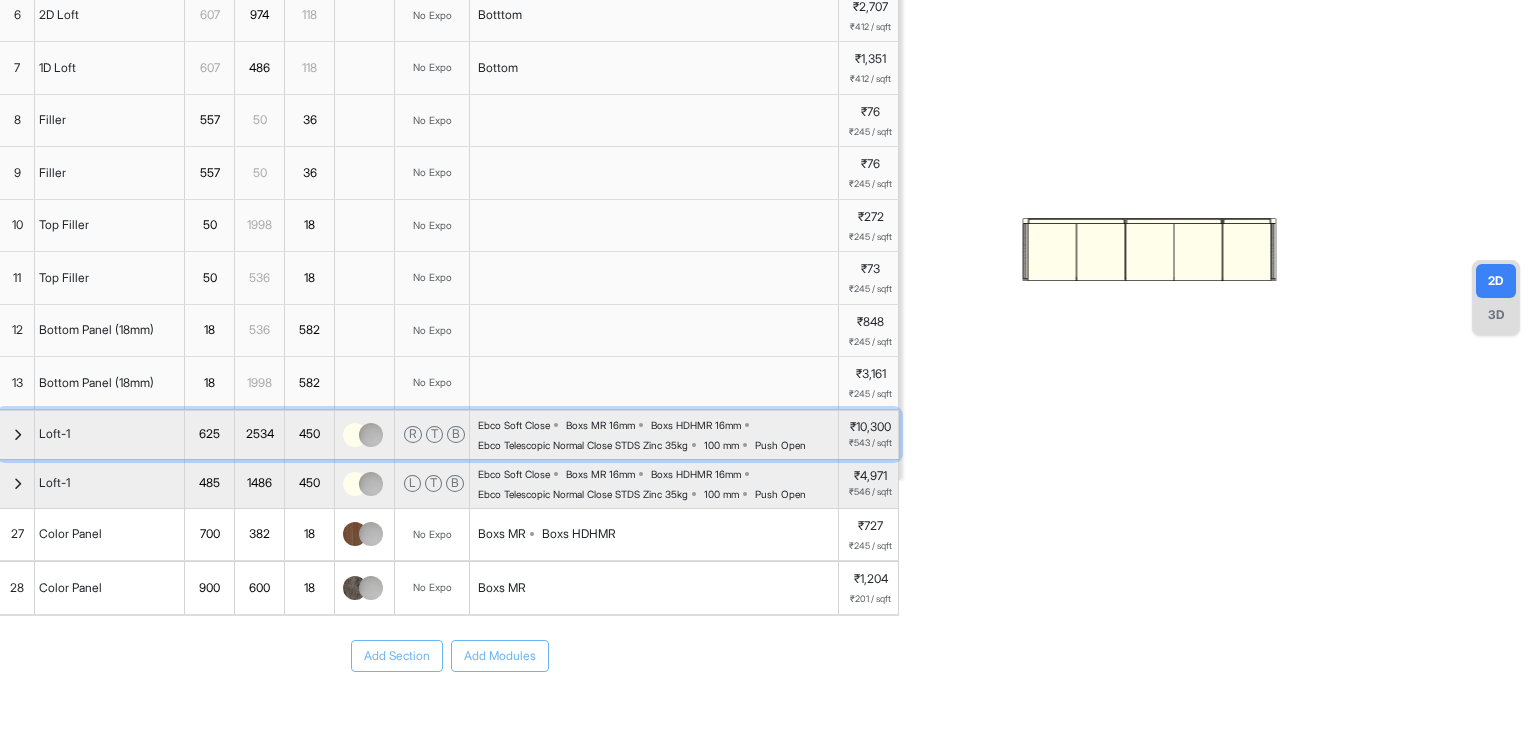 click at bounding box center [17, 435] 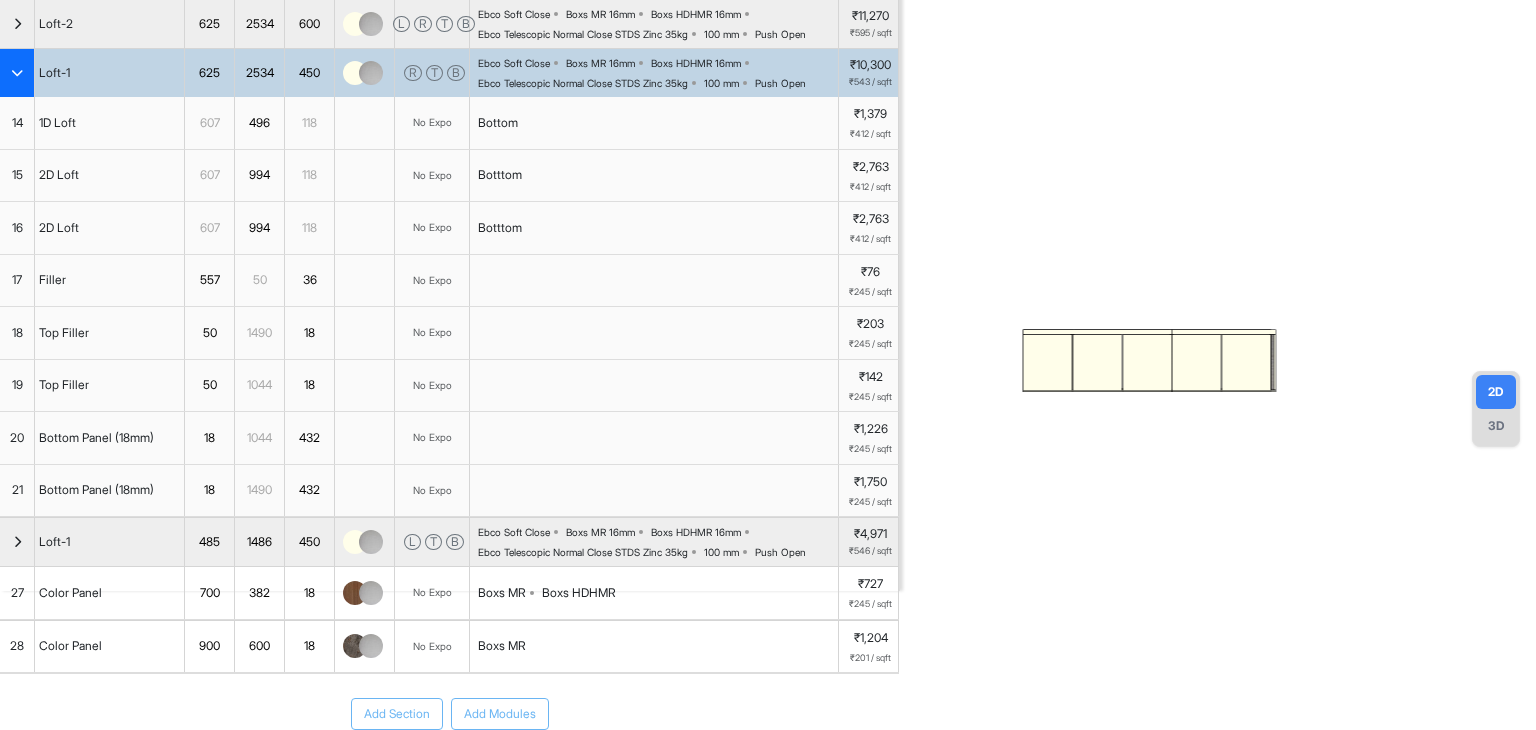 scroll, scrollTop: 0, scrollLeft: 0, axis: both 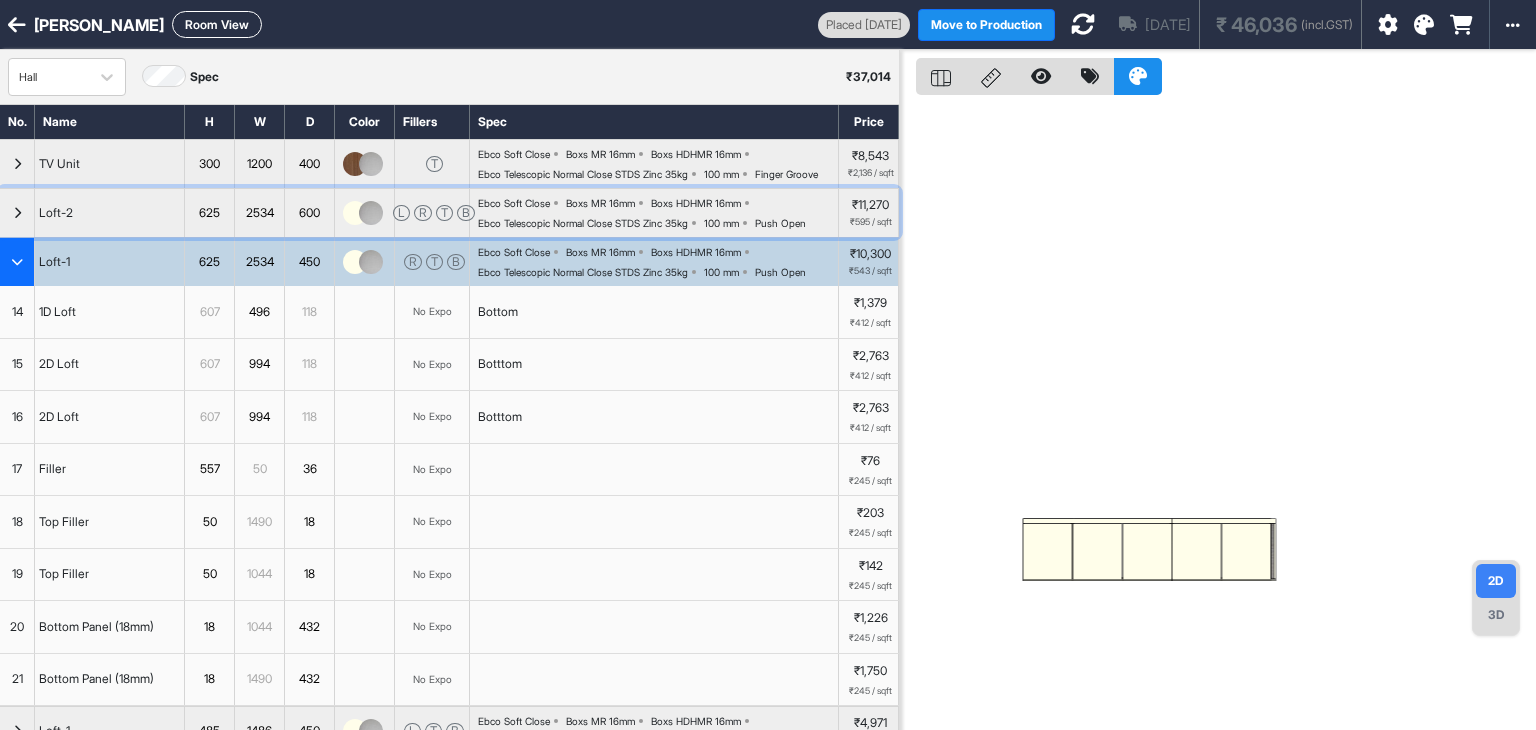 click at bounding box center [17, 213] 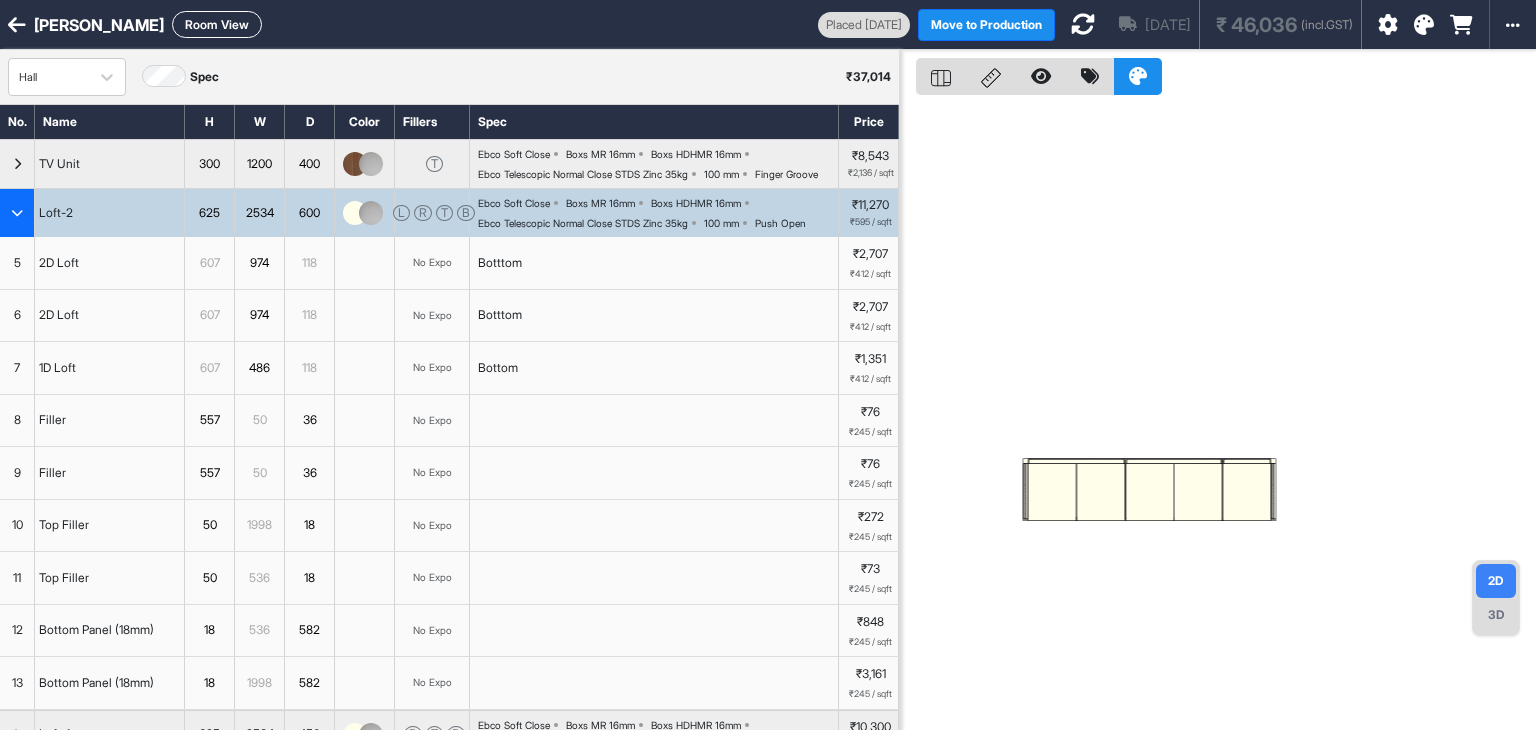 click at bounding box center [17, 213] 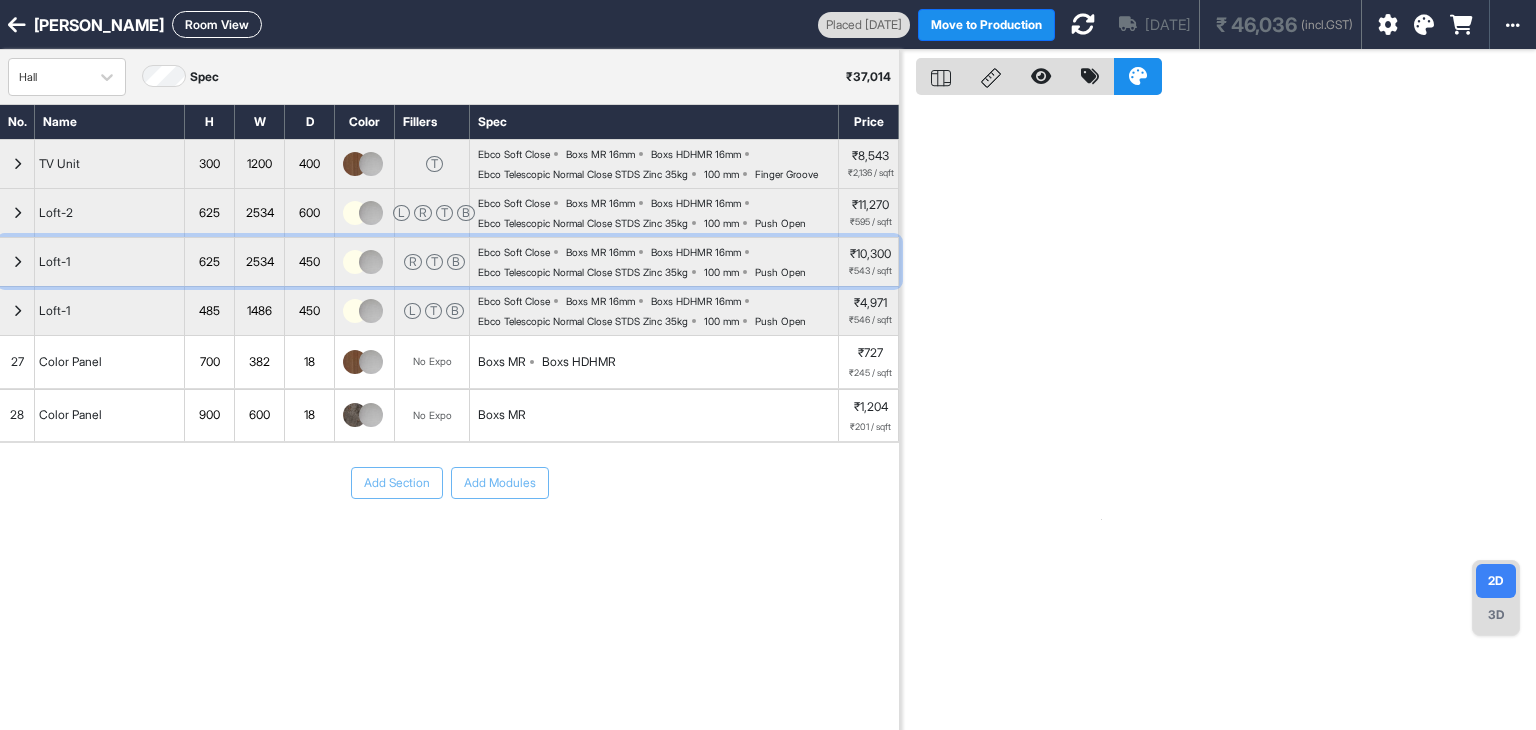 click at bounding box center [17, 262] 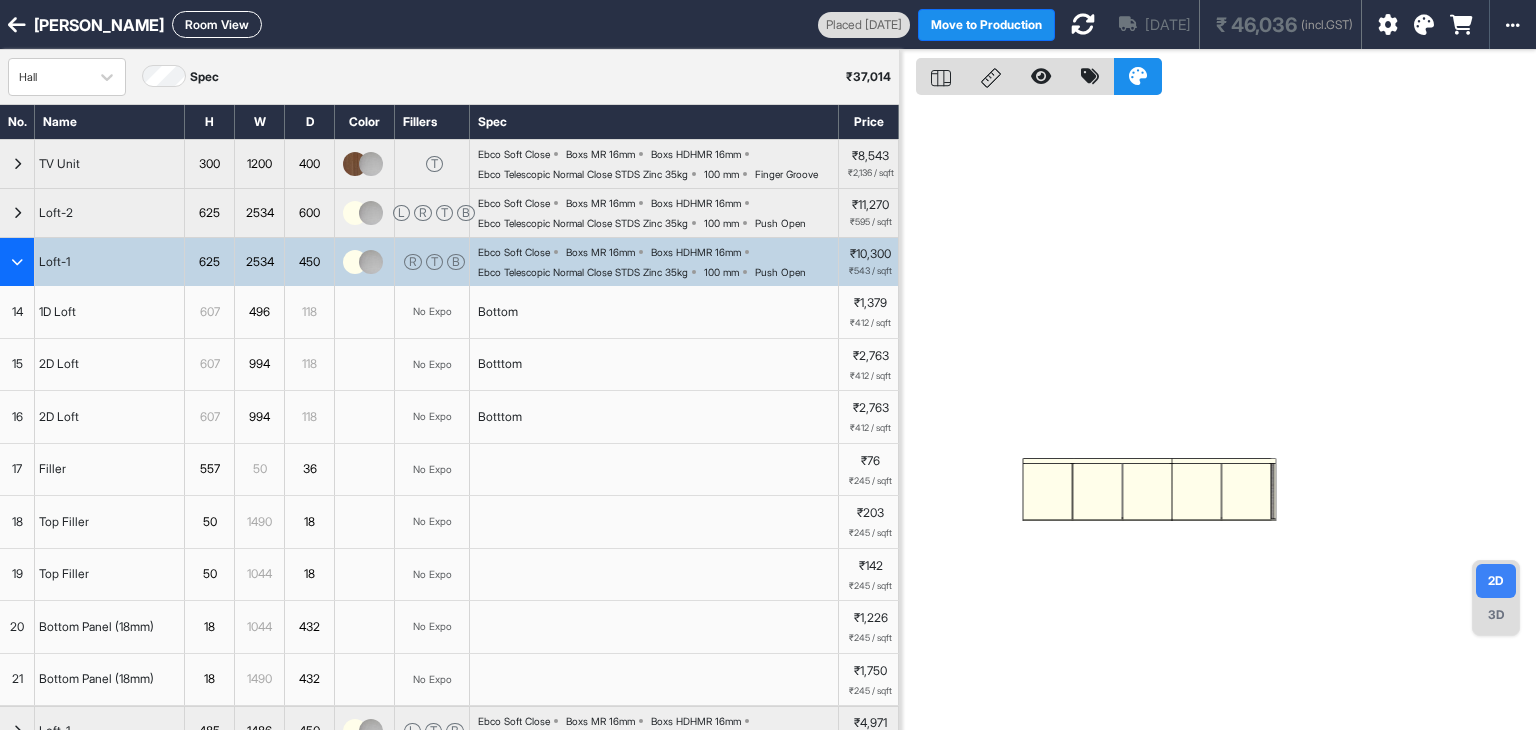click at bounding box center [17, 262] 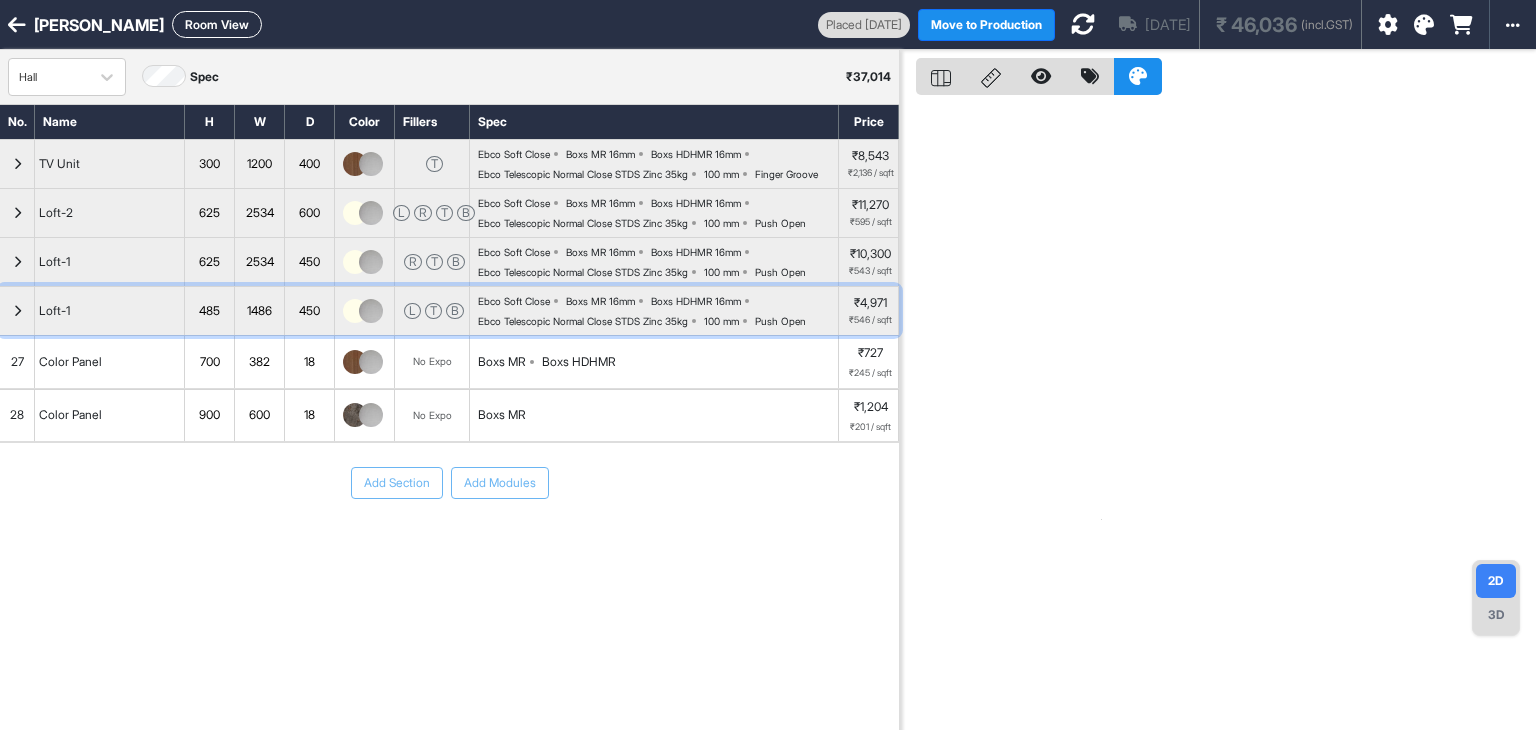 click at bounding box center (17, 311) 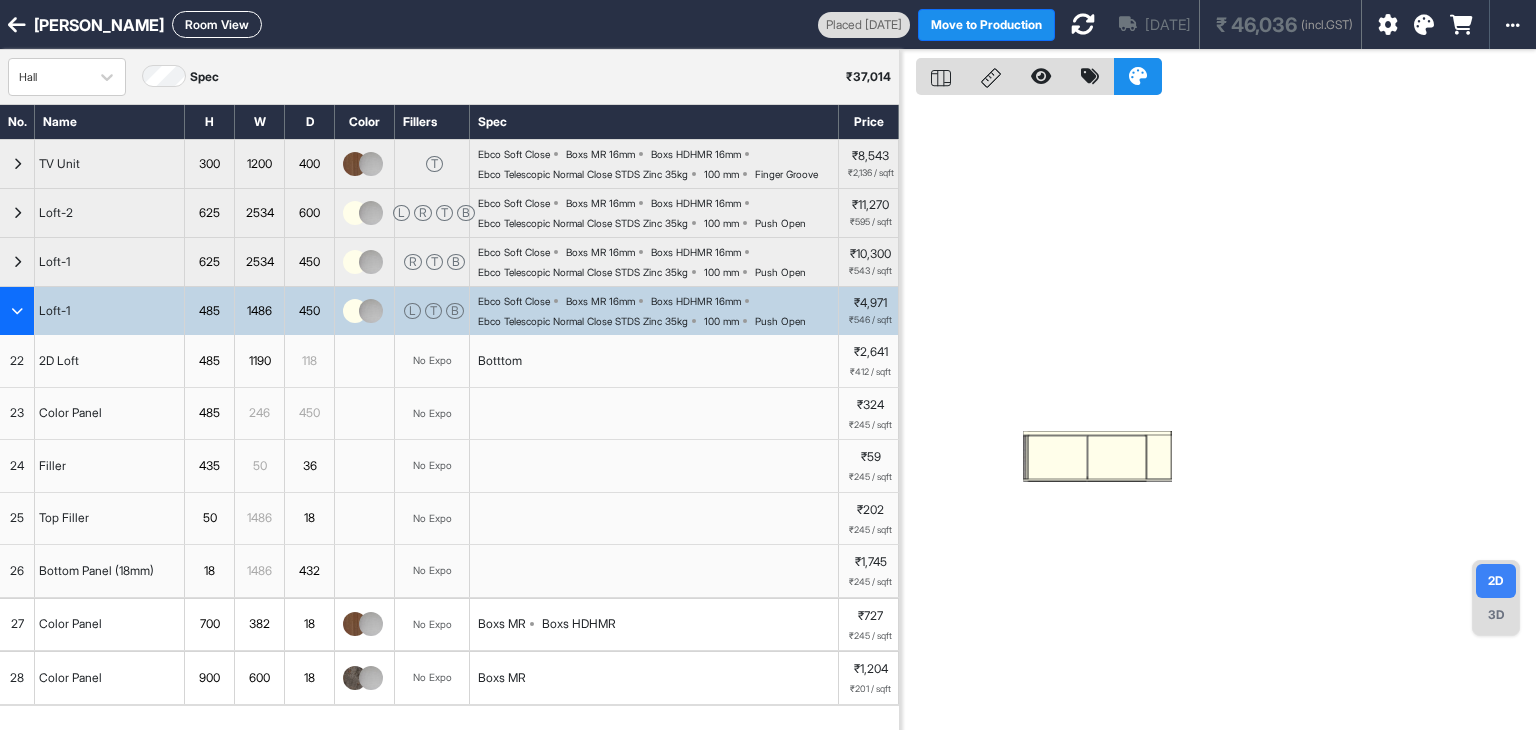 type 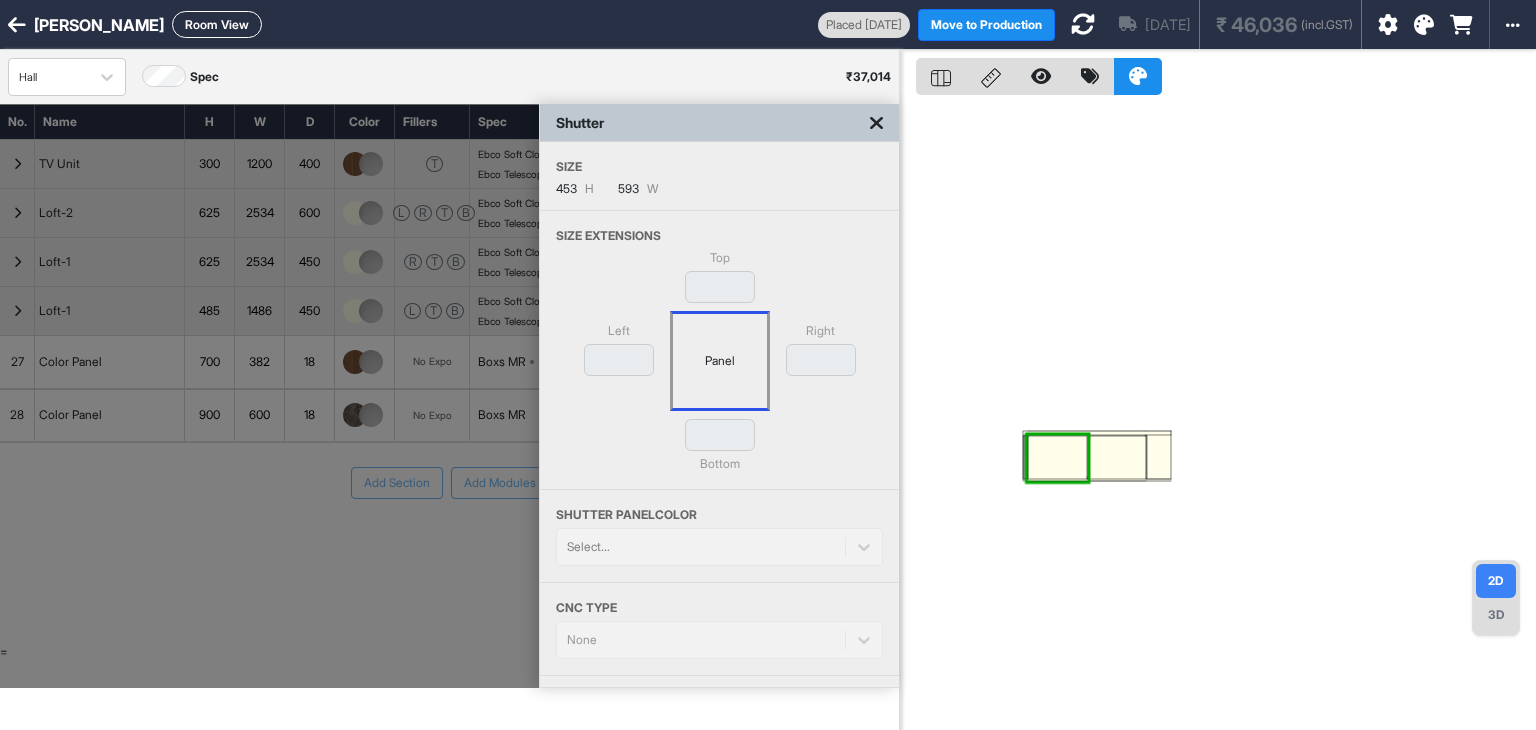click at bounding box center (876, 123) 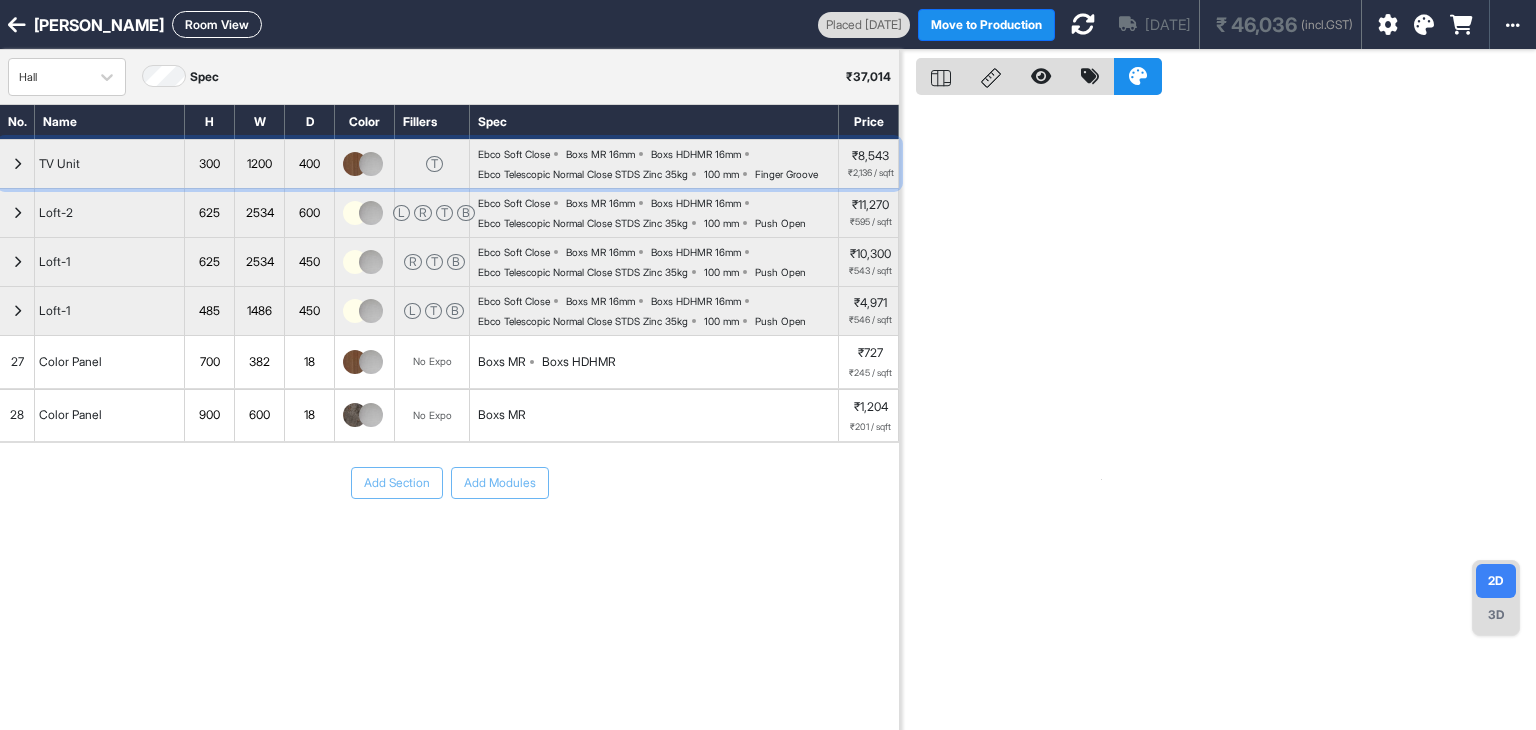 click at bounding box center [17, 164] 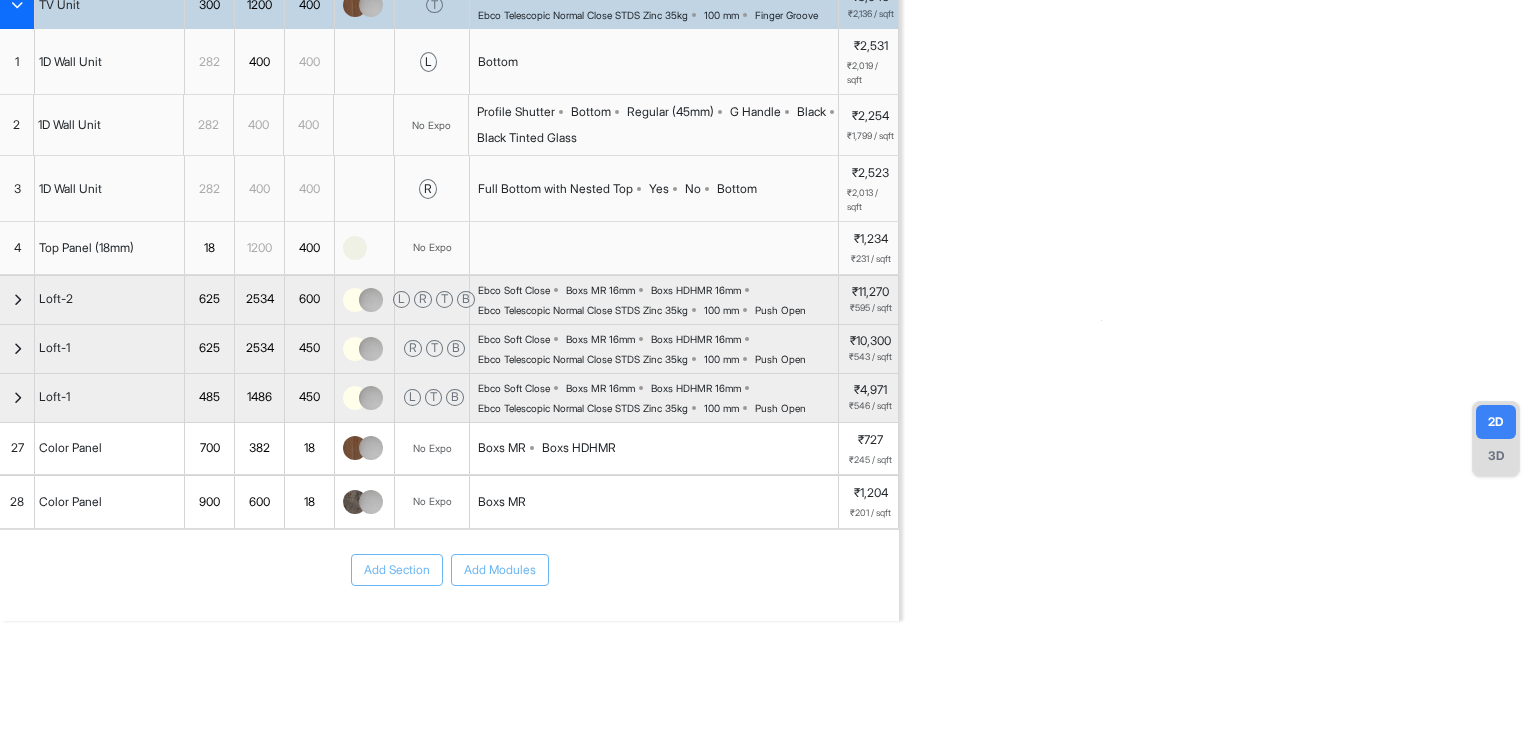 type 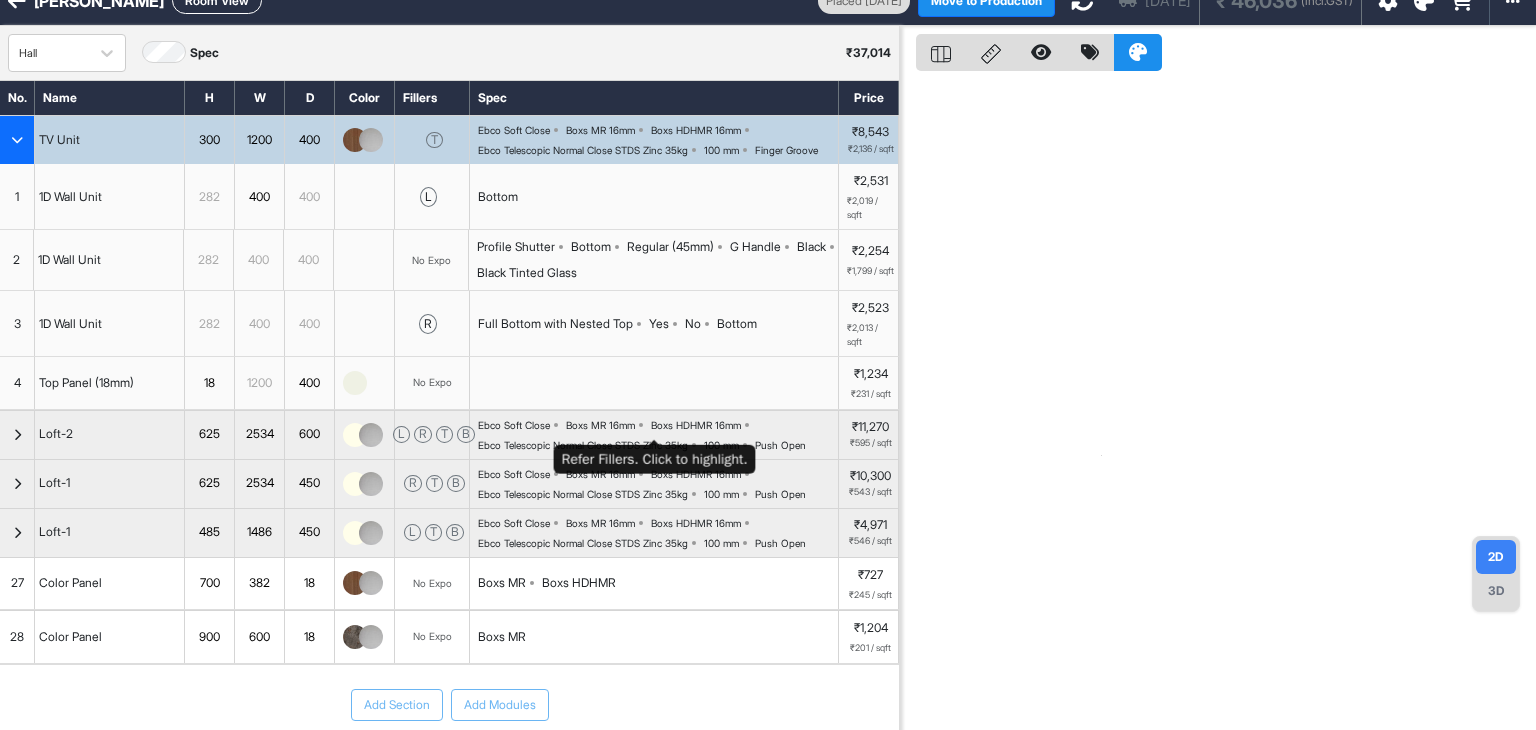 scroll, scrollTop: 0, scrollLeft: 0, axis: both 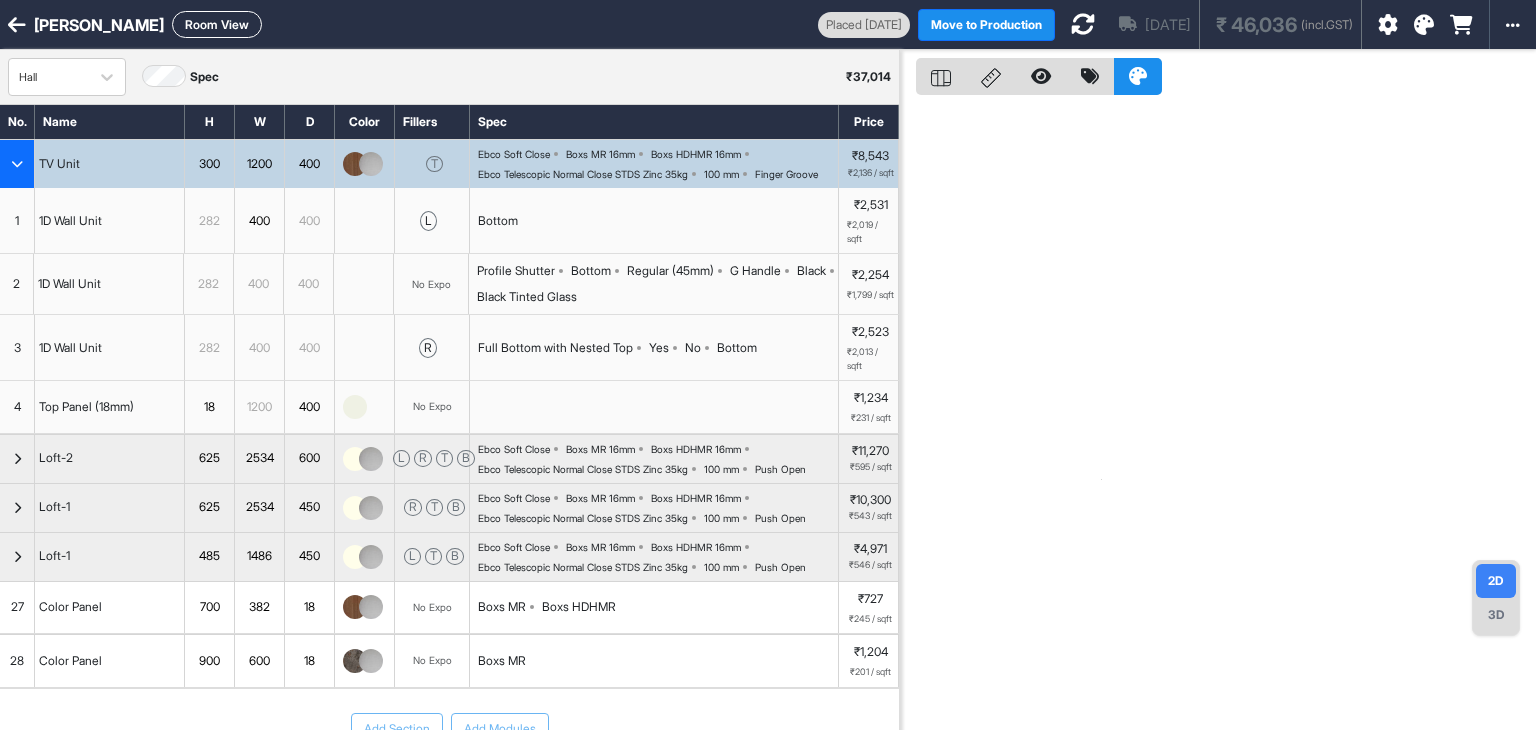 click at bounding box center (17, 164) 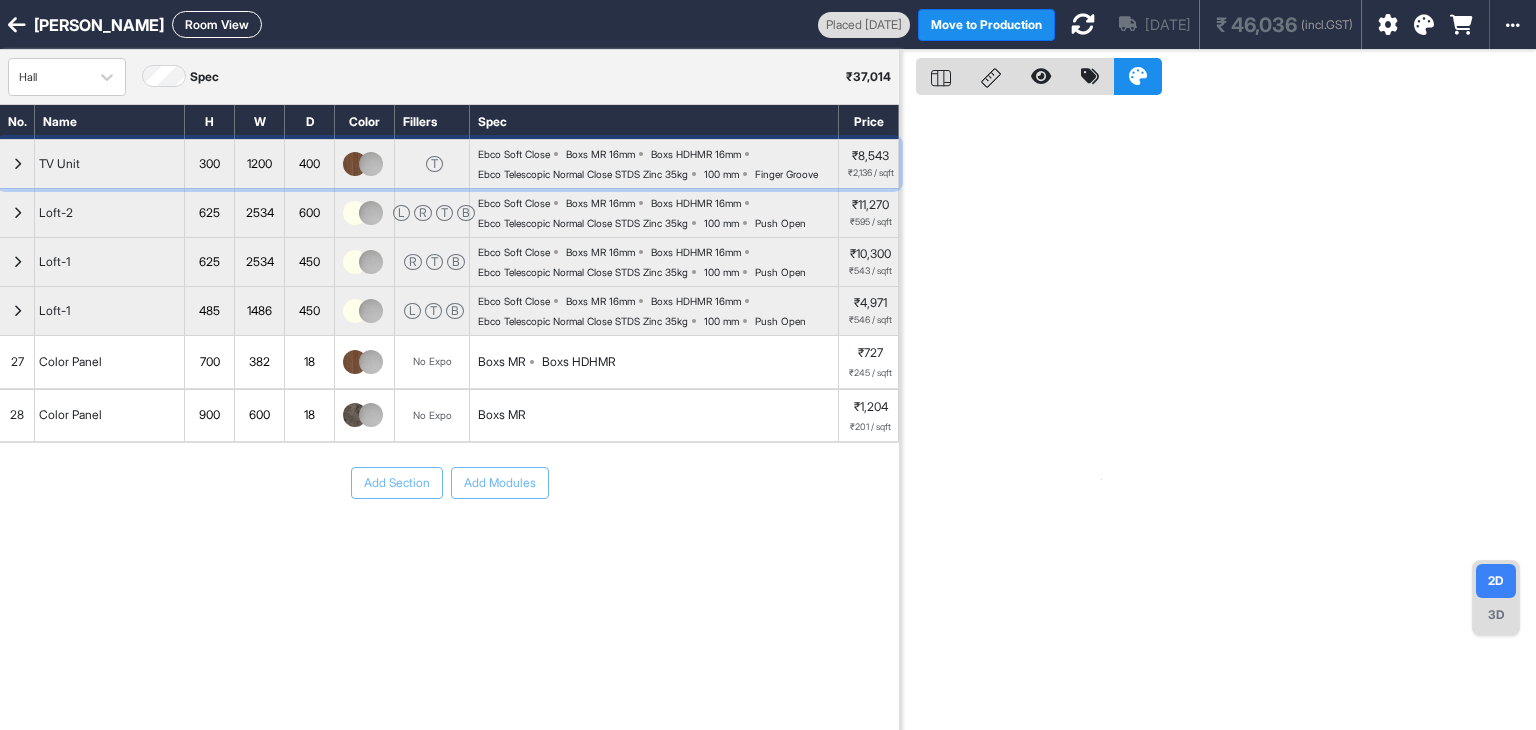 click at bounding box center [17, 164] 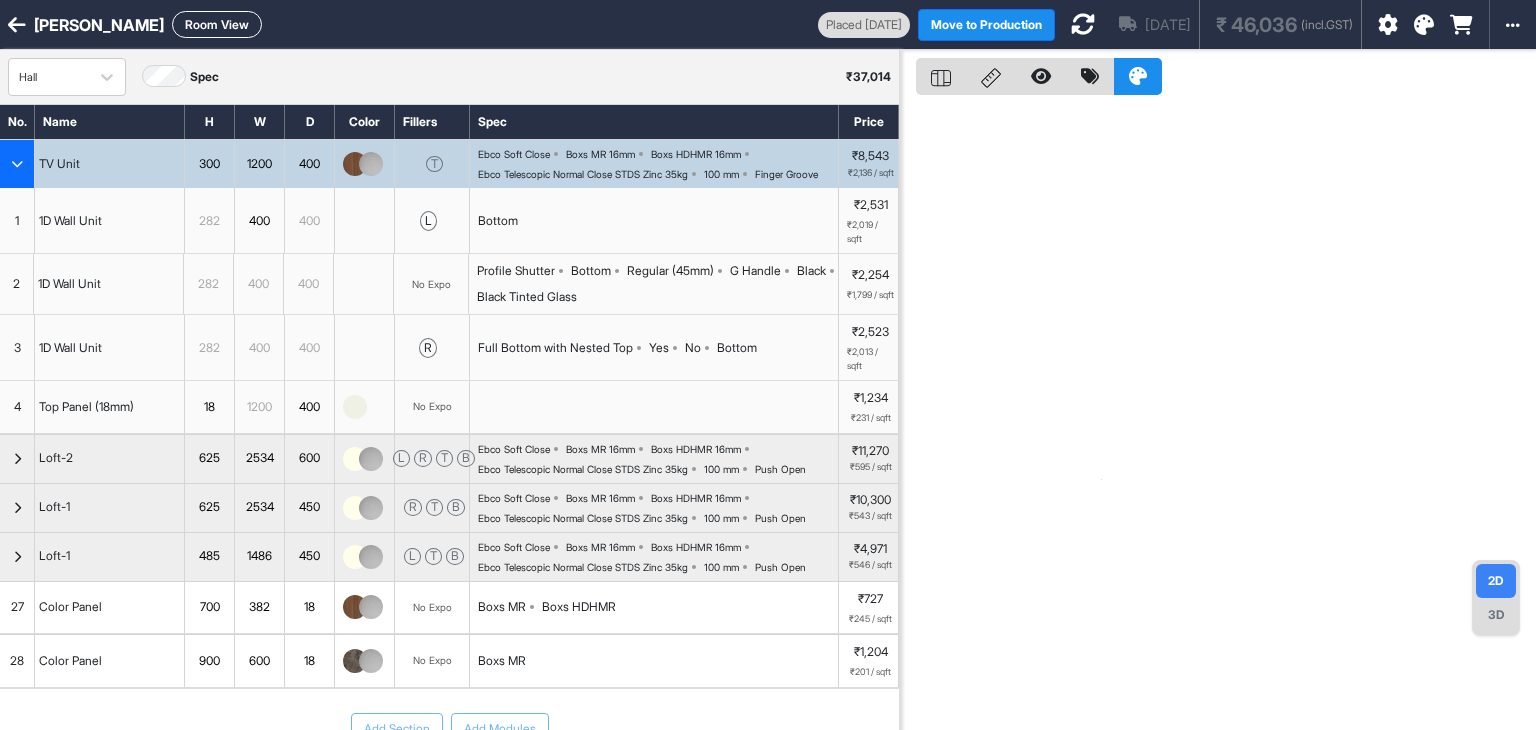 click on "1" at bounding box center [17, 220] 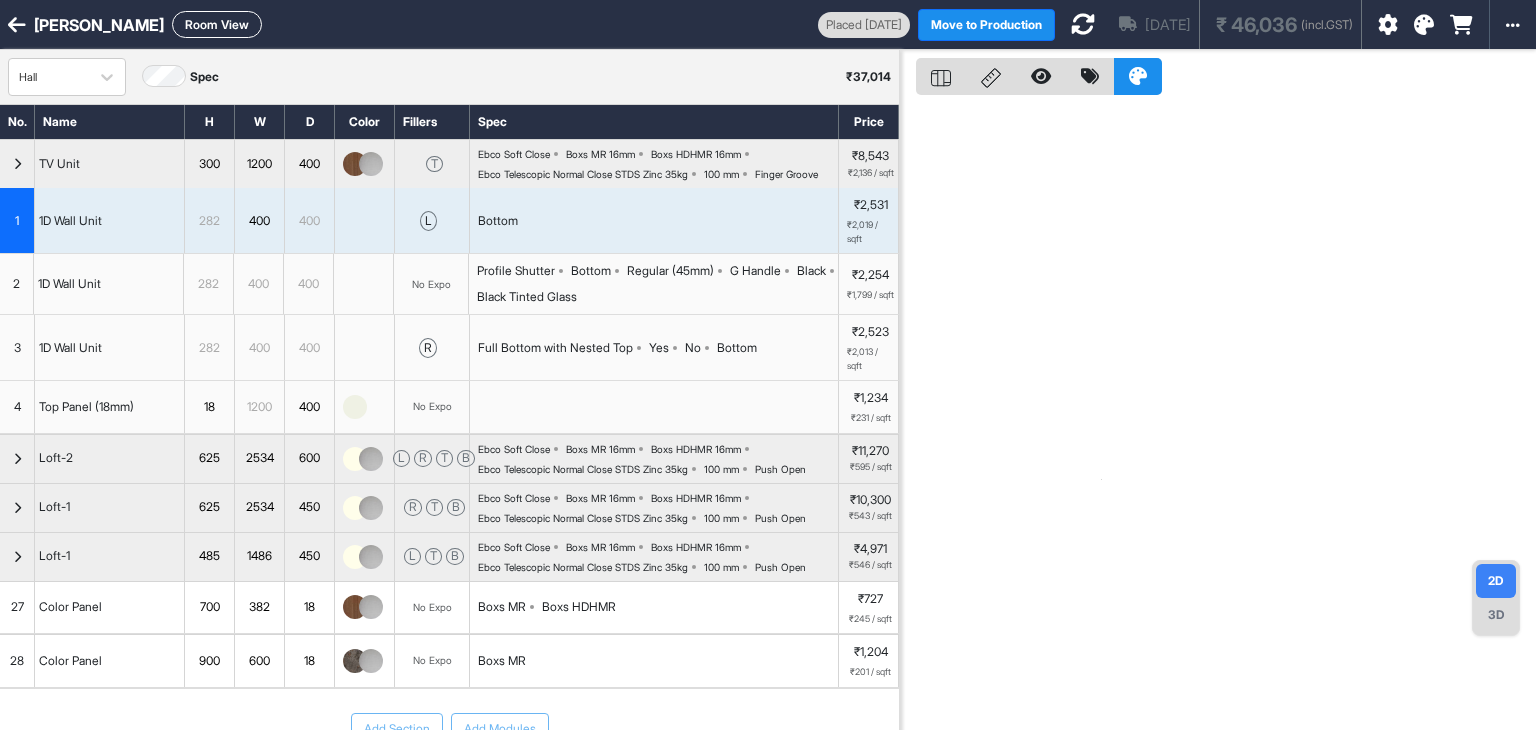 drag, startPoint x: 23, startPoint y: 272, endPoint x: 13, endPoint y: 289, distance: 19.723083 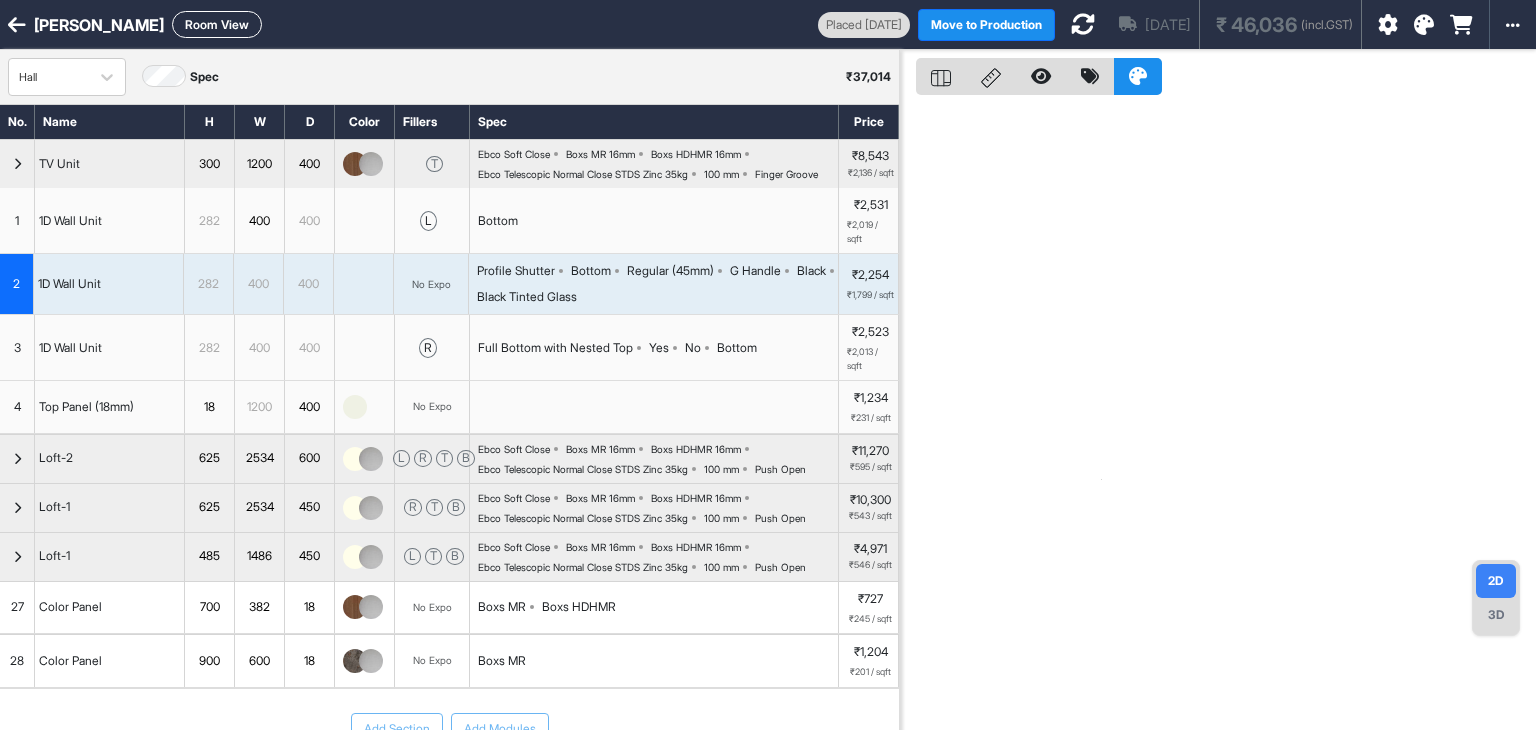 click on "2" at bounding box center (17, 284) 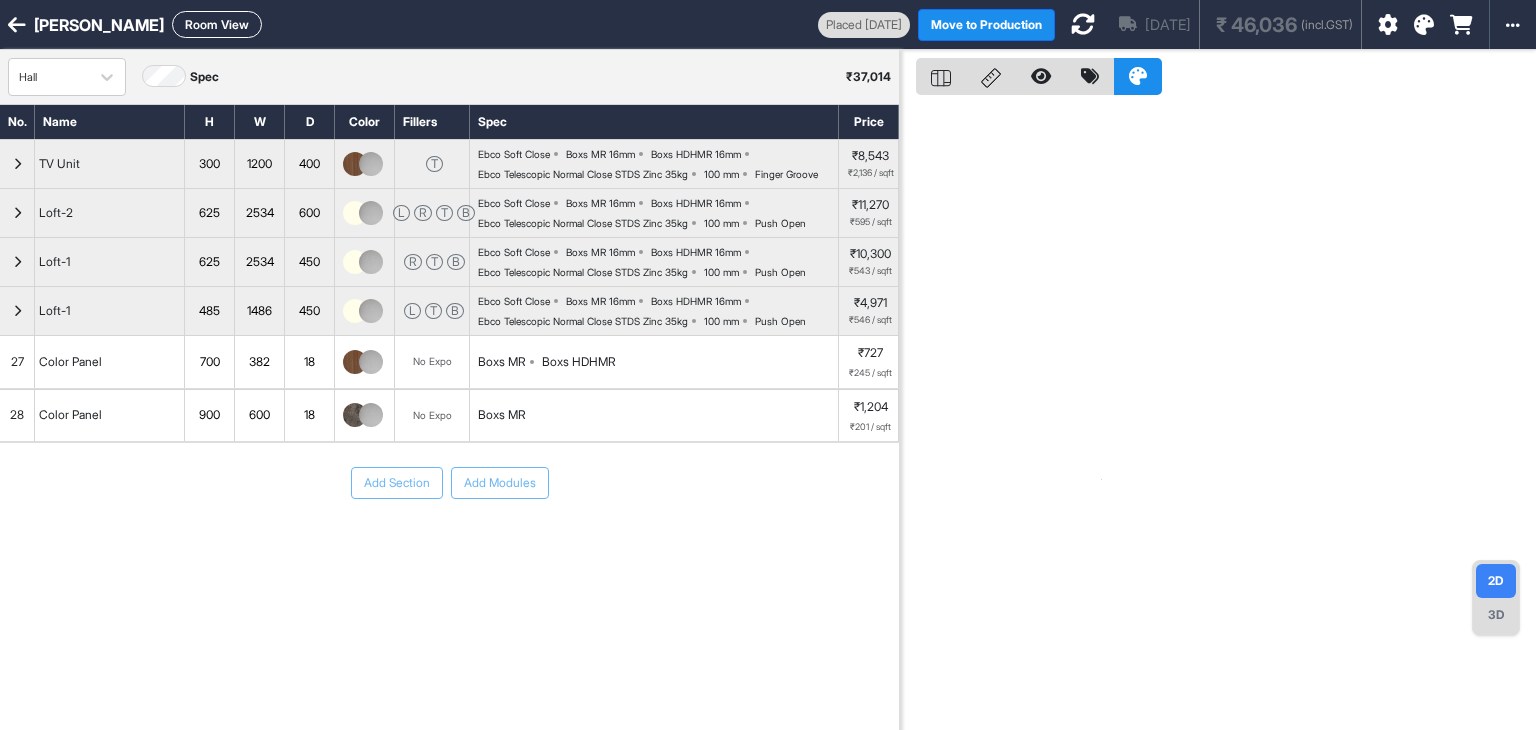 click at bounding box center (17, 164) 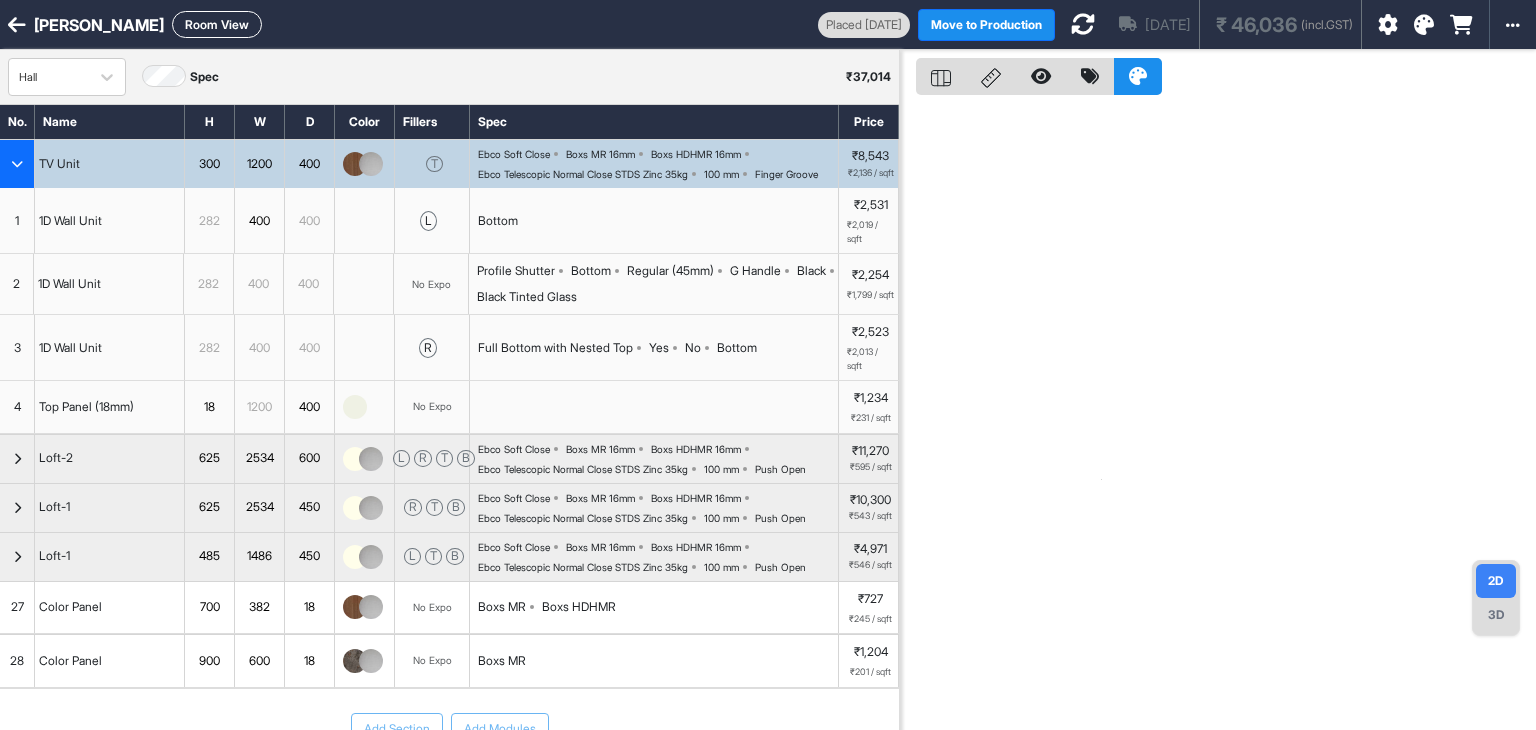 click on "1" at bounding box center [17, 221] 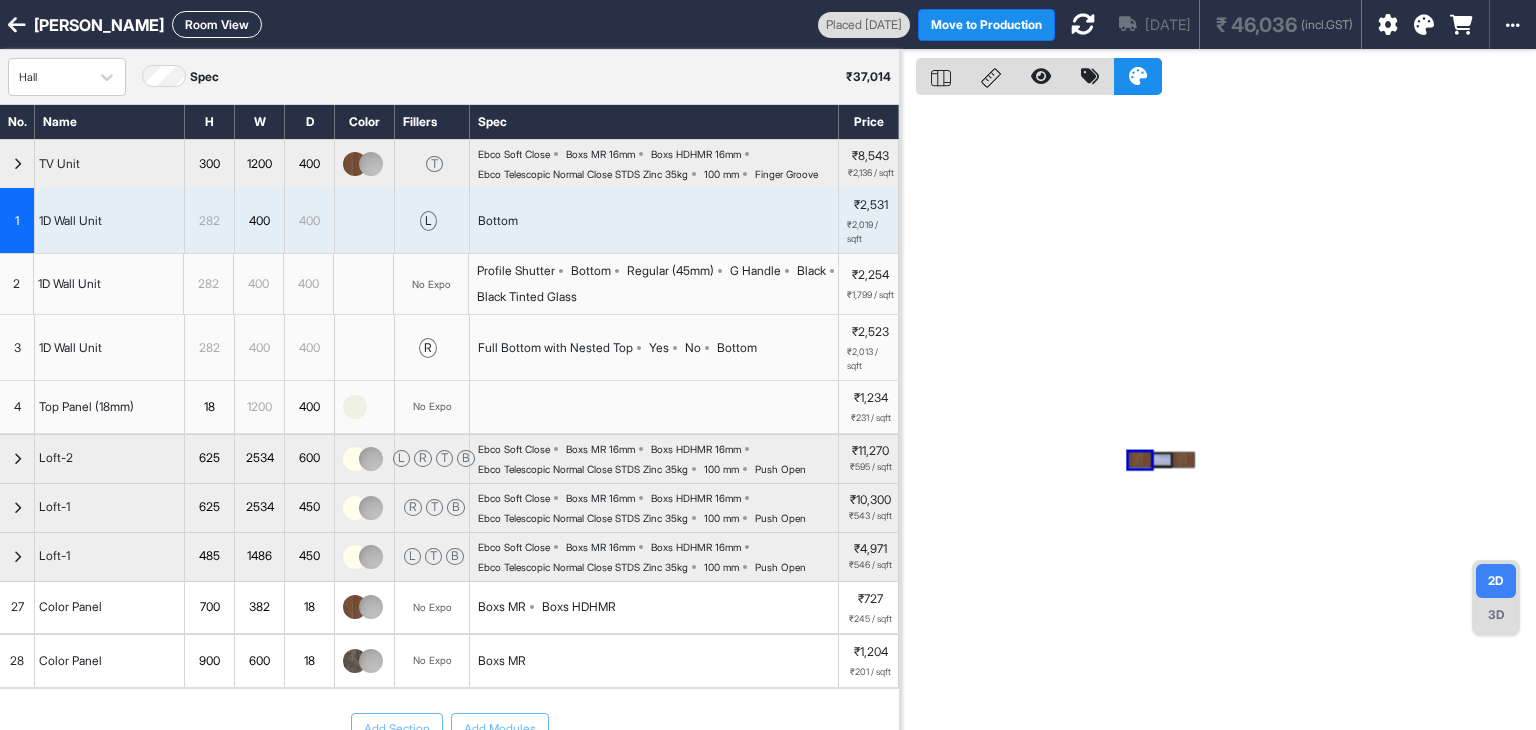 click at bounding box center (1218, 415) 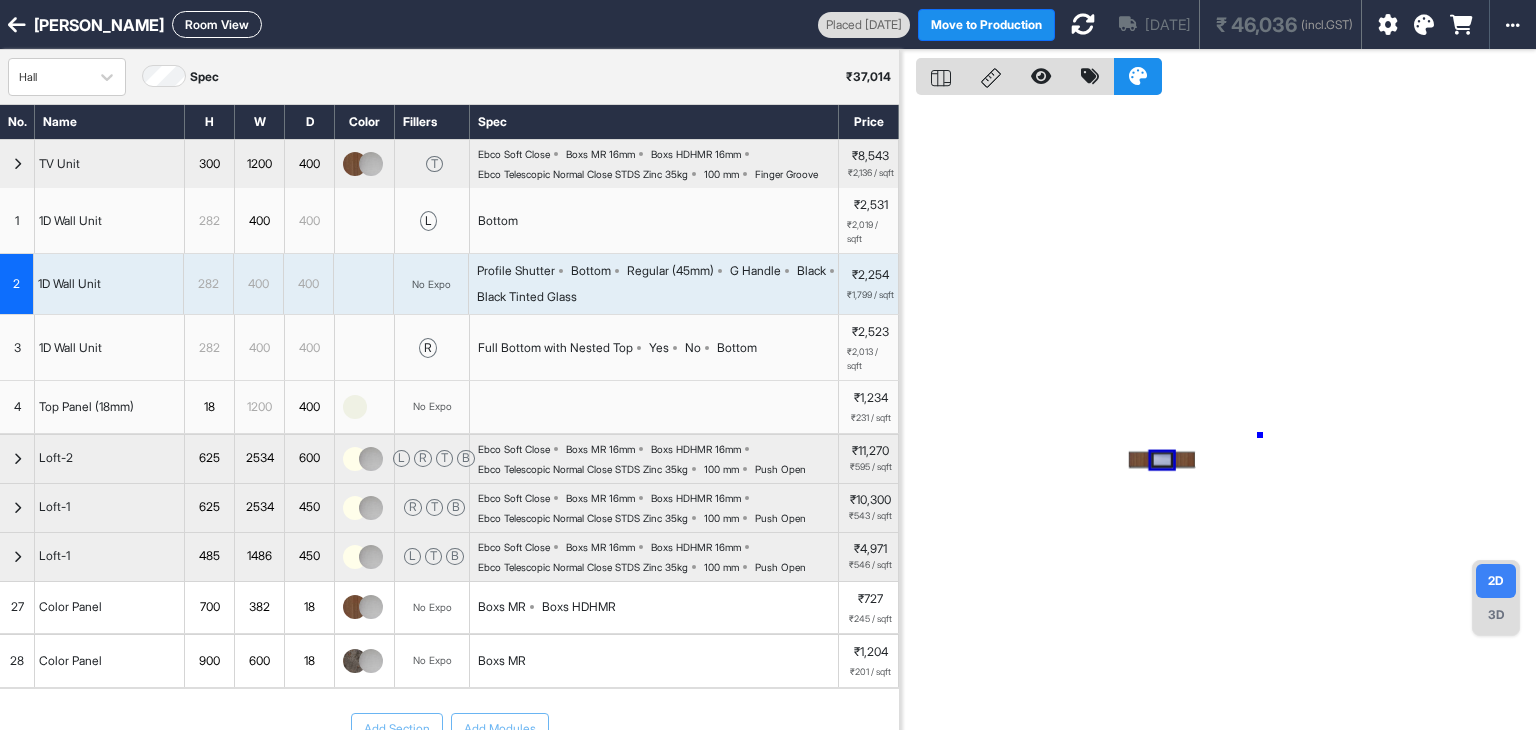 click at bounding box center (1218, 415) 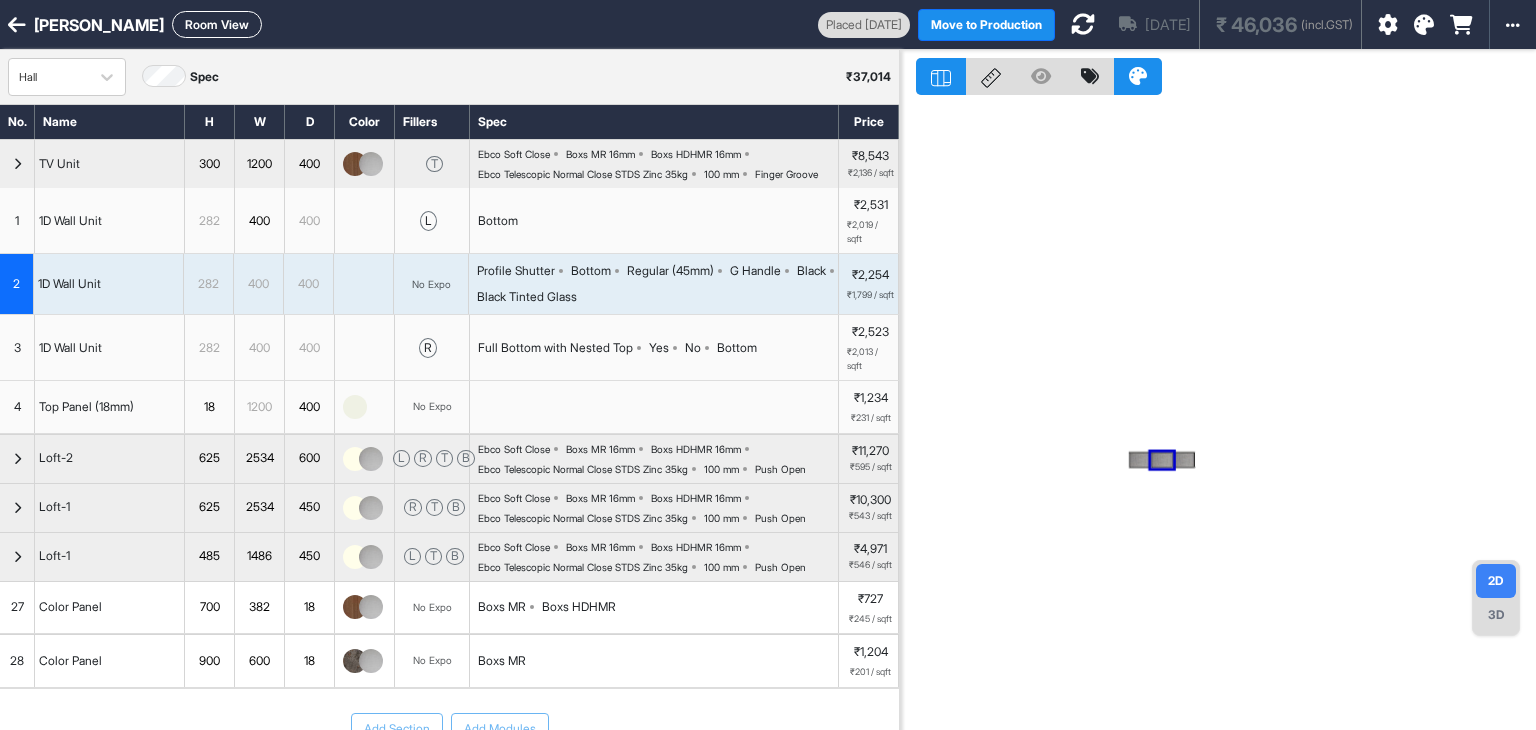 click at bounding box center (1218, 415) 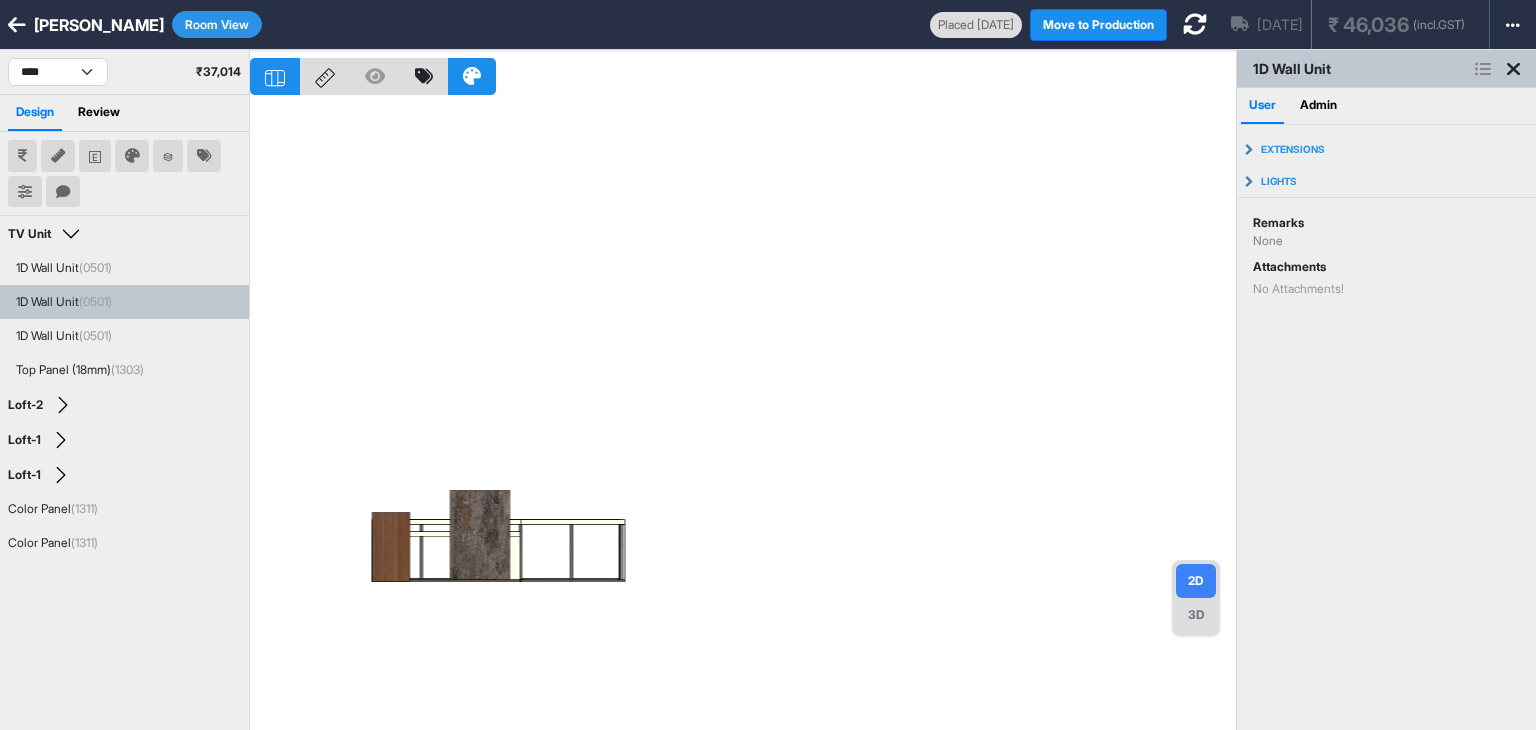 click at bounding box center (95, 156) 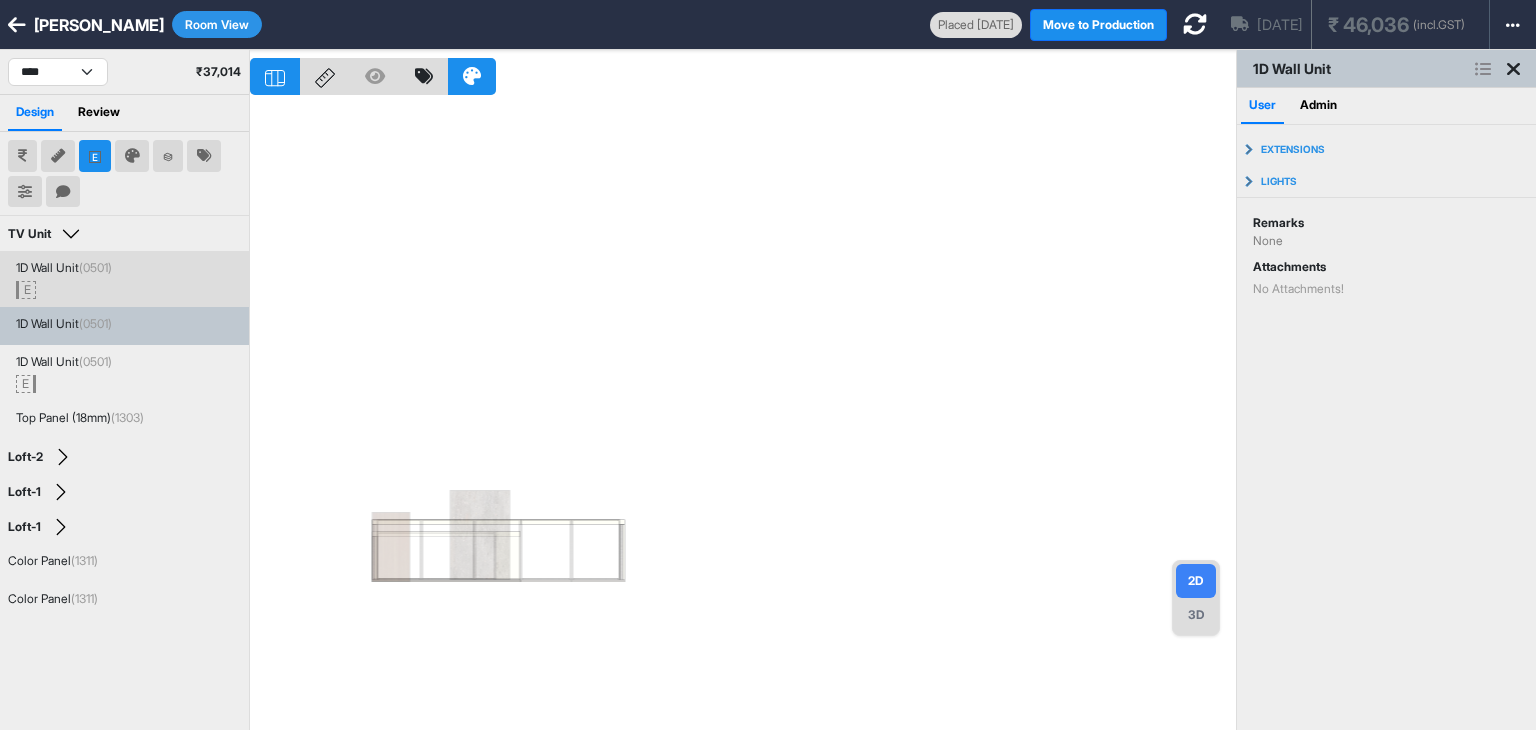 click on "1D Wall Unit  (0501)" at bounding box center [64, 268] 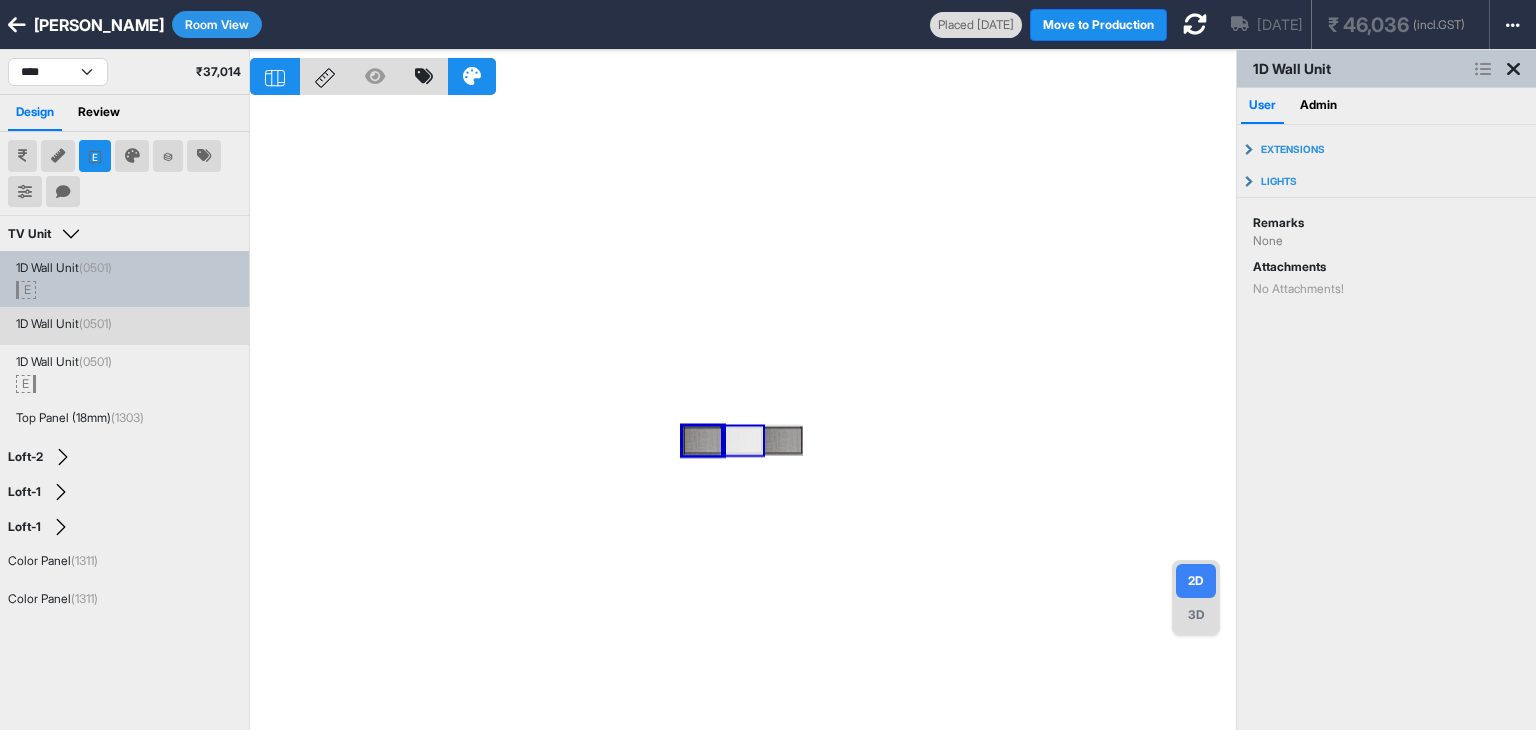 click on "1D Wall Unit  (0501)" at bounding box center [124, 326] 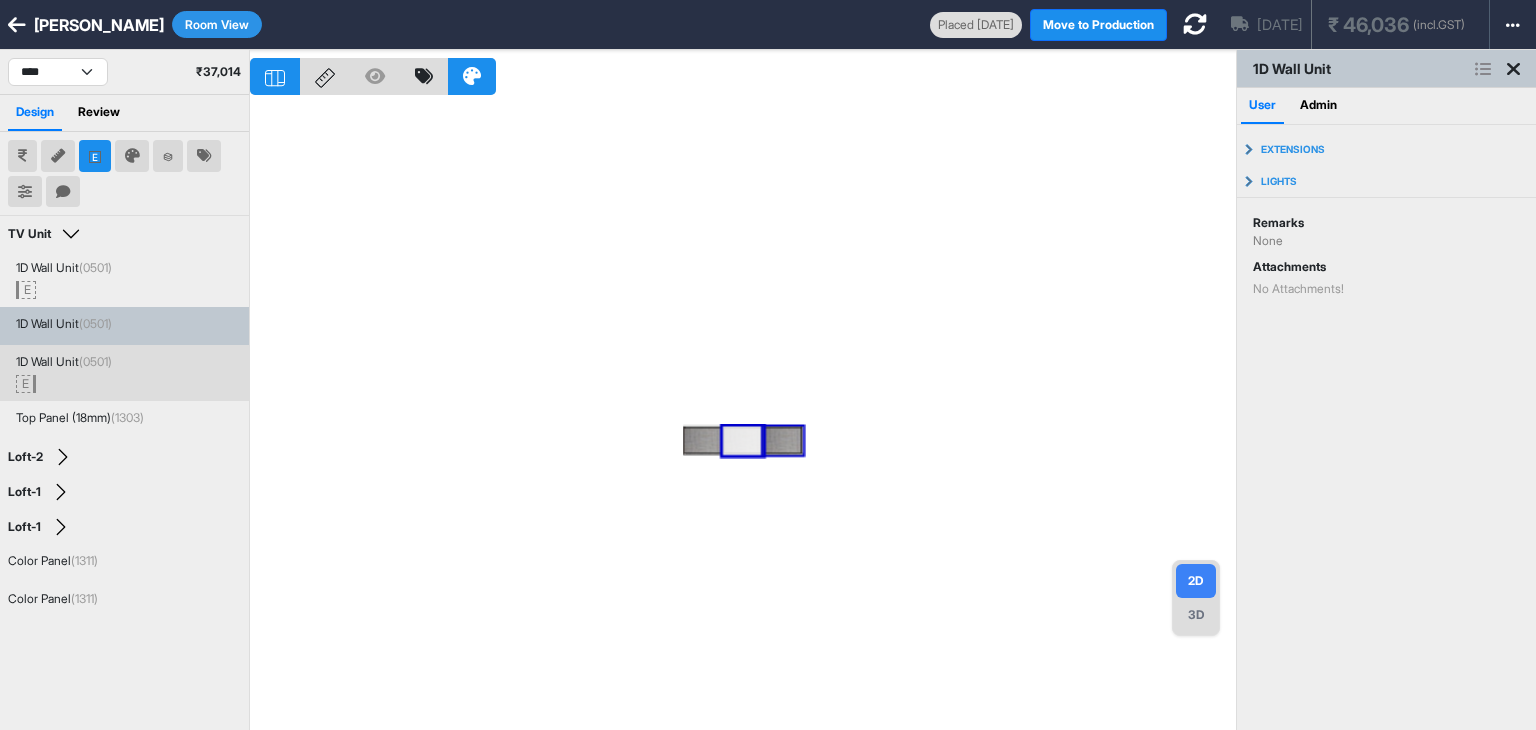 click on "1D Wall Unit  (0501)" at bounding box center (64, 362) 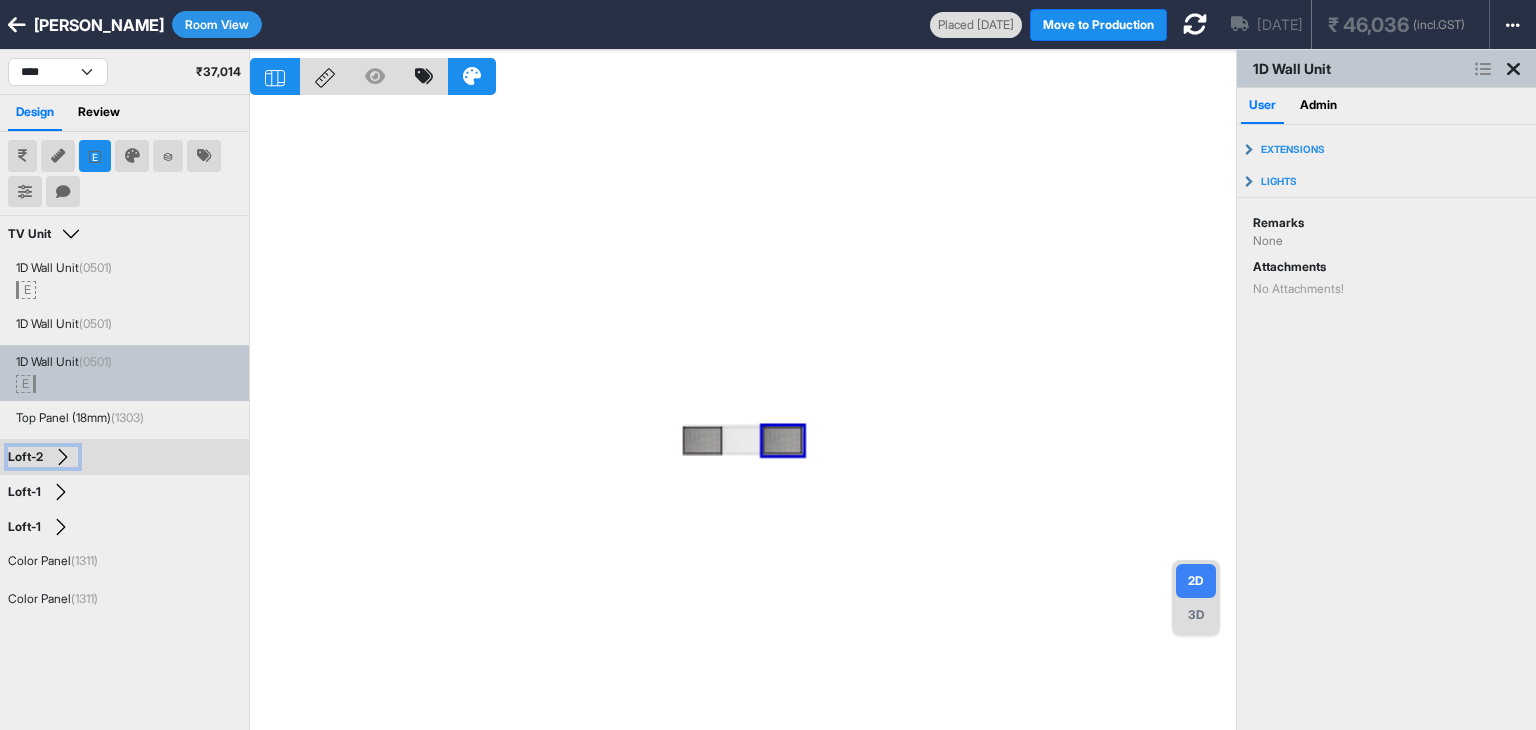 click on "Loft-2" at bounding box center [43, 457] 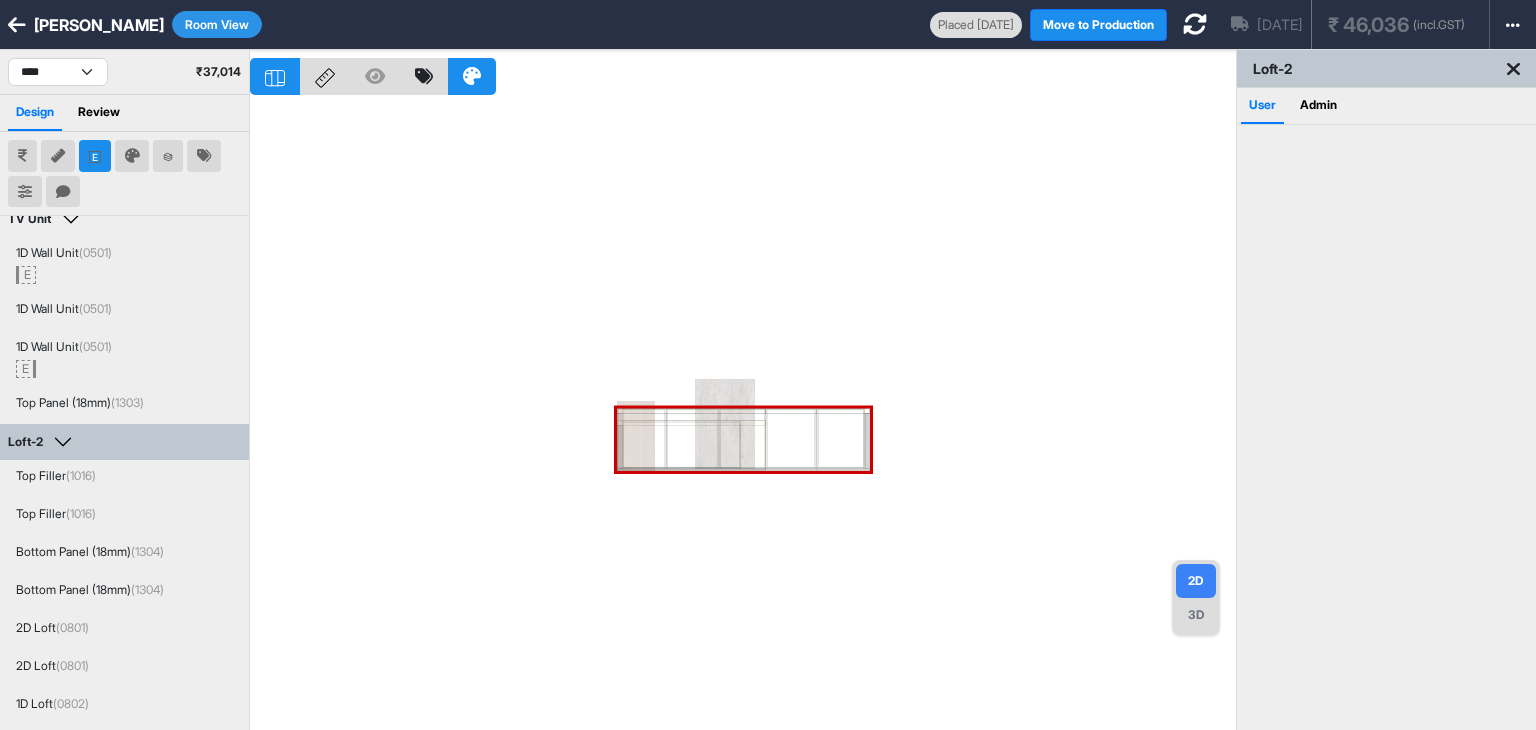 scroll, scrollTop: 16, scrollLeft: 0, axis: vertical 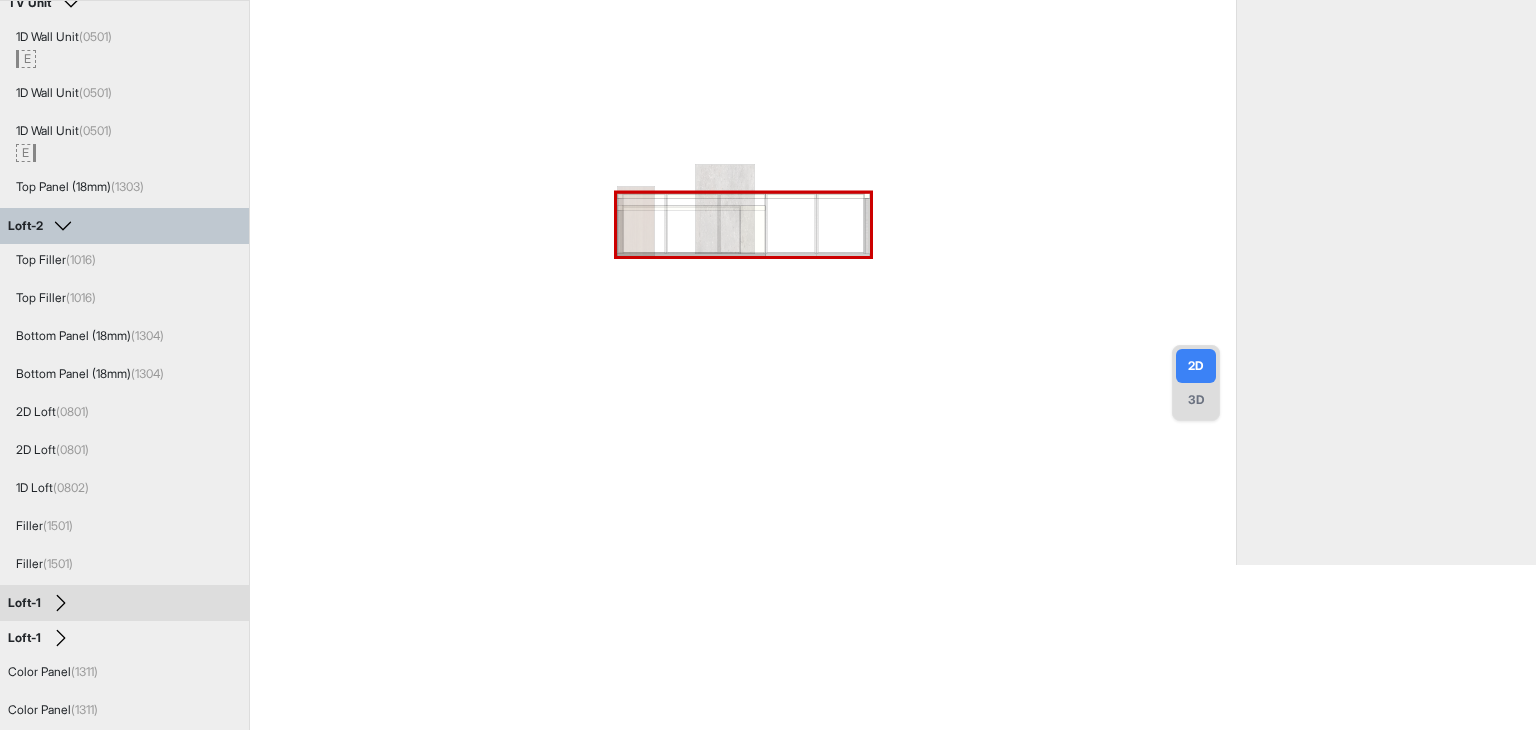 drag, startPoint x: 70, startPoint y: 613, endPoint x: 71, endPoint y: 592, distance: 21.023796 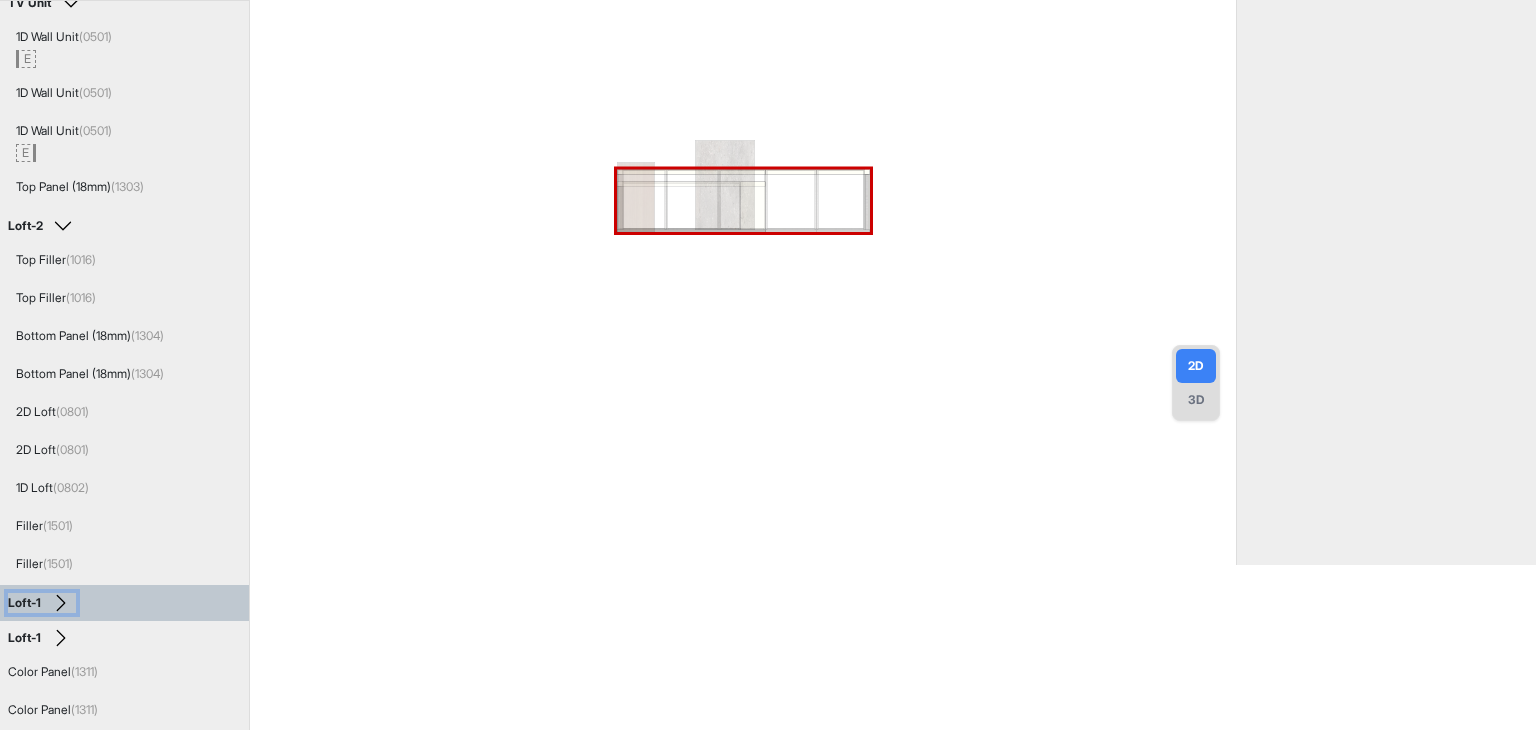 click on "Loft-1" at bounding box center [42, 603] 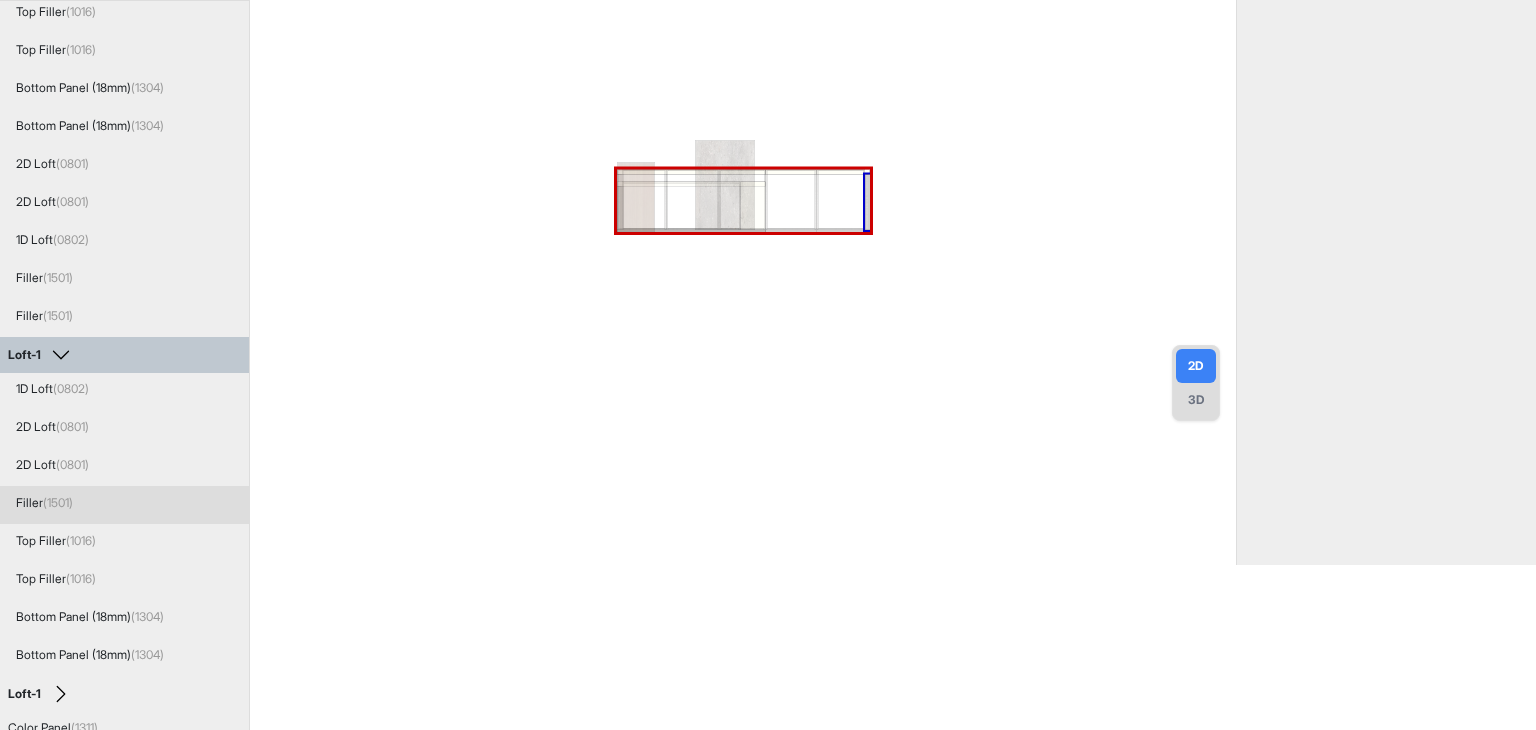 scroll, scrollTop: 320, scrollLeft: 0, axis: vertical 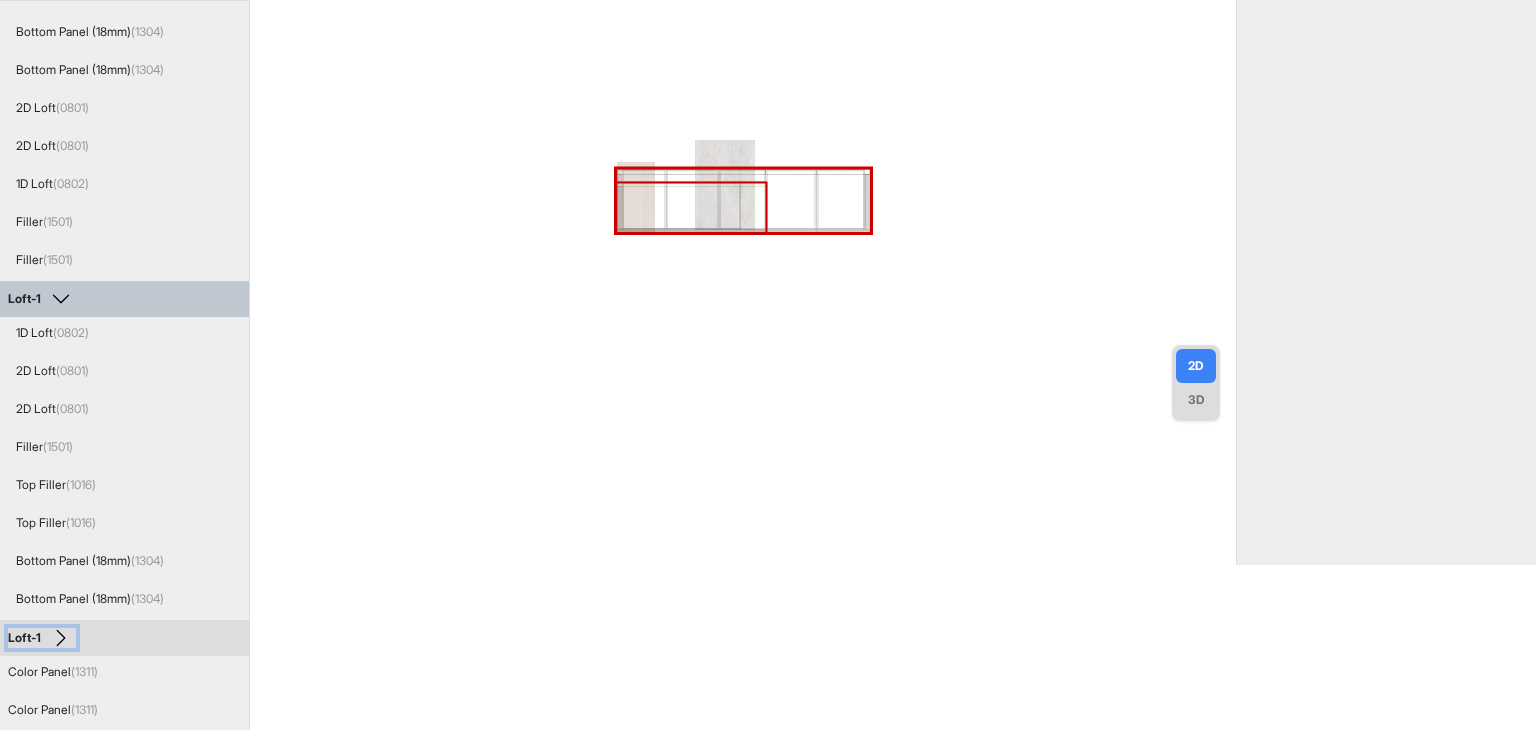click on "Loft-1" at bounding box center [42, 638] 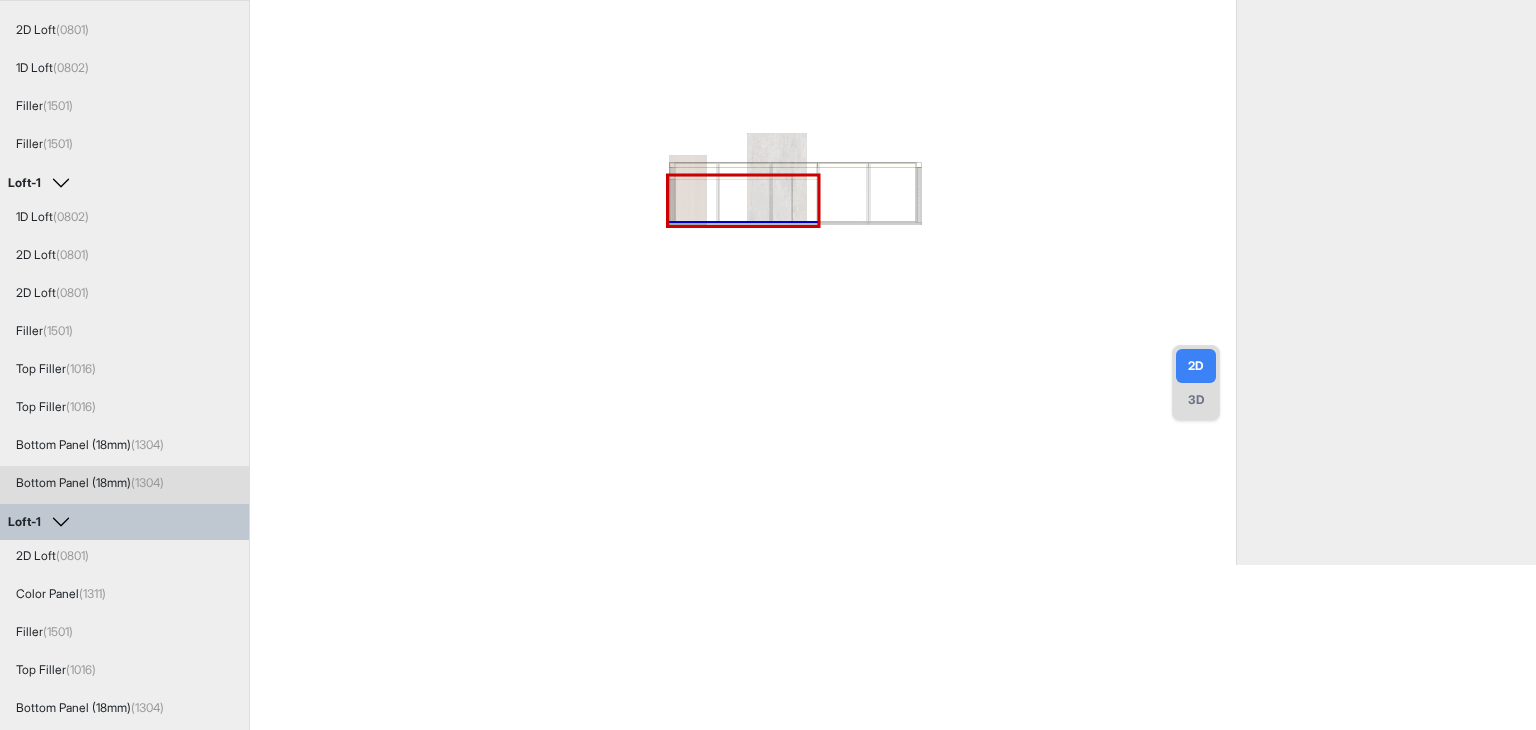 scroll, scrollTop: 510, scrollLeft: 0, axis: vertical 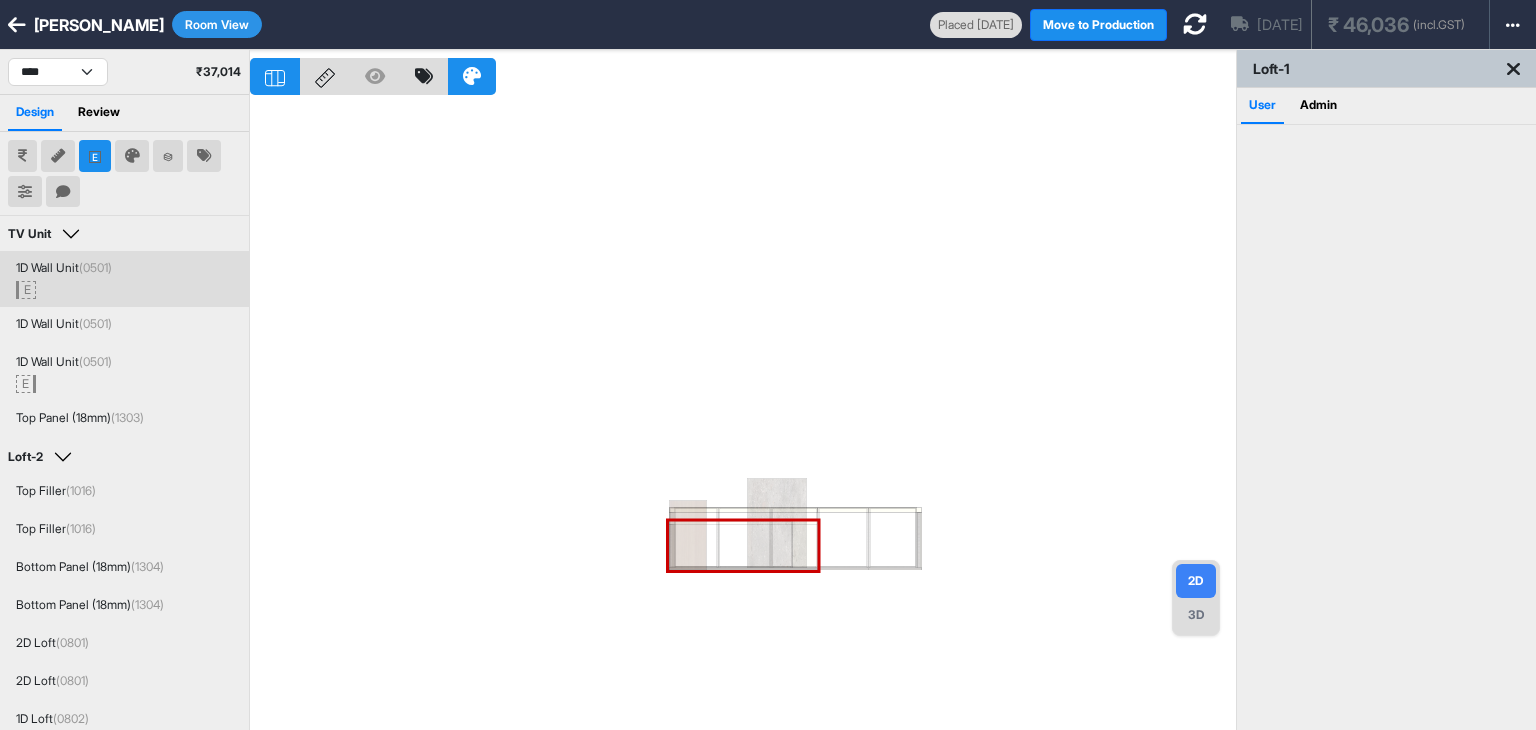 click on "1D Wall Unit  (0501)" at bounding box center [64, 268] 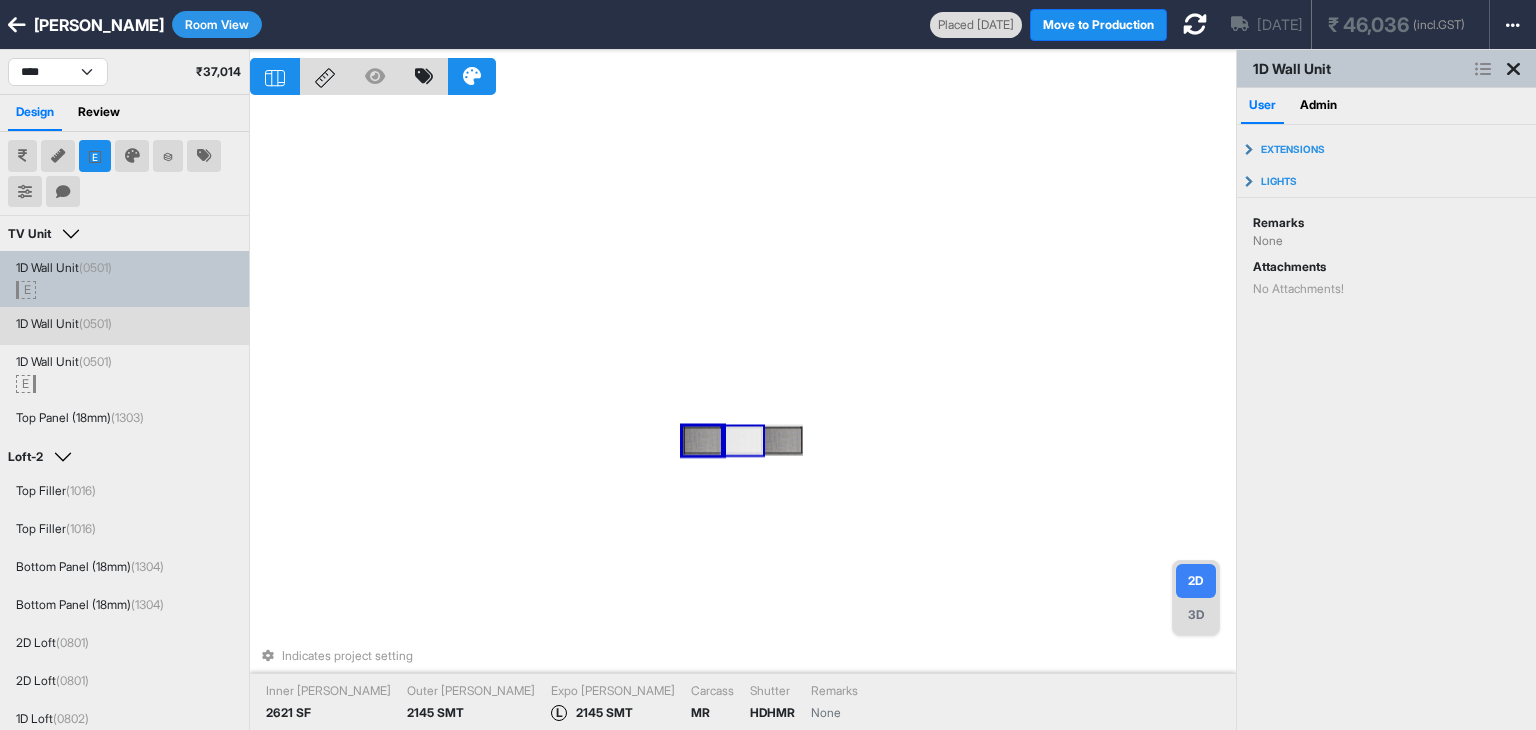 click on "(0501)" at bounding box center (95, 323) 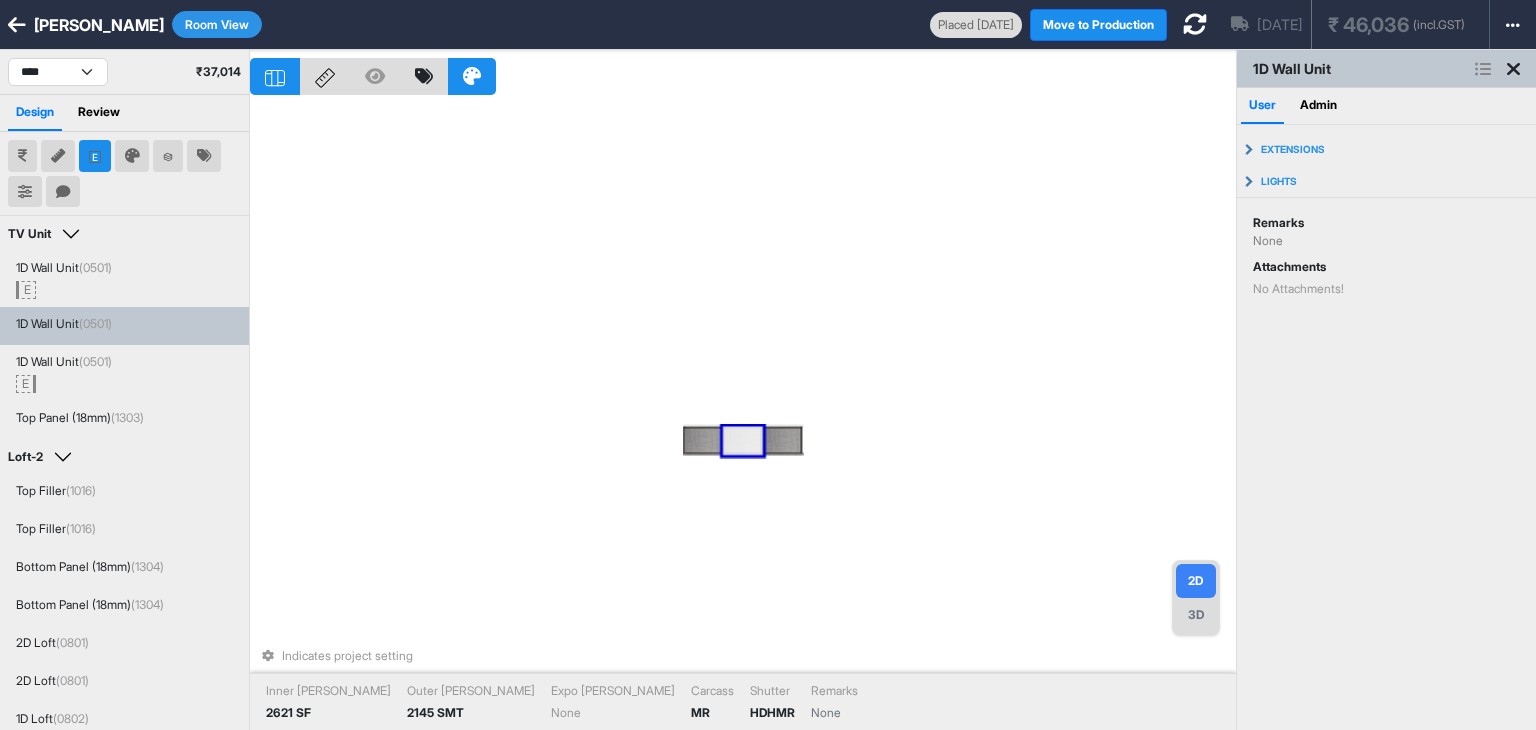 click on "Indicates project setting Inner Lam 2621 SF Outer Lam 2145 SMT Expo Lam None Carcass MR Shutter HDHMR Remarks None" at bounding box center [743, 415] 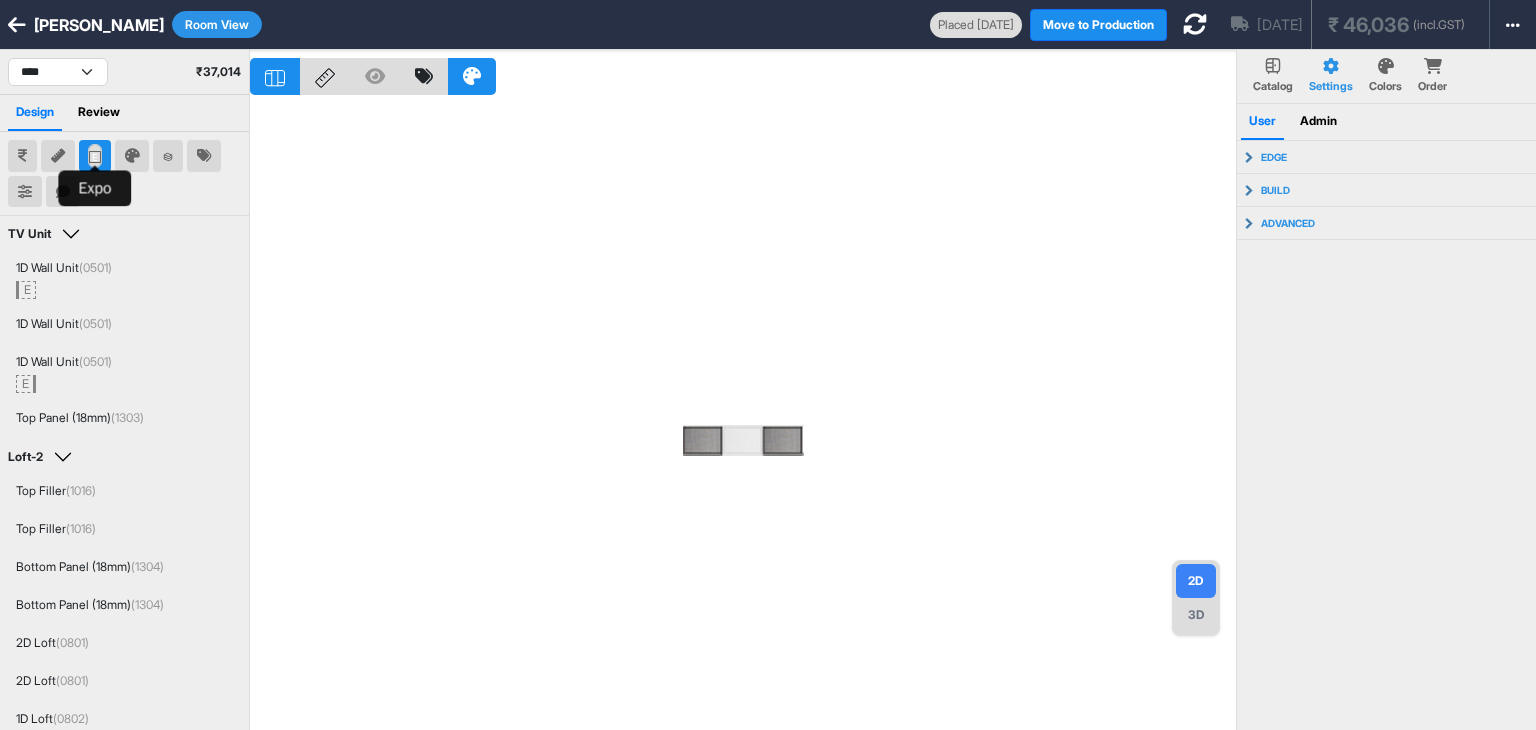 click 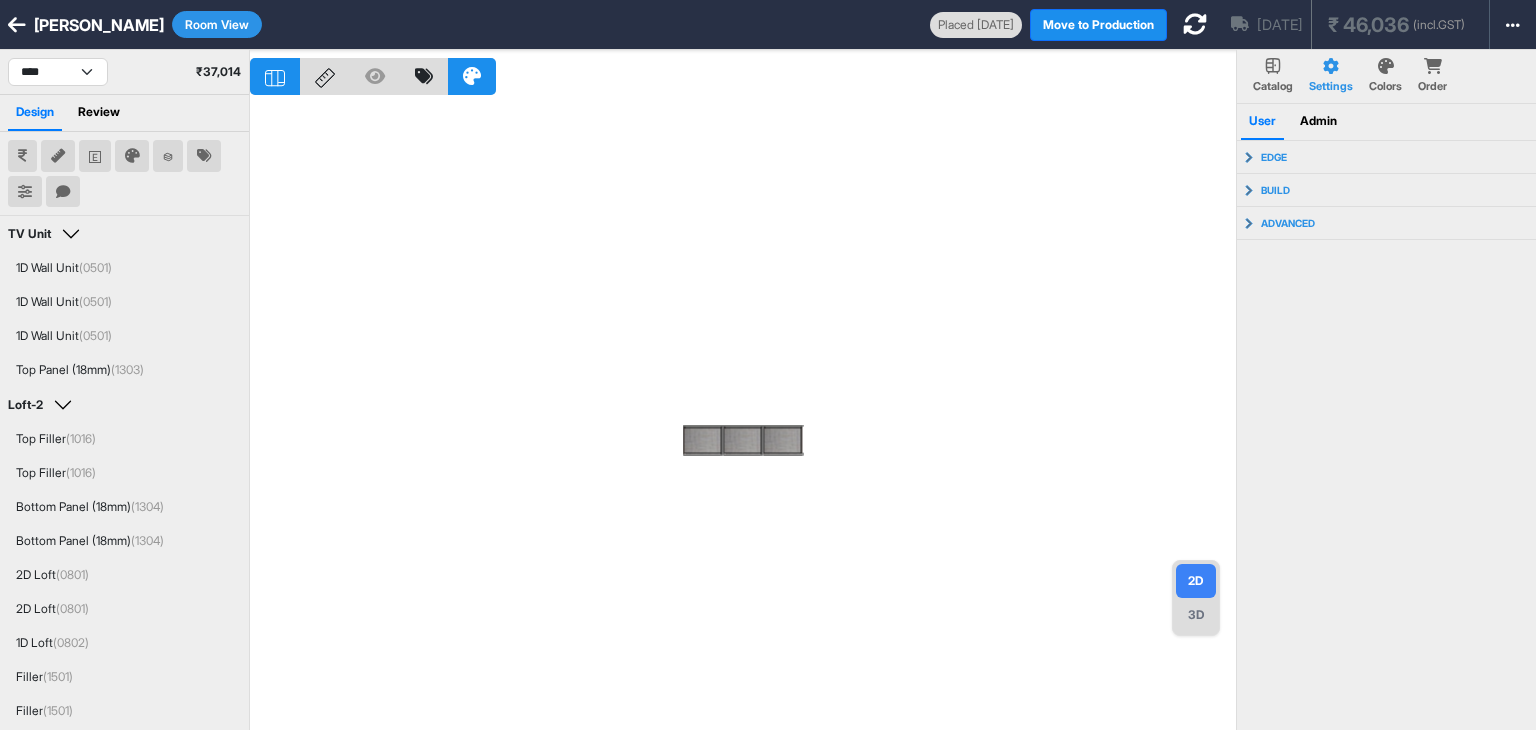click at bounding box center [743, 415] 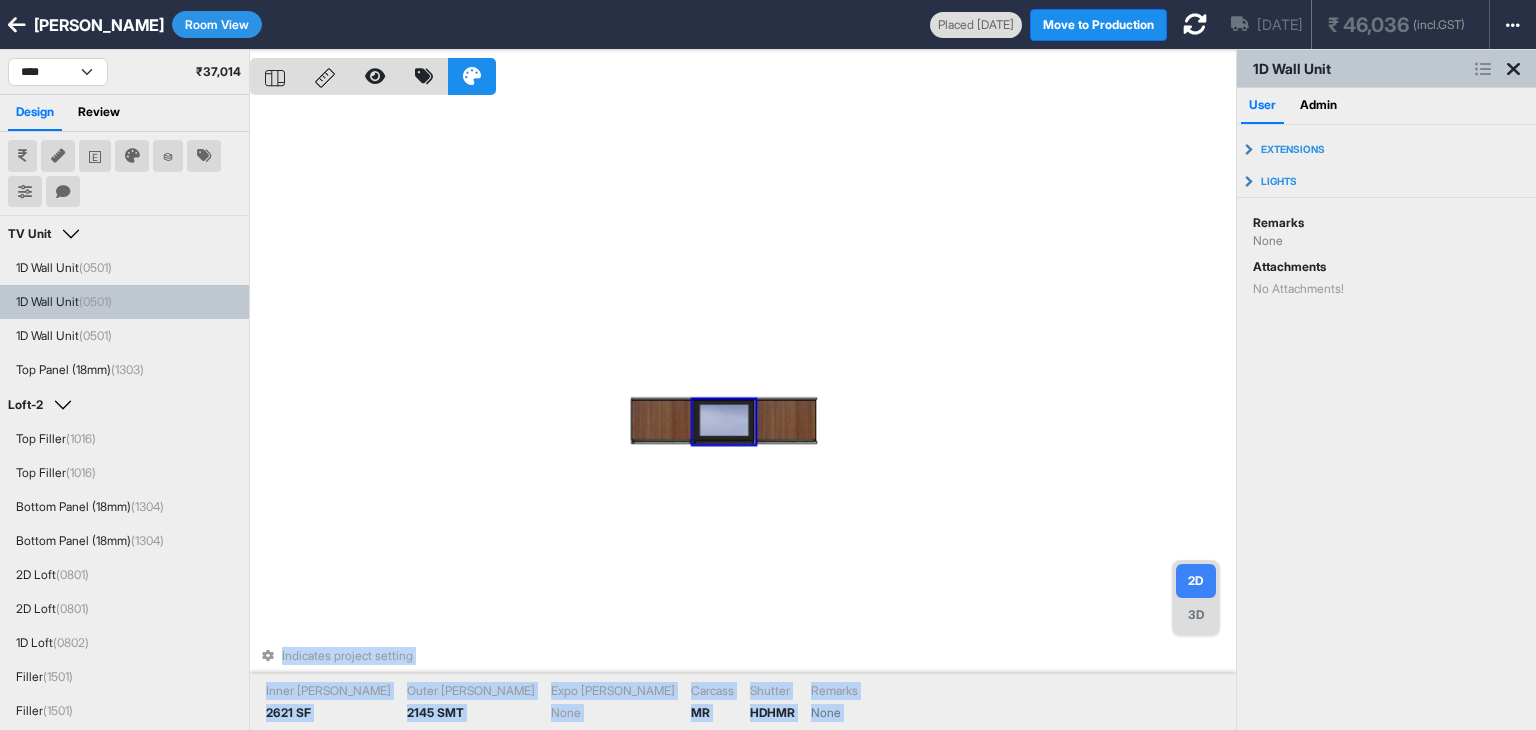 click on "Indicates project setting Inner Lam 2621 SF Outer Lam 2145 SMT Expo Lam None Carcass MR Shutter HDHMR Remarks None" at bounding box center (743, 415) 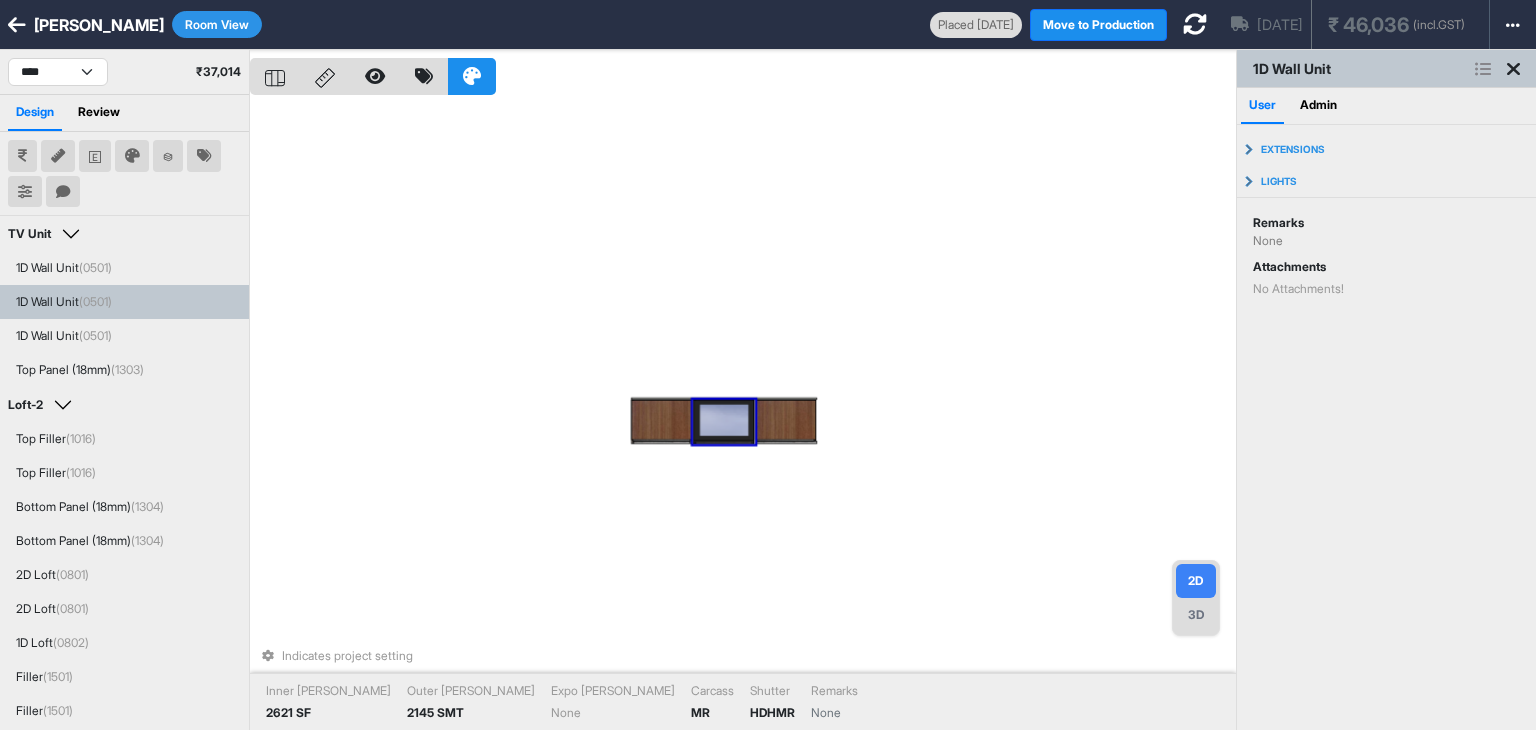 click at bounding box center (724, 422) 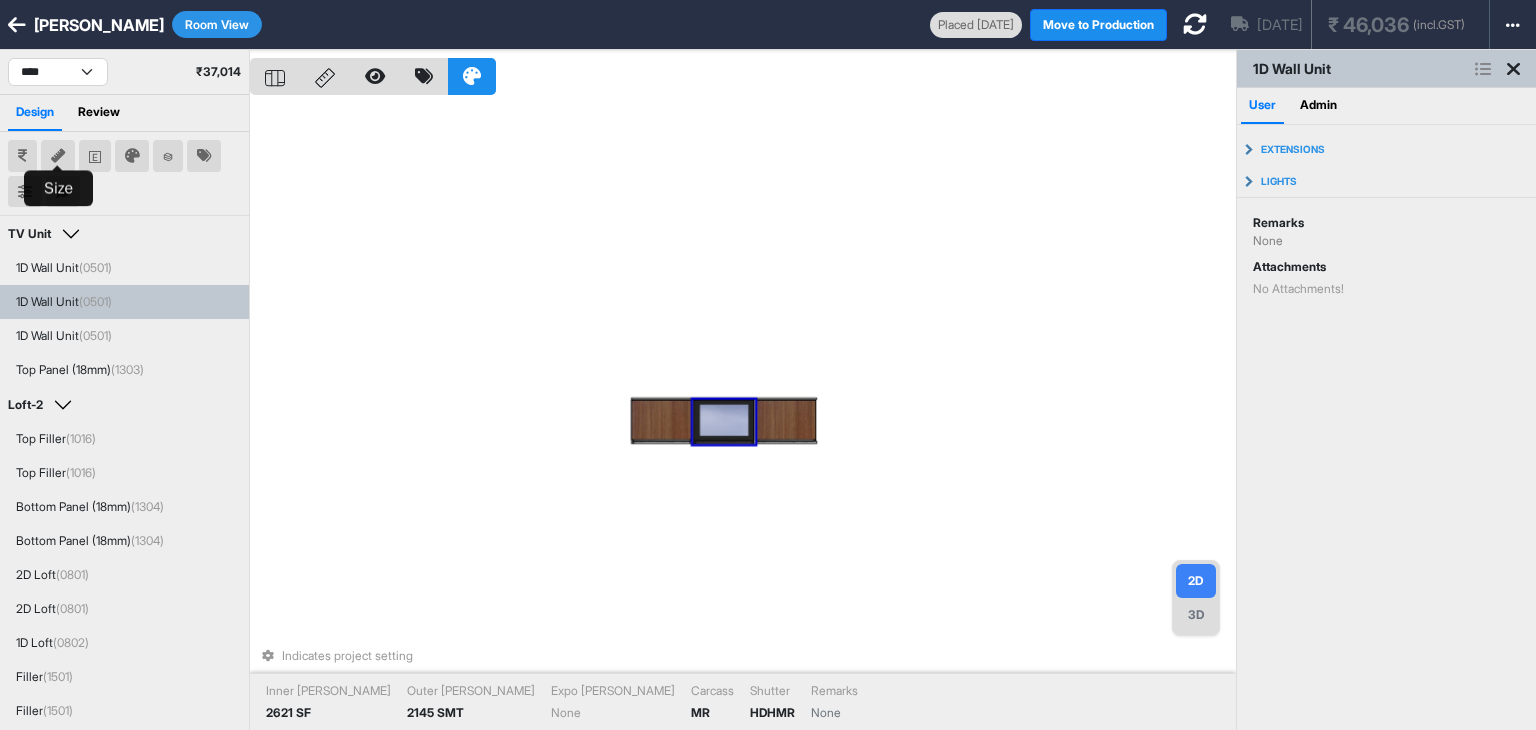 click at bounding box center (58, 156) 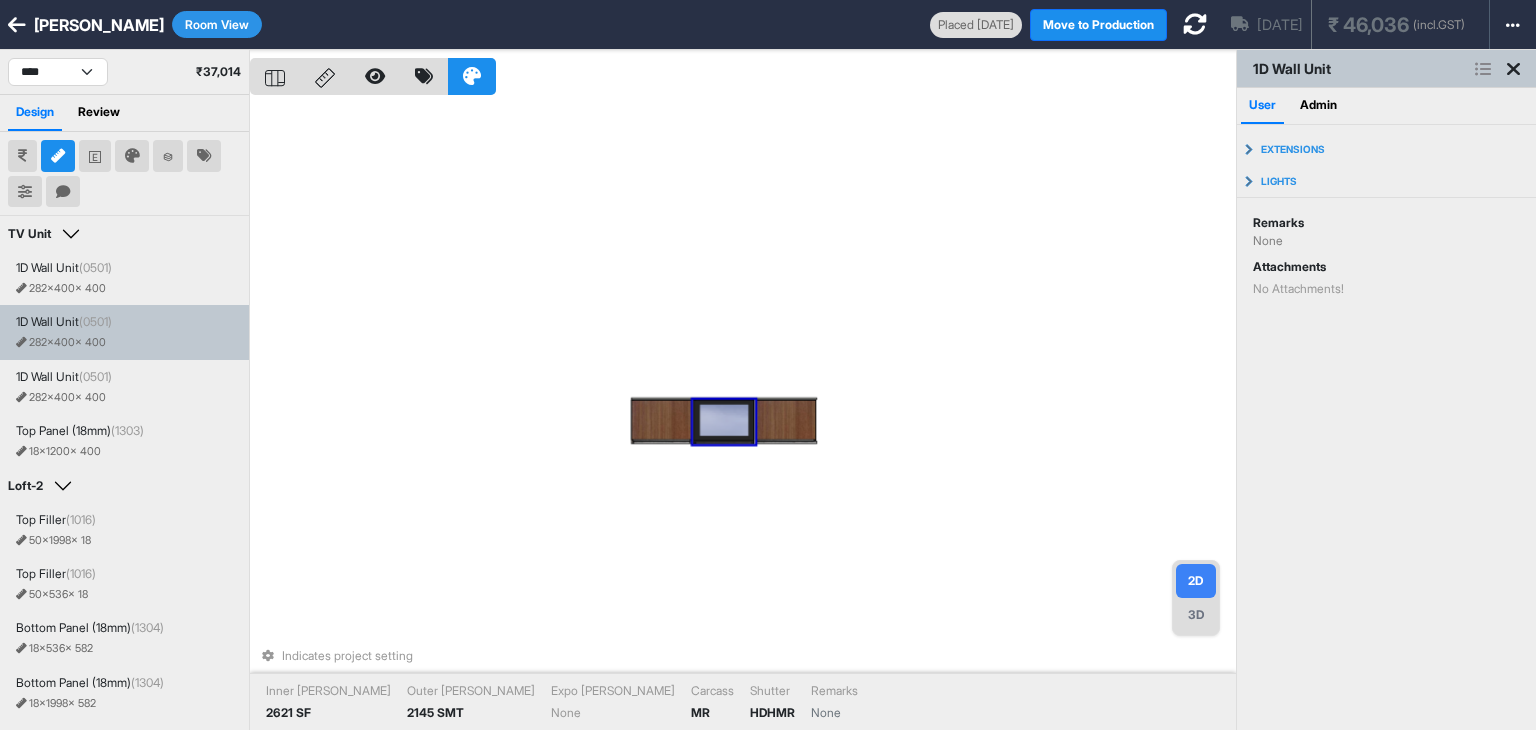 click on "Room View" at bounding box center (217, 24) 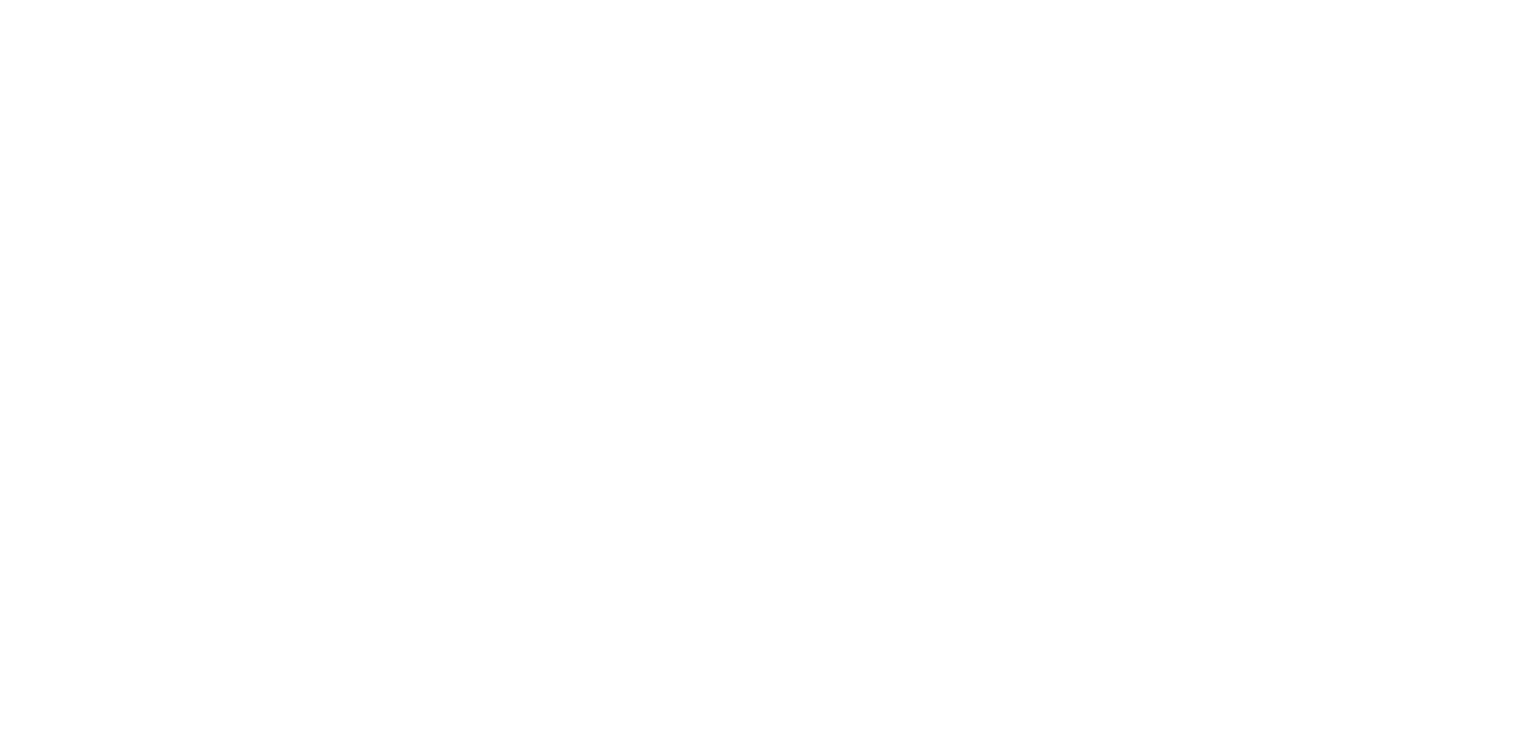 scroll, scrollTop: 0, scrollLeft: 0, axis: both 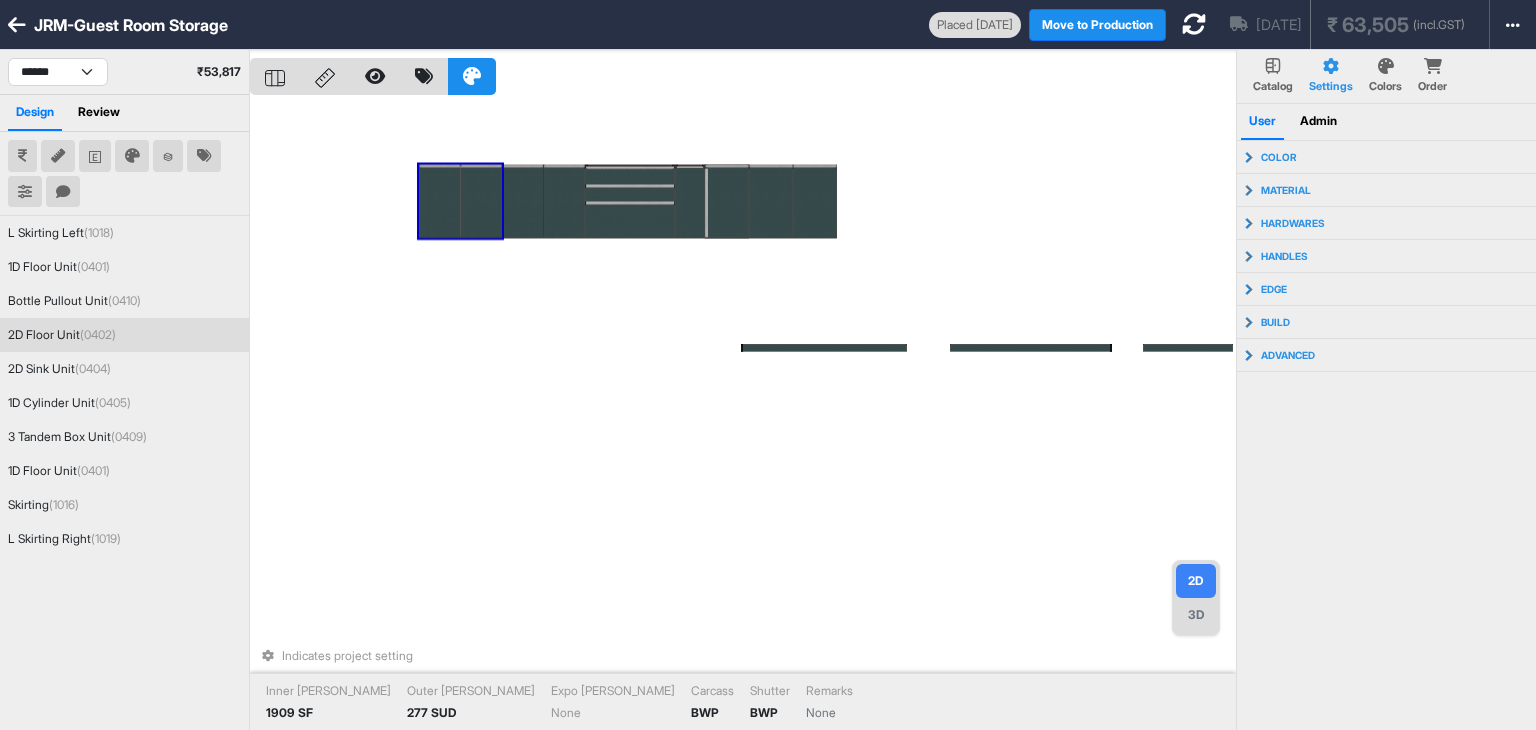 click at bounding box center (481, 203) 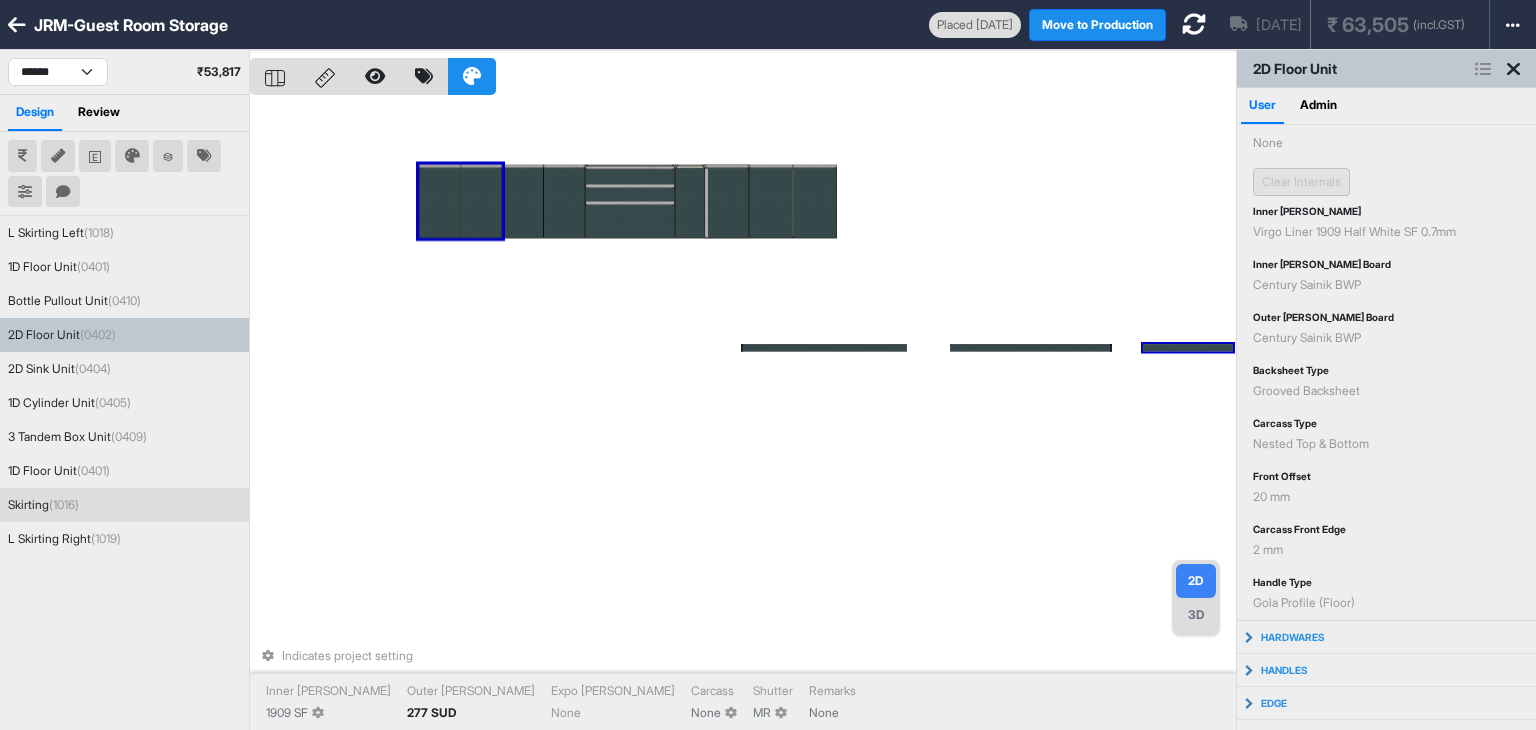 scroll, scrollTop: 200, scrollLeft: 0, axis: vertical 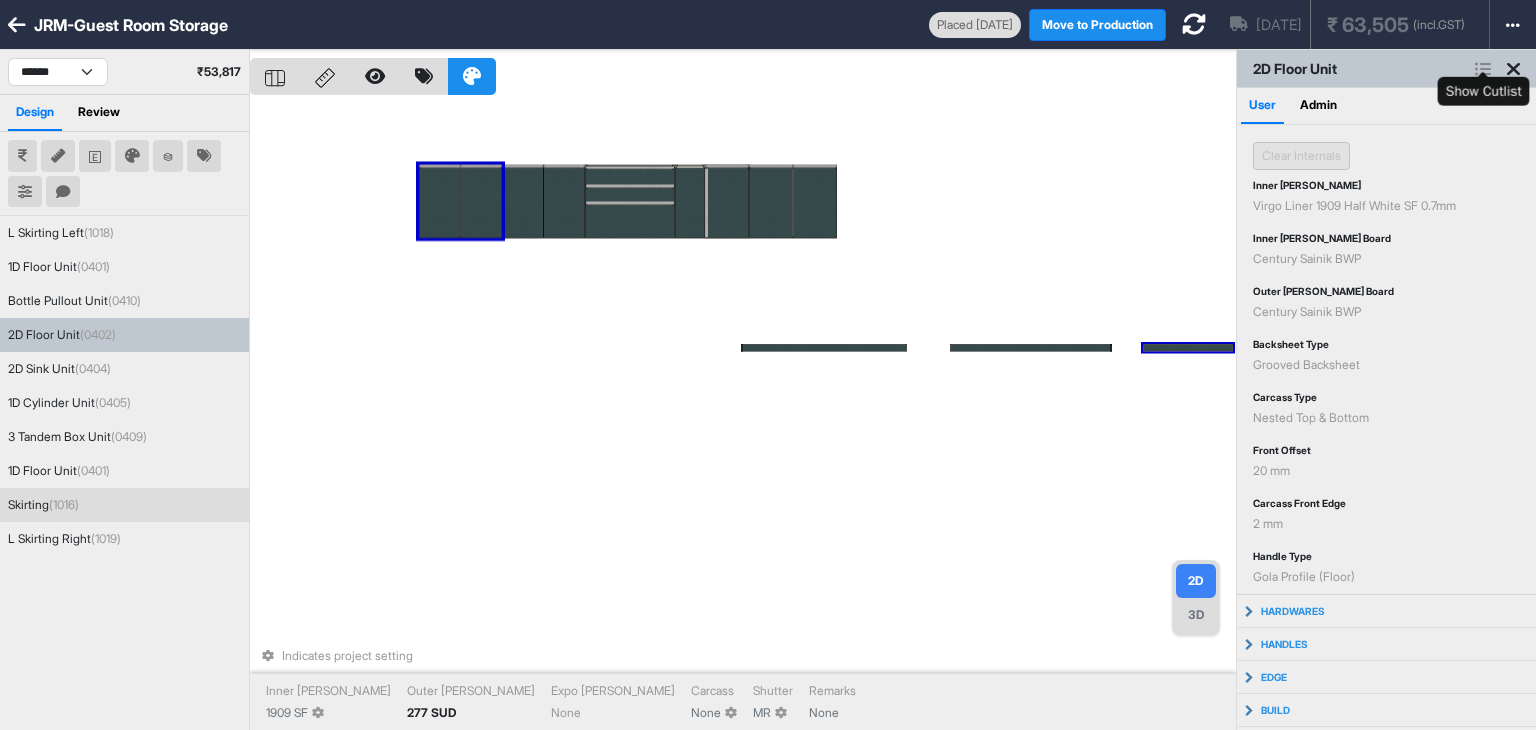 click at bounding box center (1513, 69) 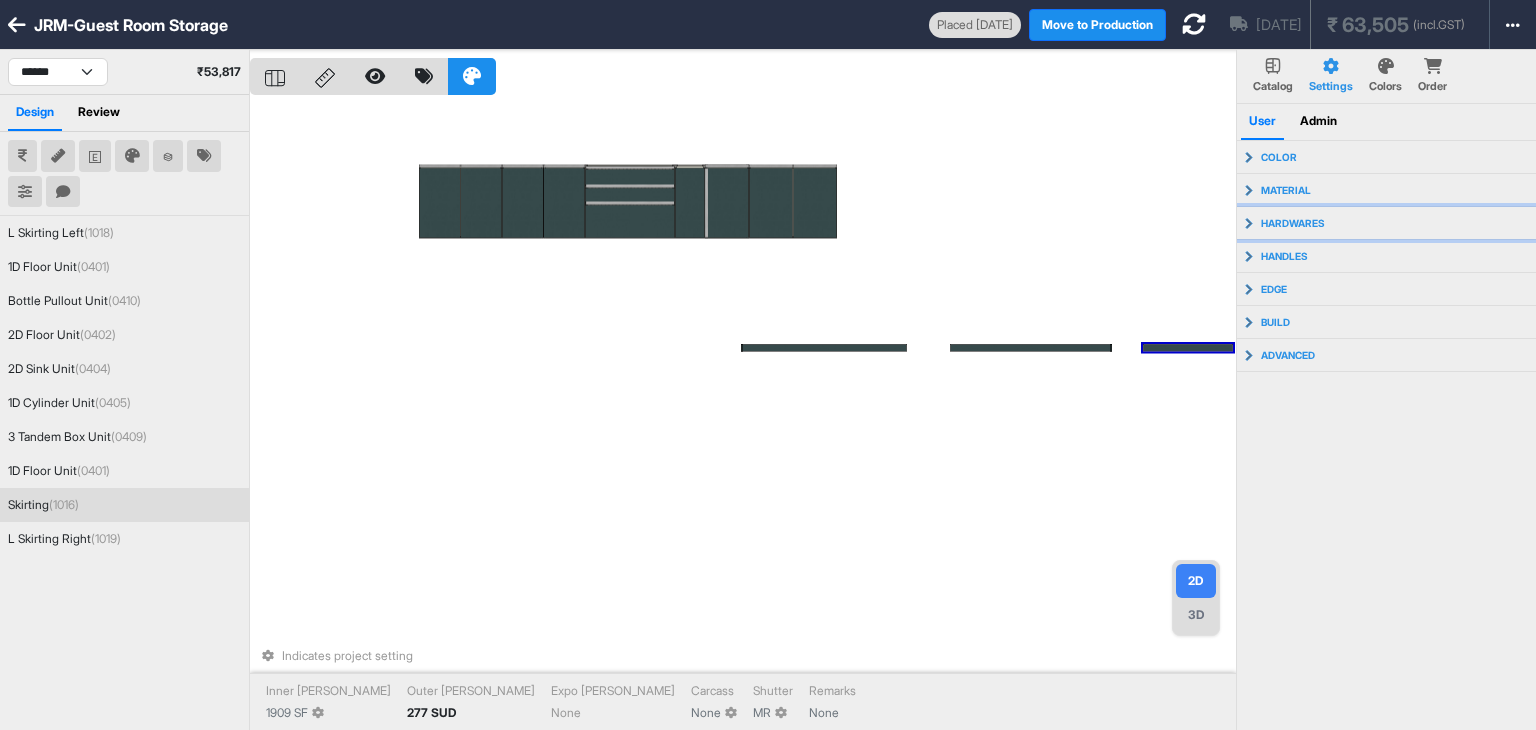 click on "hardwares" at bounding box center (1293, 223) 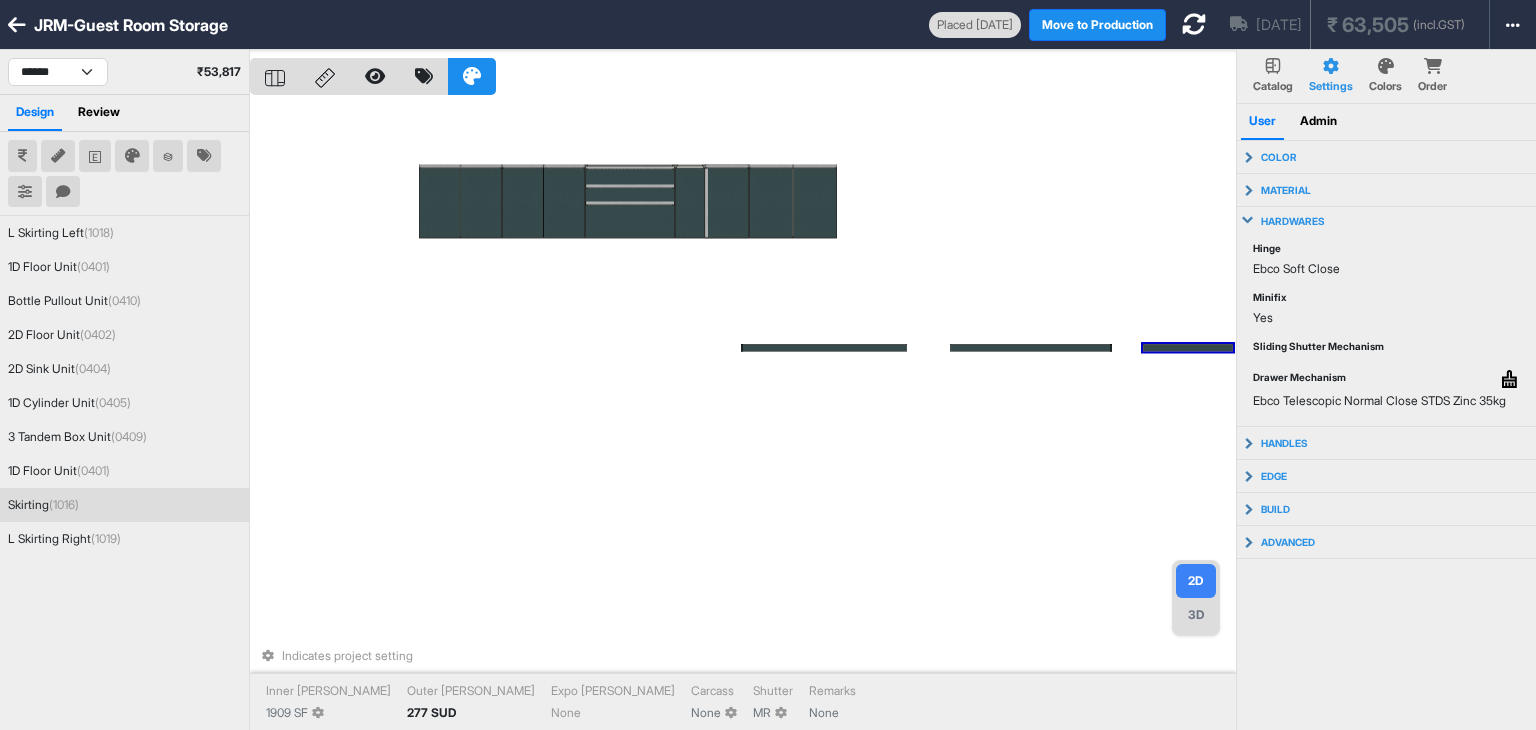 click on "hardwares" at bounding box center (1293, 221) 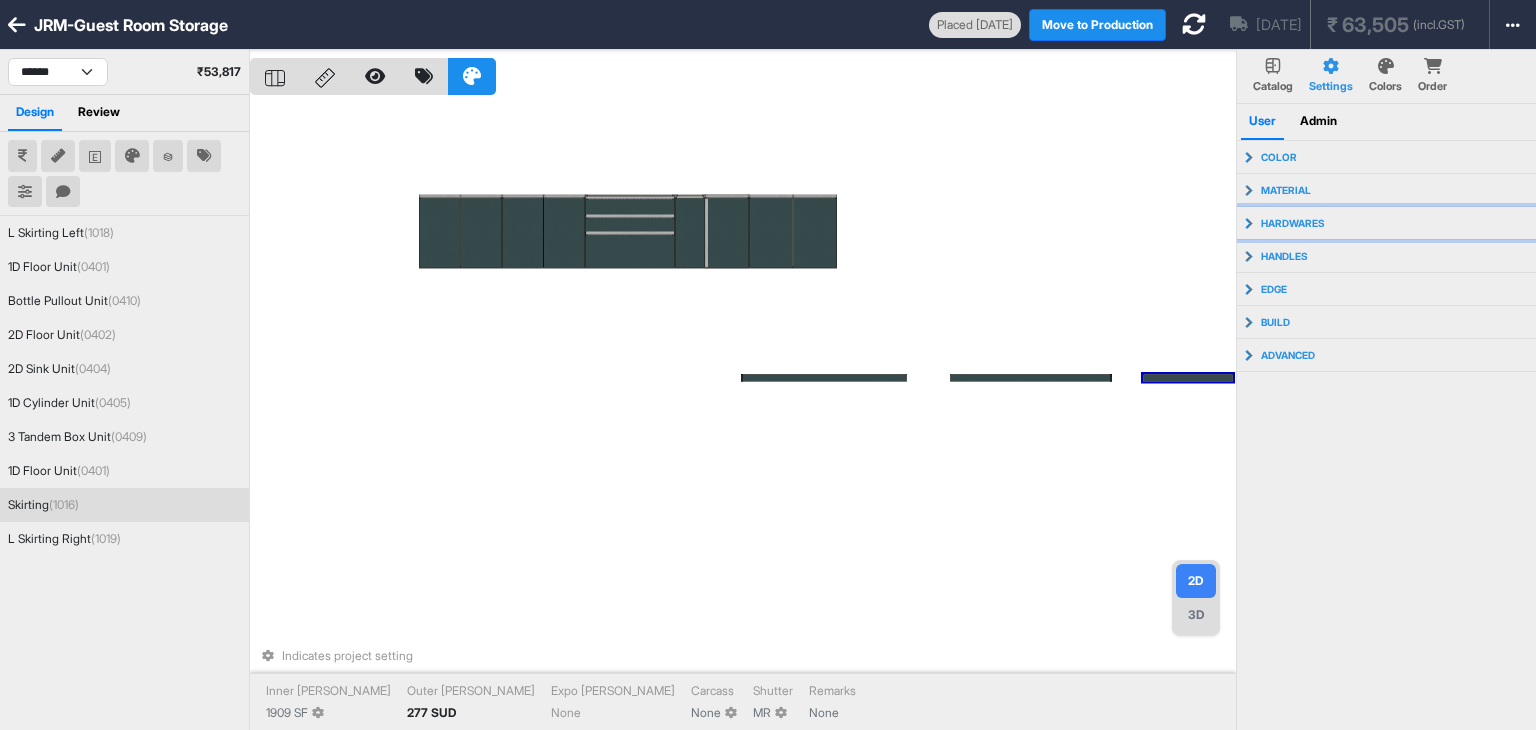 type 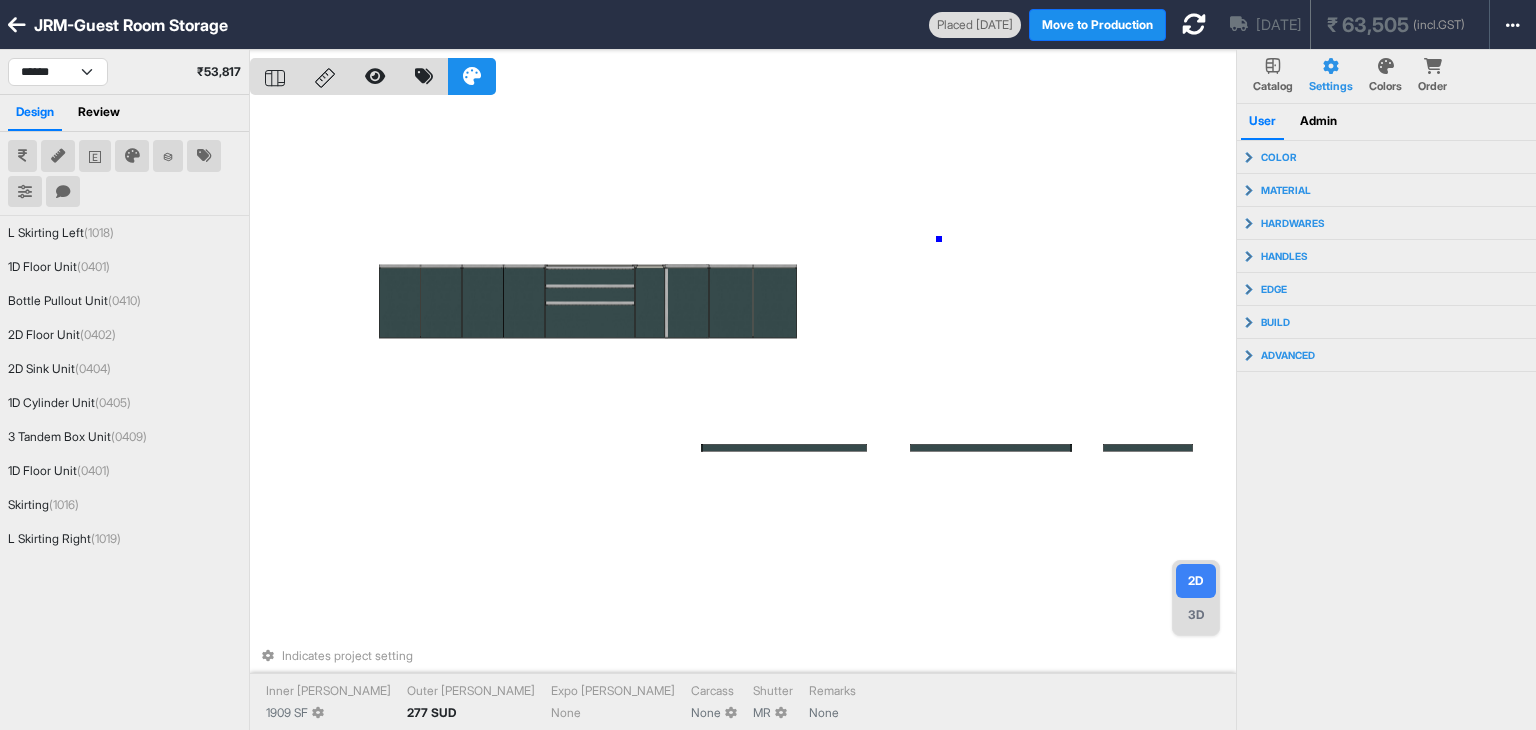 click on "Indicates project setting Inner Lam 1909 SF Outer Lam 277 SUD Expo Lam None Carcass None Shutter MR Remarks None" at bounding box center [743, 415] 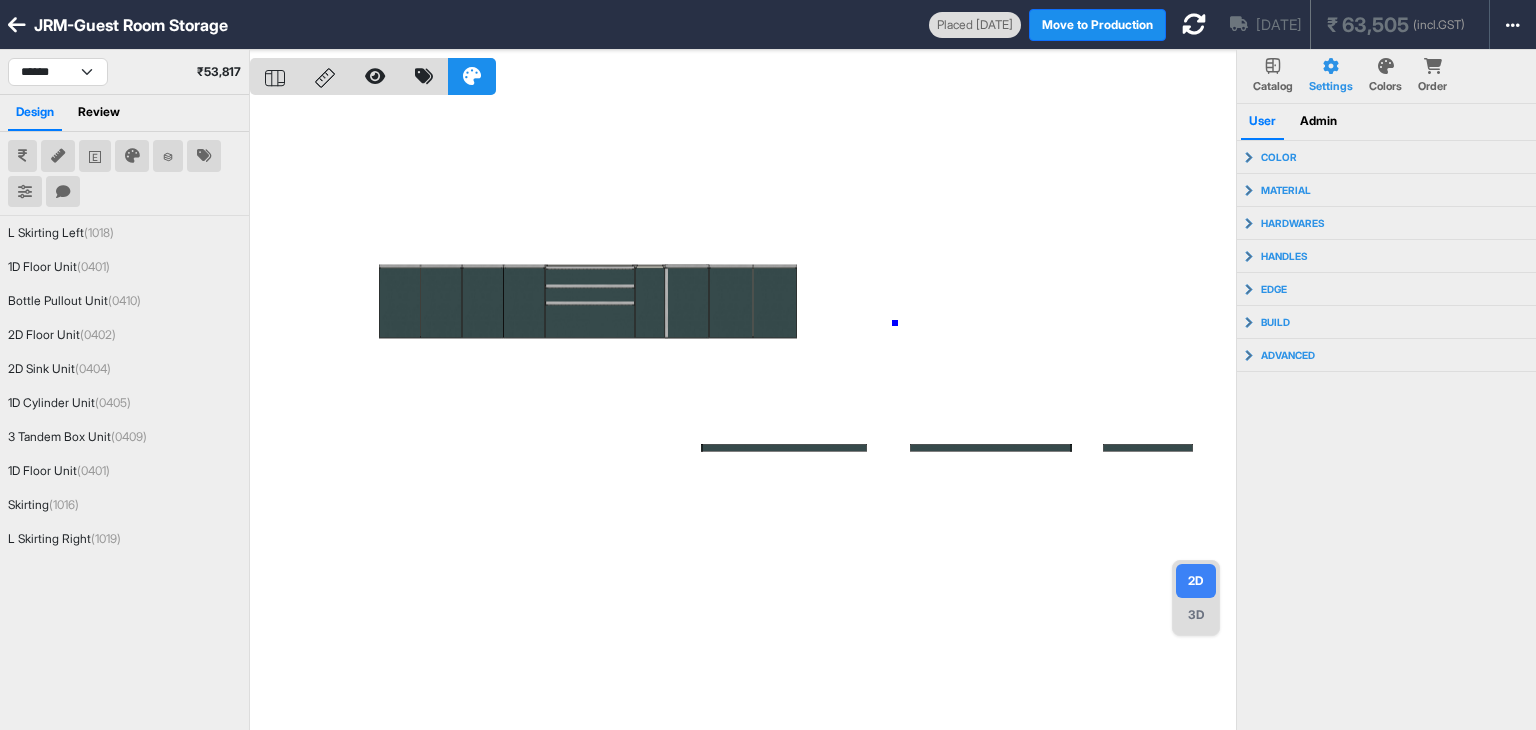 click at bounding box center [743, 415] 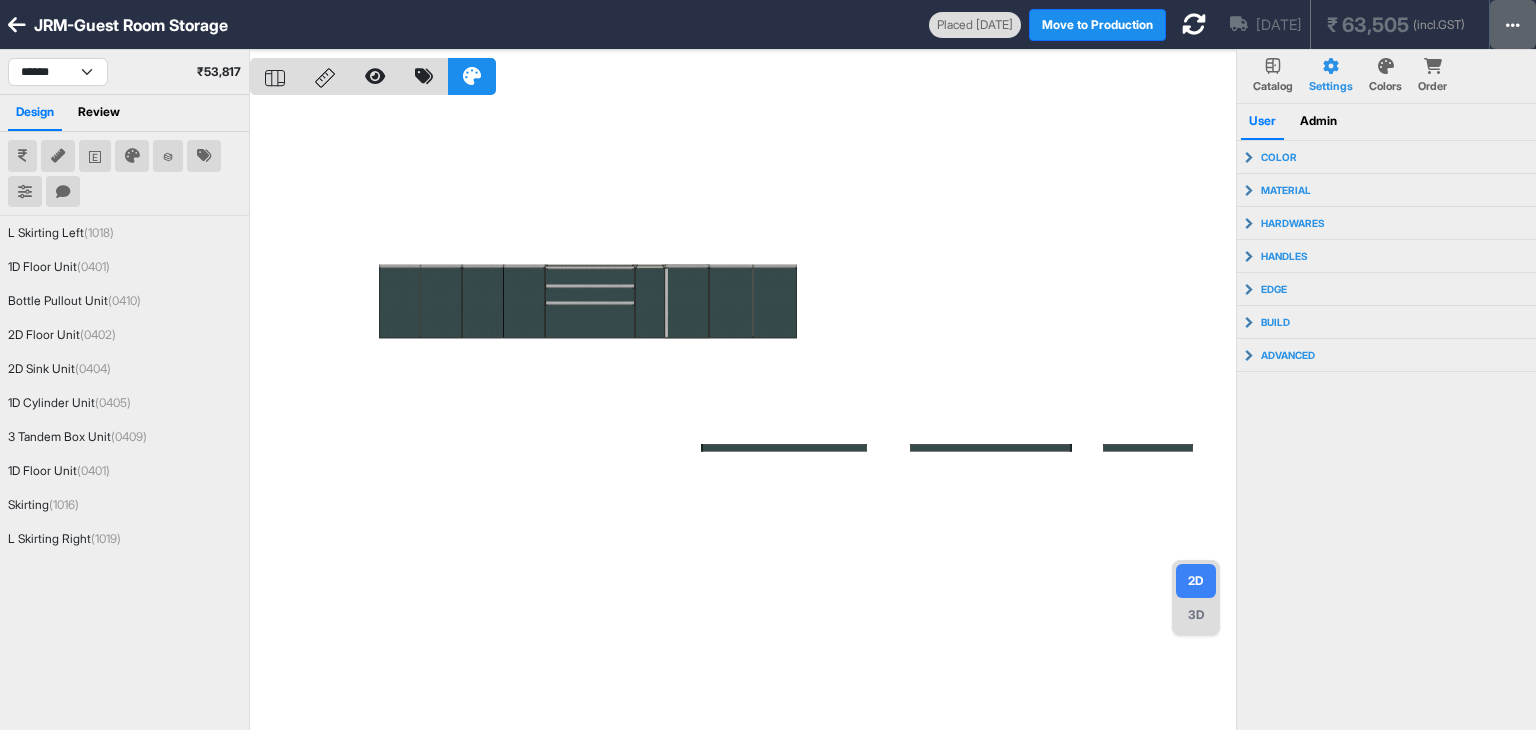 click at bounding box center [1513, 25] 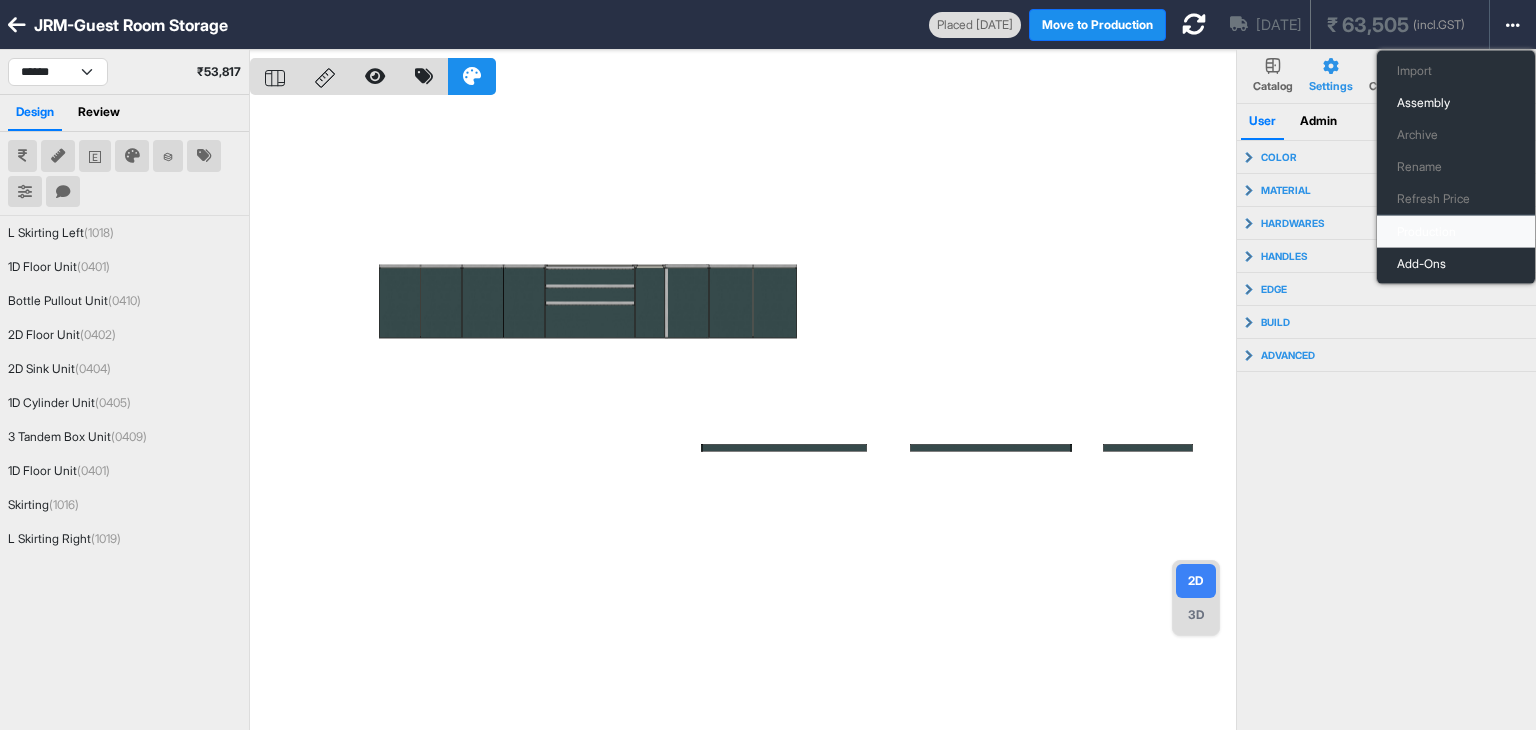 click on "Production" at bounding box center [1456, 232] 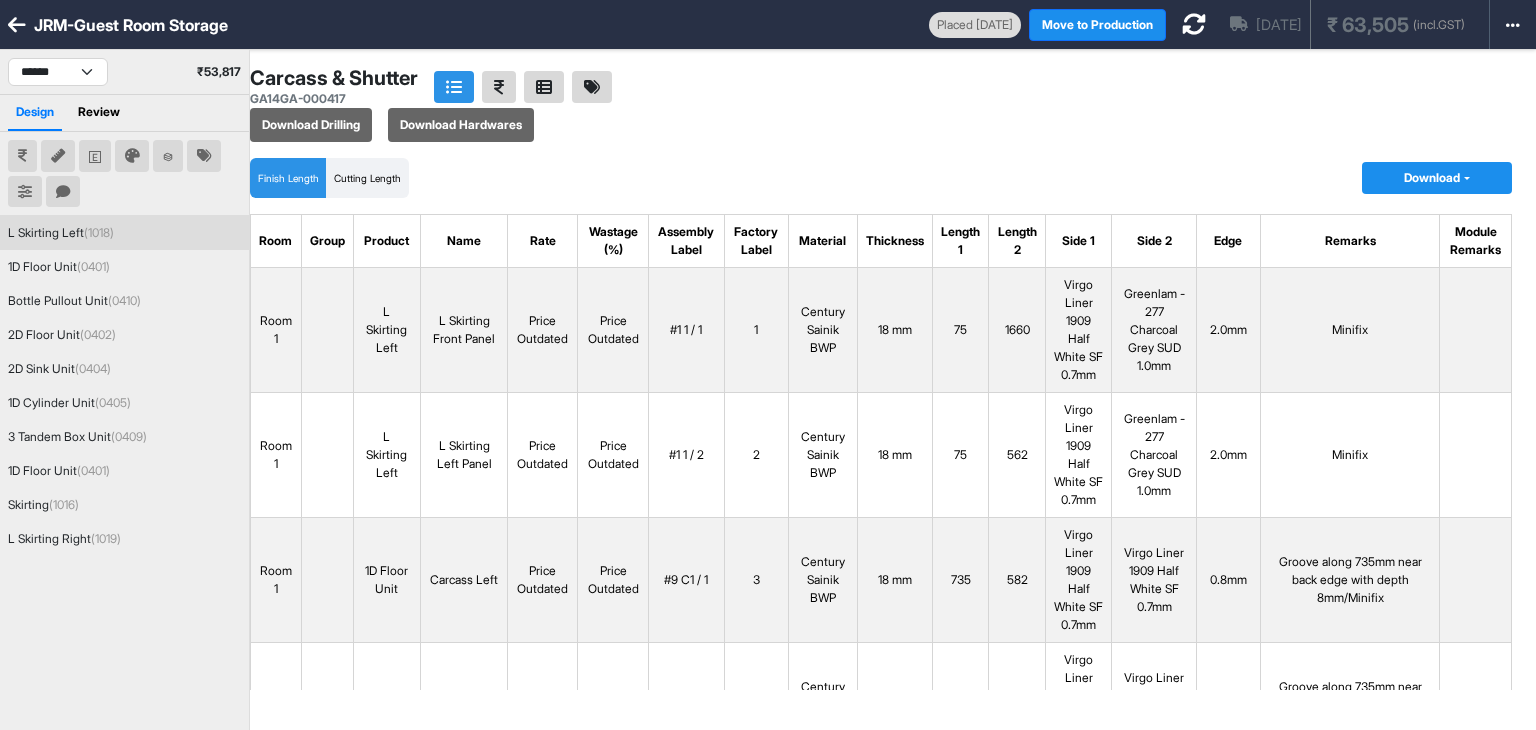 click on "(1018)" at bounding box center (99, 232) 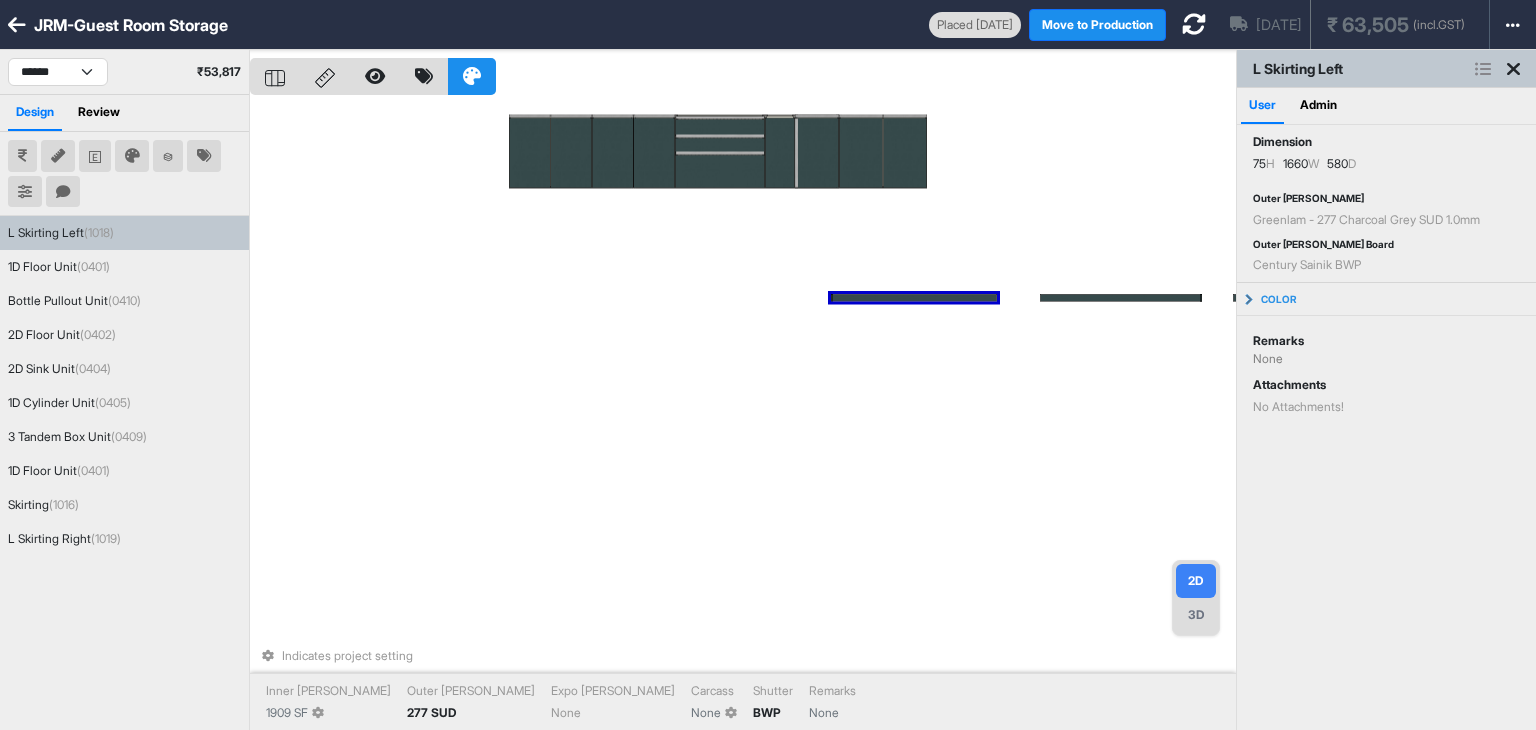 click on "Indicates project setting Inner Lam 1909 SF Outer Lam 277 SUD Expo Lam None Carcass None Shutter BWP Remarks None" at bounding box center (743, 415) 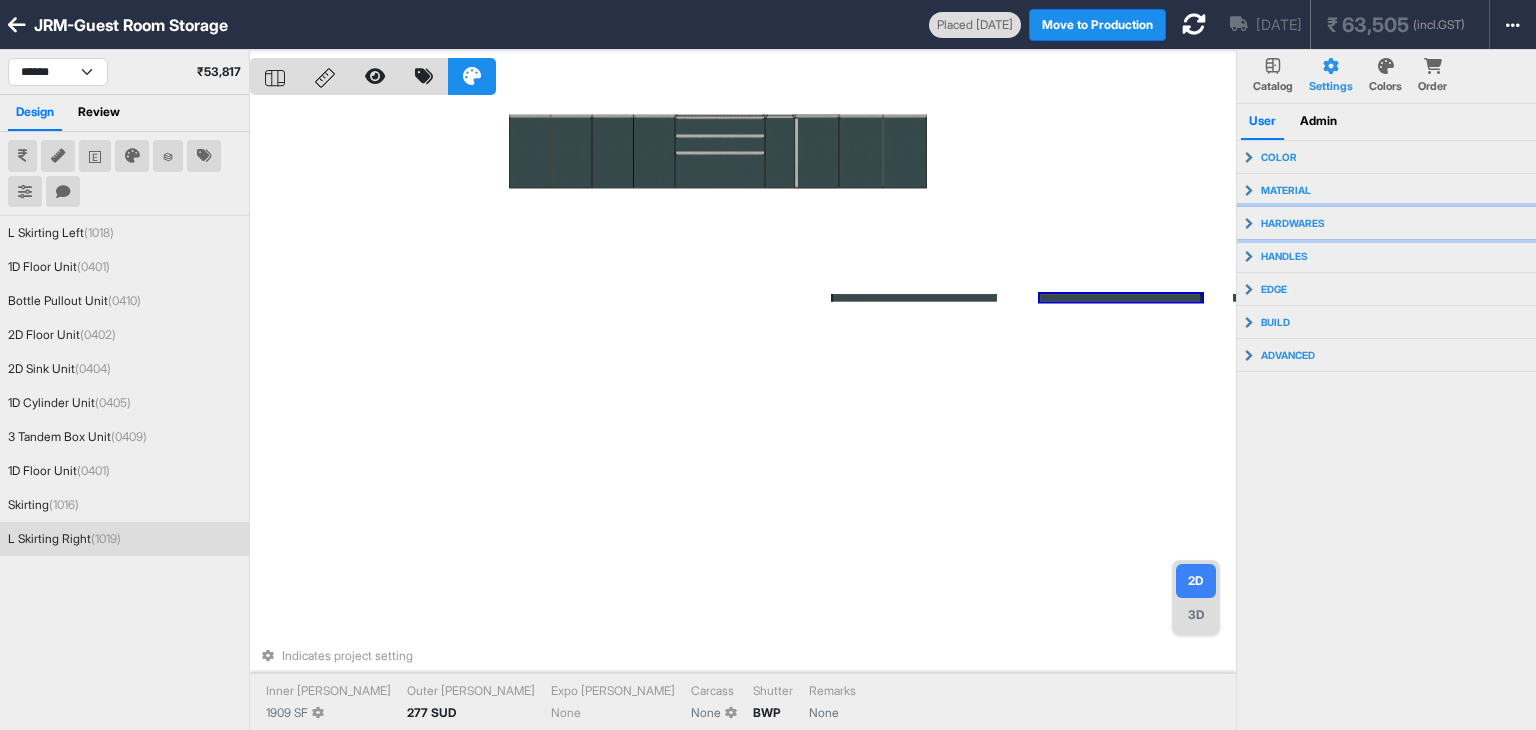 click on "hardwares" at bounding box center (1293, 223) 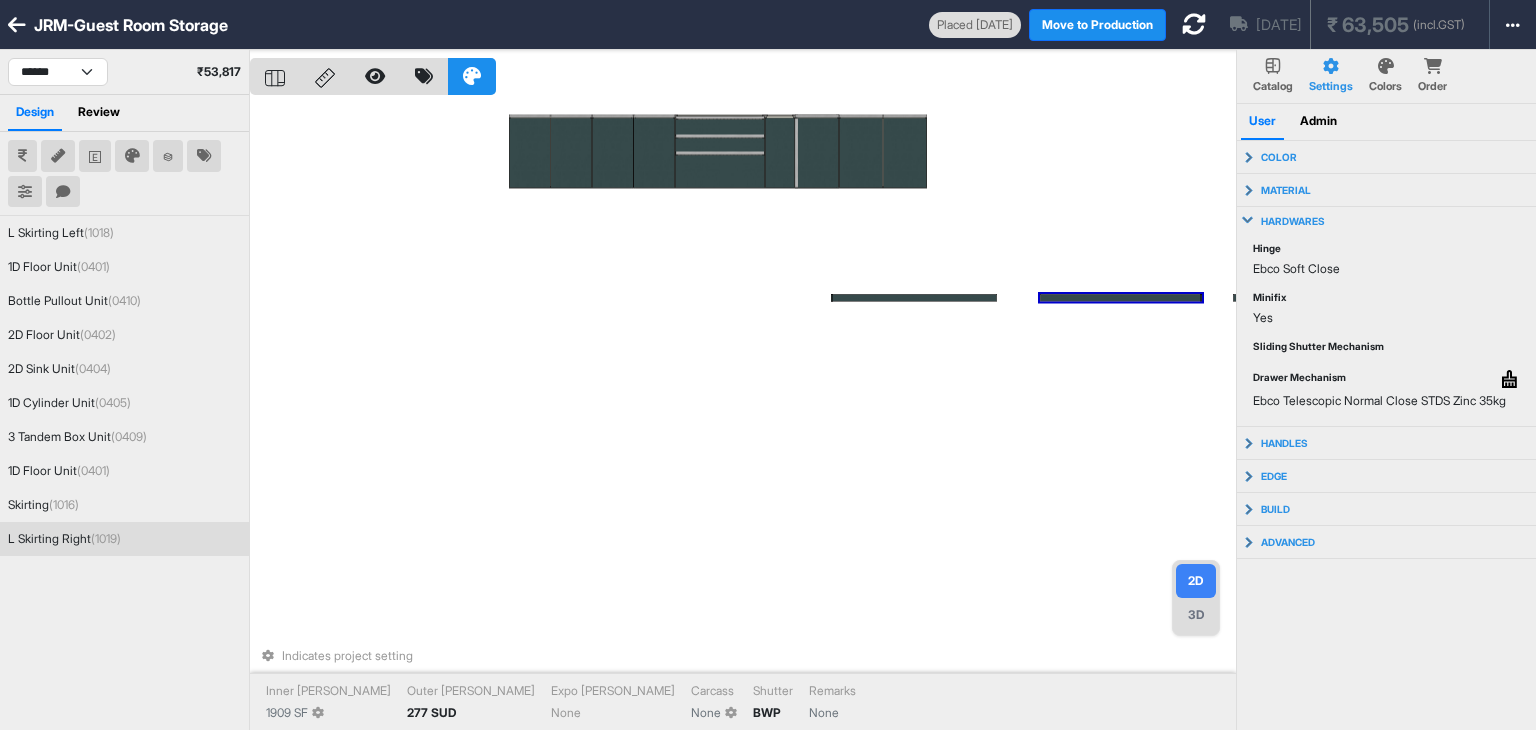 click on "hardwares" at bounding box center [1293, 221] 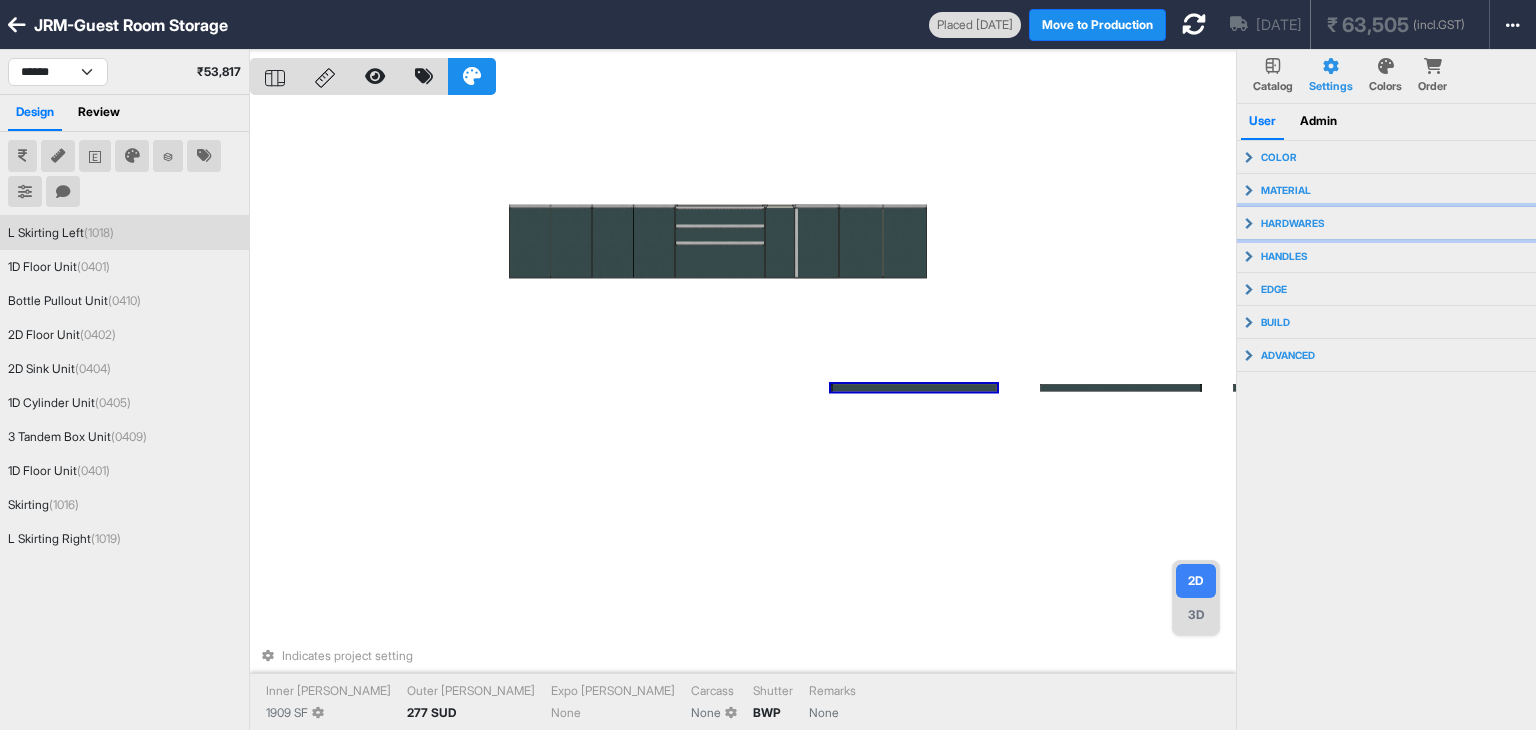 type 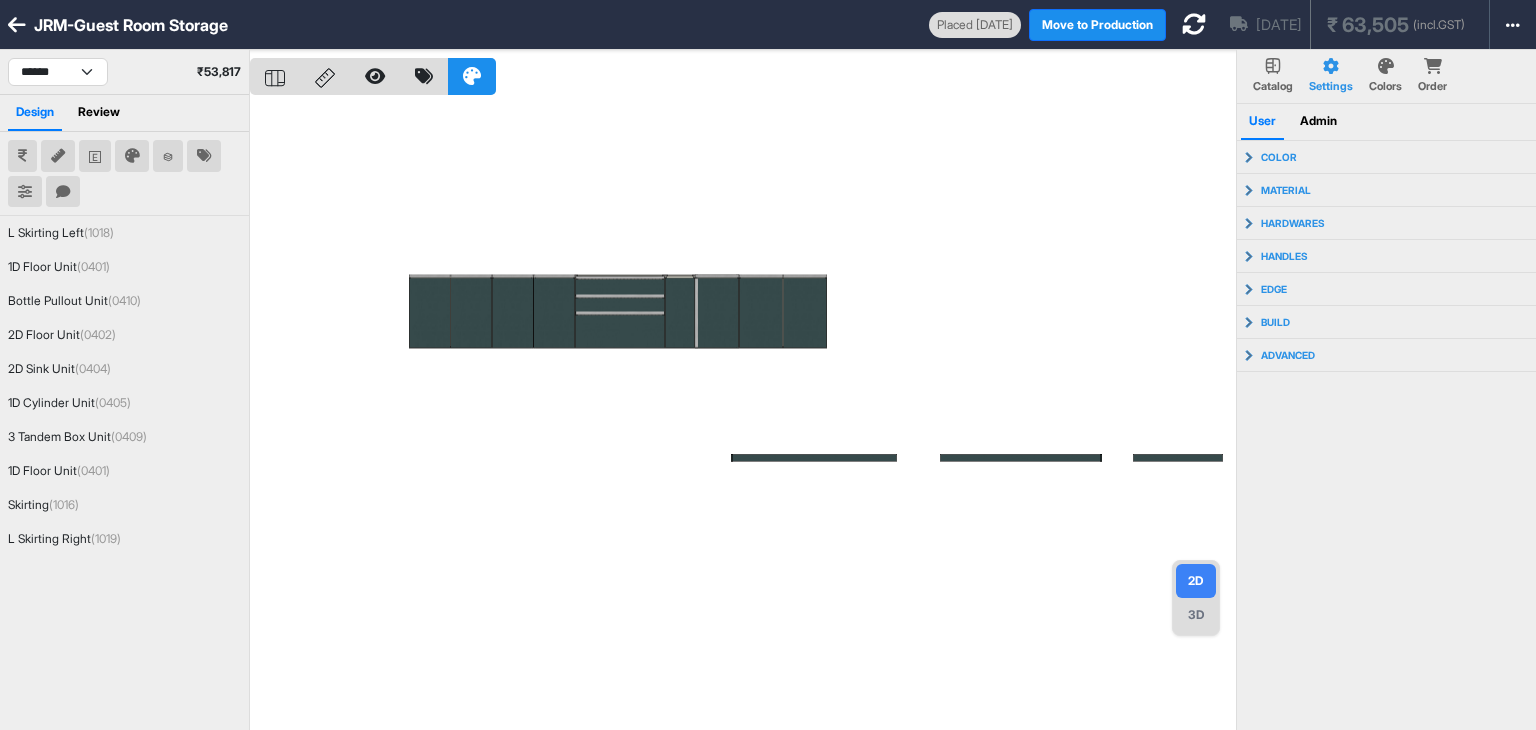 click at bounding box center [743, 415] 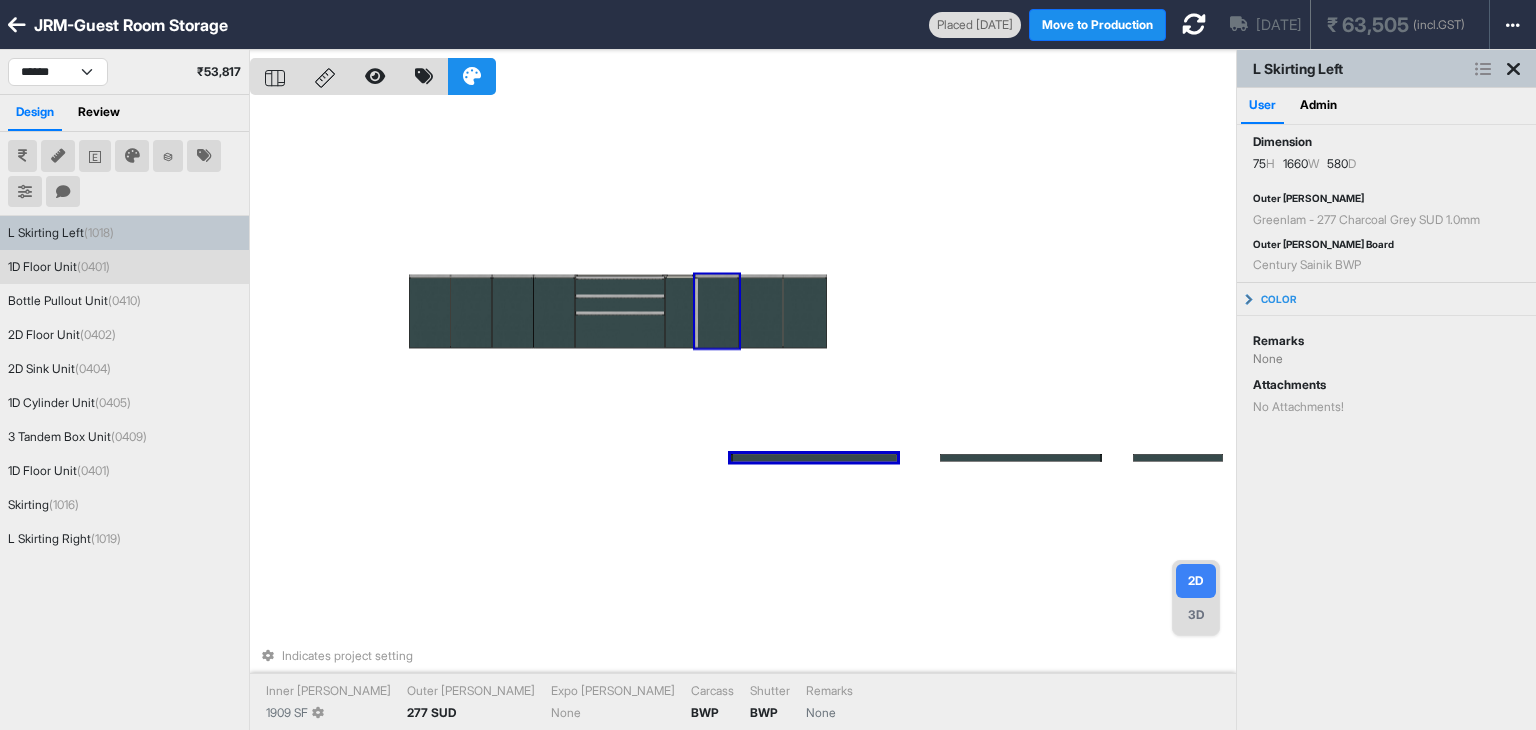 click at bounding box center (717, 313) 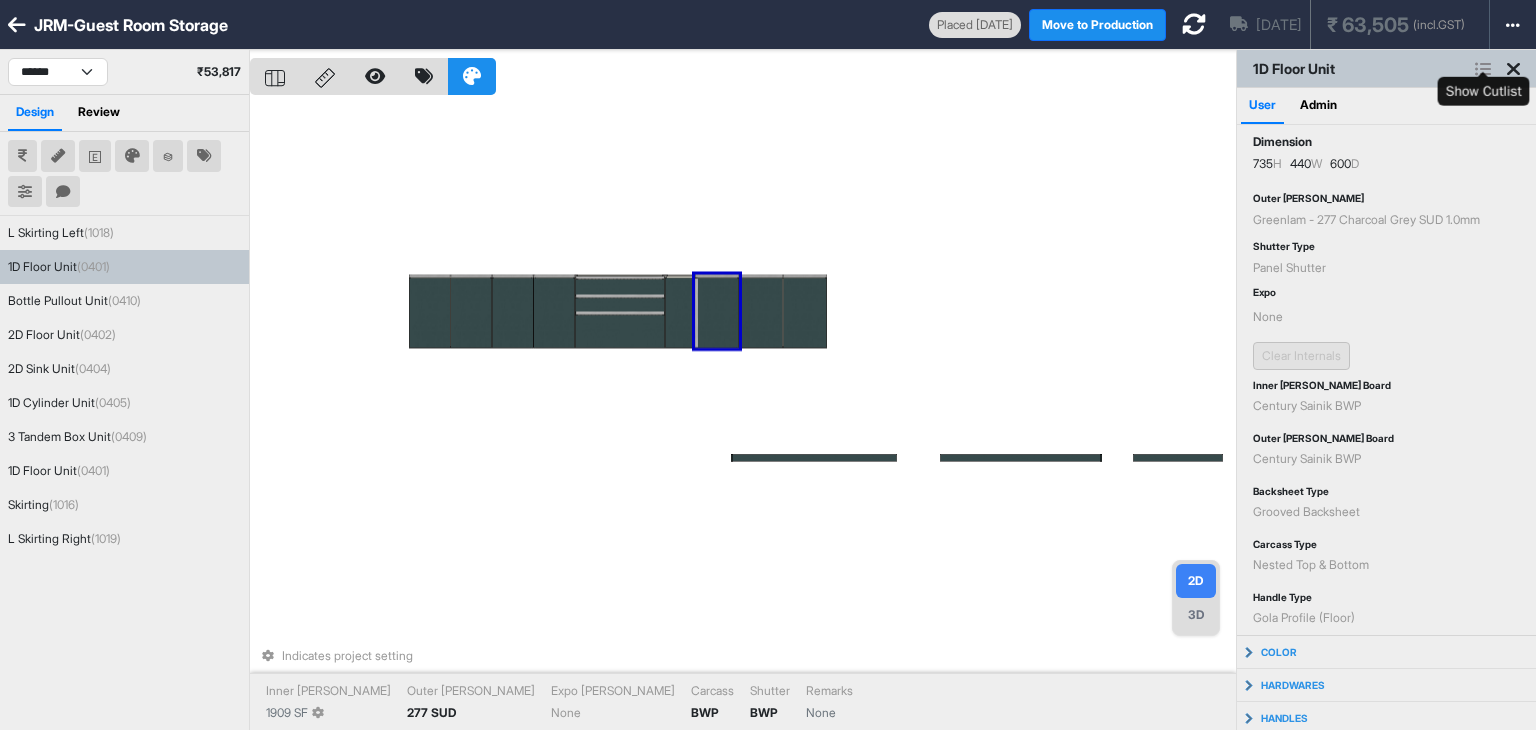 click at bounding box center (1483, 69) 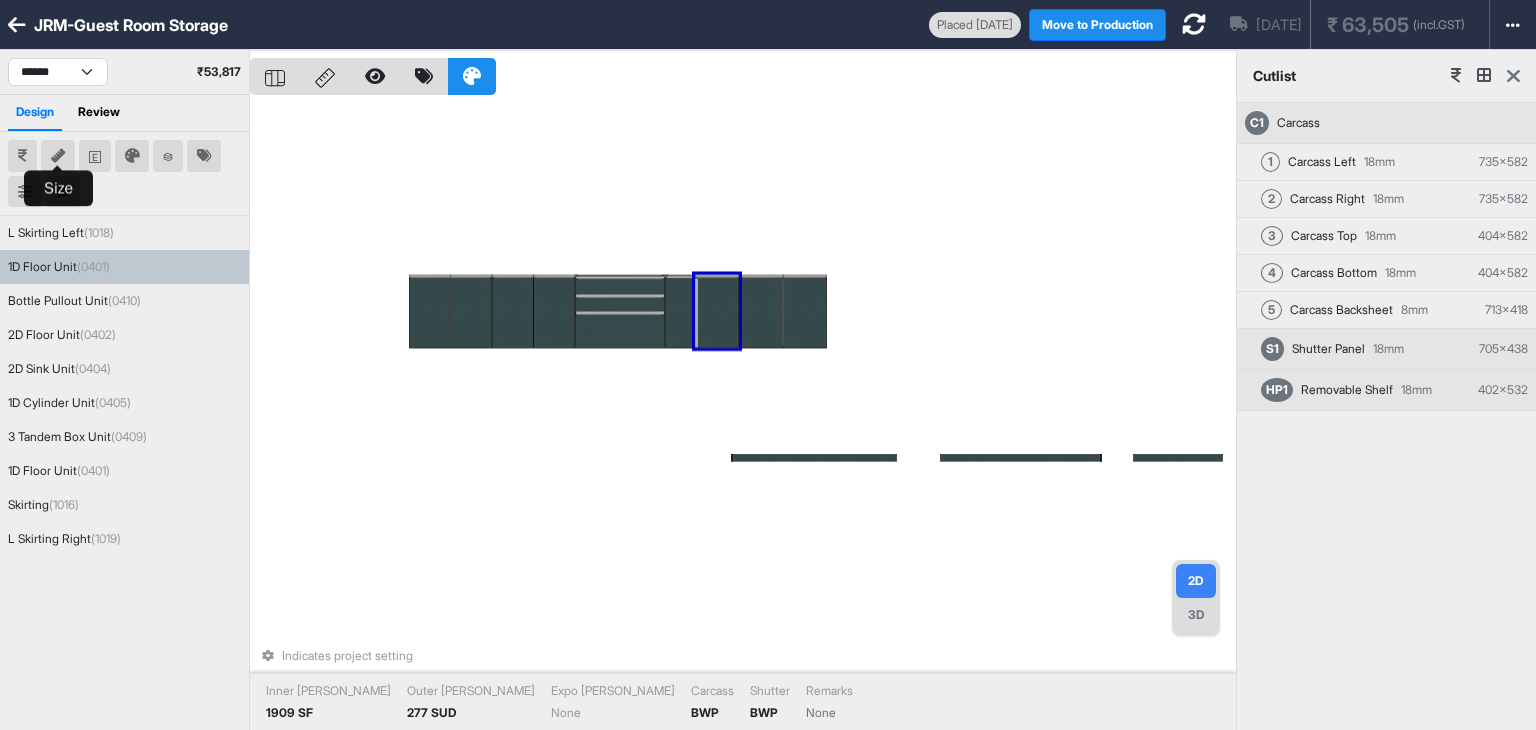 click at bounding box center [58, 156] 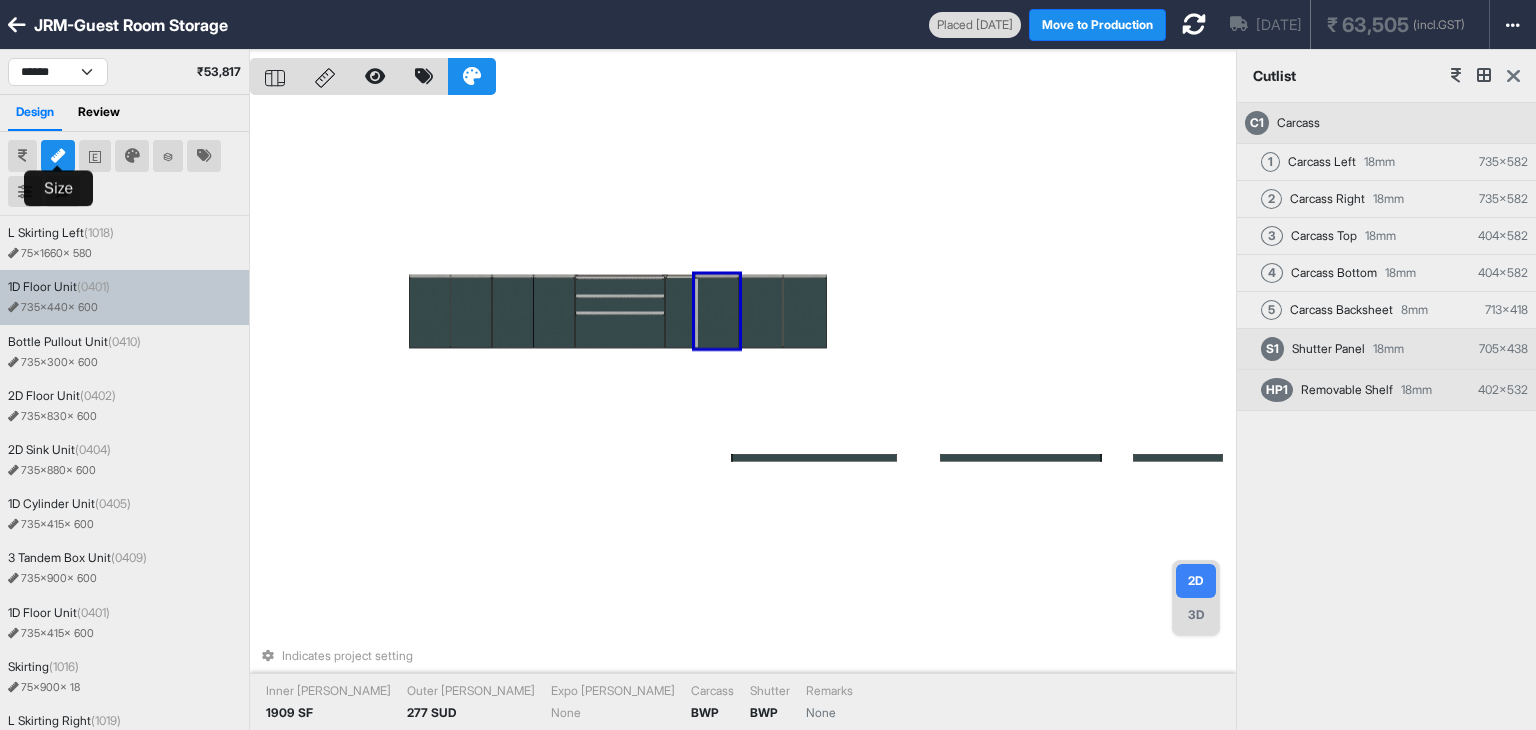 click at bounding box center [58, 156] 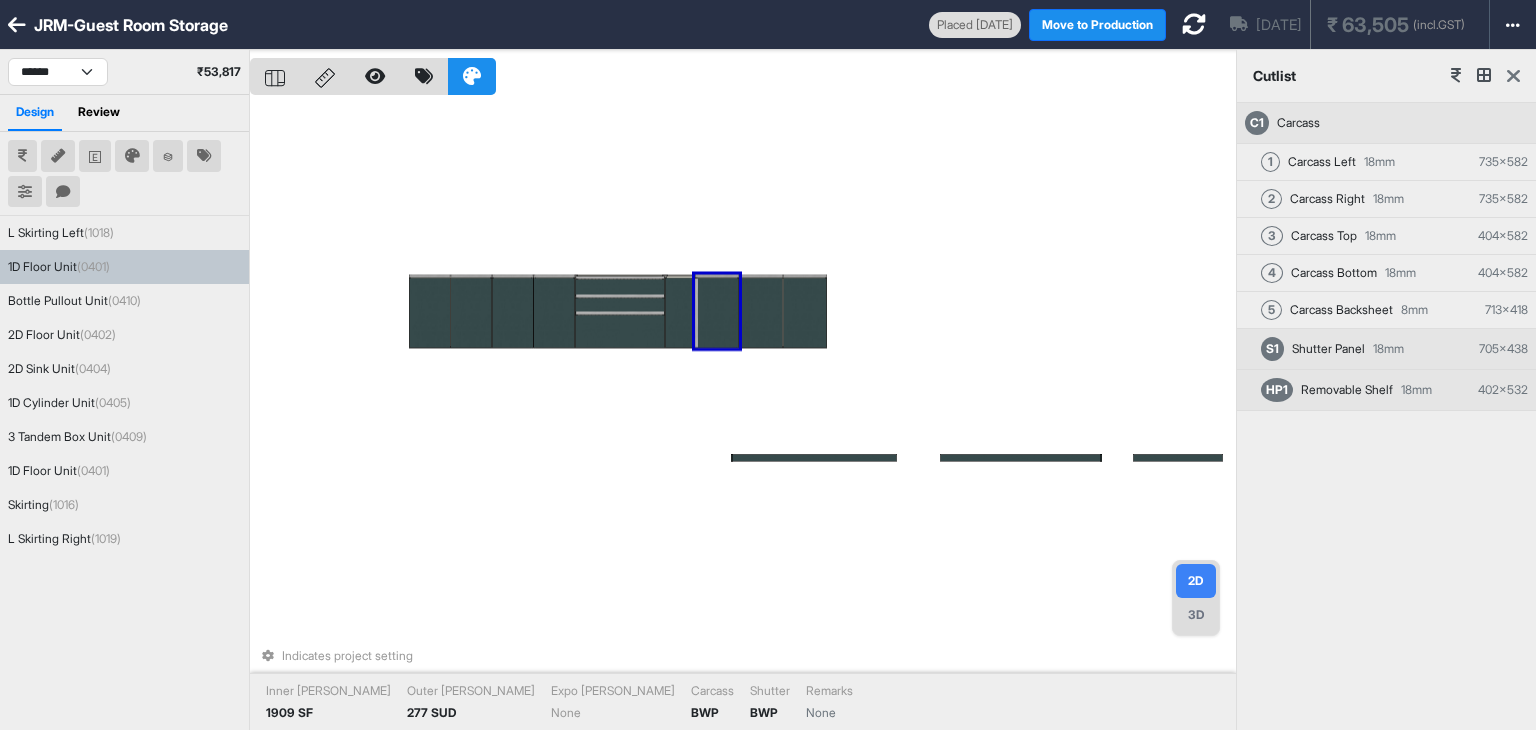 click at bounding box center (1513, 76) 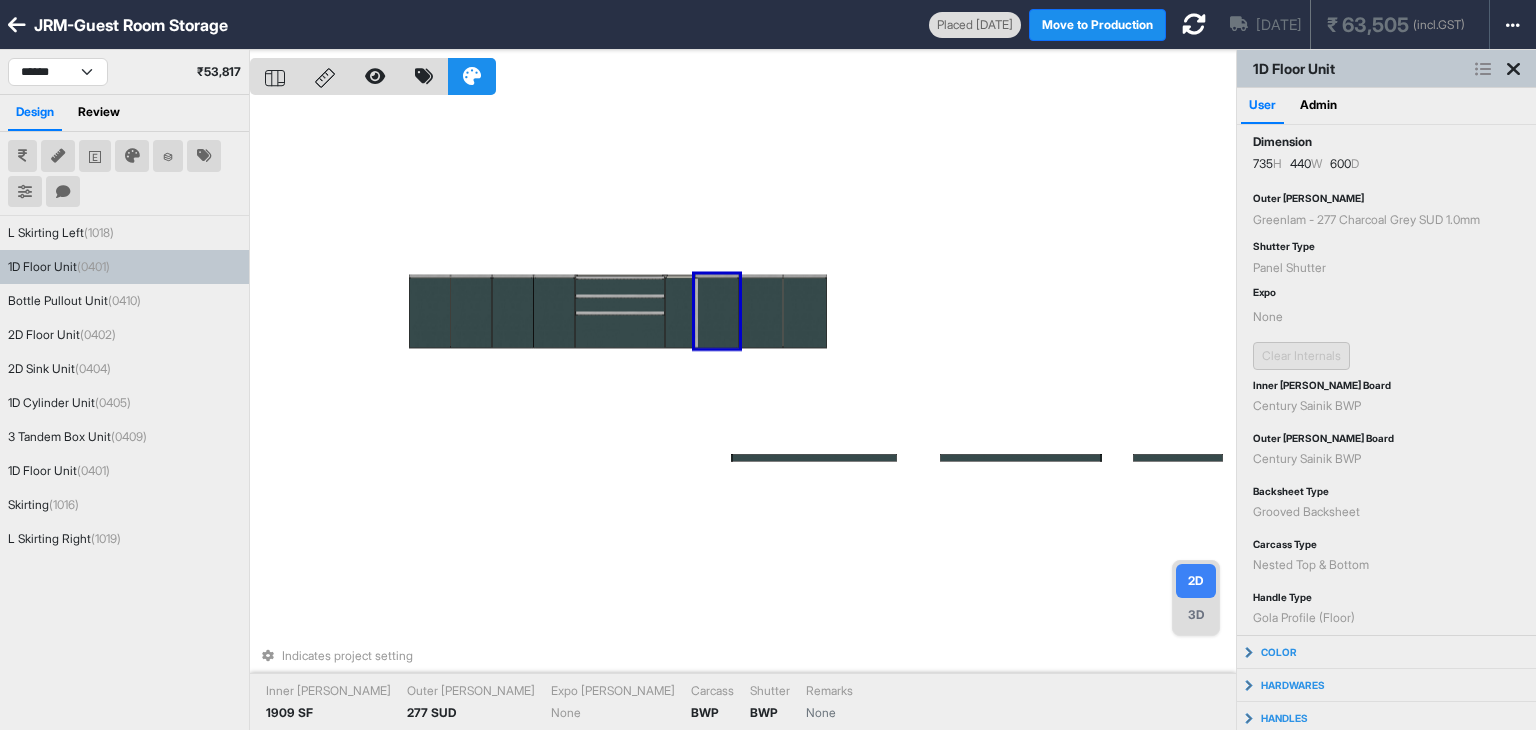 click on "Indicates project setting Inner Lam 1909 SF Outer Lam 277 SUD Expo Lam None Carcass BWP Shutter BWP Remarks None" at bounding box center (743, 415) 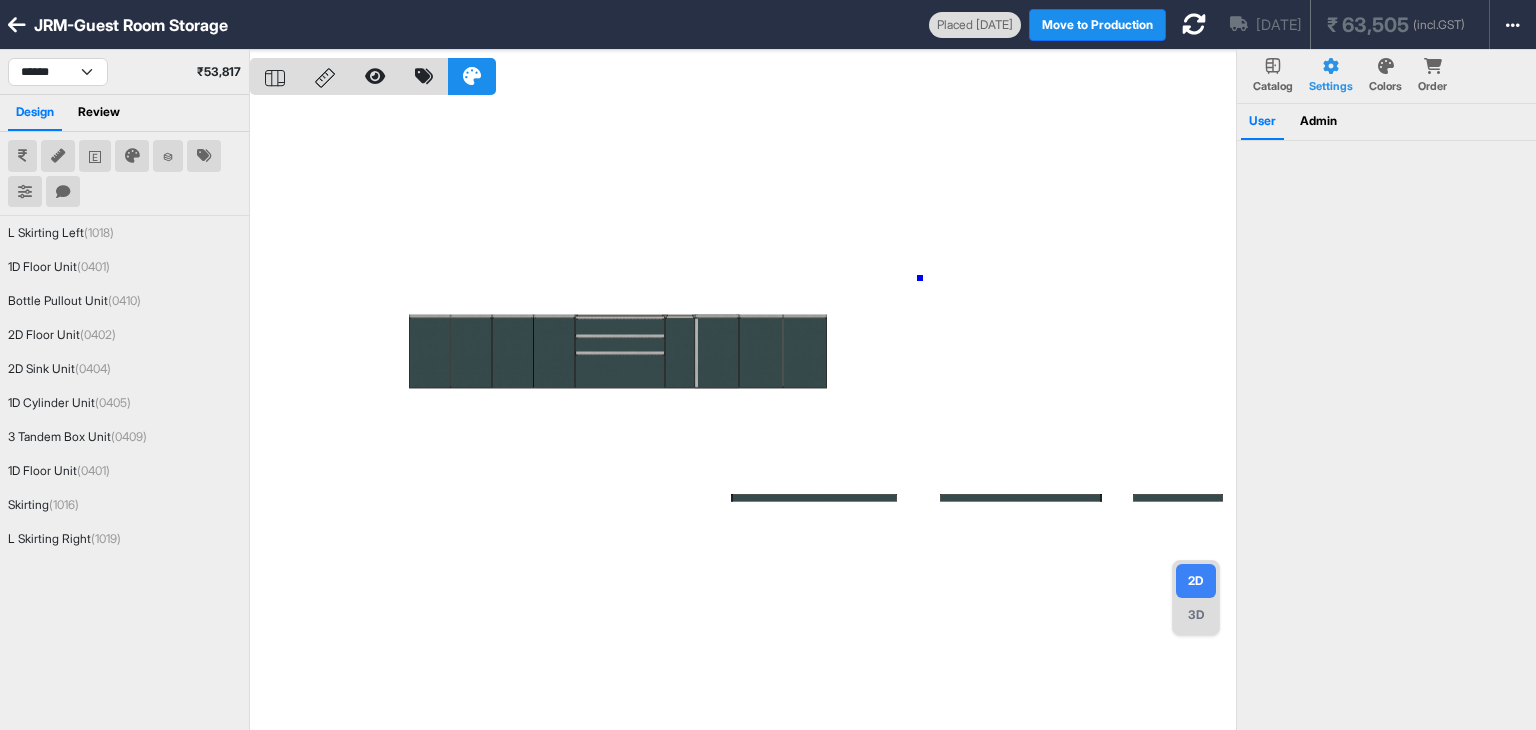 click at bounding box center (743, 415) 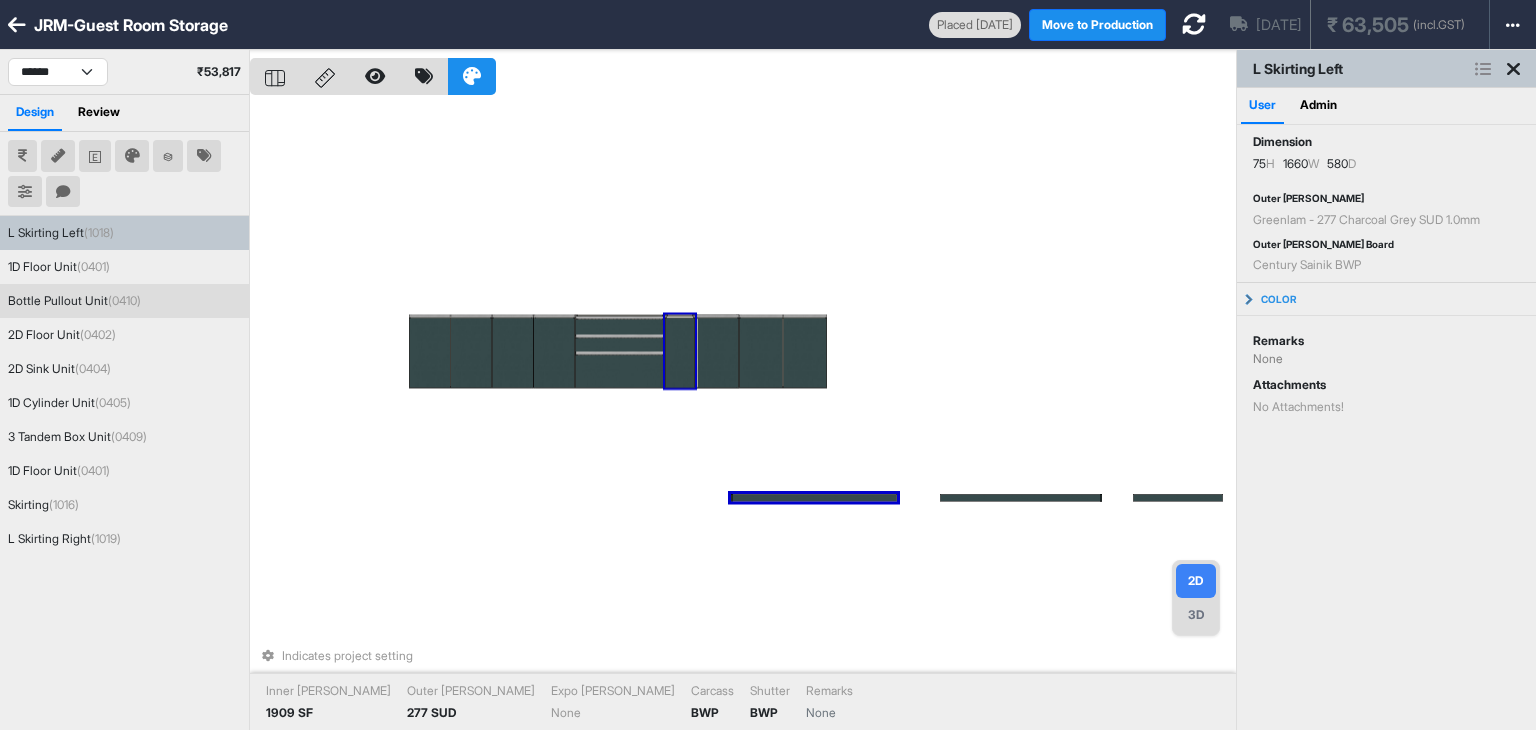 click at bounding box center (680, 353) 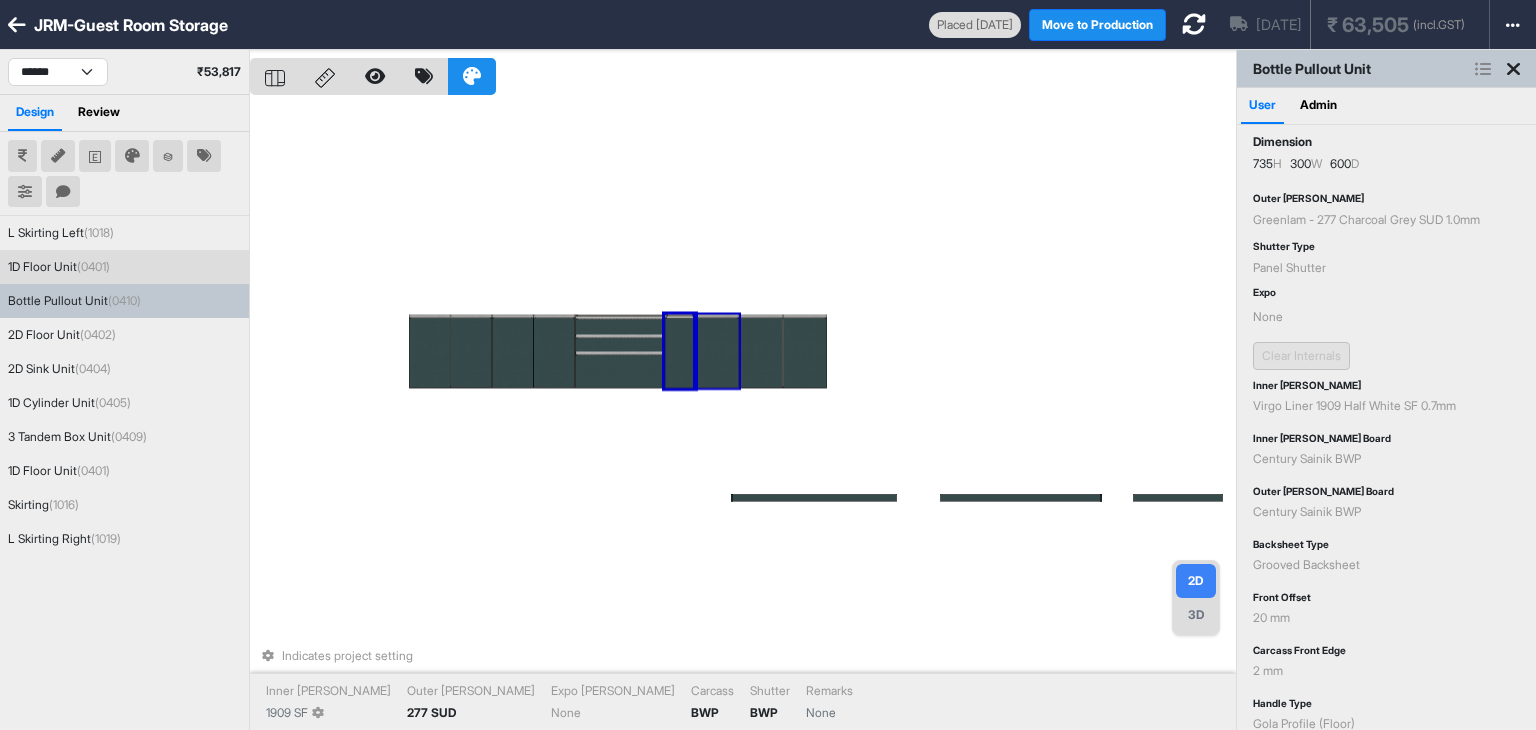 click on "Indicates project setting Inner Lam 1909 SF Outer Lam 277 SUD Expo Lam None Carcass BWP Shutter BWP Remarks None" at bounding box center (743, 415) 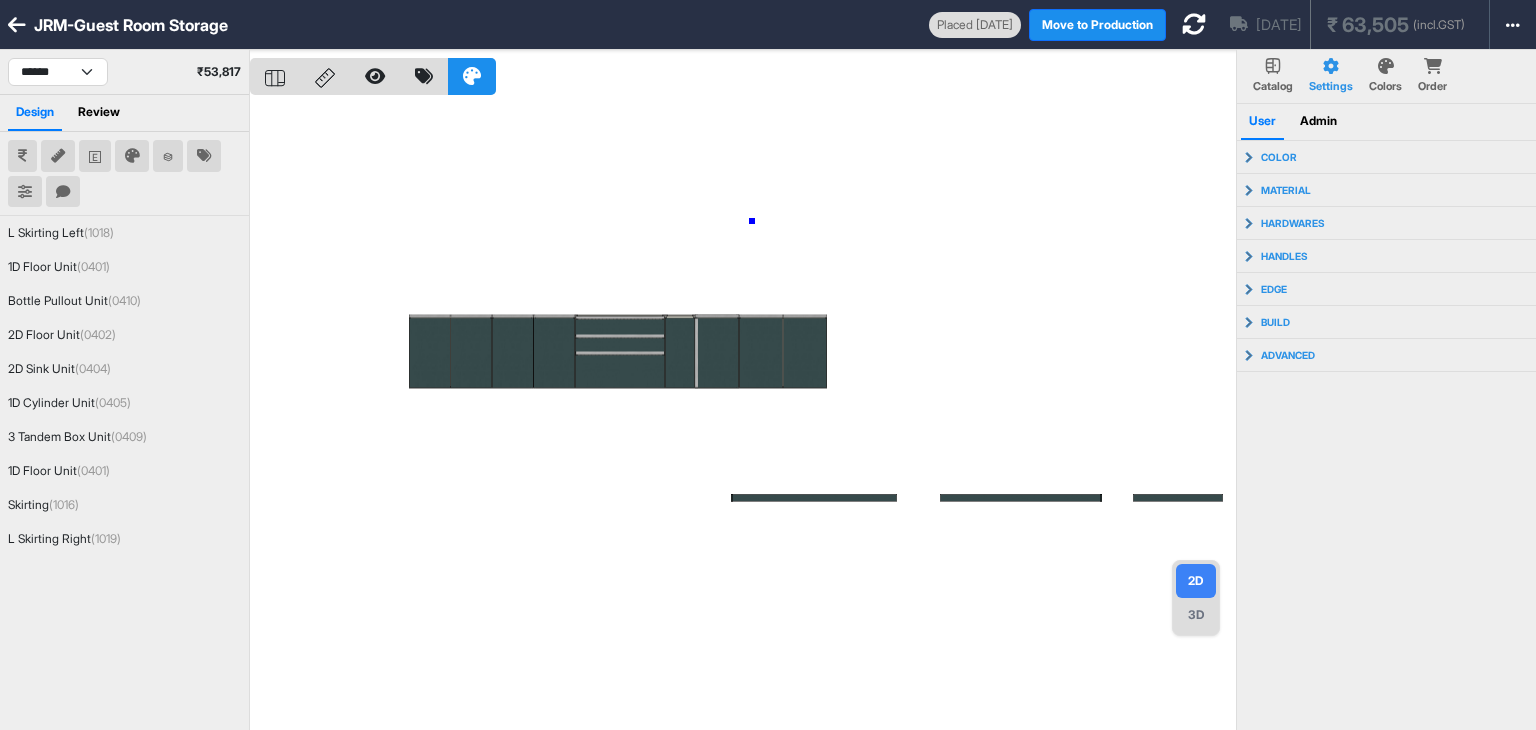 click at bounding box center (743, 415) 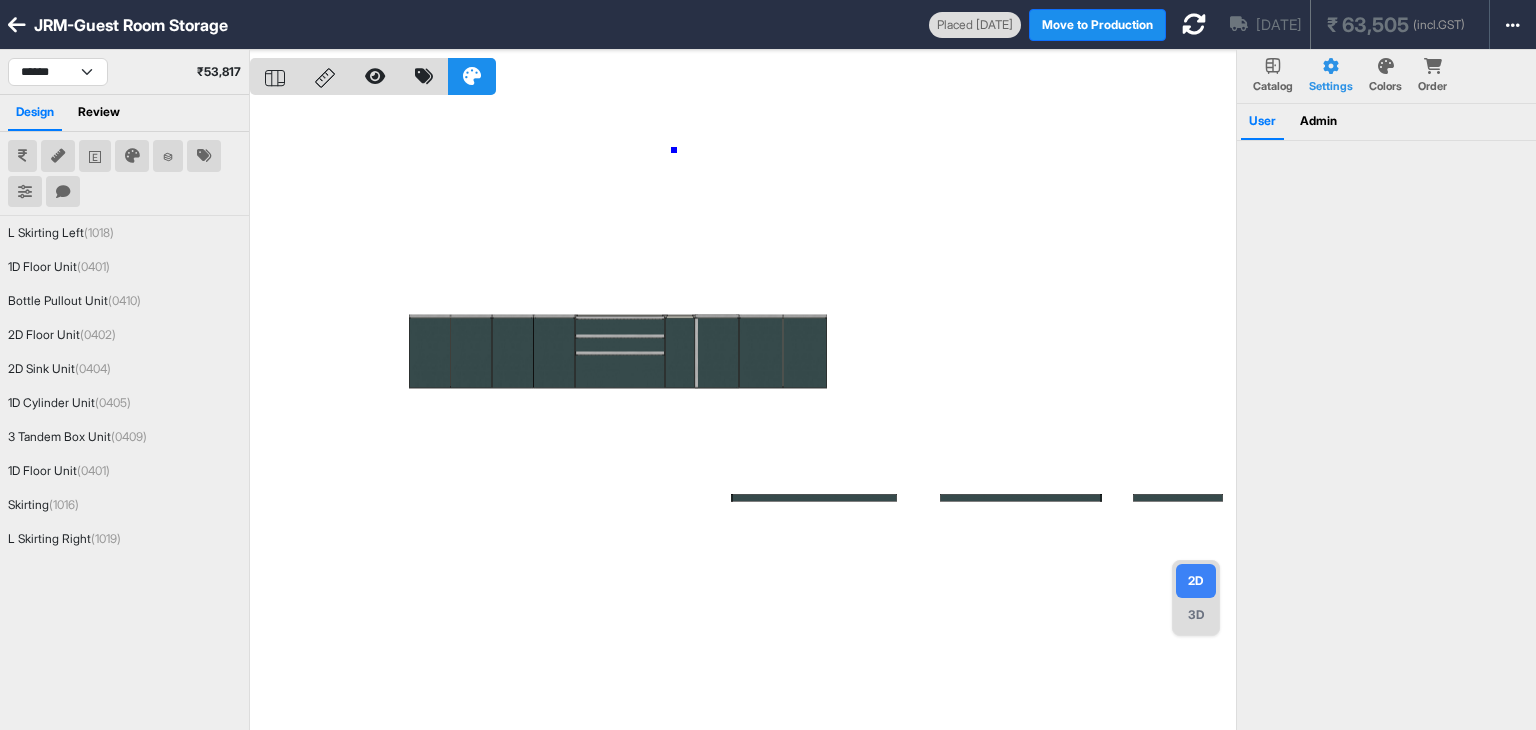 click at bounding box center [743, 415] 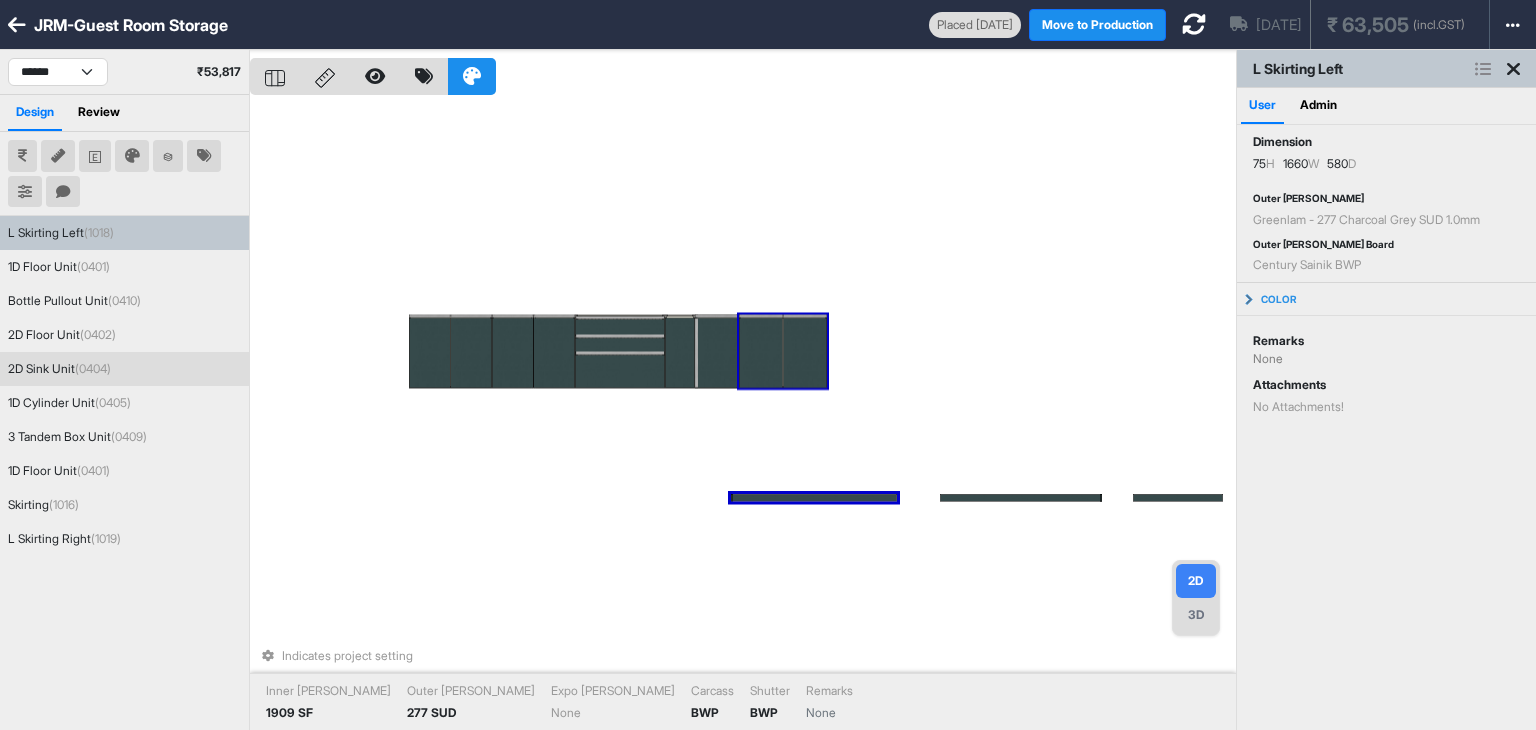 click on "Indicates project setting Inner Lam 1909 SF Outer Lam 277 SUD Expo Lam None Carcass BWP Shutter BWP Remarks None" at bounding box center (743, 415) 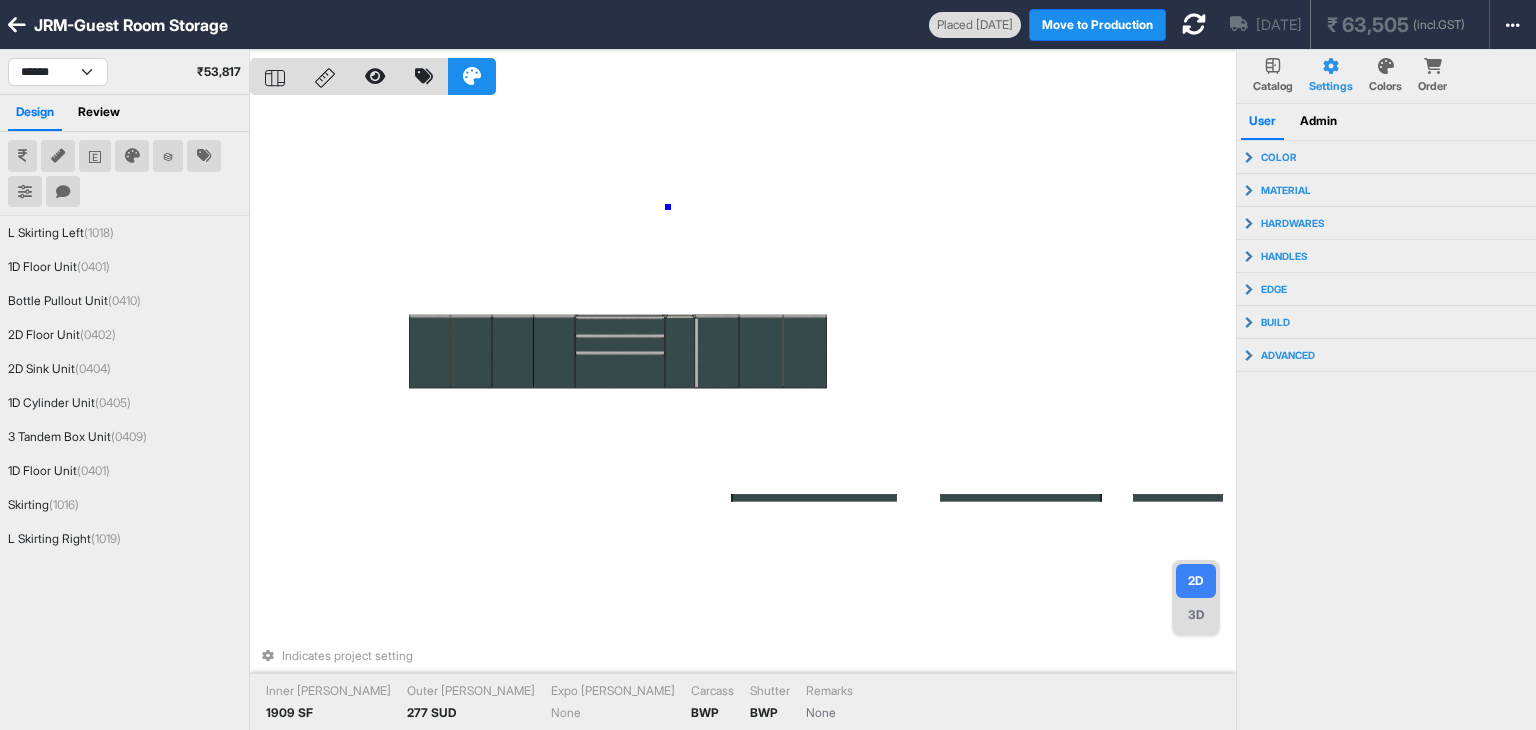 click on "Indicates project setting Inner Lam 1909 SF Outer Lam 277 SUD Expo Lam None Carcass BWP Shutter BWP Remarks None" at bounding box center [743, 415] 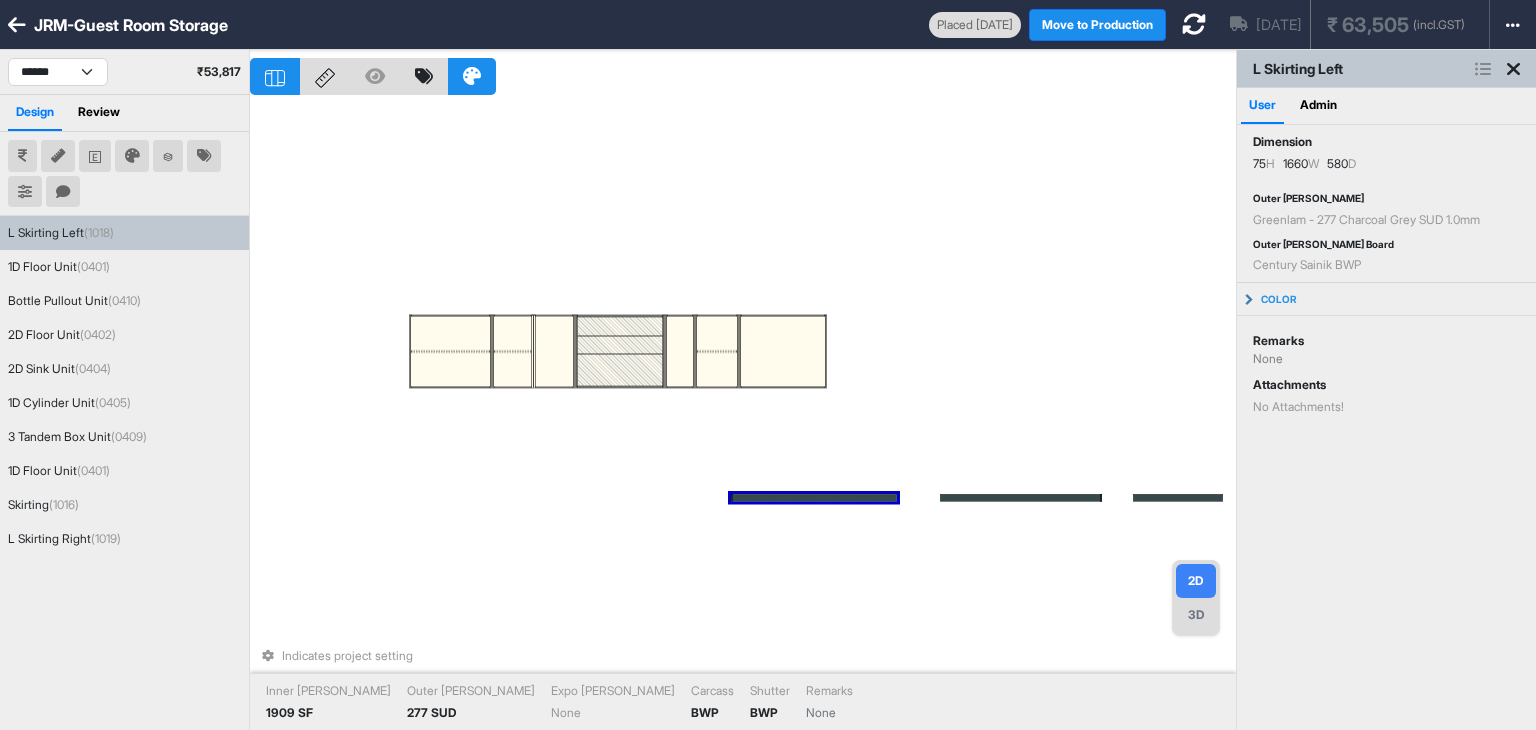 click on "Indicates project setting Inner Lam 1909 SF Outer Lam 277 SUD Expo Lam None Carcass BWP Shutter BWP Remarks None" at bounding box center [743, 415] 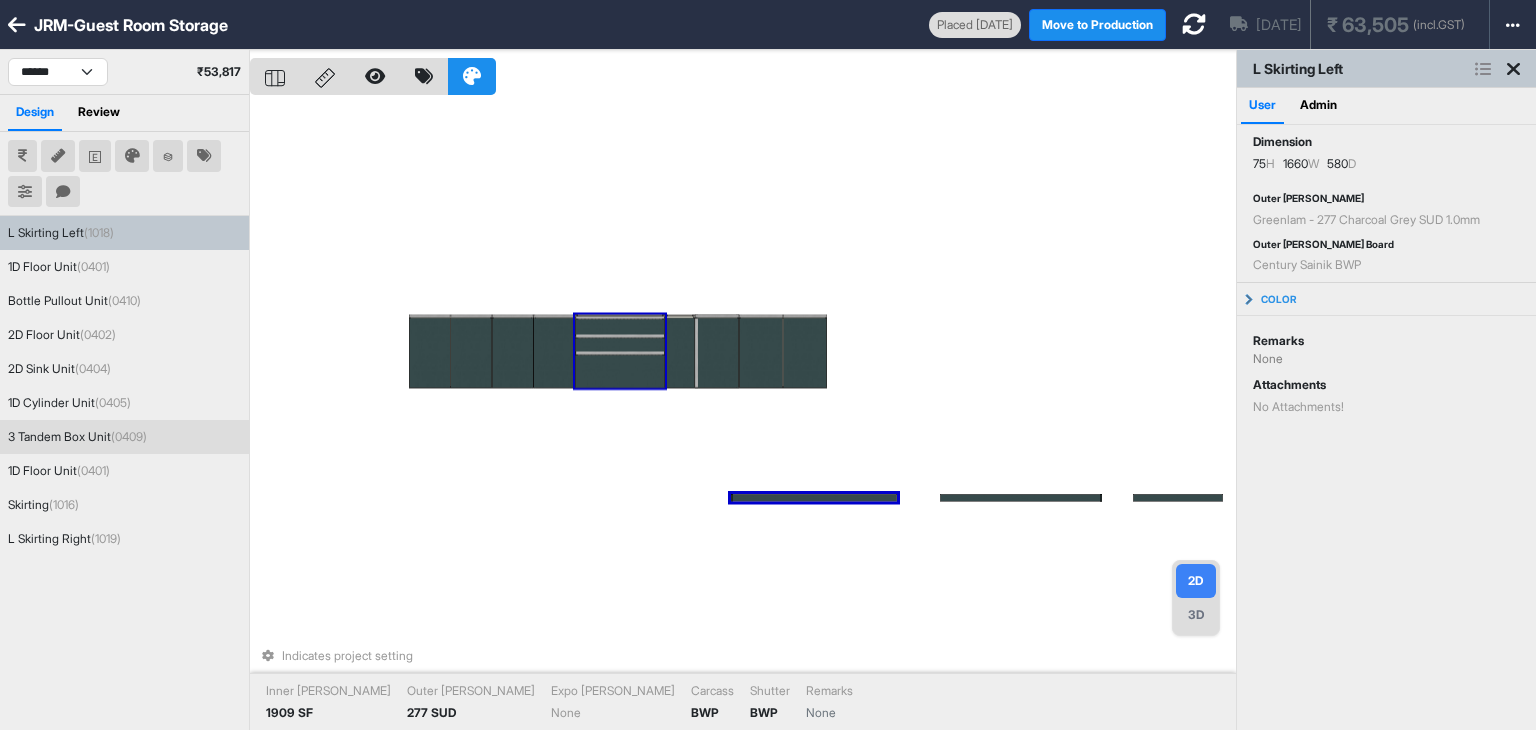 click at bounding box center (620, 327) 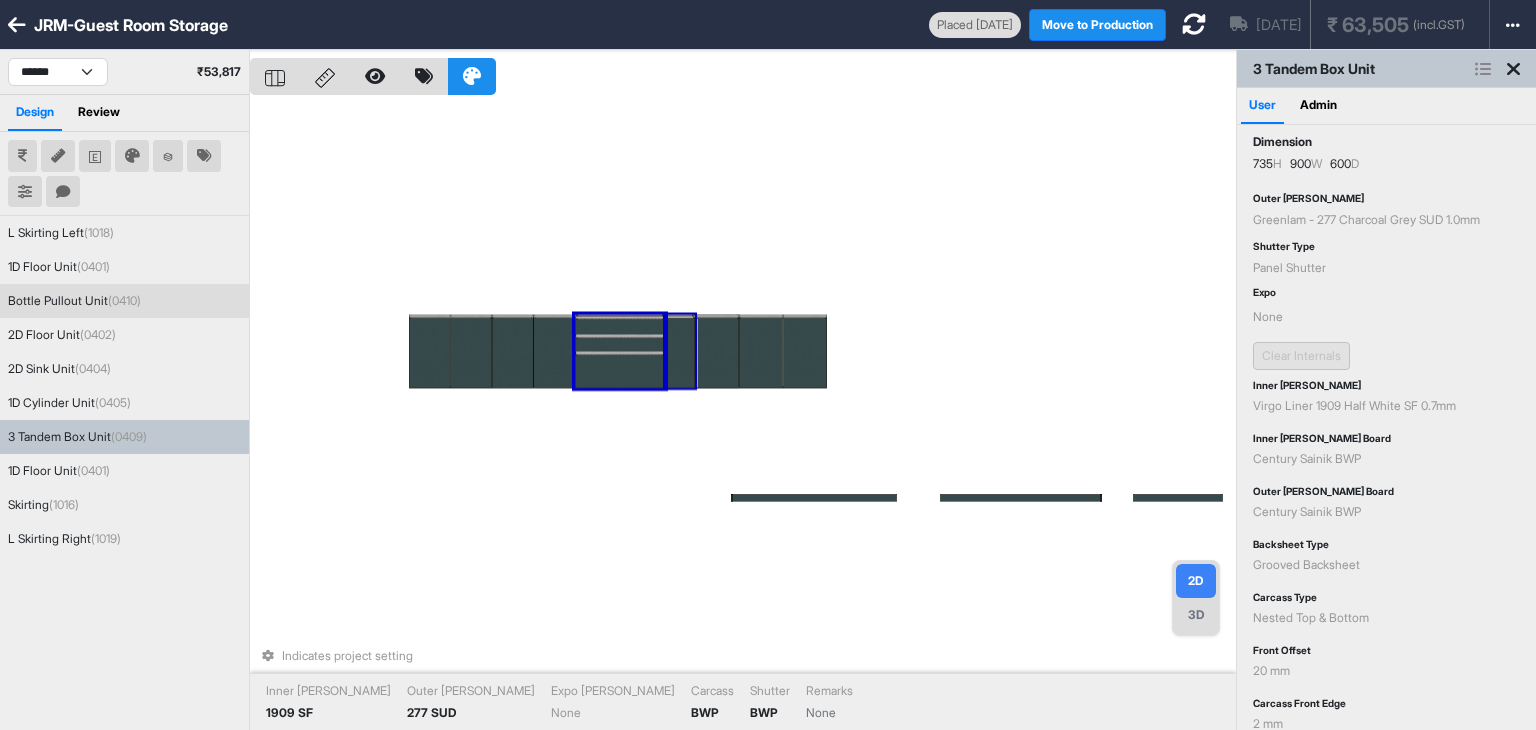 scroll, scrollTop: 364, scrollLeft: 0, axis: vertical 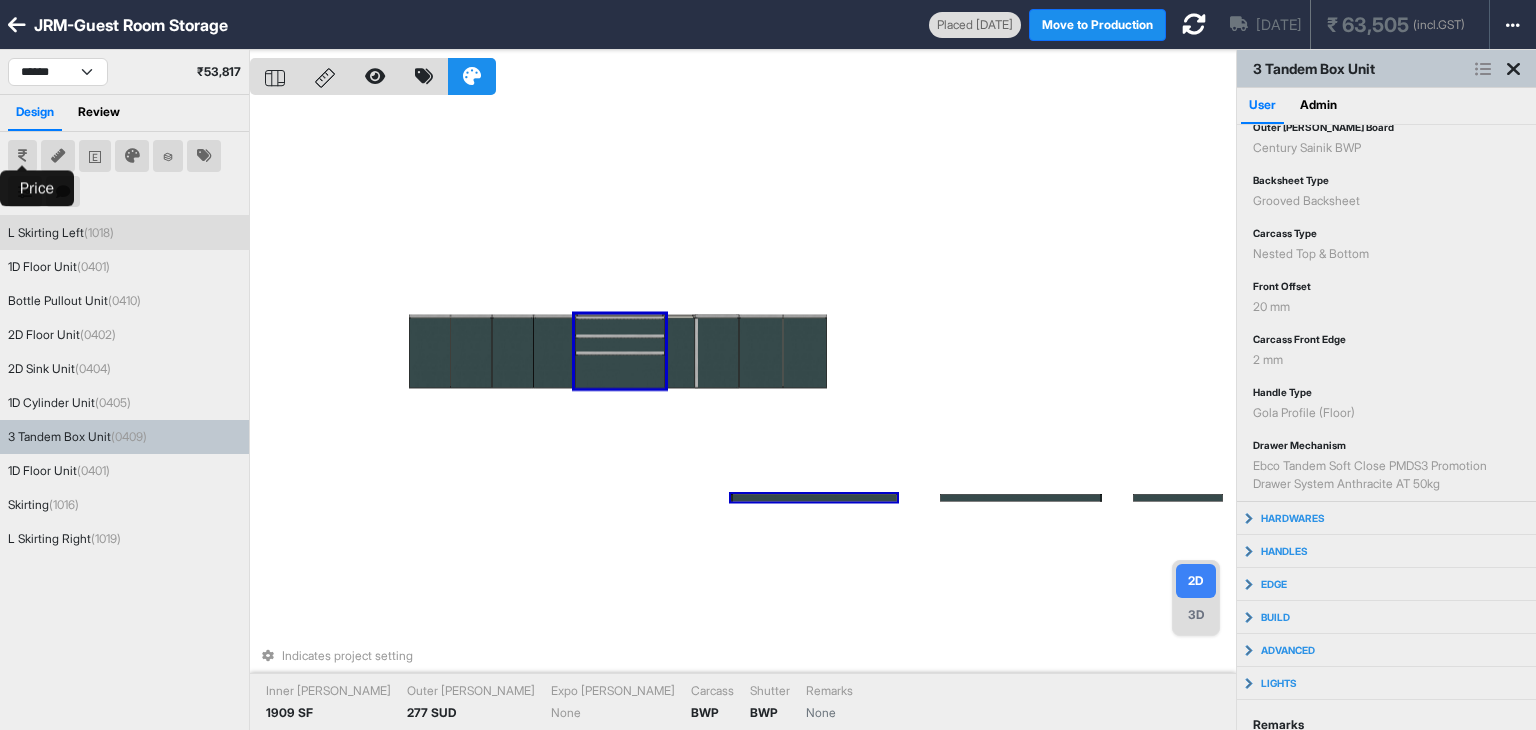 click at bounding box center [22, 156] 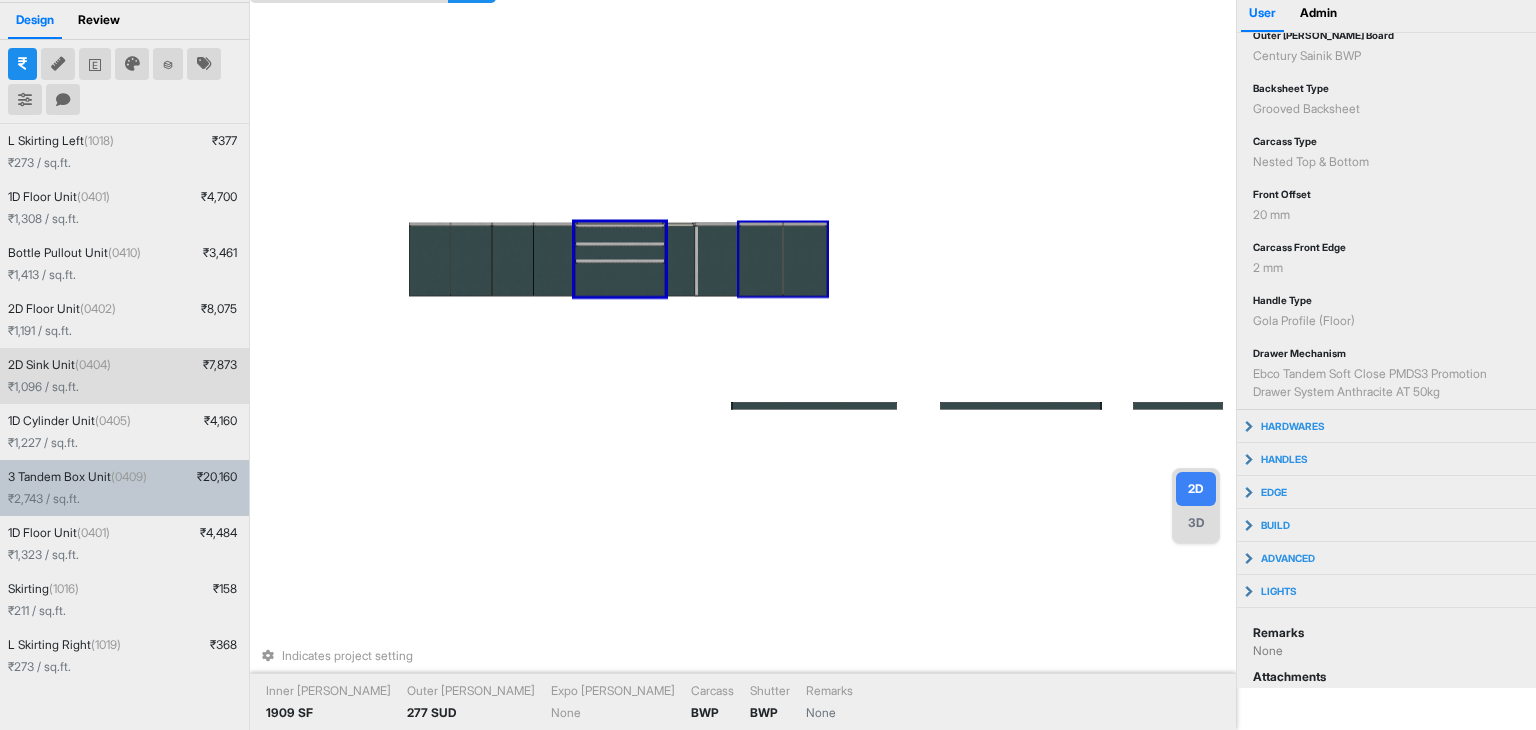 scroll, scrollTop: 100, scrollLeft: 0, axis: vertical 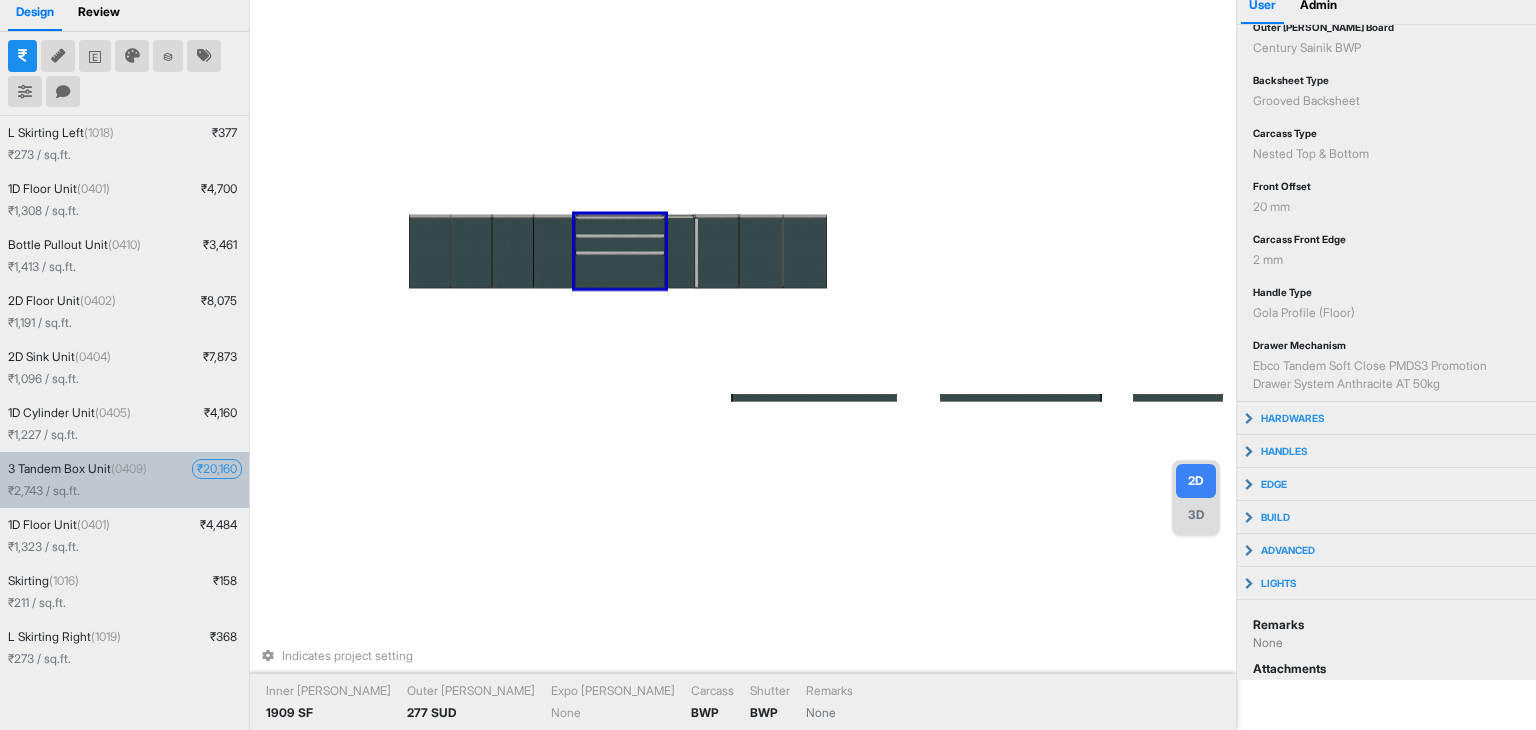click on "₹ 20,160" at bounding box center [217, 469] 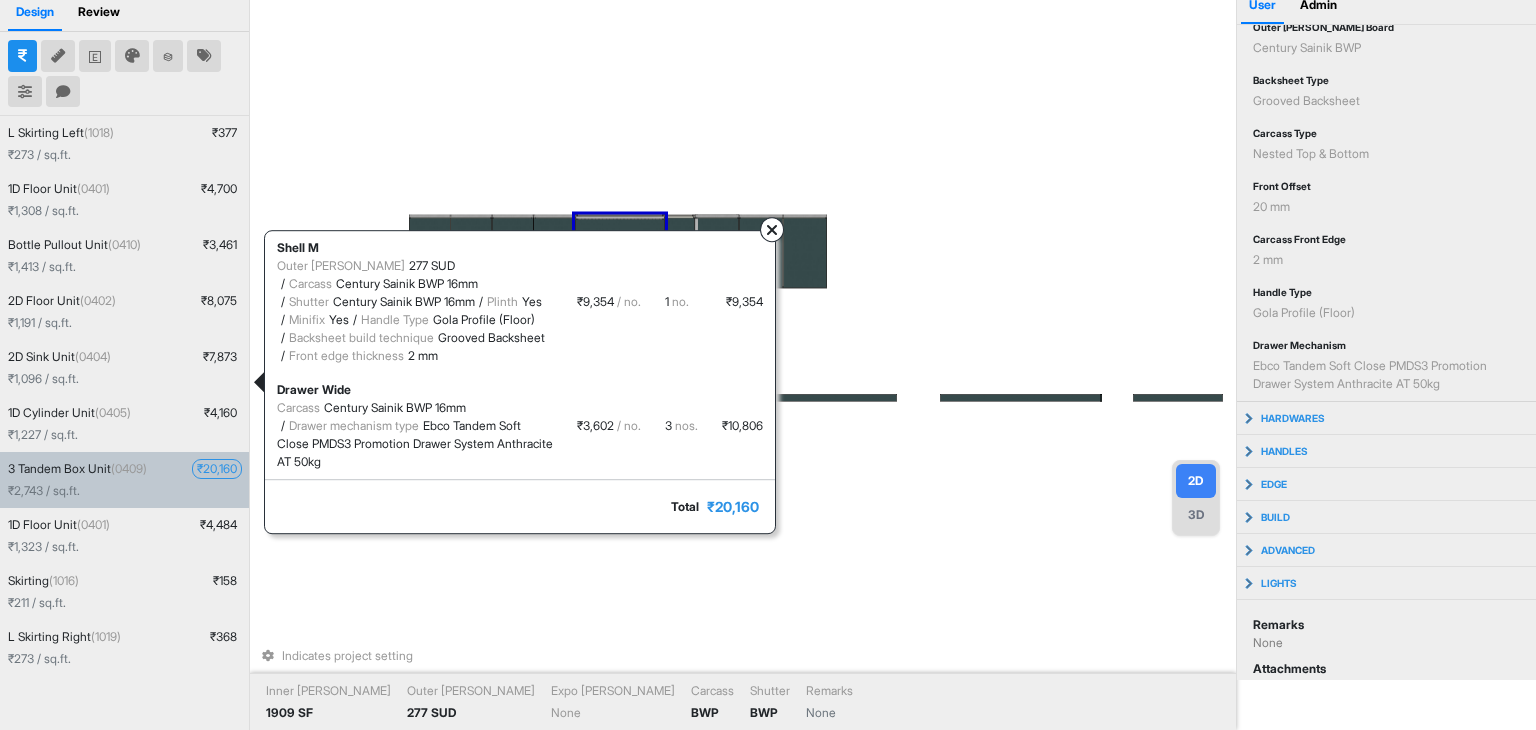click at bounding box center [772, 230] 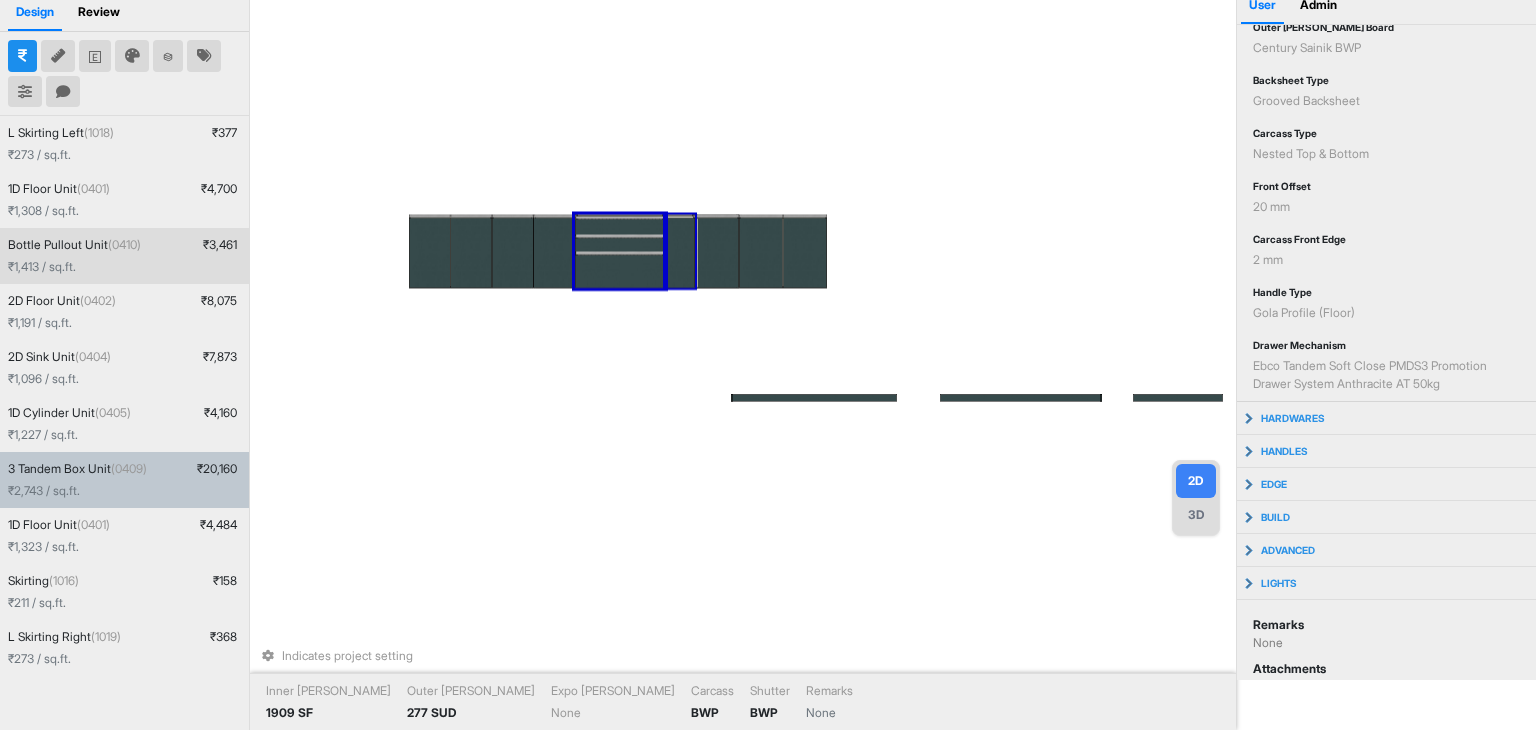 click at bounding box center (680, 253) 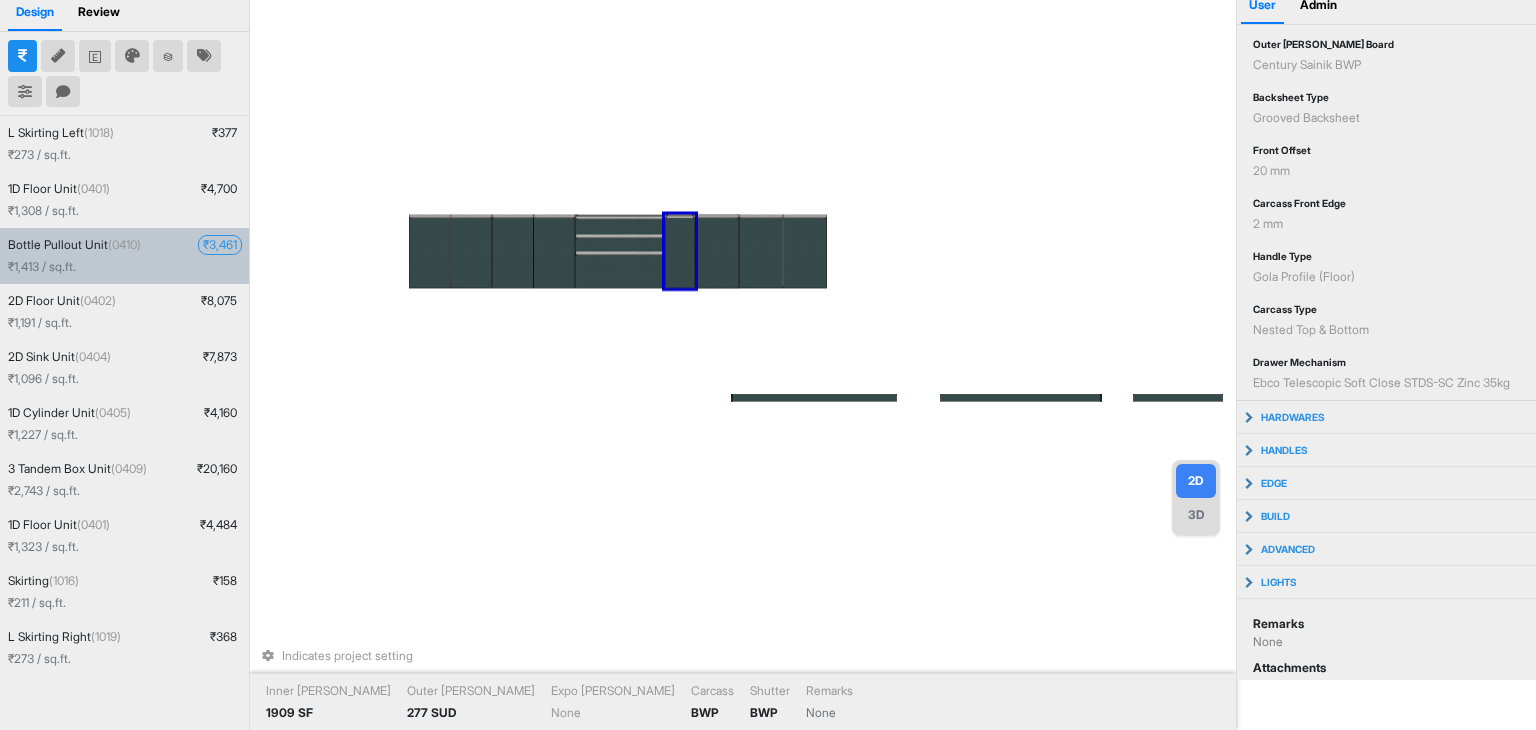 click on "₹ 3,461" at bounding box center (220, 245) 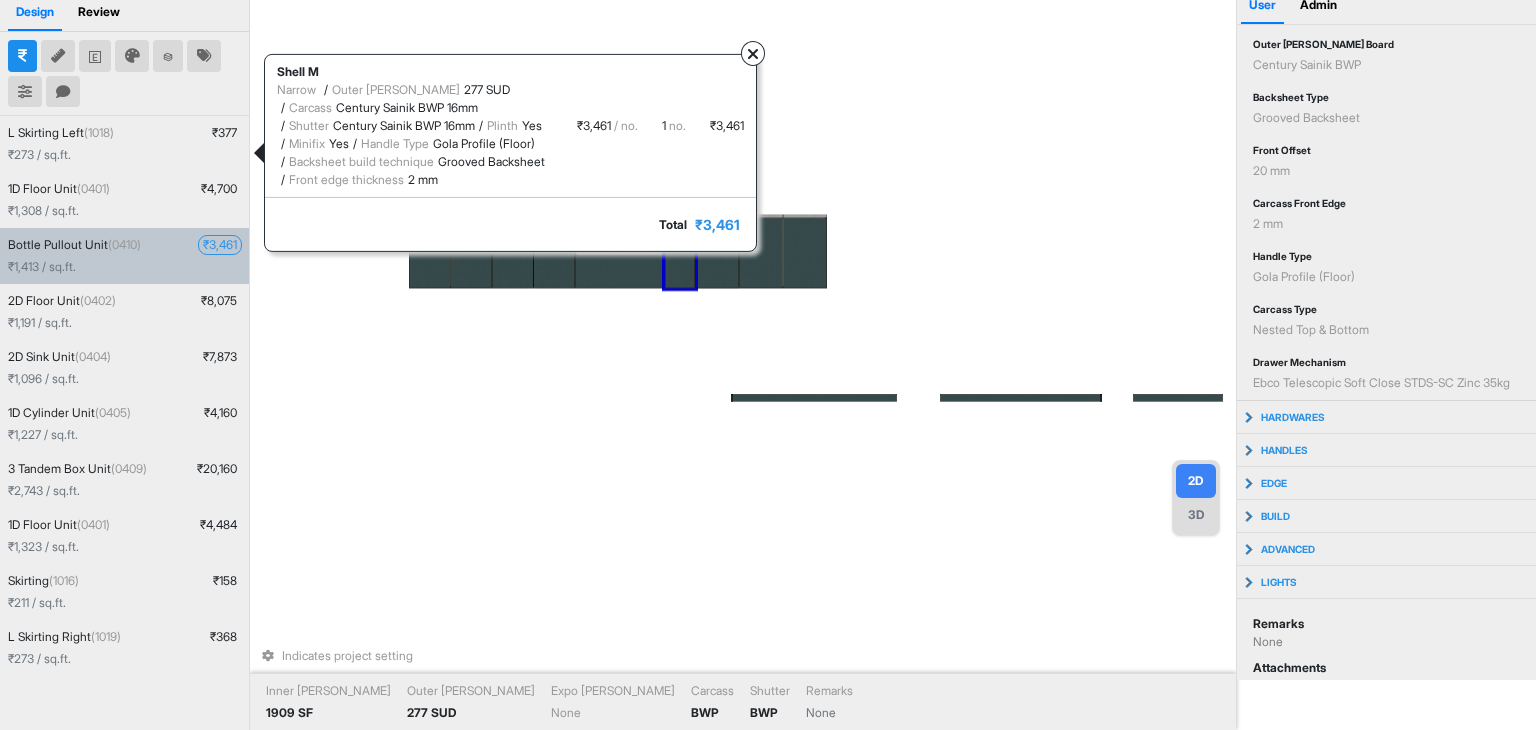 click at bounding box center (753, 54) 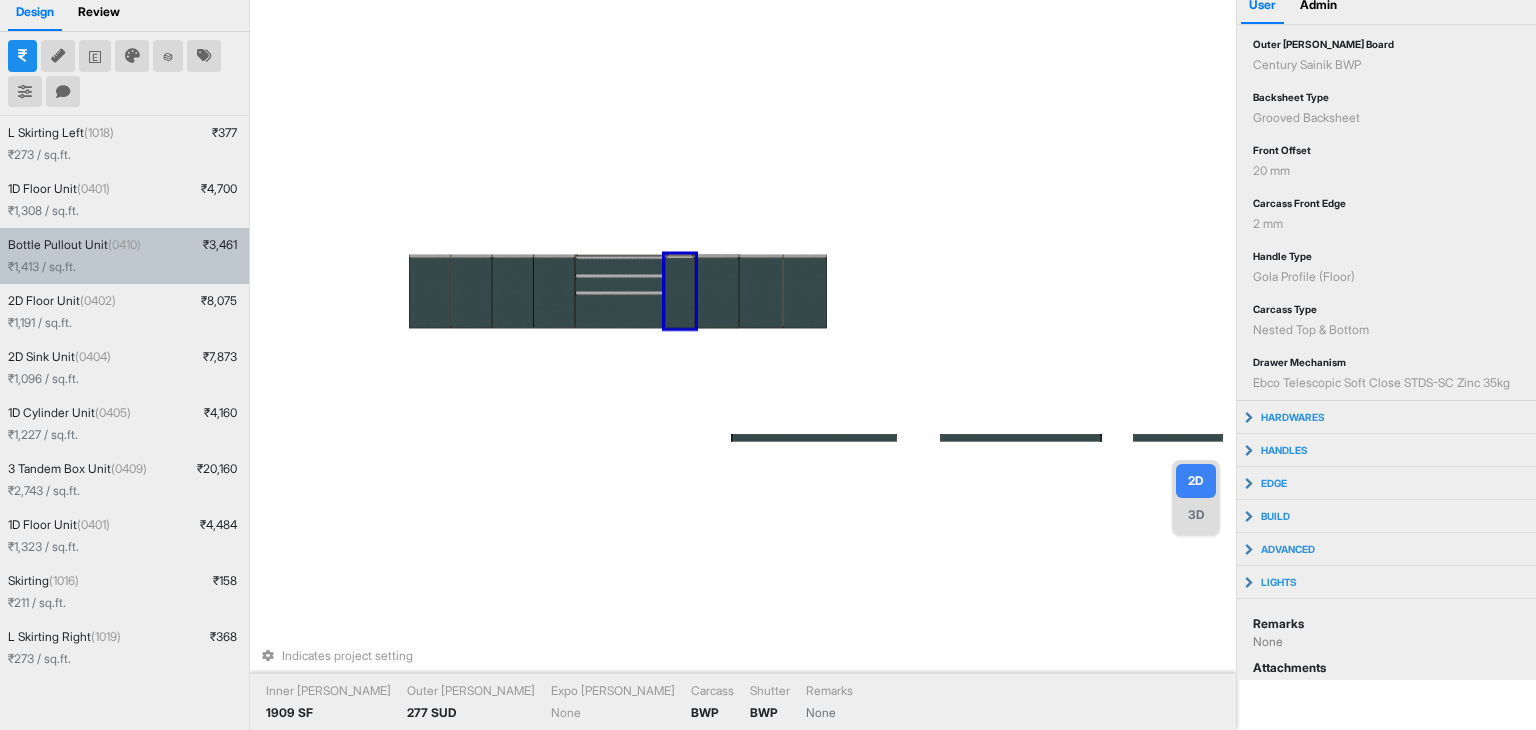 click on "Indicates project setting Inner Lam 1909 SF Outer Lam 277 SUD Expo Lam None Carcass BWP Shutter BWP Remarks None" at bounding box center (743, 315) 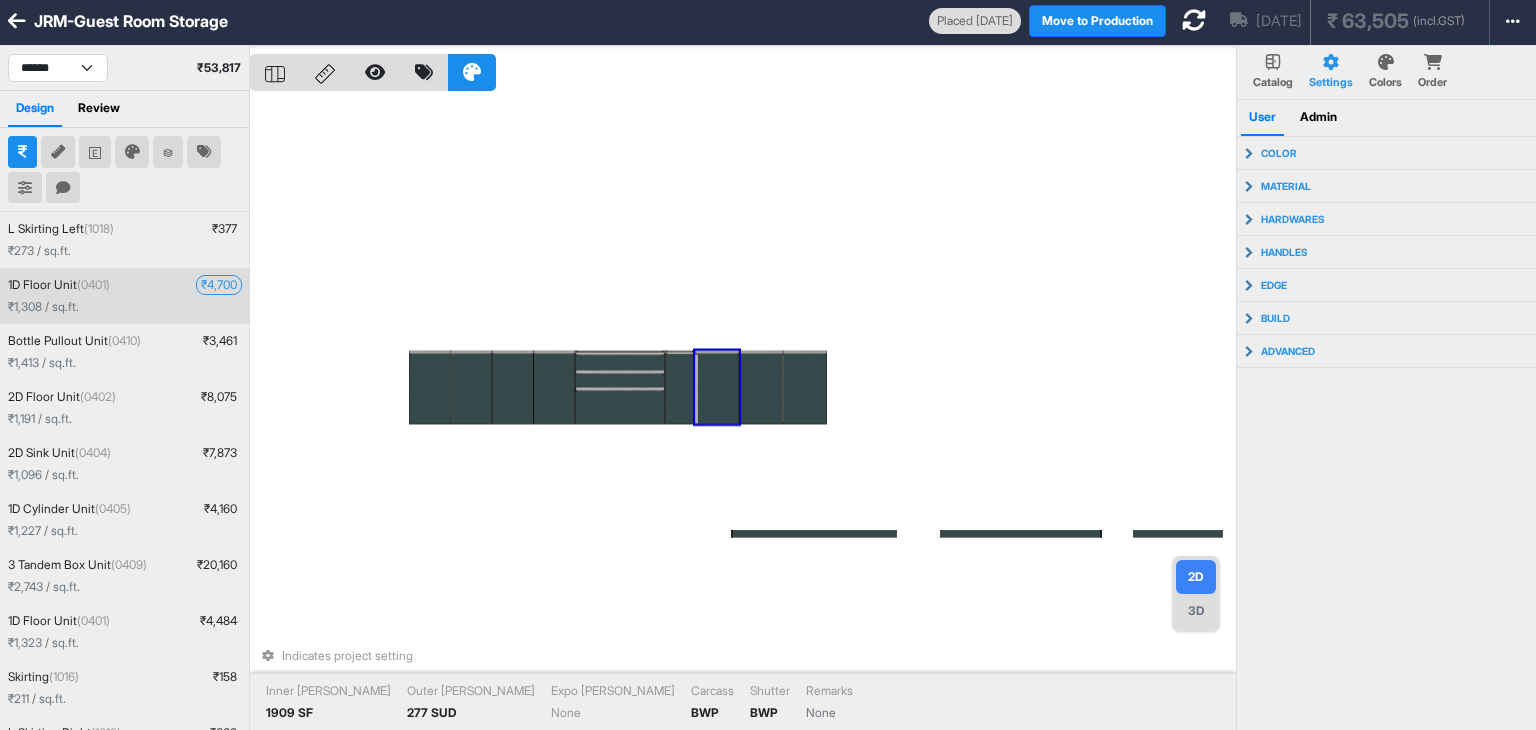 scroll, scrollTop: 0, scrollLeft: 0, axis: both 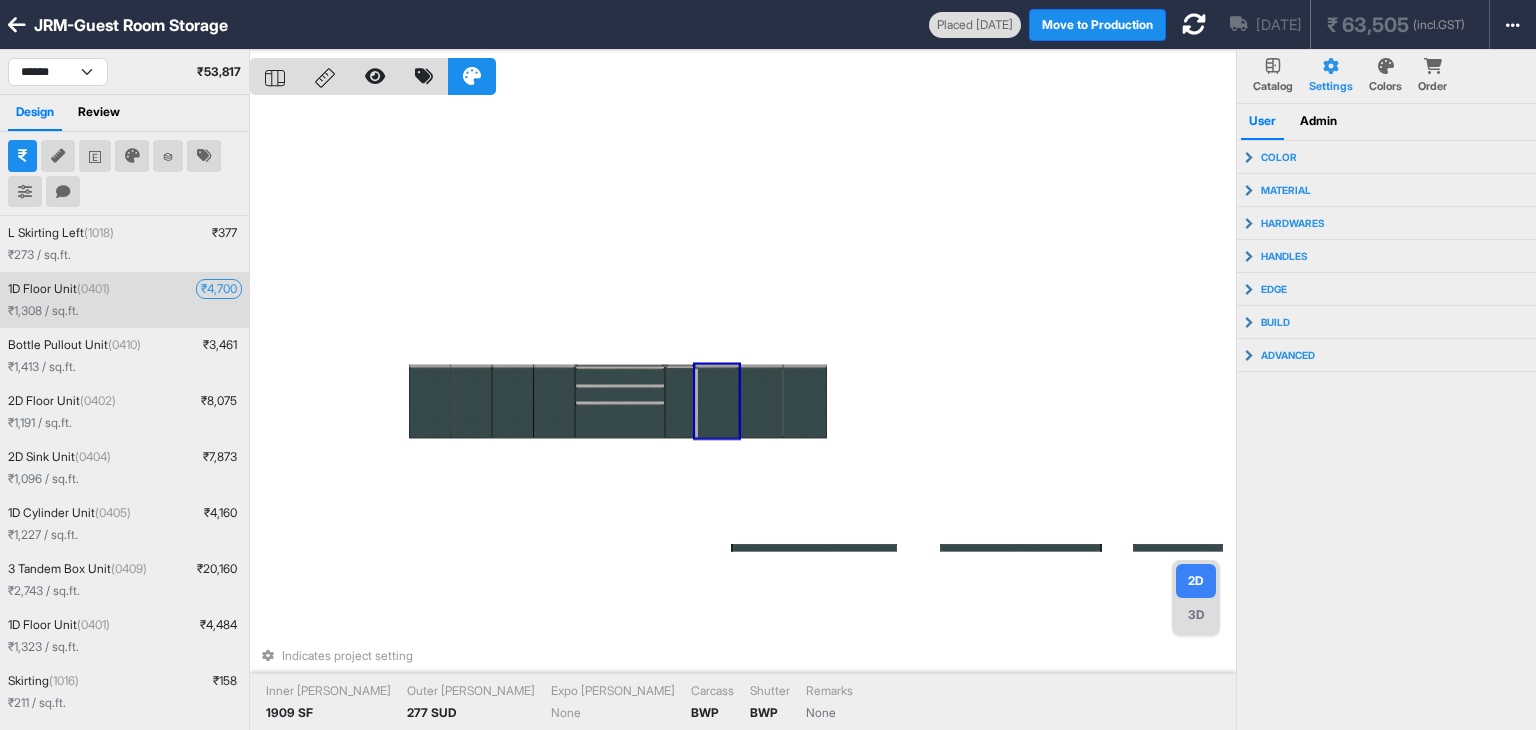 drag, startPoint x: 121, startPoint y: 215, endPoint x: 72, endPoint y: 309, distance: 106.004715 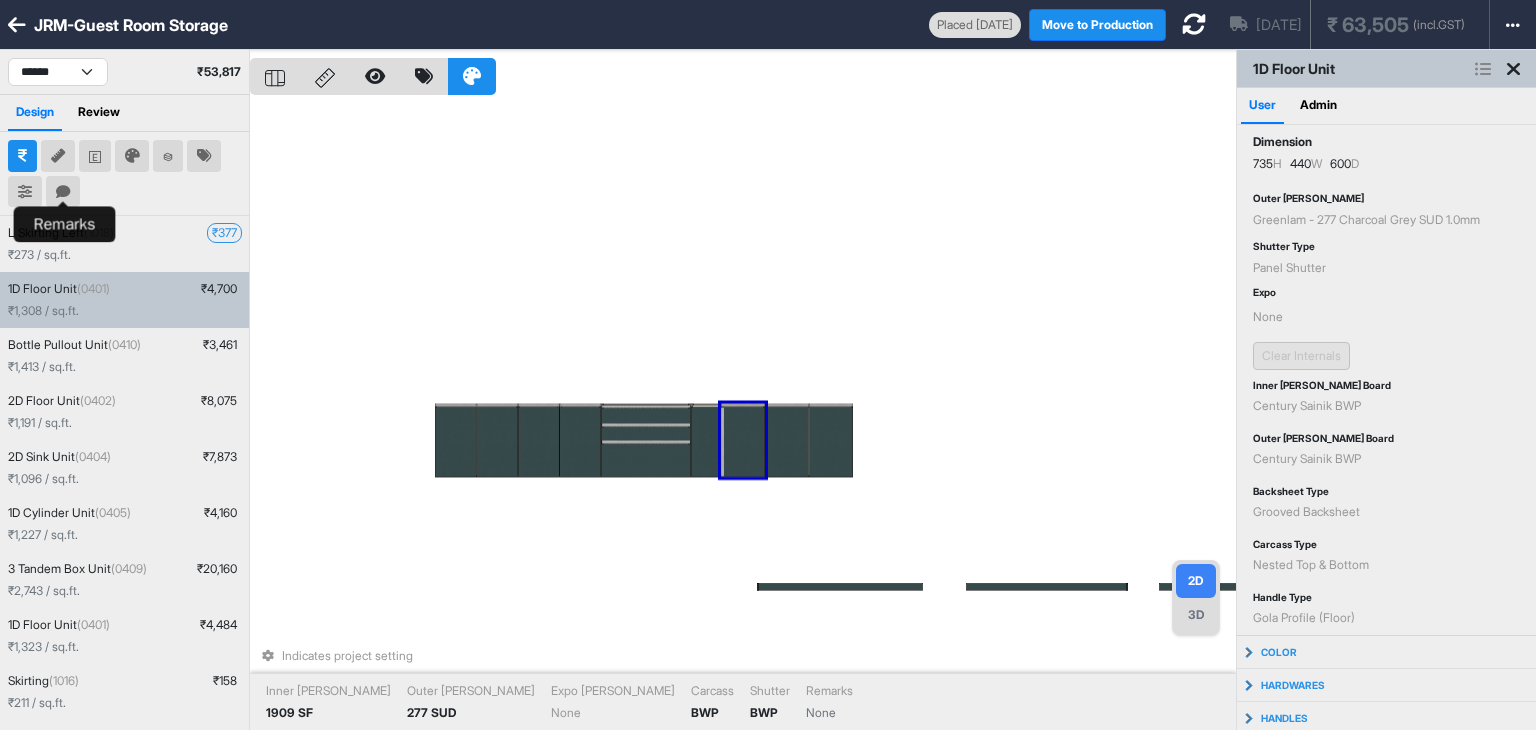 click at bounding box center [63, 192] 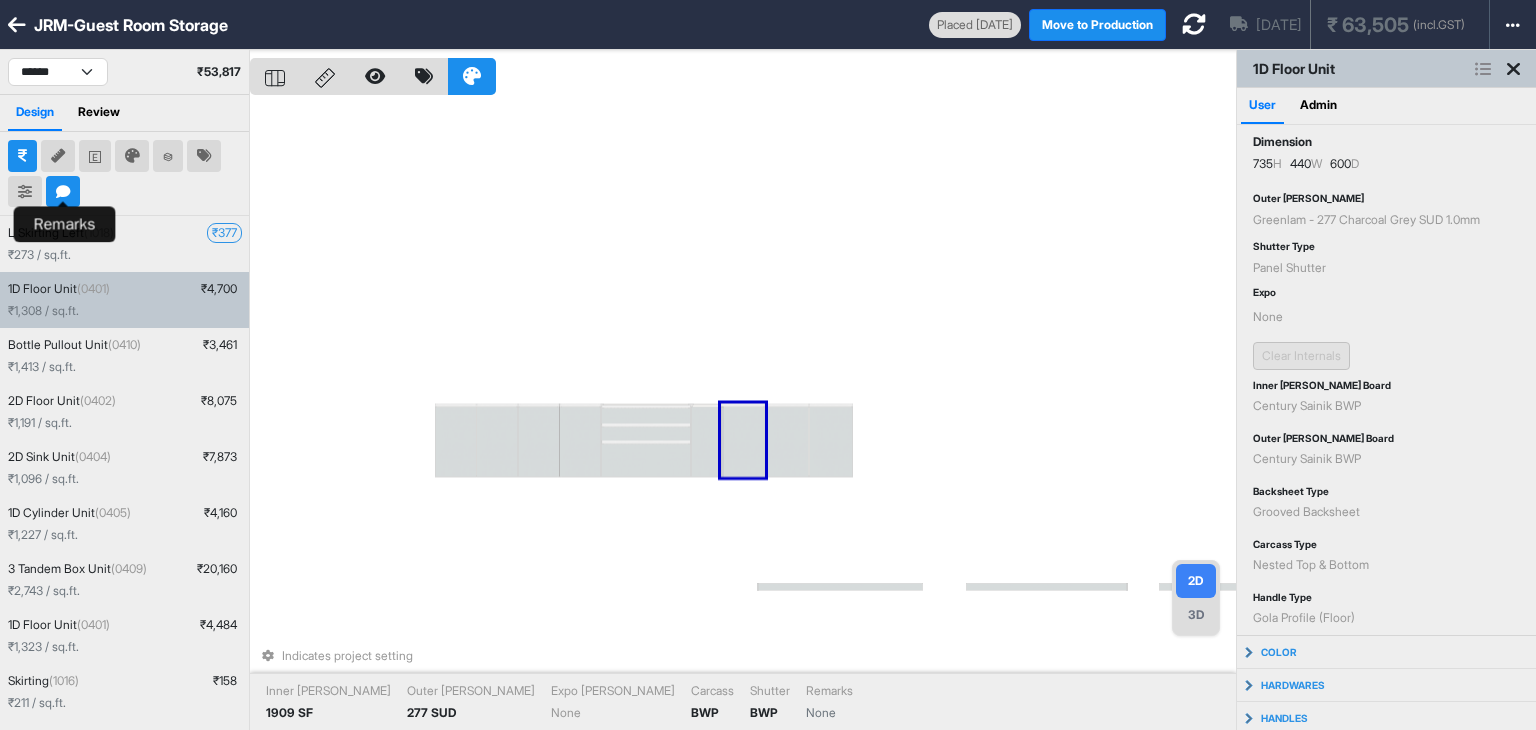 click at bounding box center [63, 192] 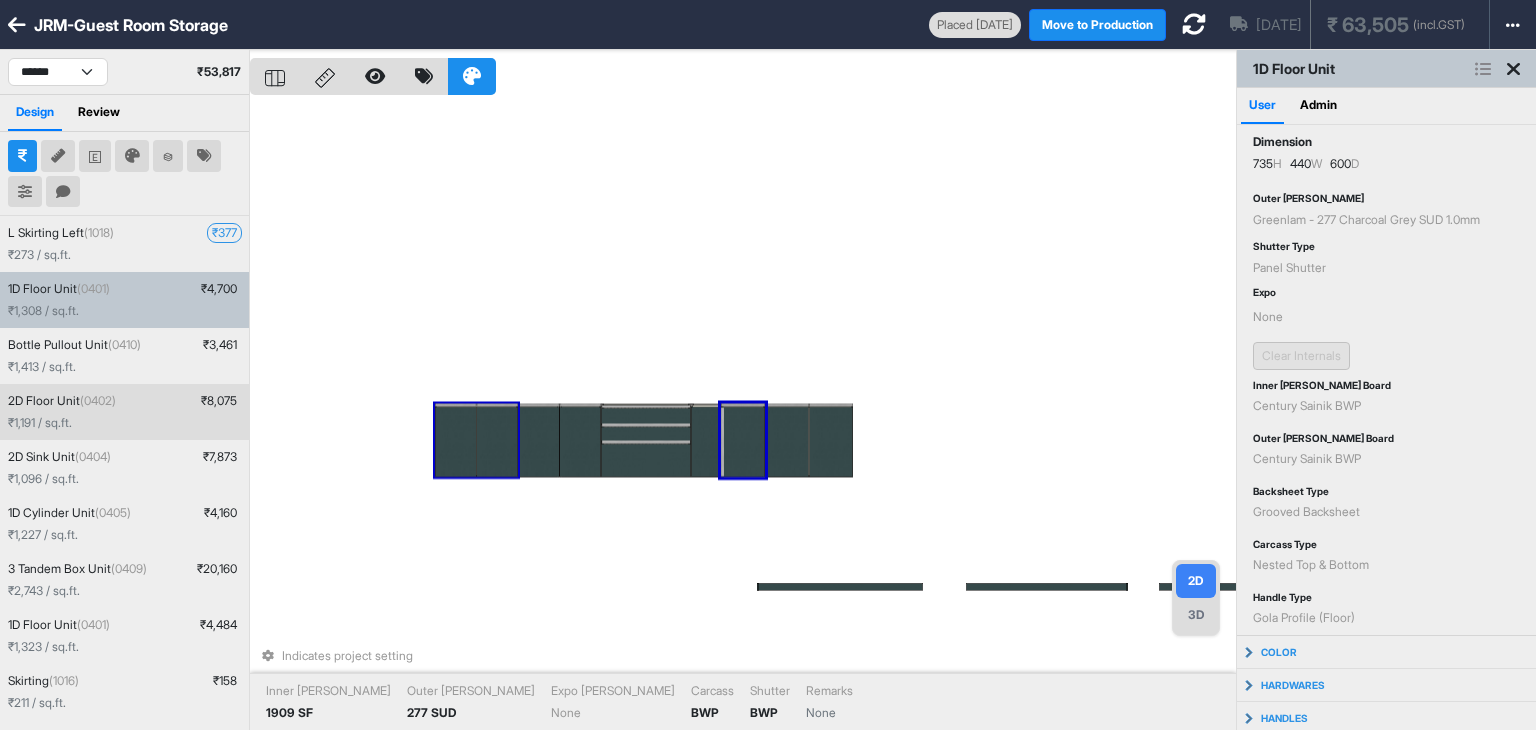 click at bounding box center [497, 441] 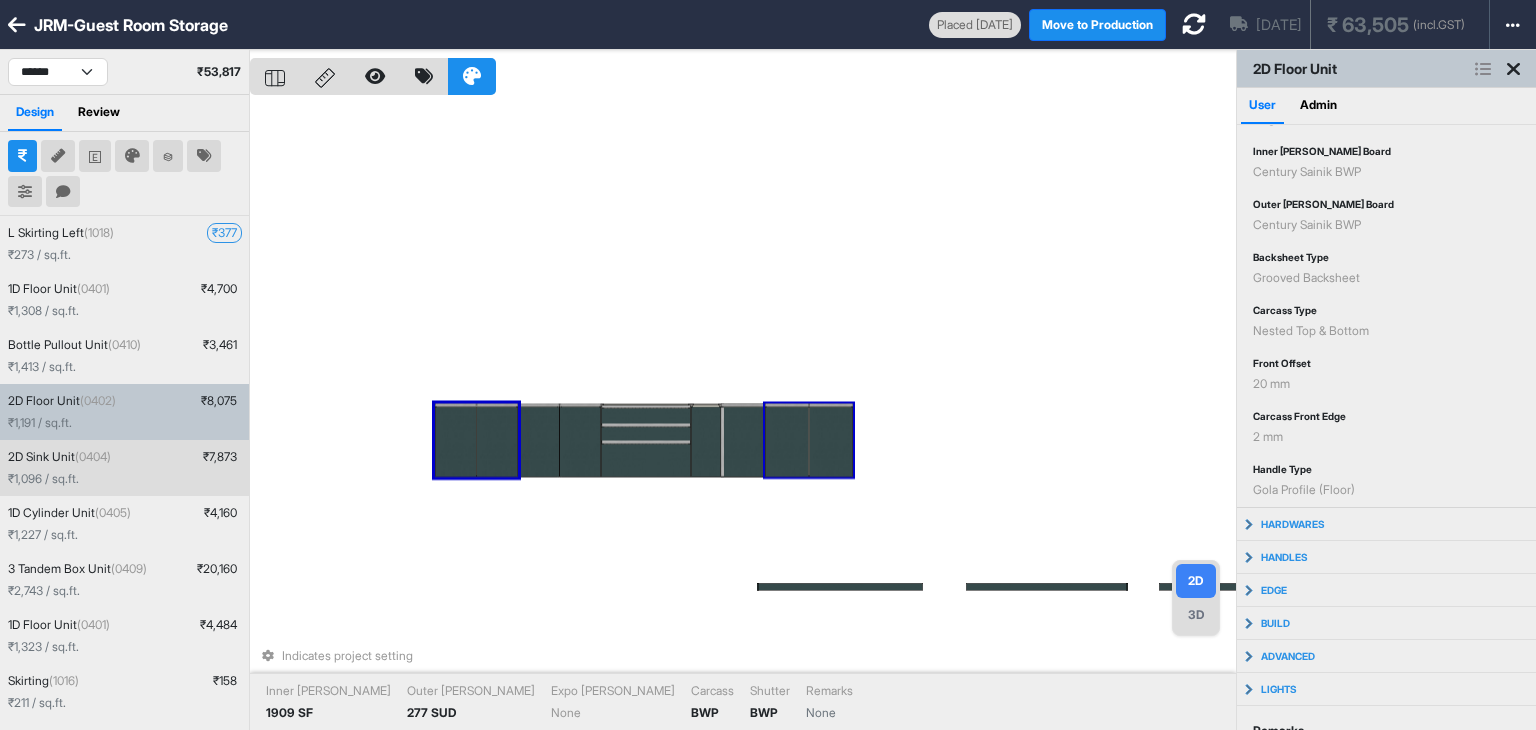 scroll, scrollTop: 292, scrollLeft: 0, axis: vertical 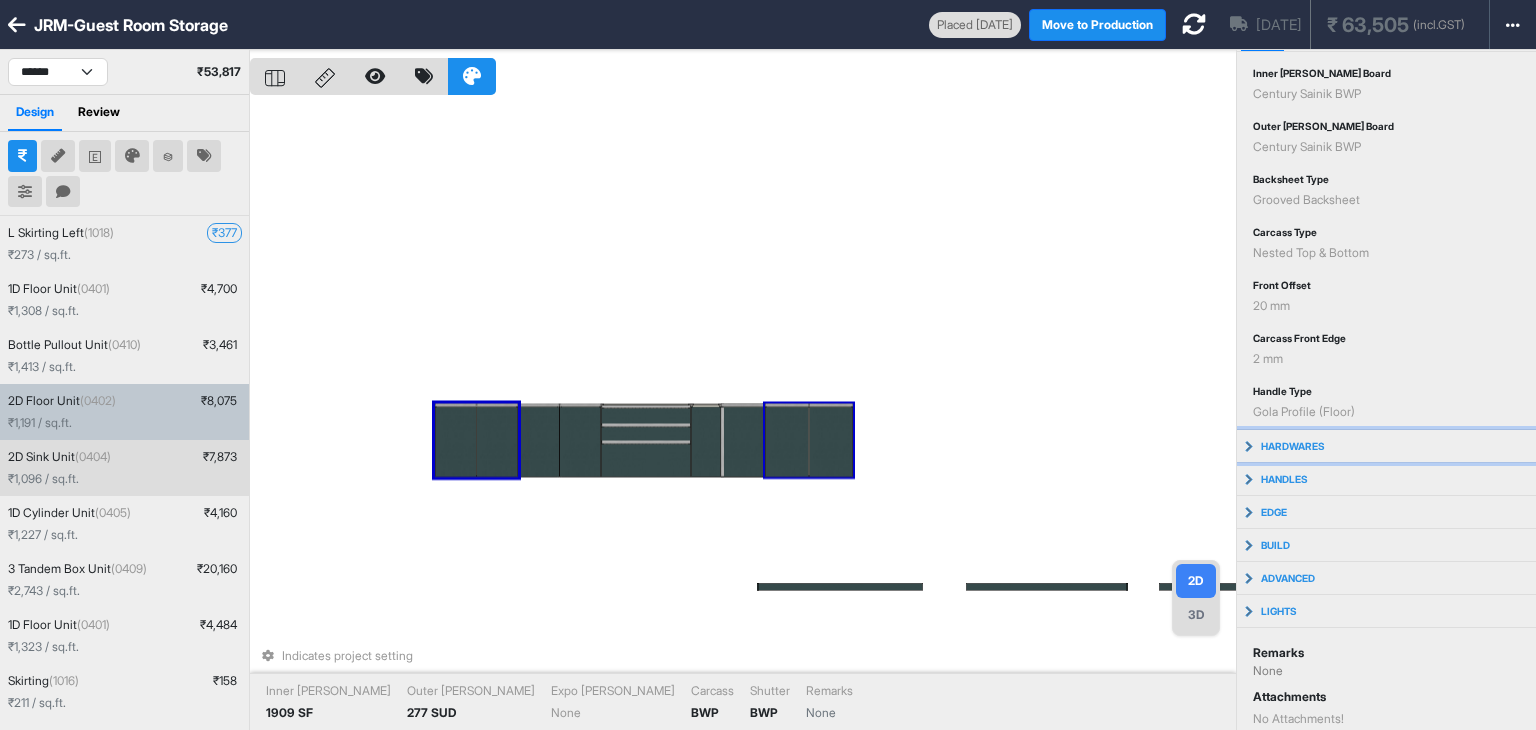 click on "hardwares" at bounding box center [1386, 446] 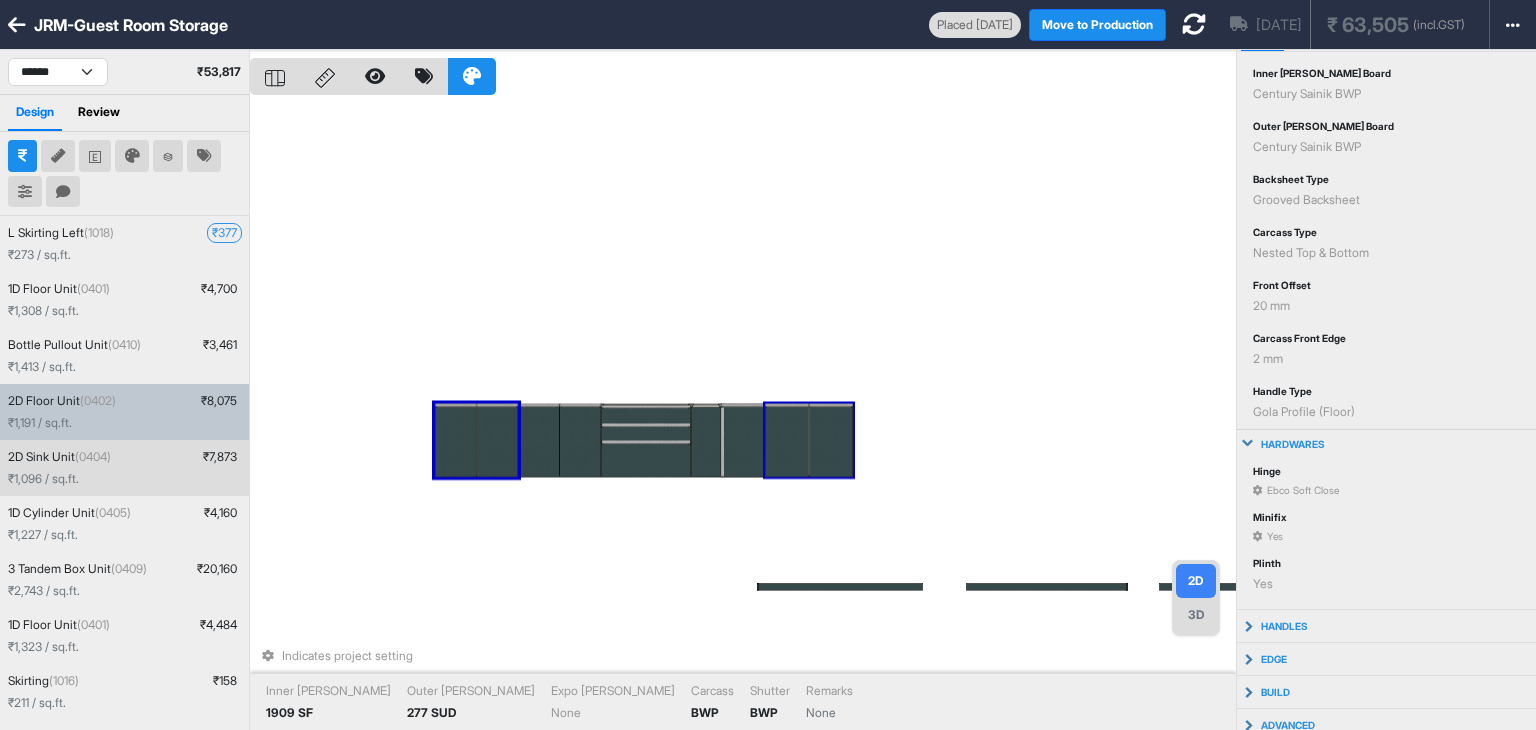 click on "Hinge Ebco Soft Close Minifix Yes Plinth Yes" at bounding box center (1386, 533) 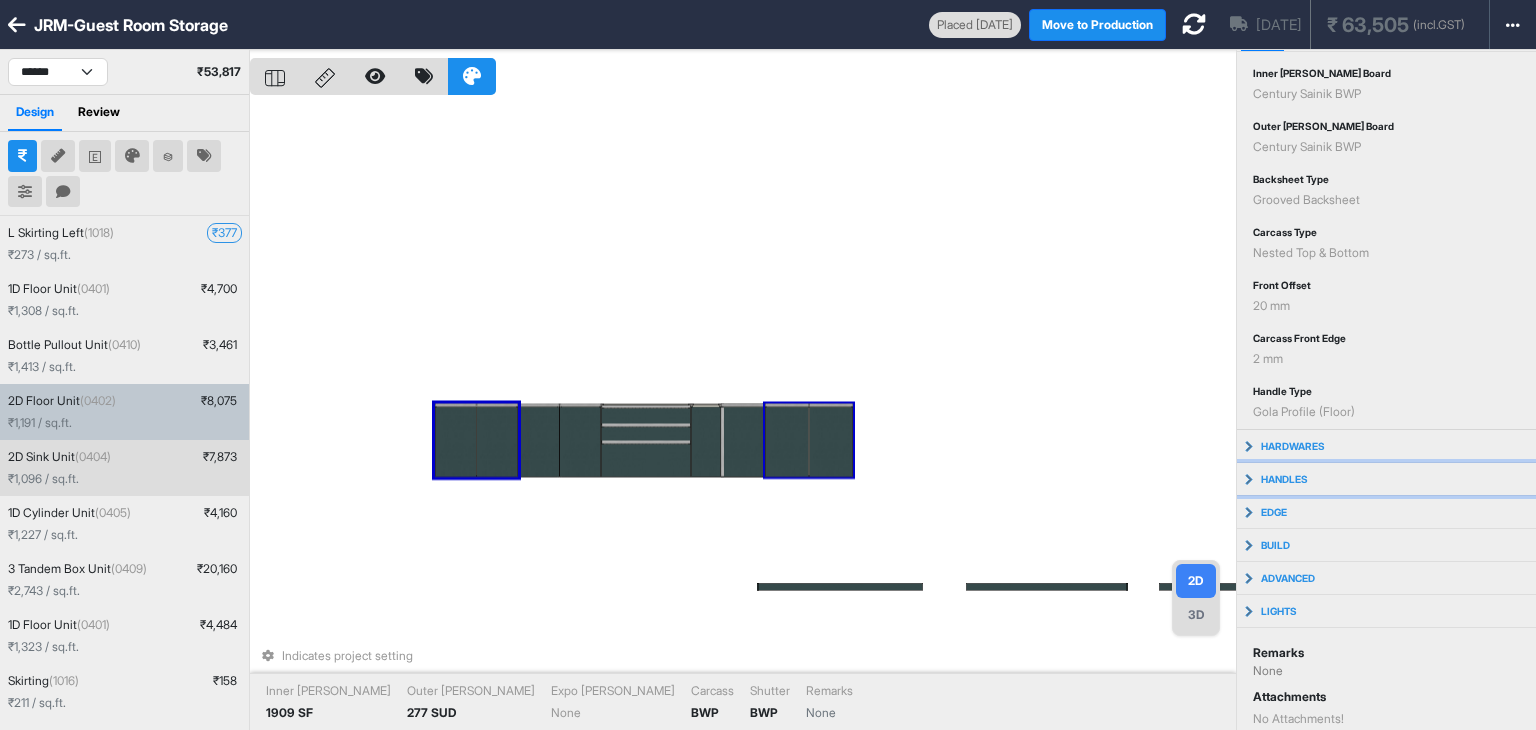 click on "handles" at bounding box center [1386, 479] 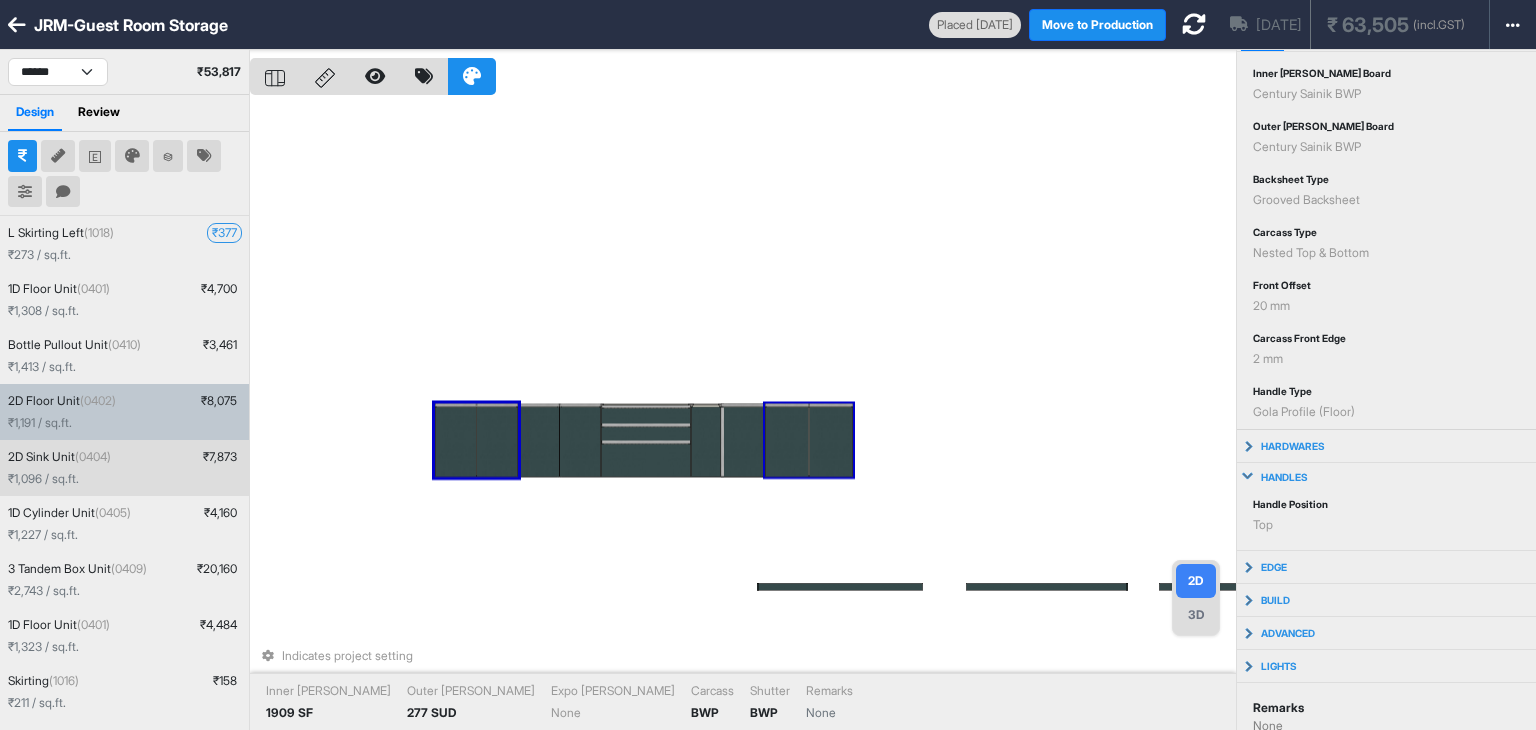 click on "handles" at bounding box center [1386, 477] 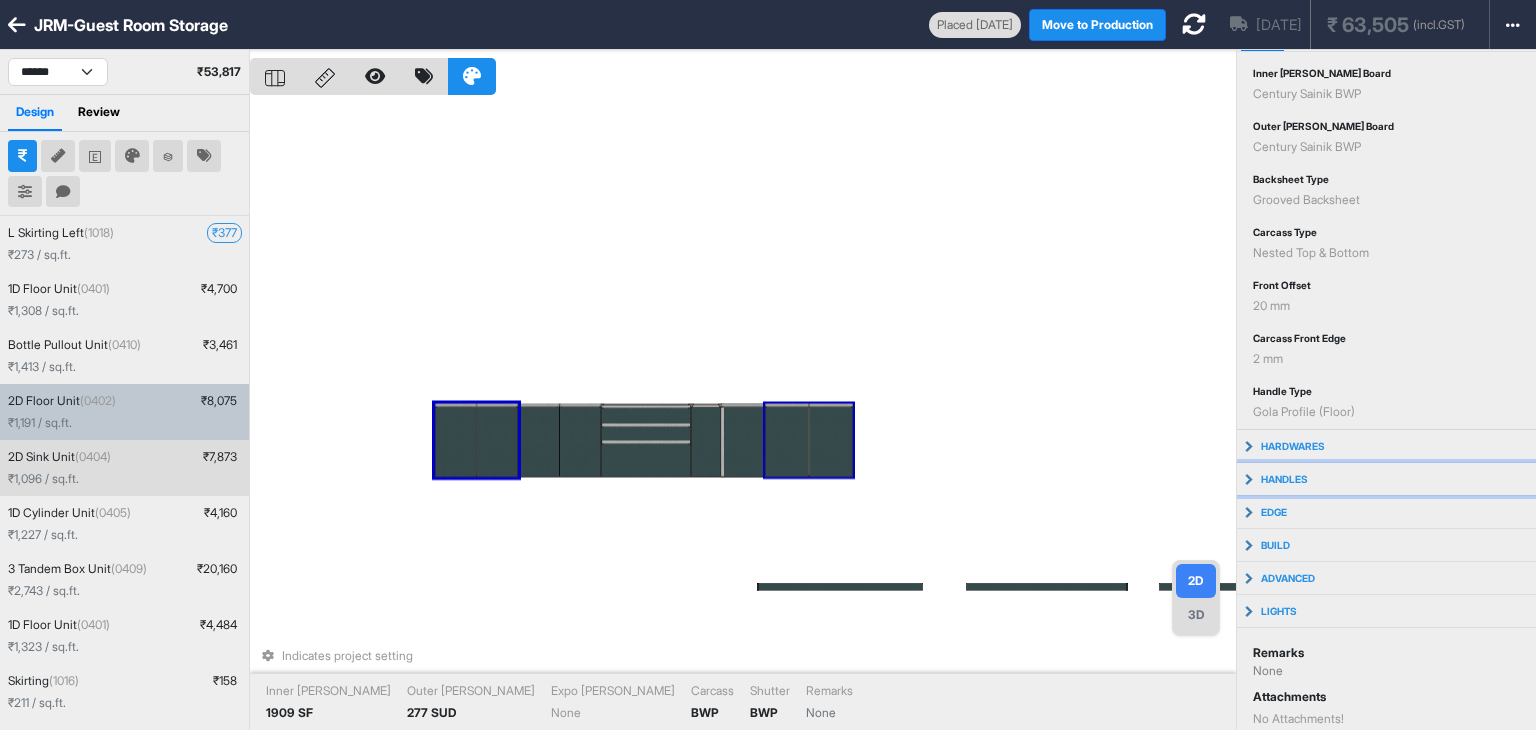 click on "handles" at bounding box center (1386, 479) 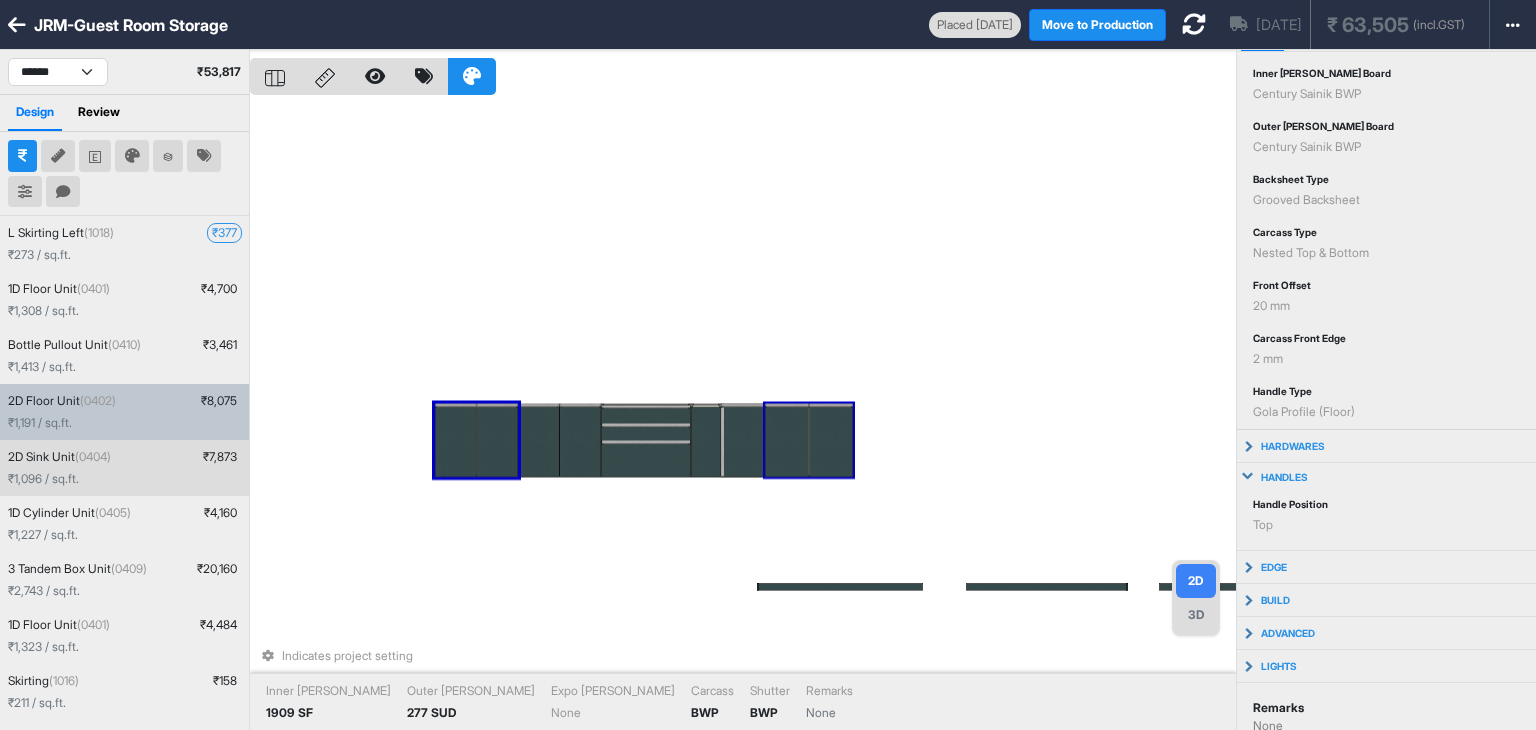 scroll, scrollTop: 292, scrollLeft: 0, axis: vertical 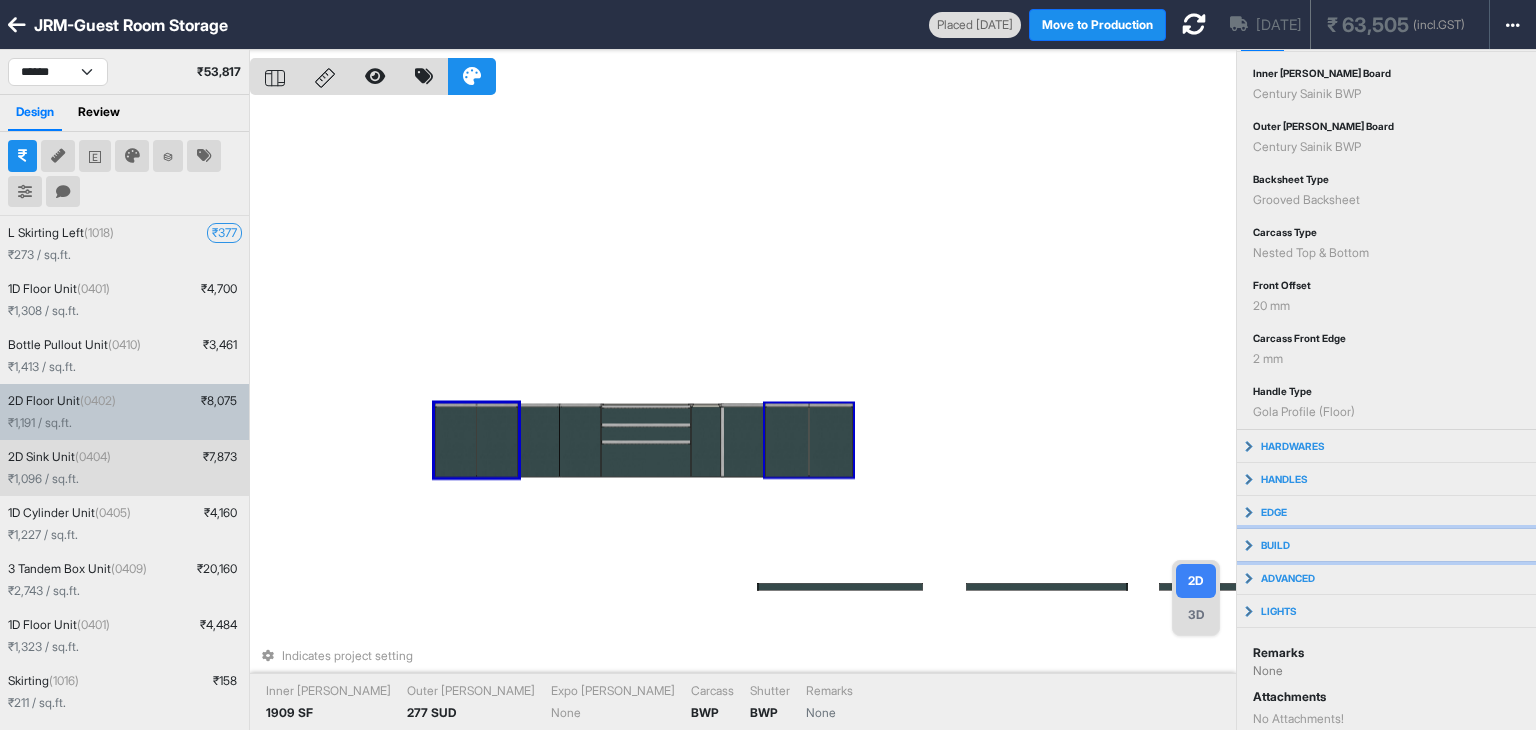 click on "build" at bounding box center (1386, 545) 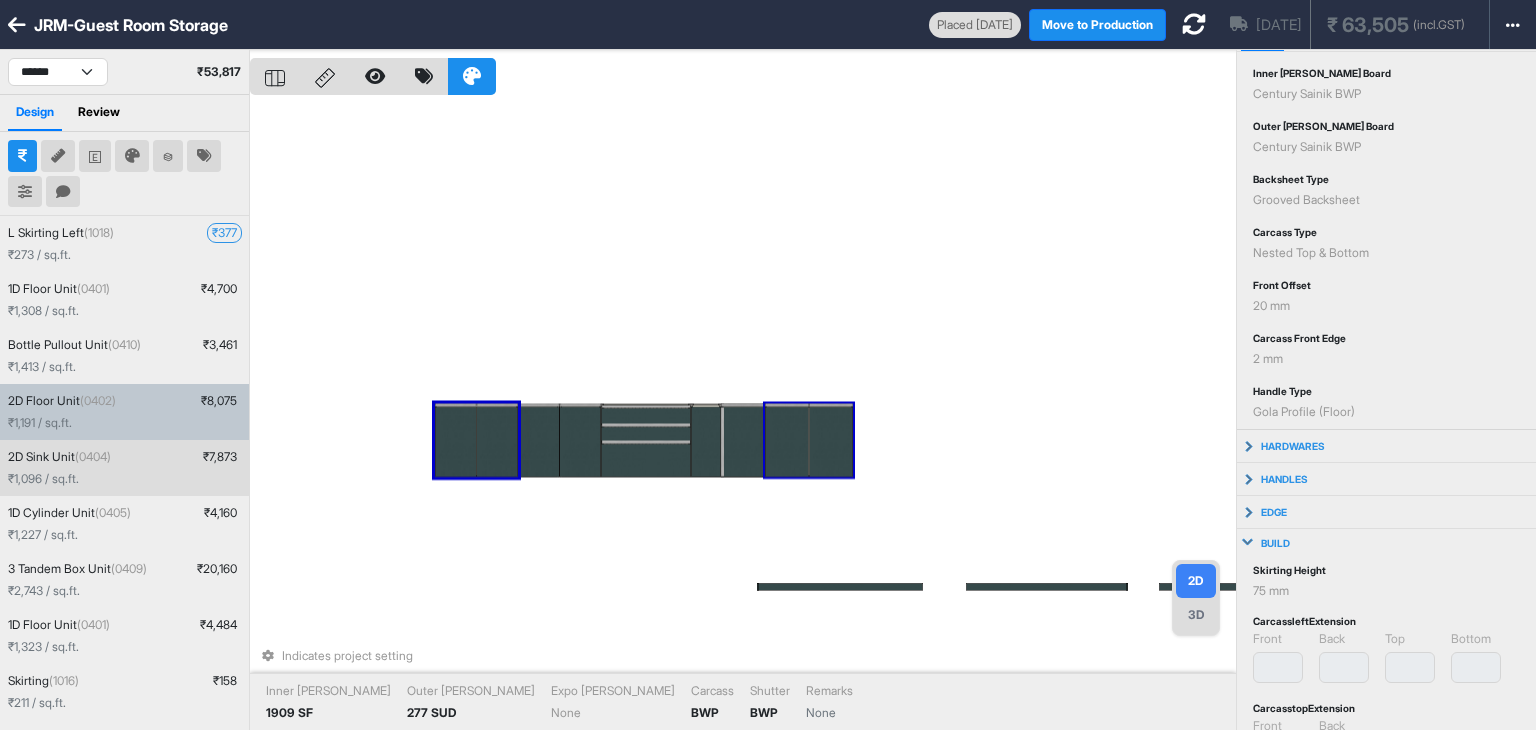 click on "build" at bounding box center [1275, 543] 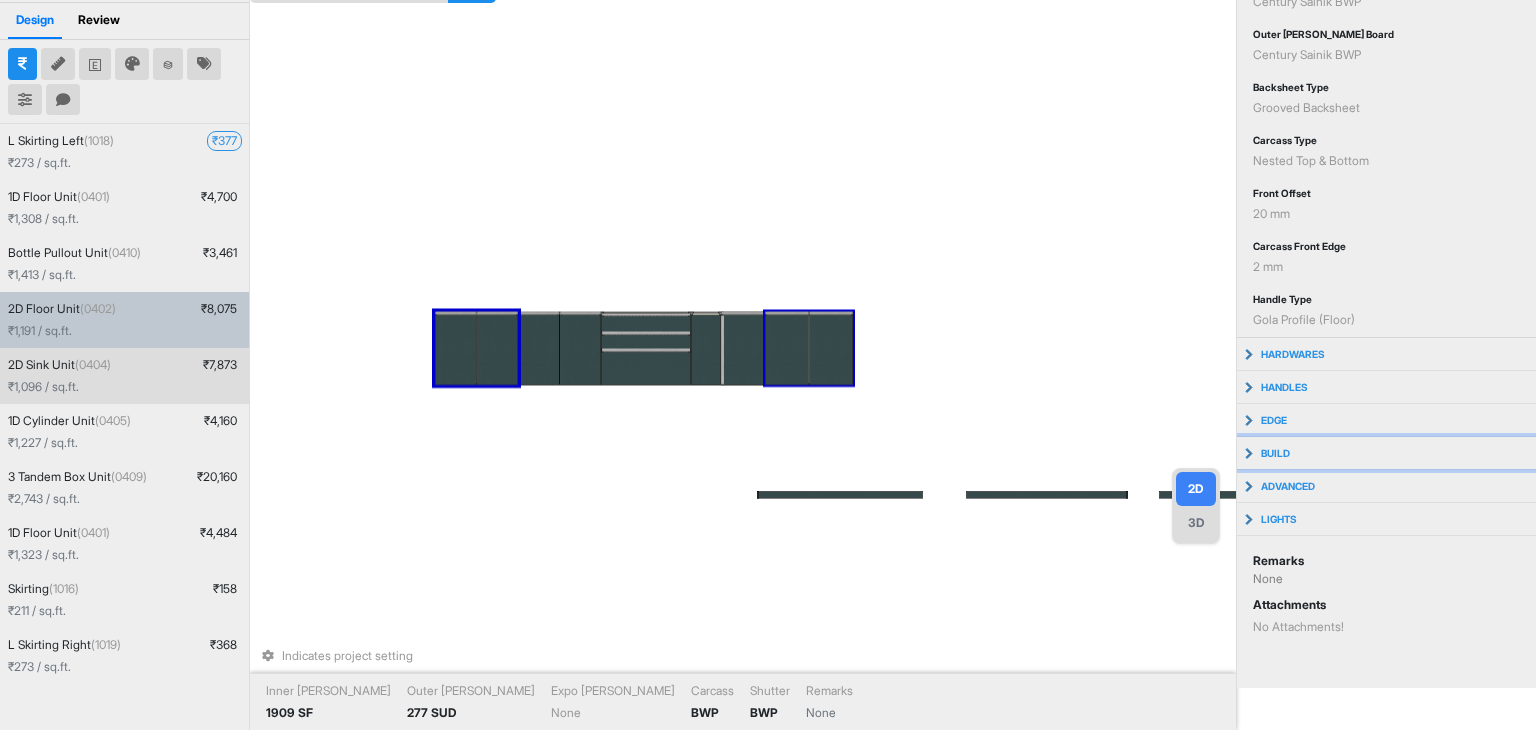 scroll, scrollTop: 100, scrollLeft: 0, axis: vertical 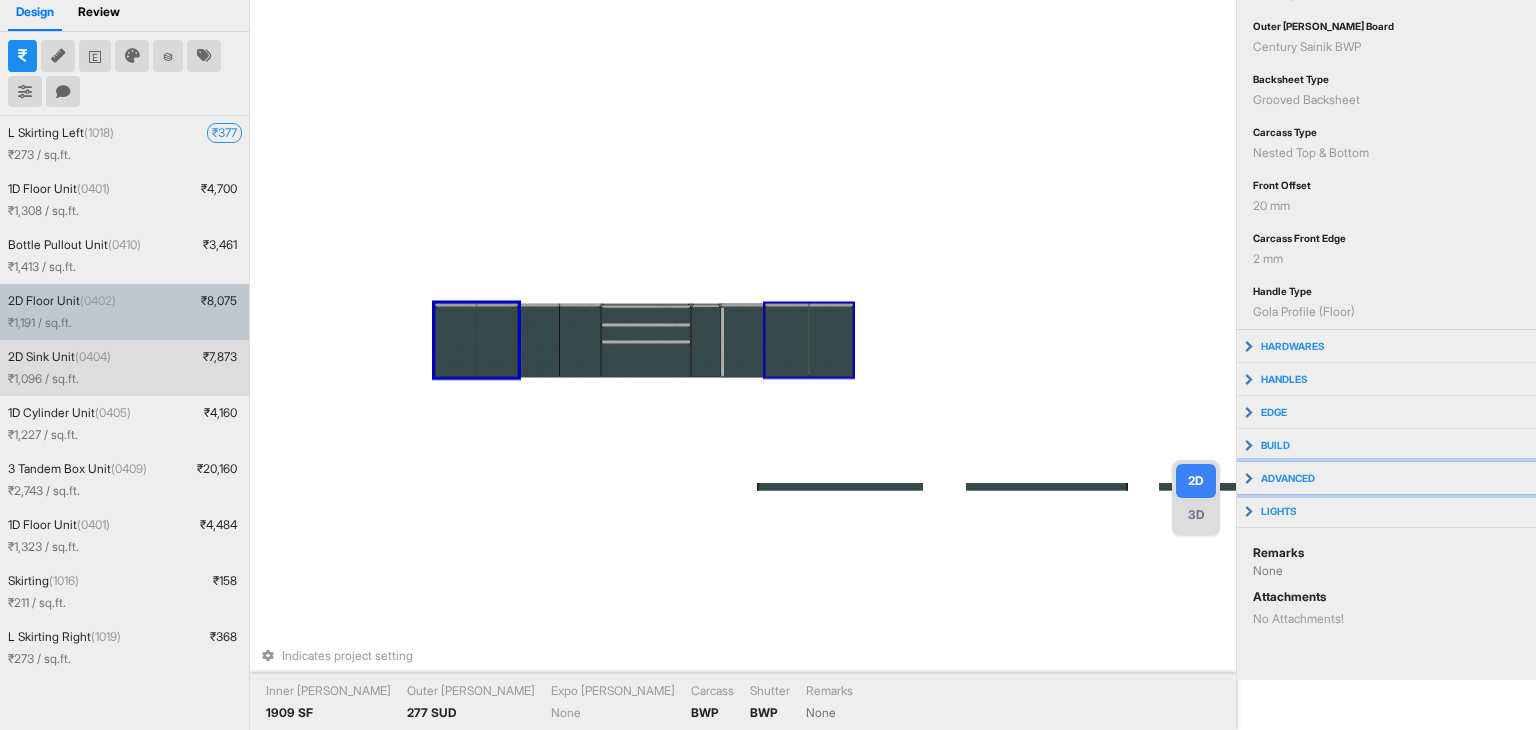 click on "advanced" at bounding box center [1288, 478] 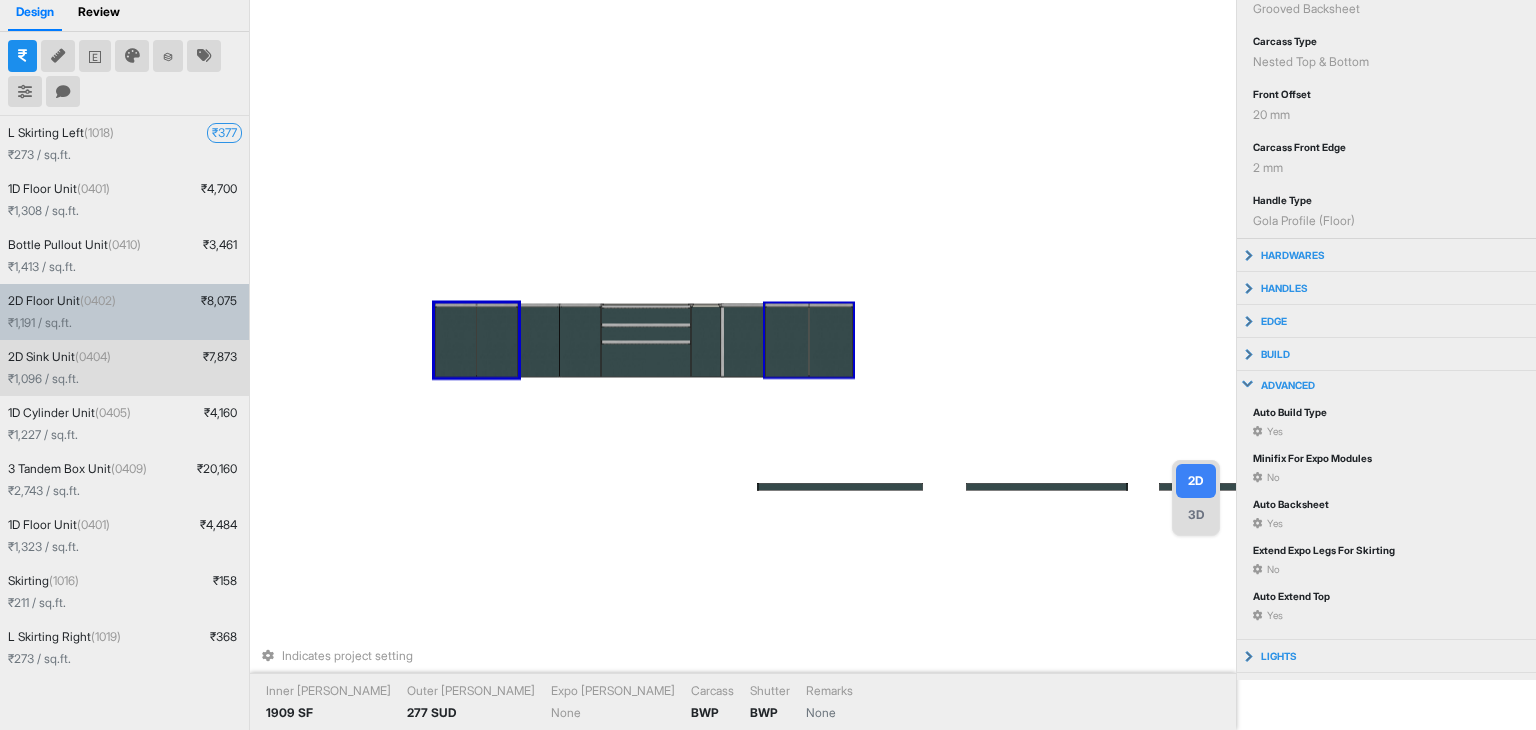 scroll, scrollTop: 392, scrollLeft: 0, axis: vertical 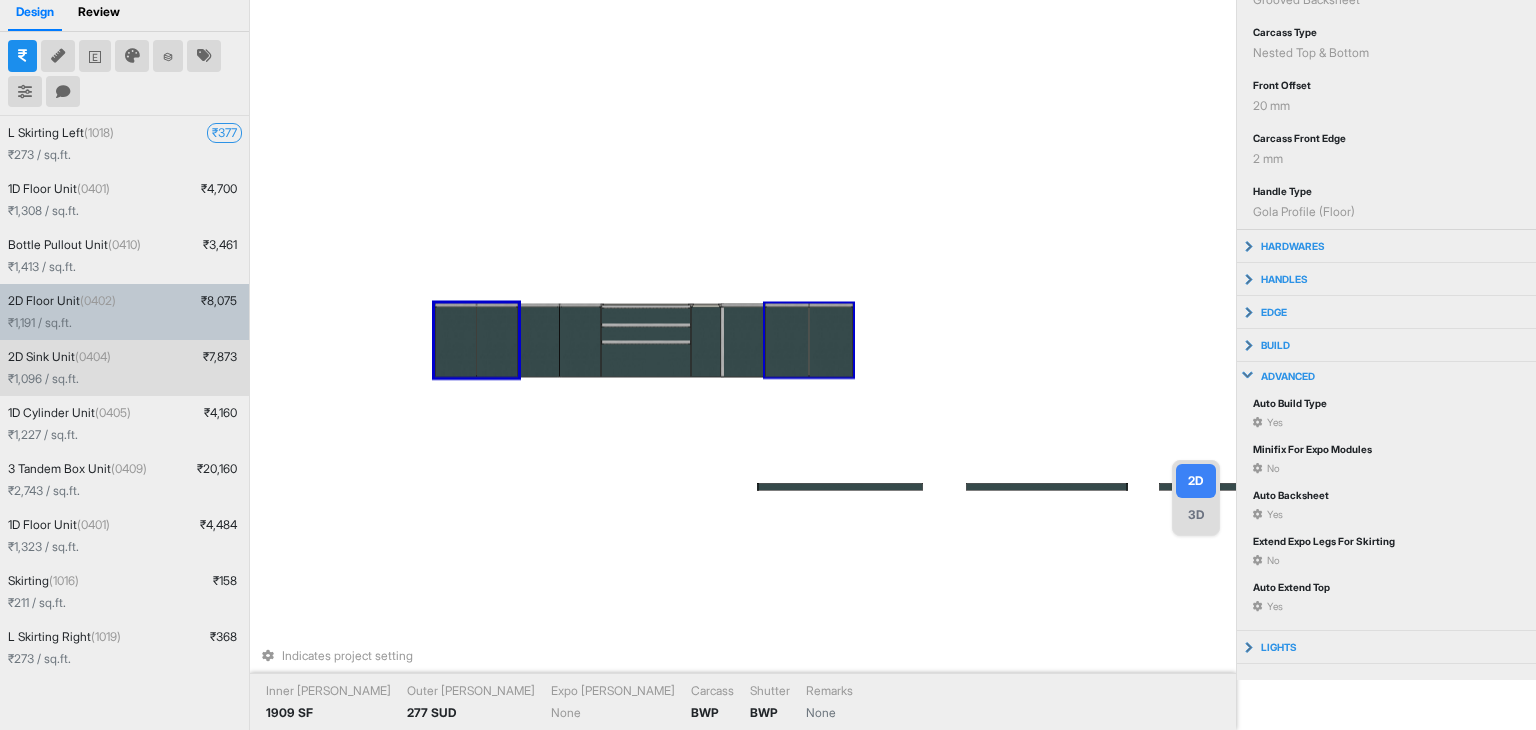 click on "advanced" at bounding box center (1288, 376) 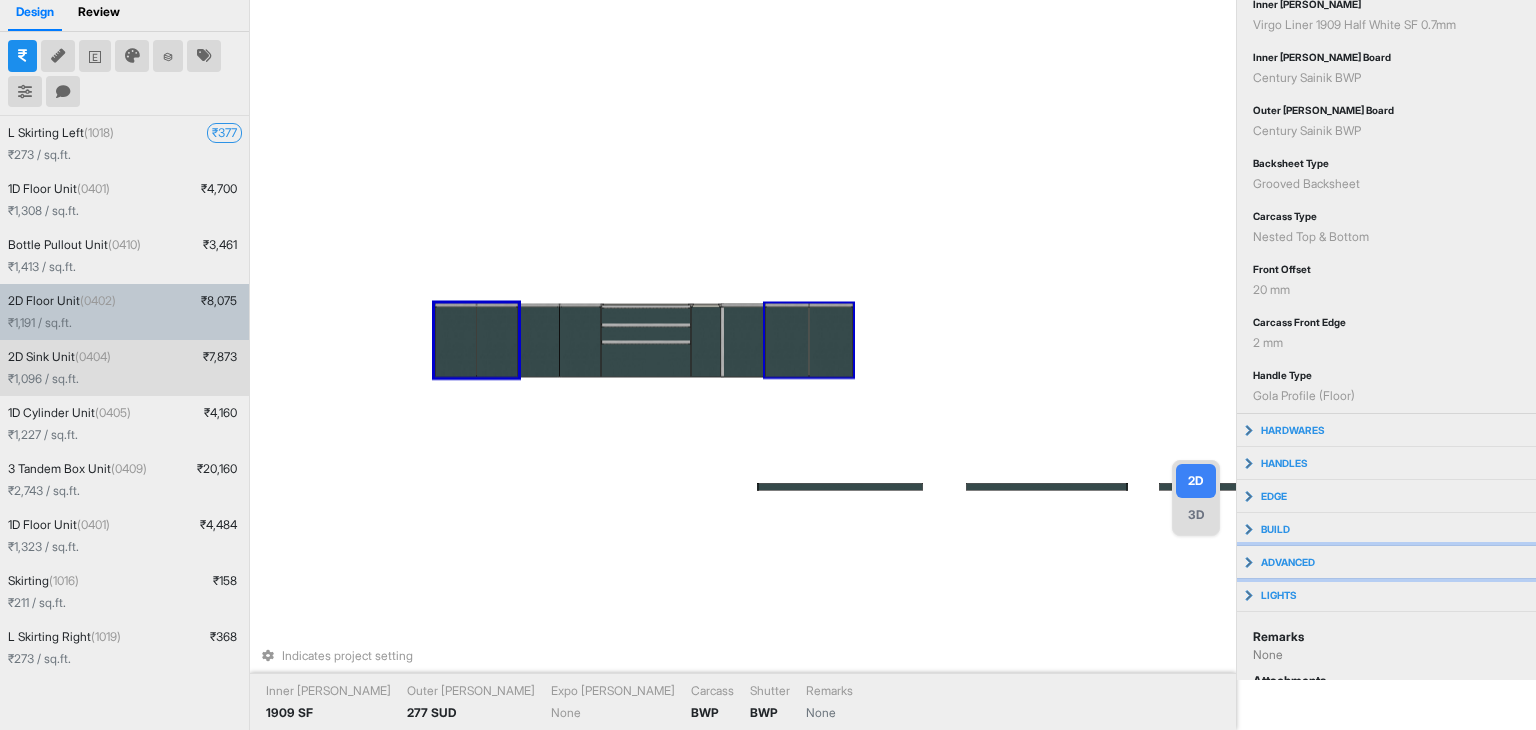scroll, scrollTop: 0, scrollLeft: 0, axis: both 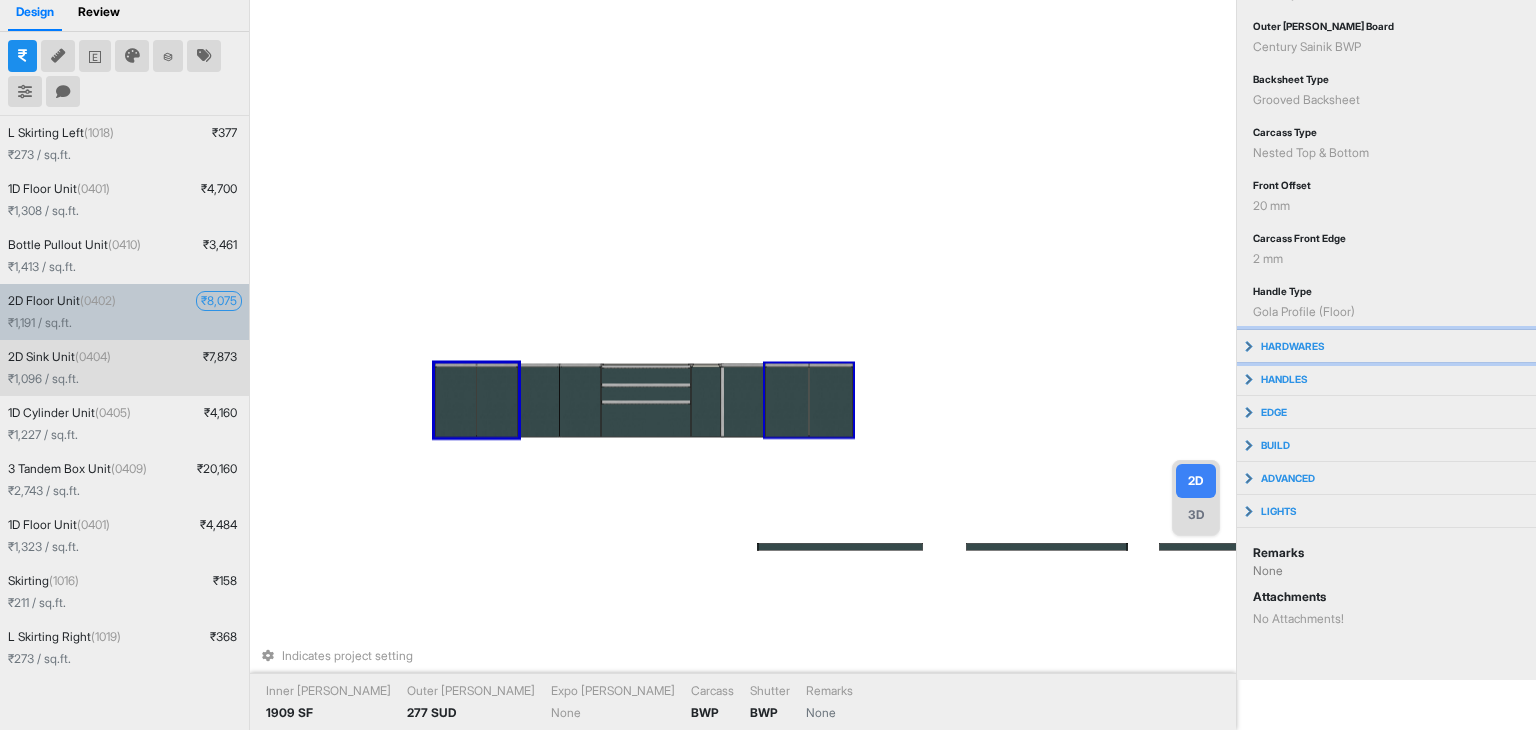 click on "hardwares" at bounding box center [1386, 346] 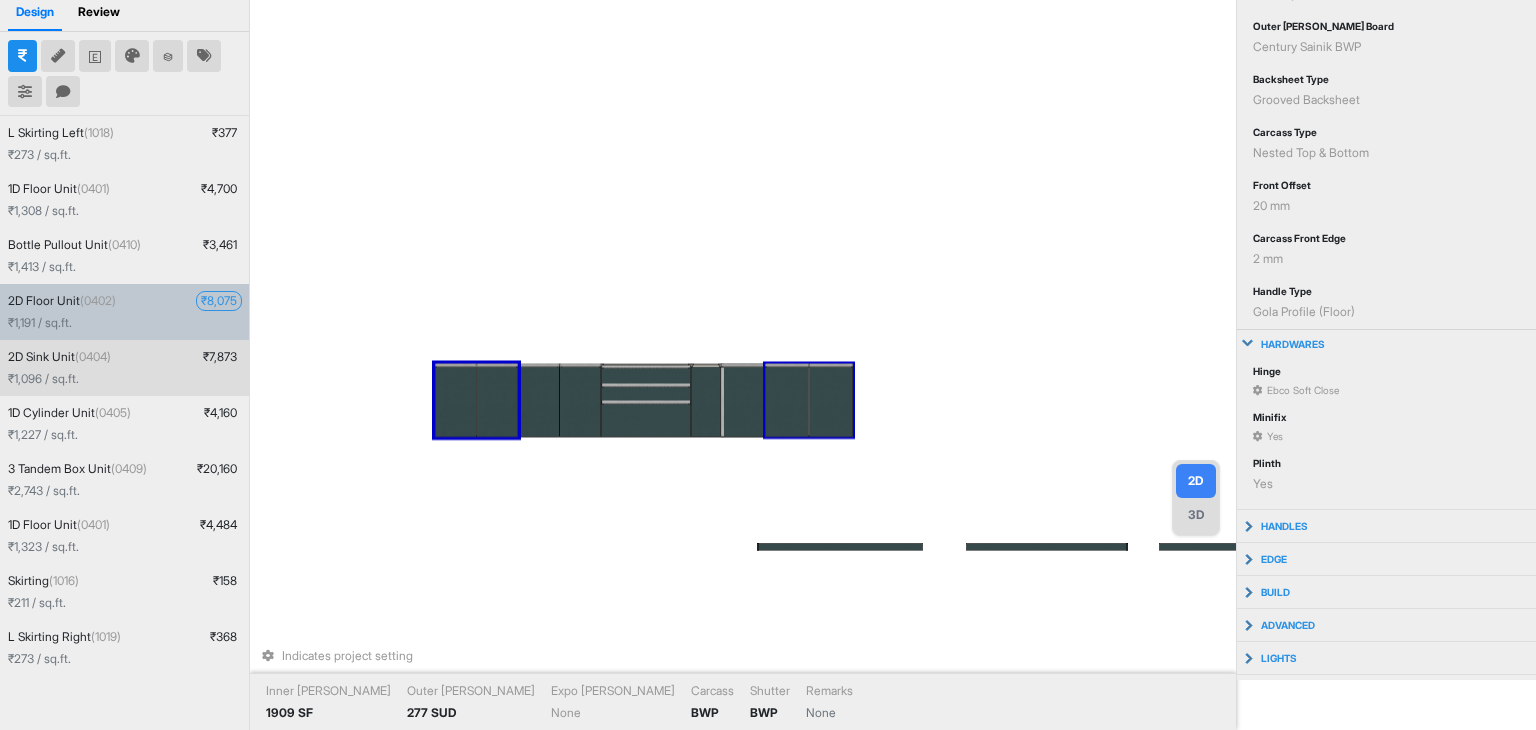 click on "hardwares" at bounding box center [1386, 344] 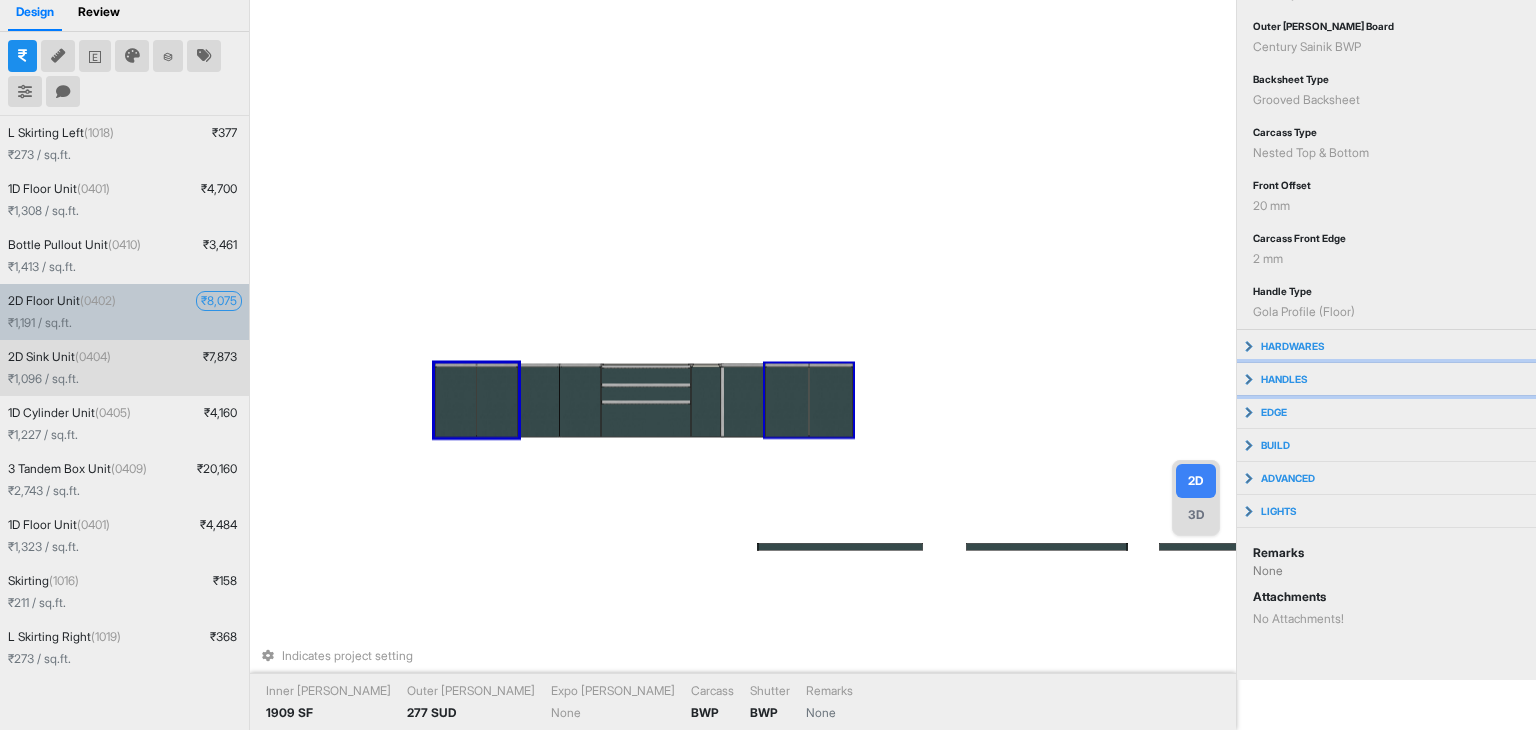 click on "handles" at bounding box center [1386, 379] 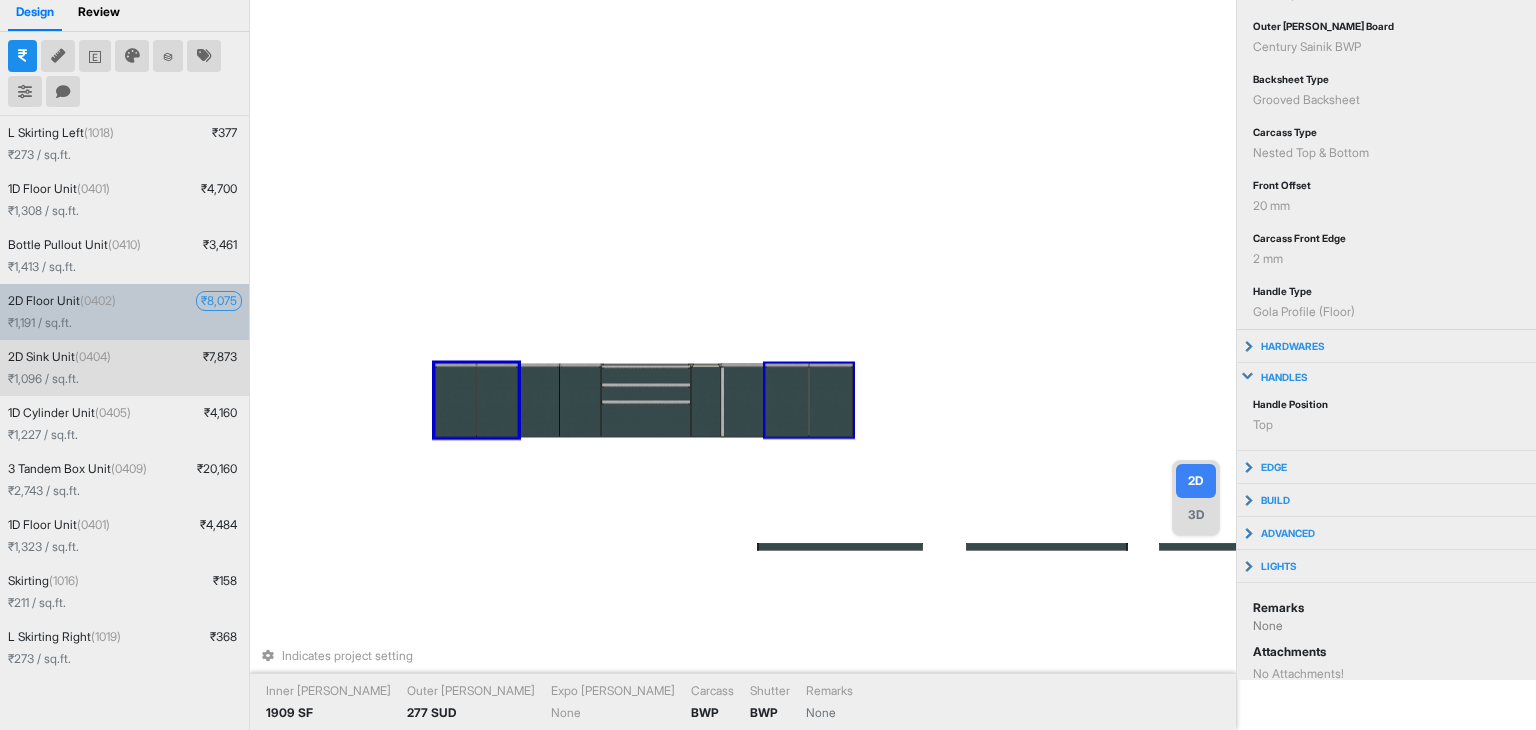 click on "handles" at bounding box center (1386, 377) 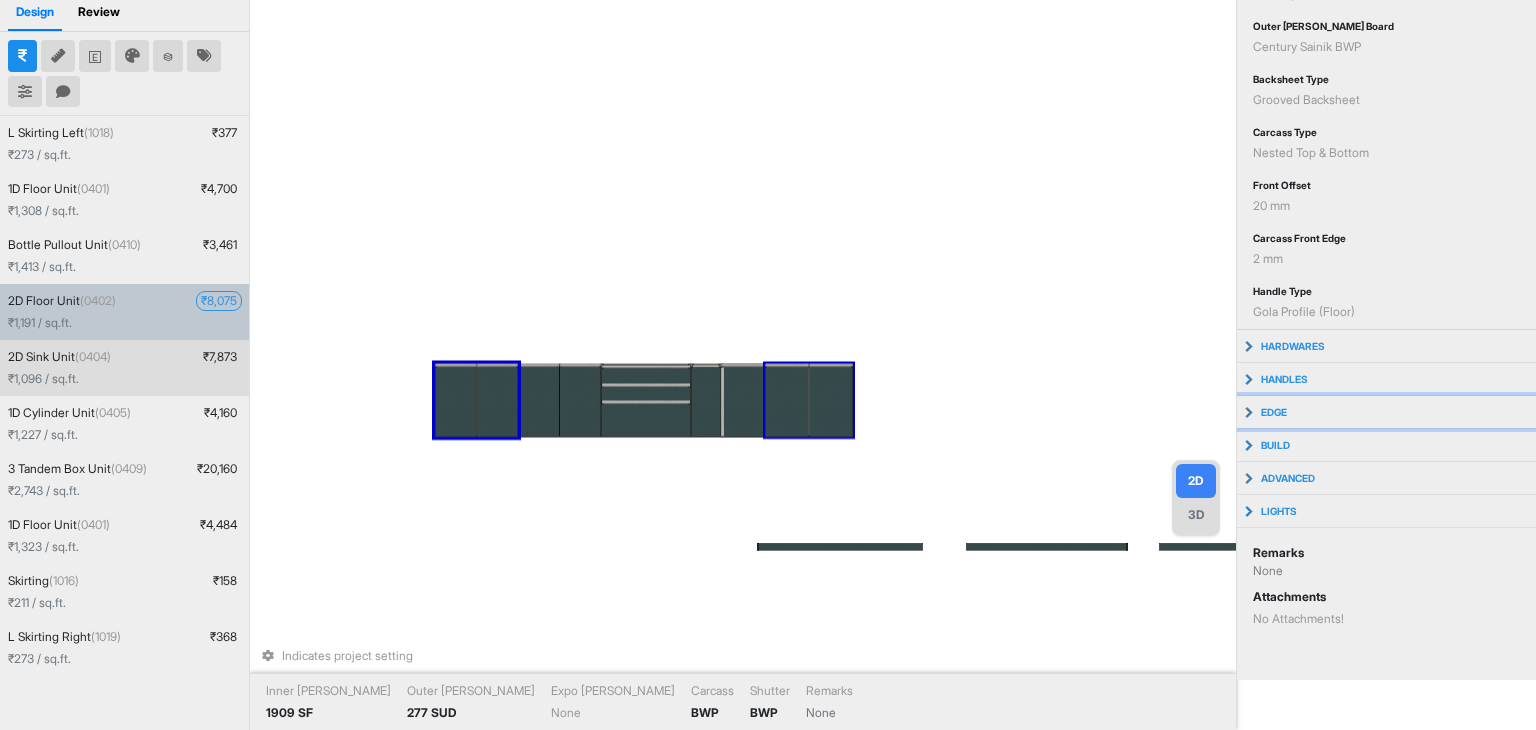 click on "edge" at bounding box center (1386, 412) 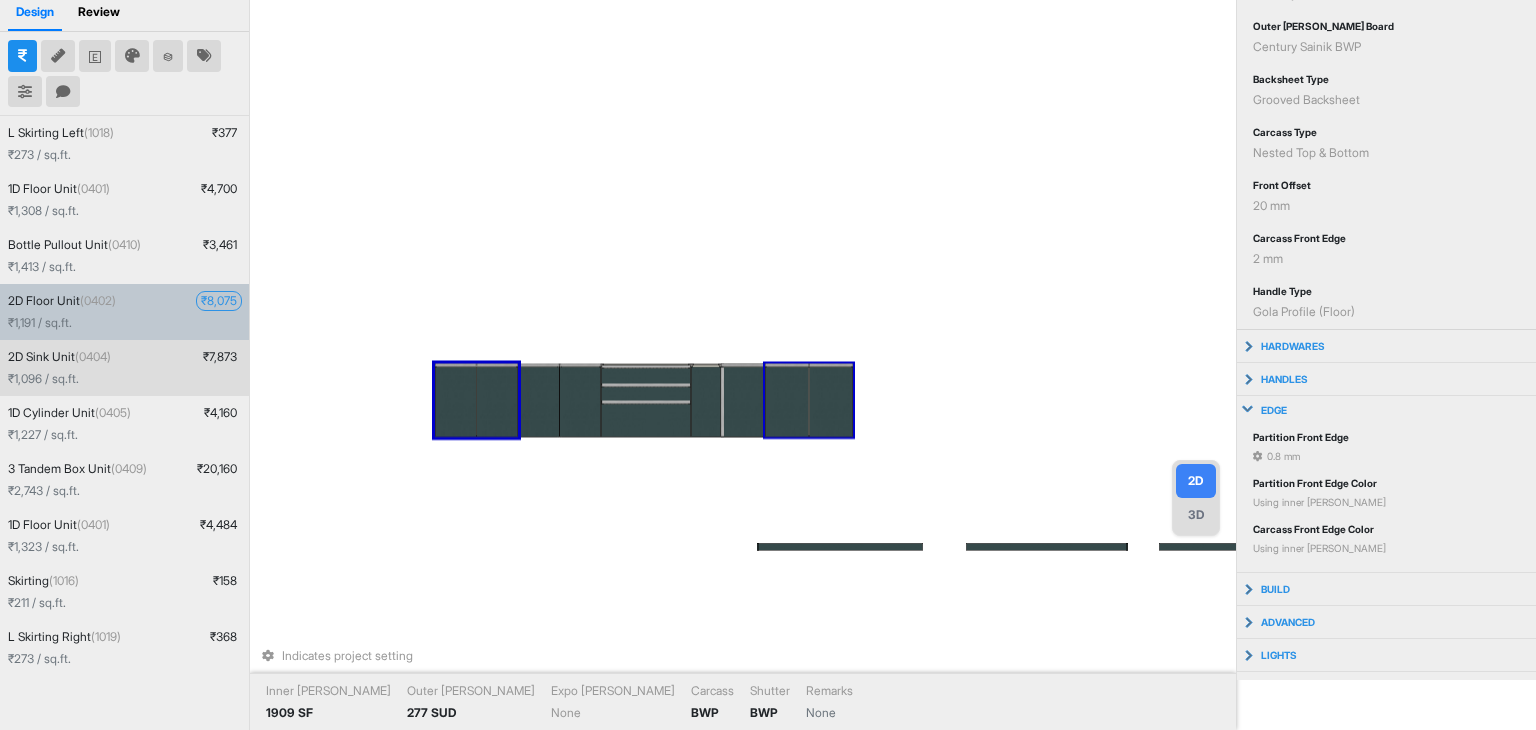 scroll, scrollTop: 292, scrollLeft: 0, axis: vertical 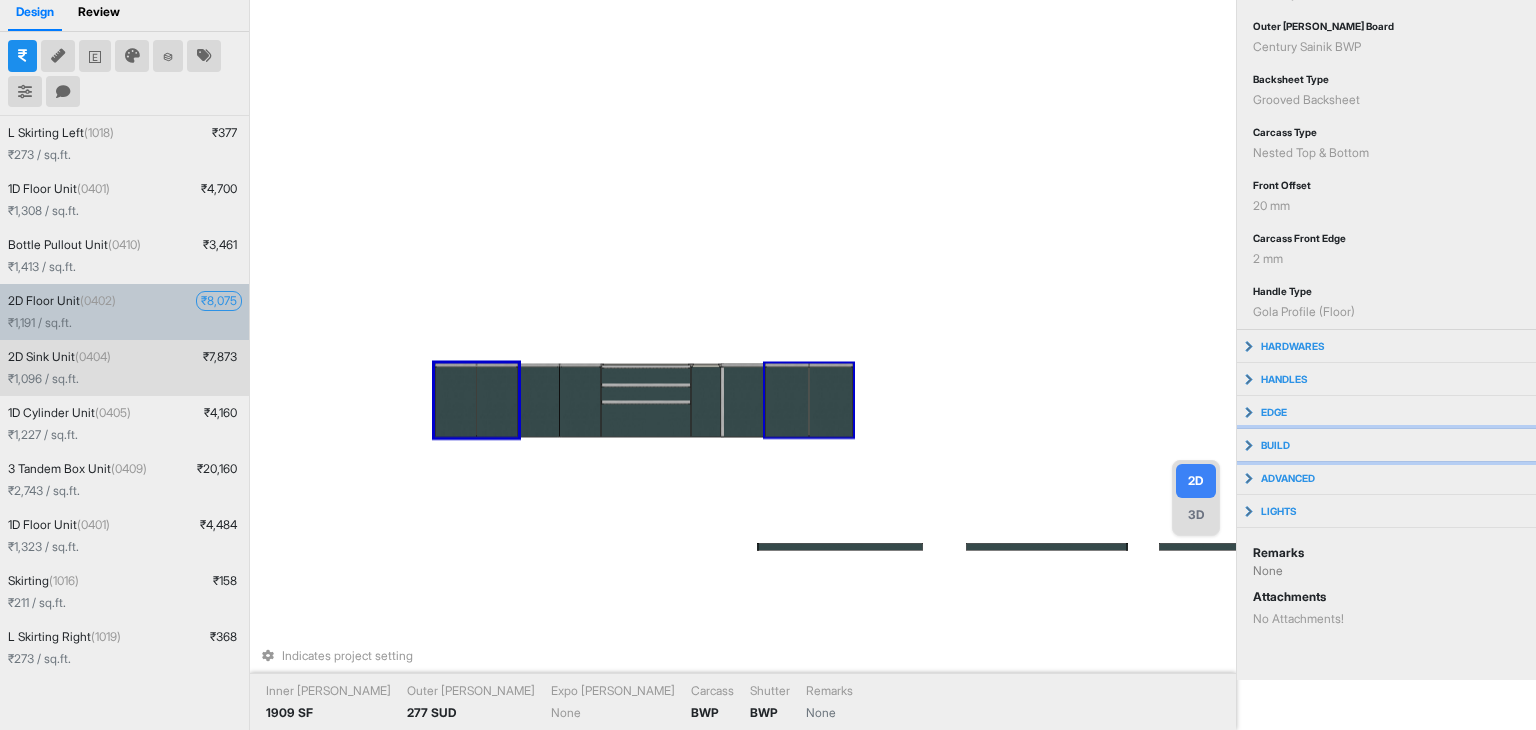 click on "build" at bounding box center (1386, 445) 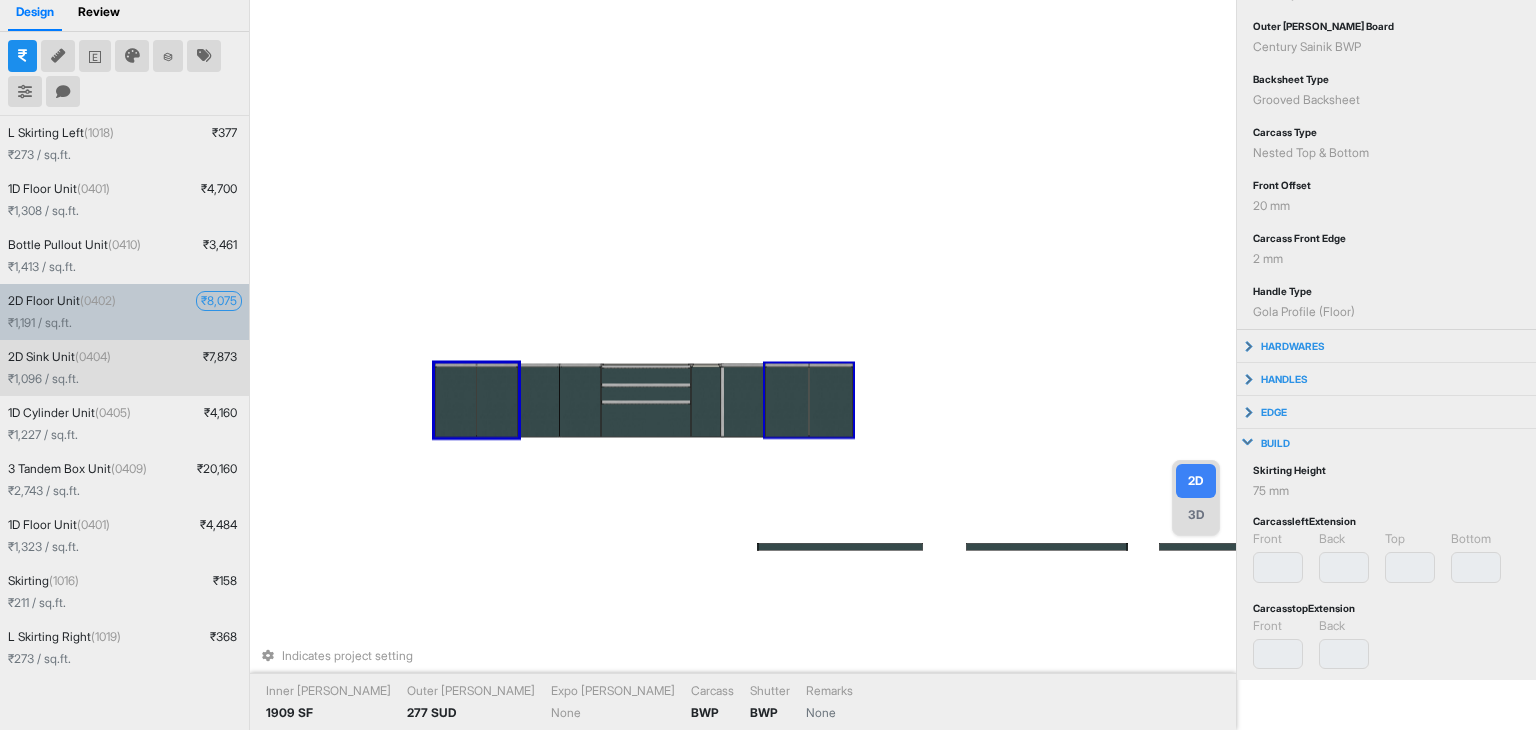click on "build" at bounding box center (1386, 443) 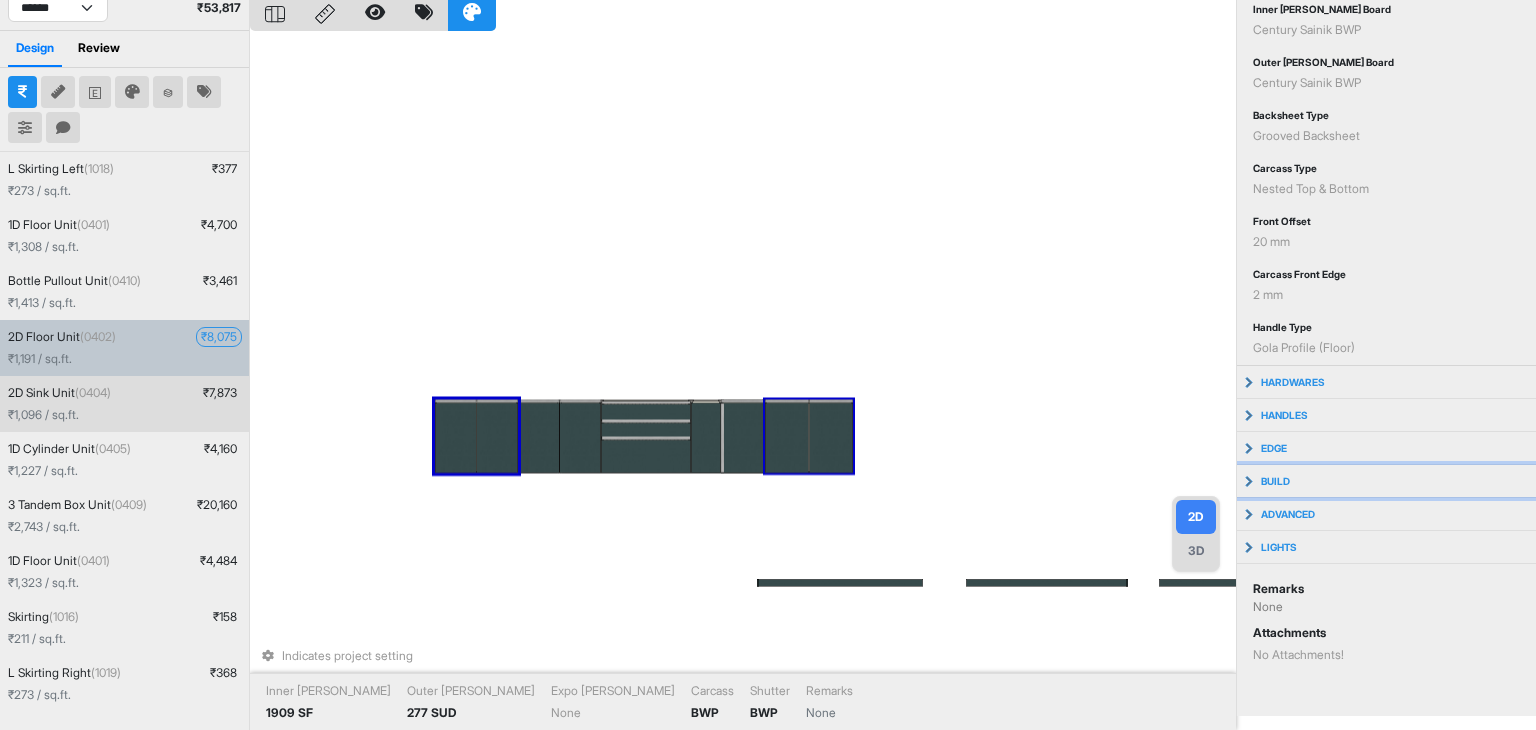 scroll, scrollTop: 0, scrollLeft: 0, axis: both 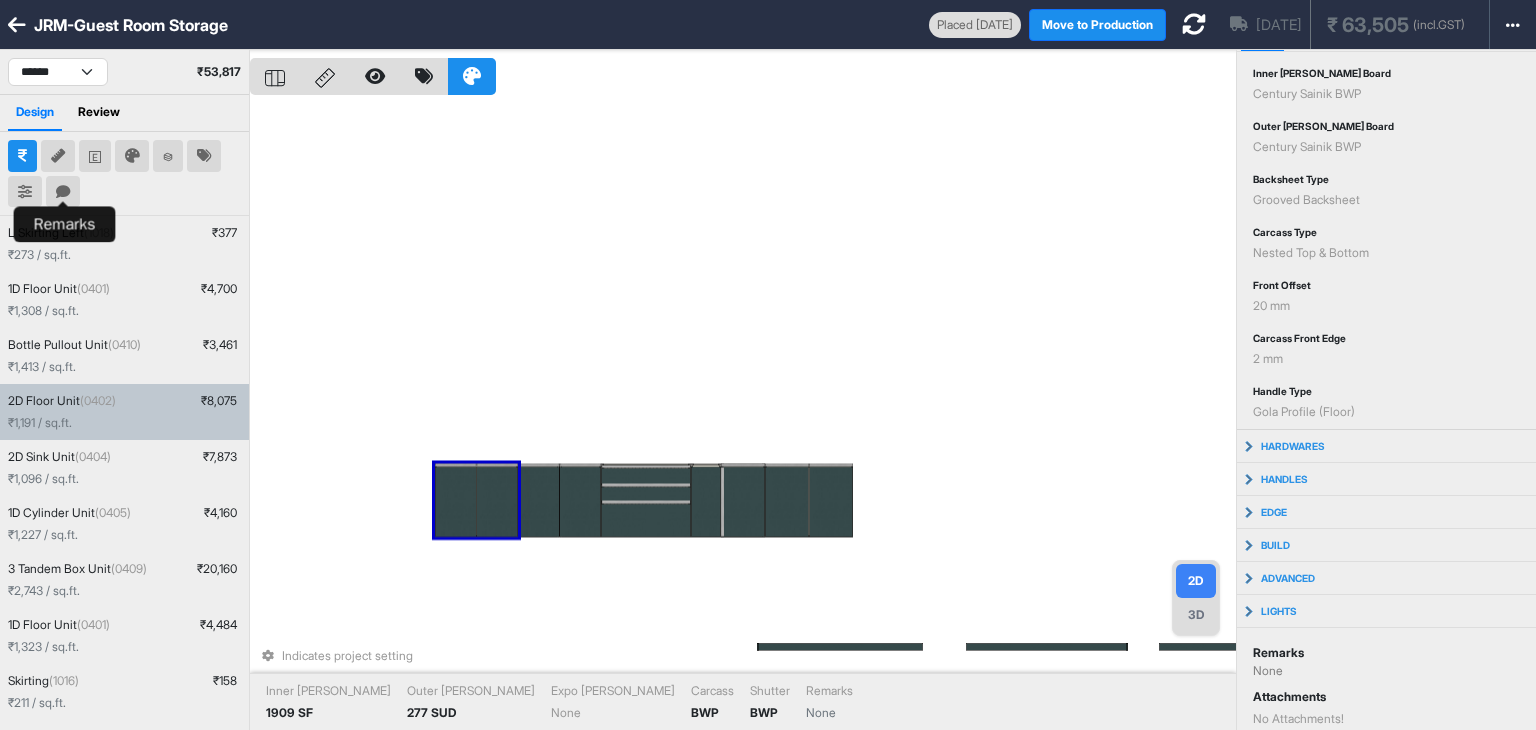 click at bounding box center [63, 192] 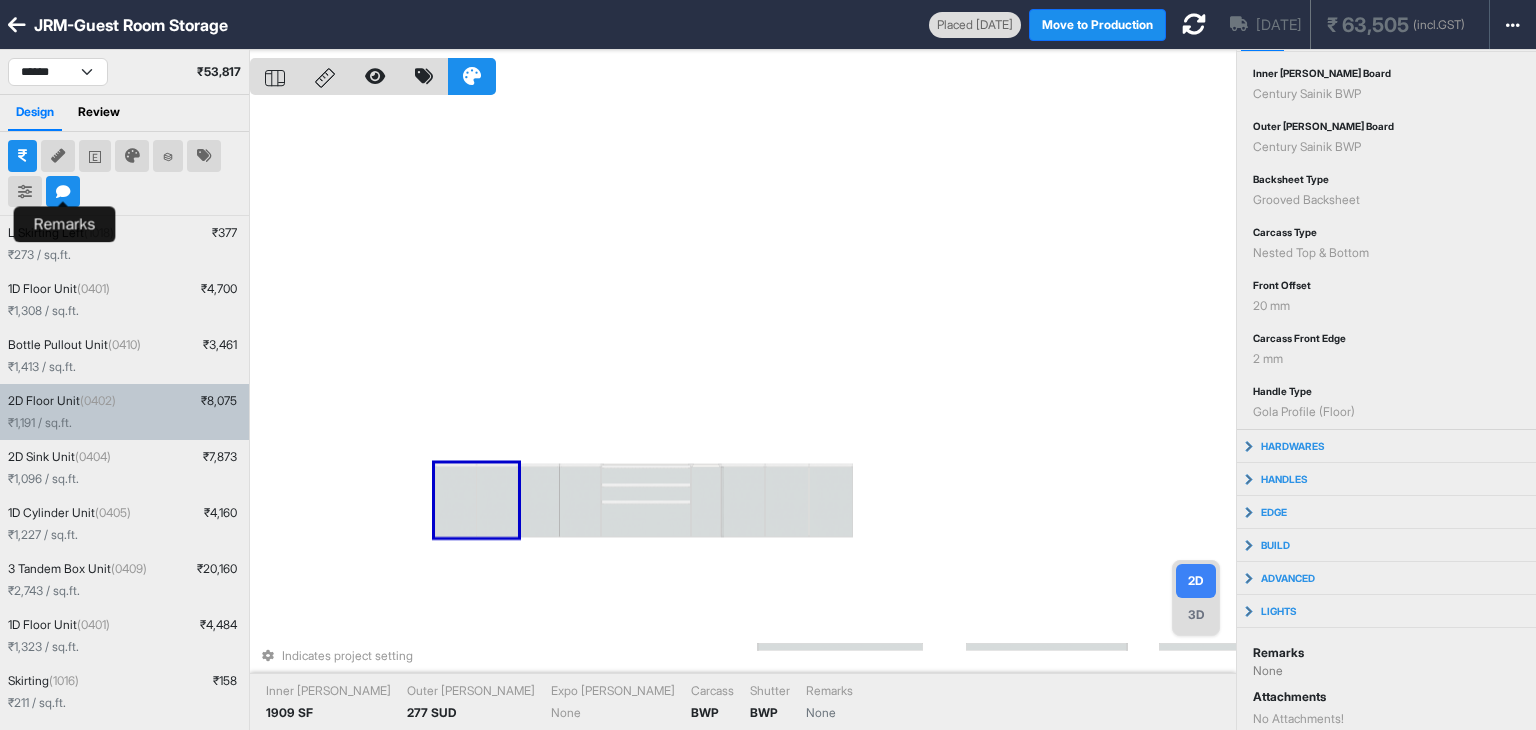 click at bounding box center [63, 192] 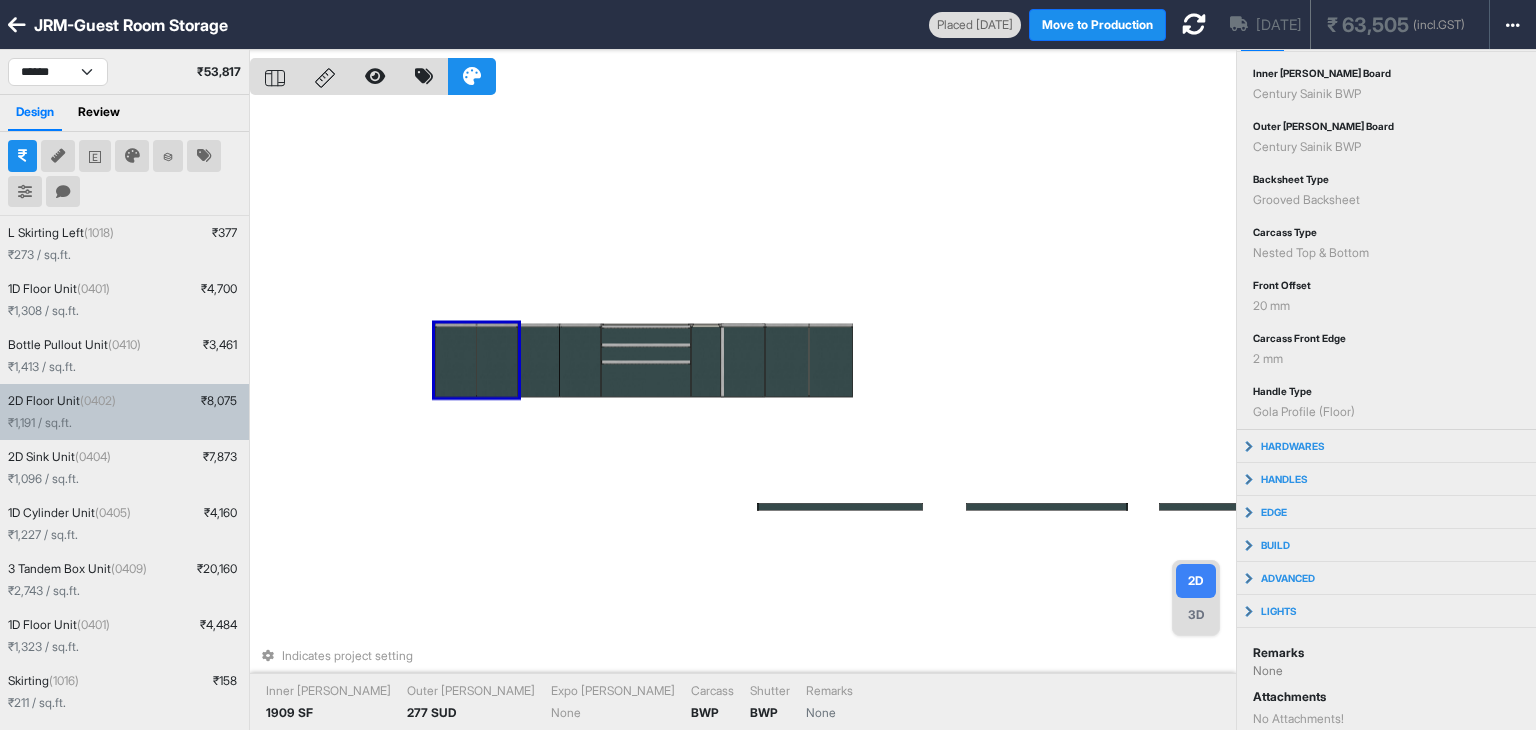 scroll, scrollTop: 0, scrollLeft: 0, axis: both 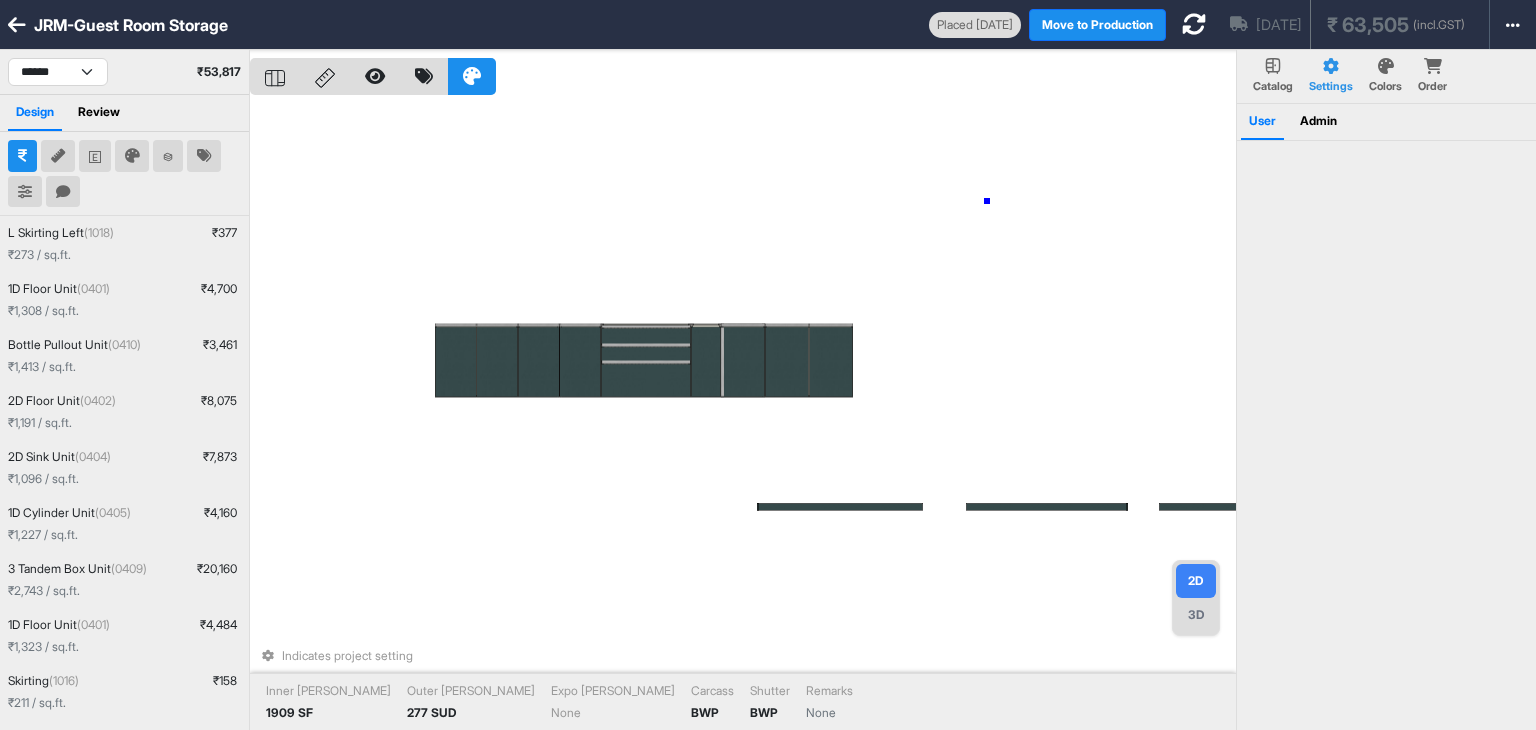 click on "Indicates project setting Inner Lam 1909 SF Outer Lam 277 SUD Expo Lam None Carcass BWP Shutter BWP Remarks None" at bounding box center [743, 415] 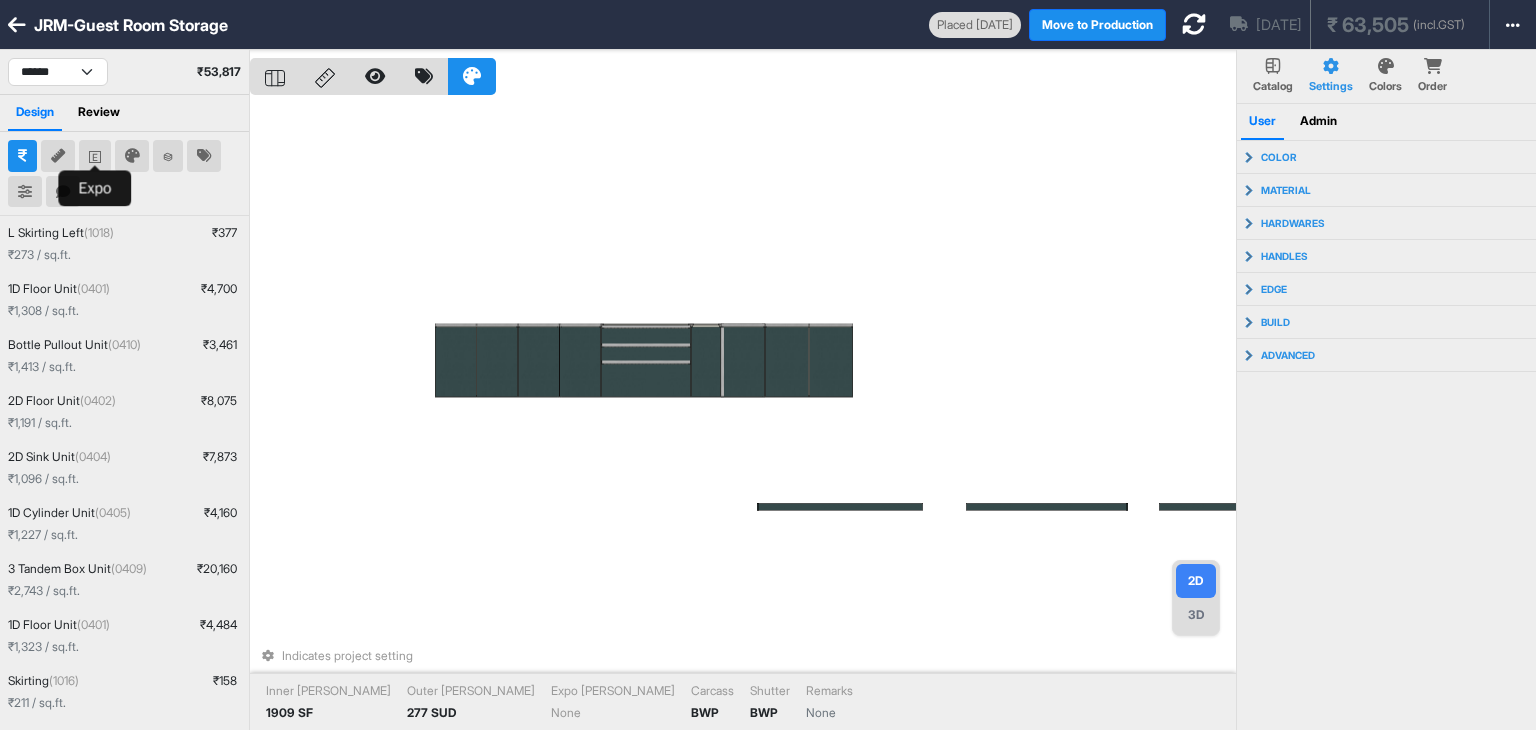 click at bounding box center [95, 156] 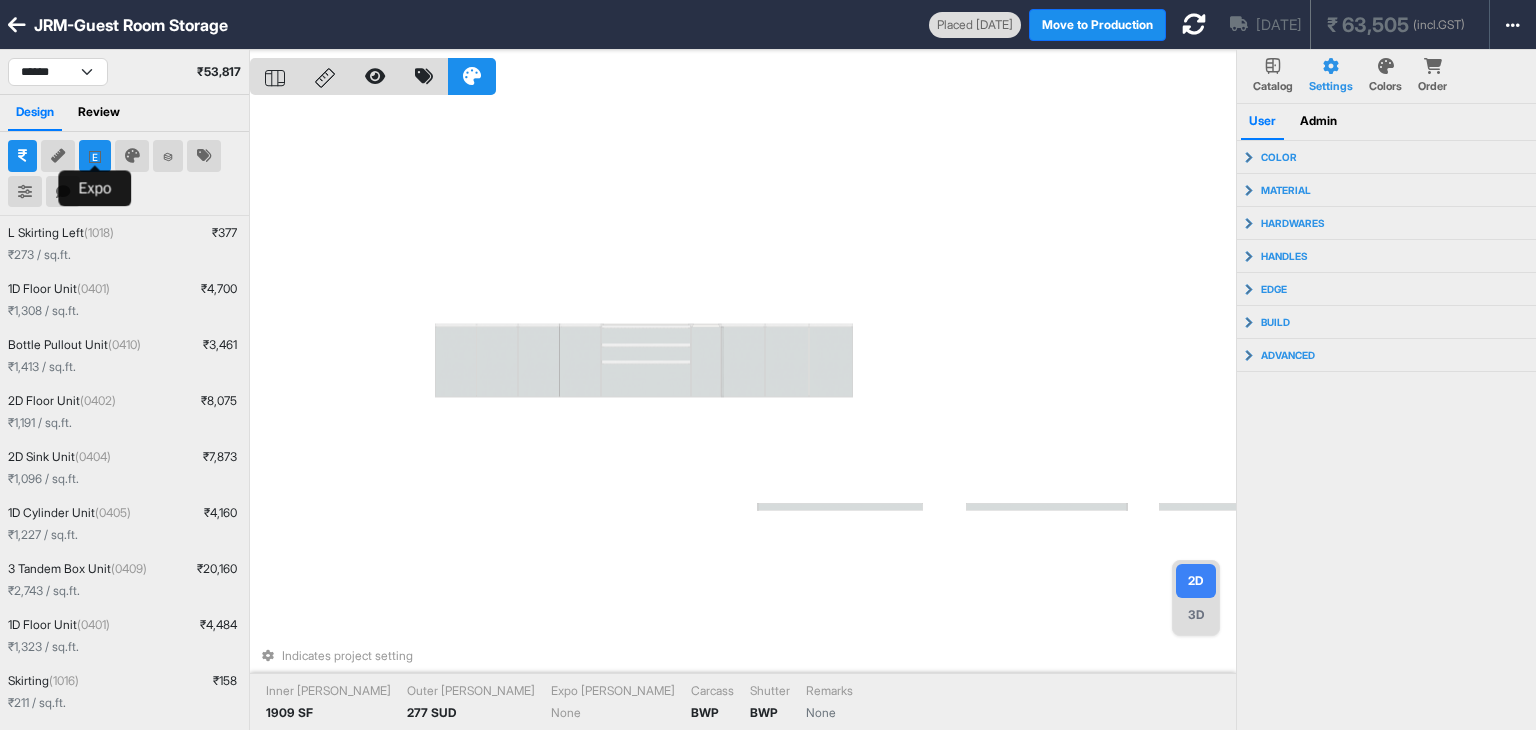 click at bounding box center (95, 156) 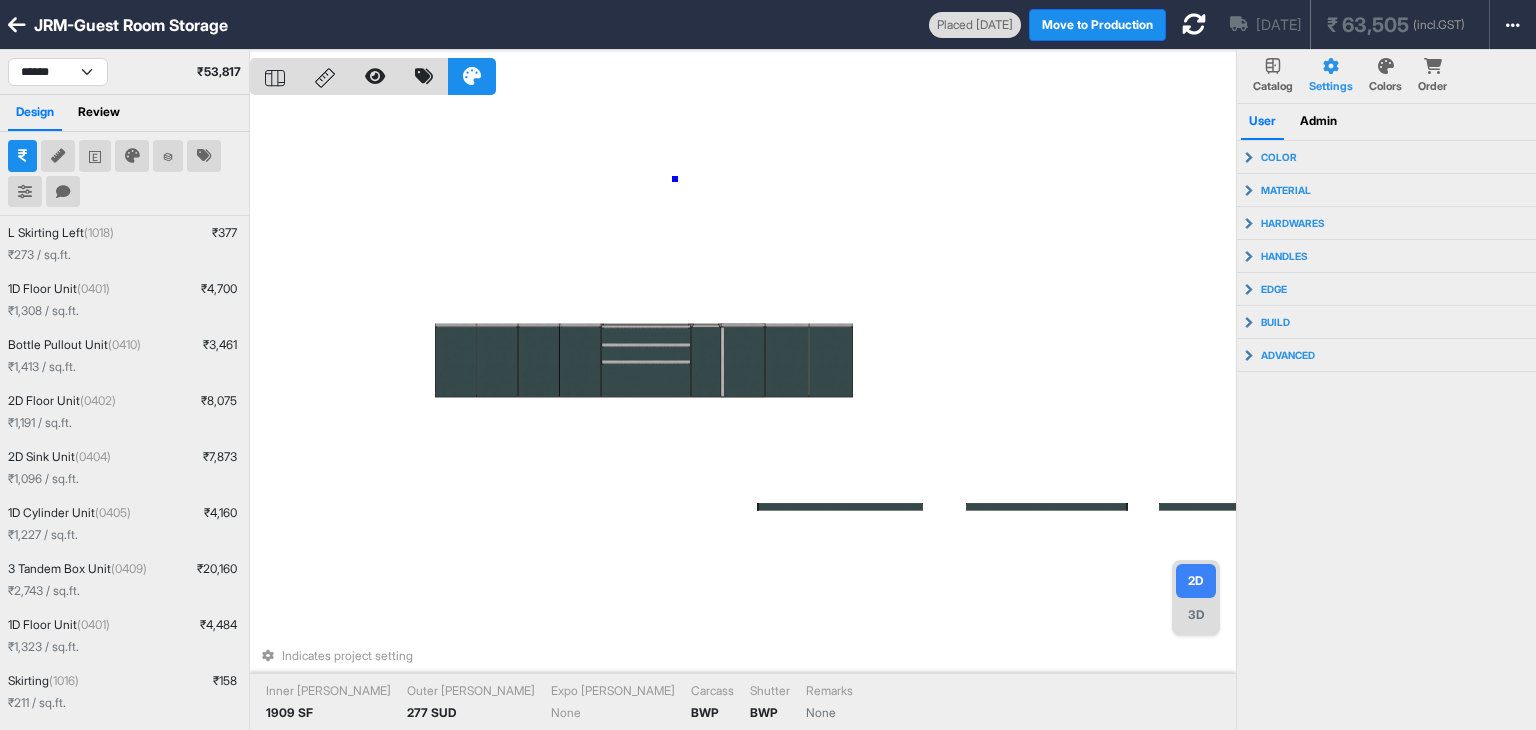 click on "Indicates project setting Inner Lam 1909 SF Outer Lam 277 SUD Expo Lam None Carcass BWP Shutter BWP Remarks None" at bounding box center [743, 415] 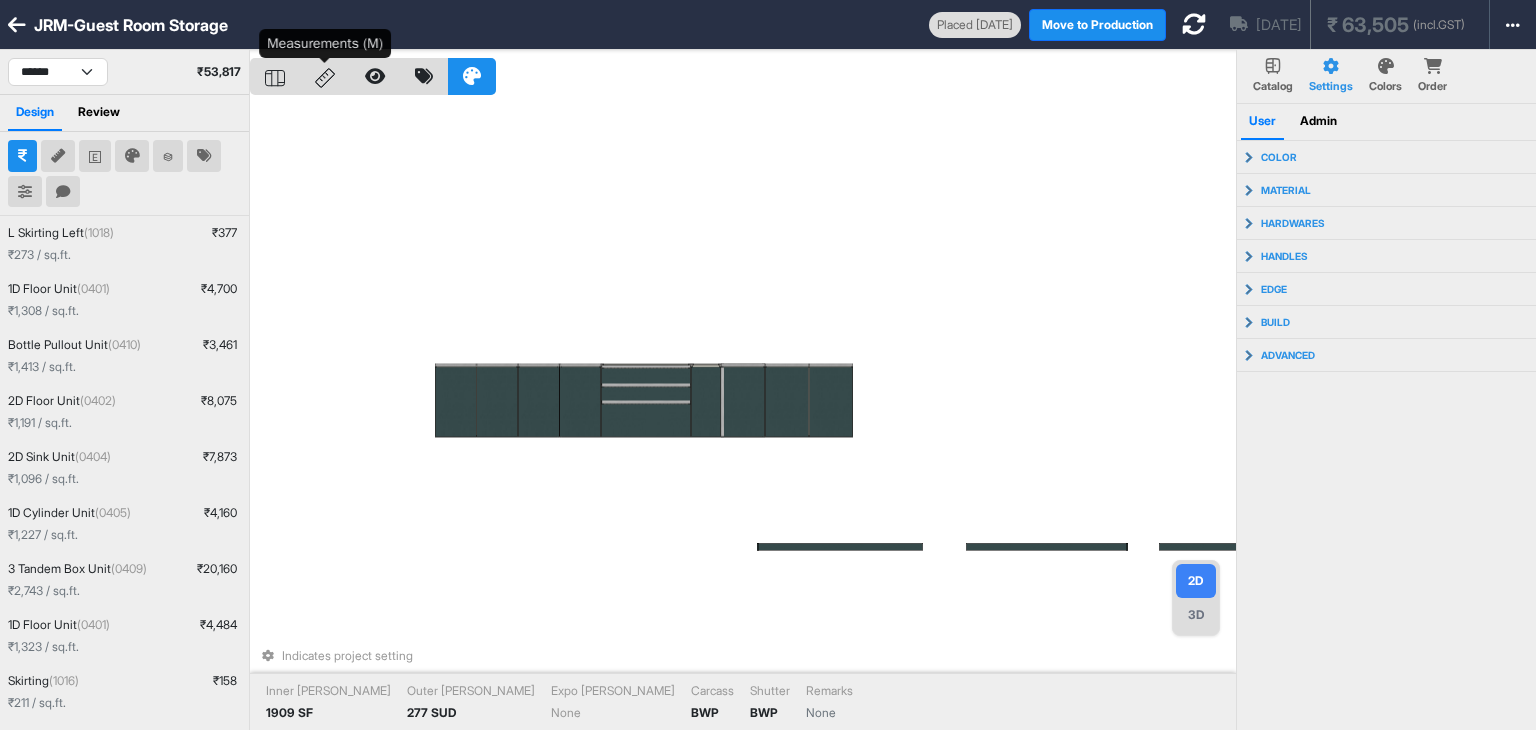 click 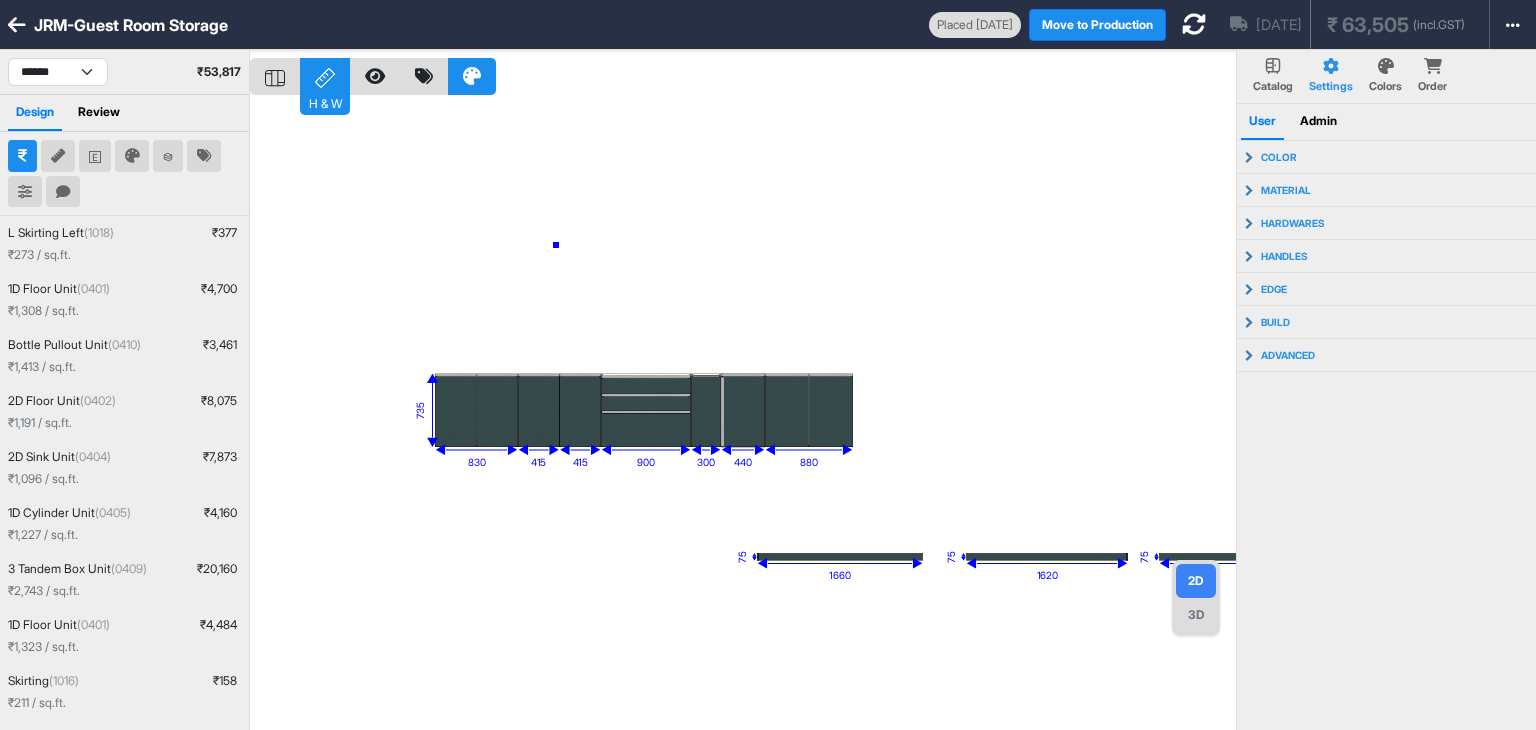 click on "eq eq eq eq 193 184 322 eq eq 75 1660 440 300 735 830 880 415 900 415 75 900 75 1620" at bounding box center (743, 415) 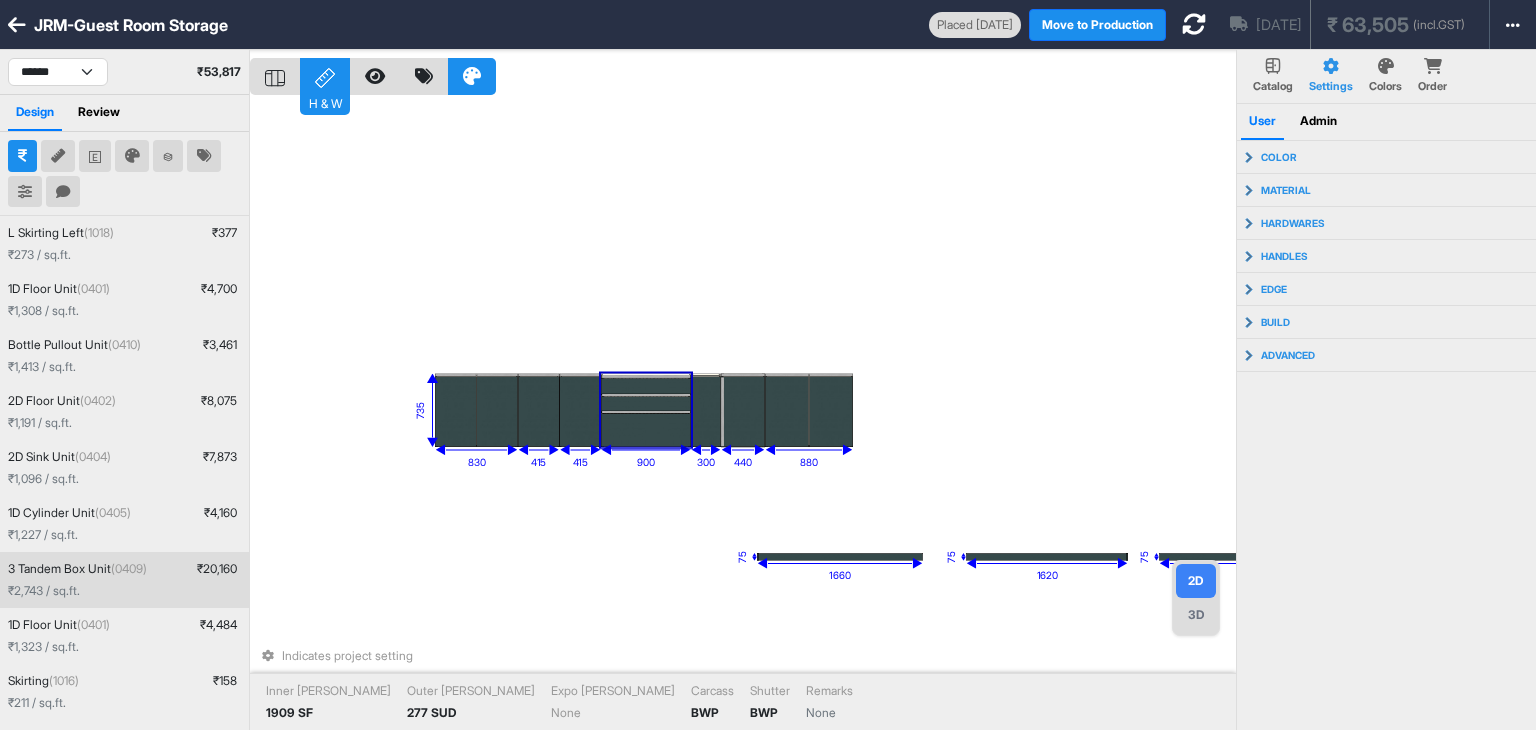 click at bounding box center [646, 404] 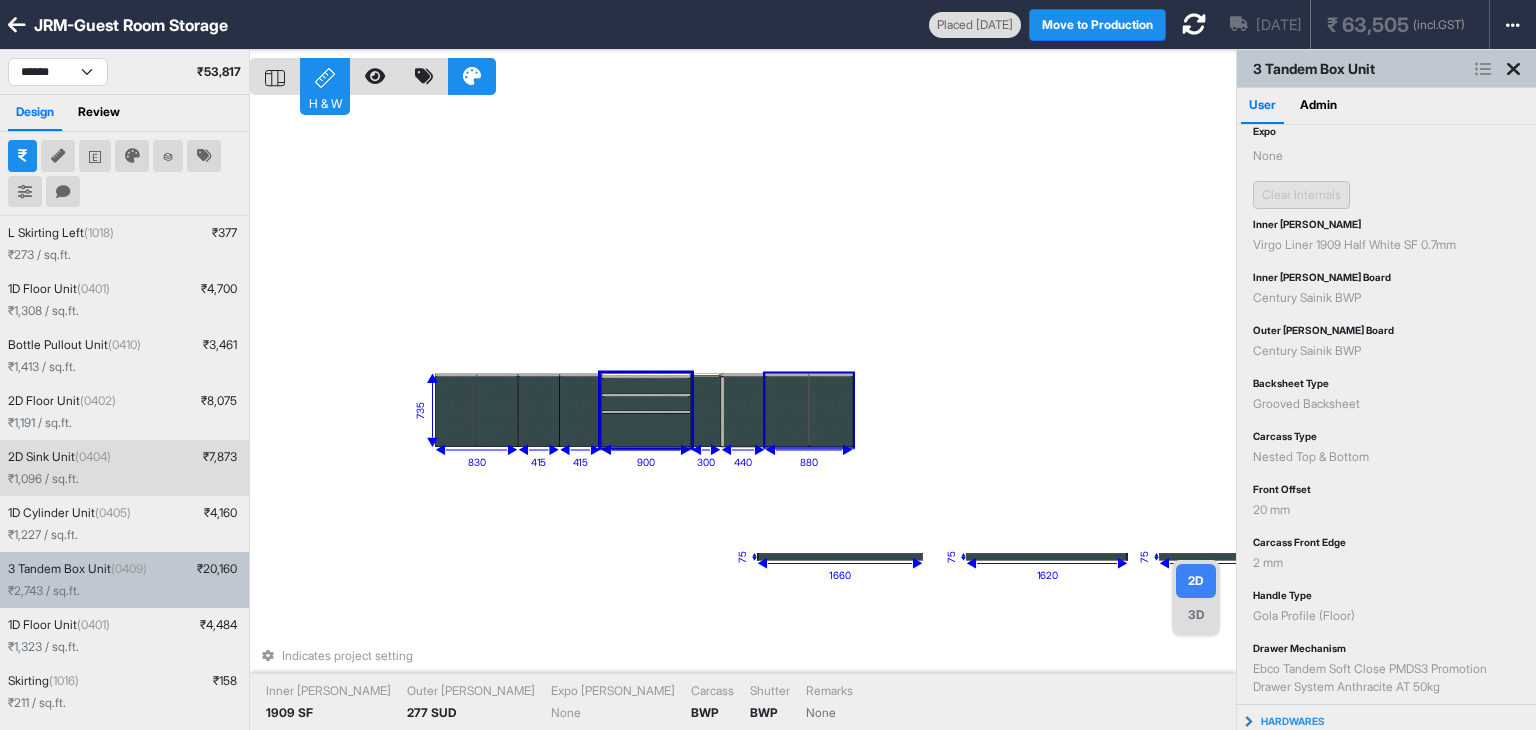 scroll, scrollTop: 364, scrollLeft: 0, axis: vertical 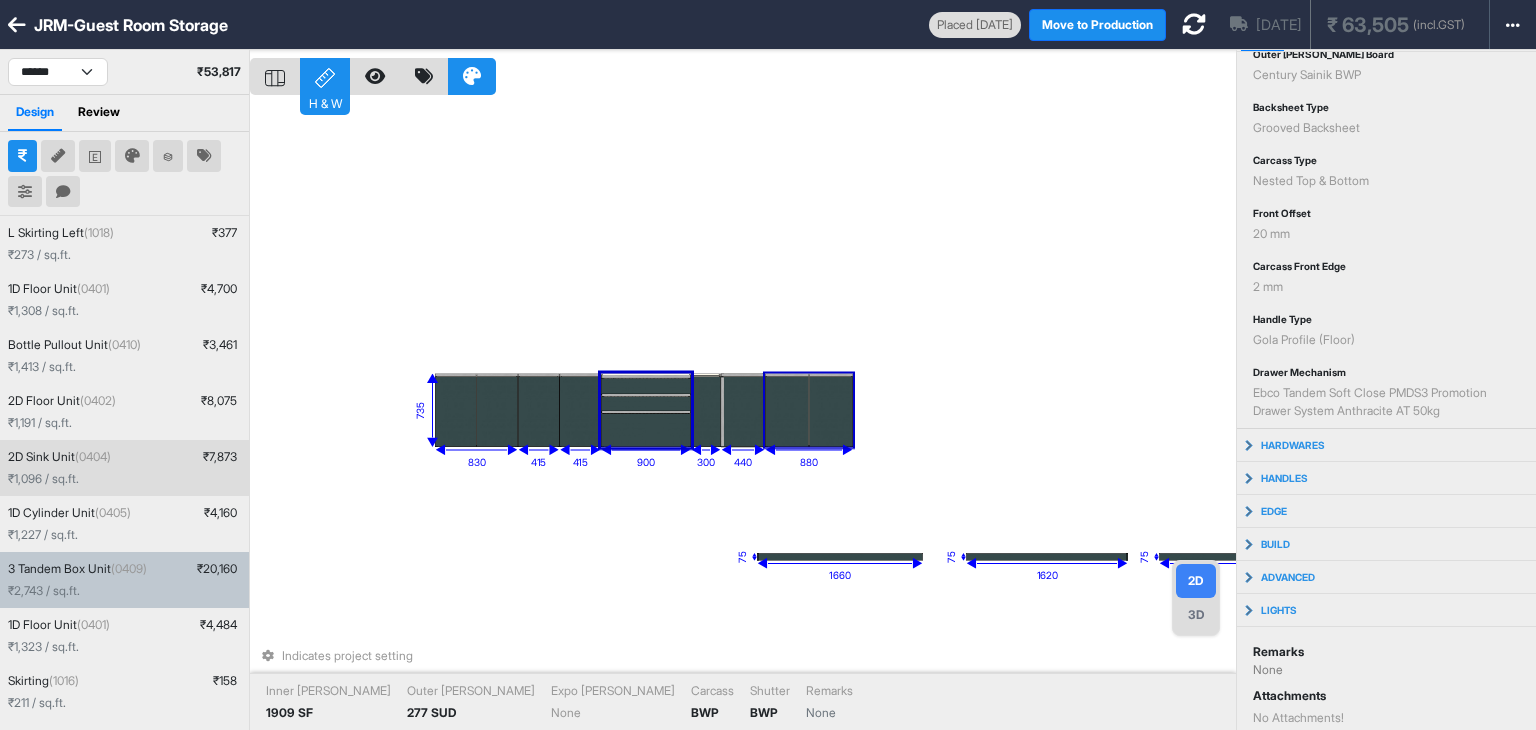 click on "Ebco Tandem Soft Close PMDS3 Promotion Drawer System Anthracite AT 50kg" at bounding box center (1386, 402) 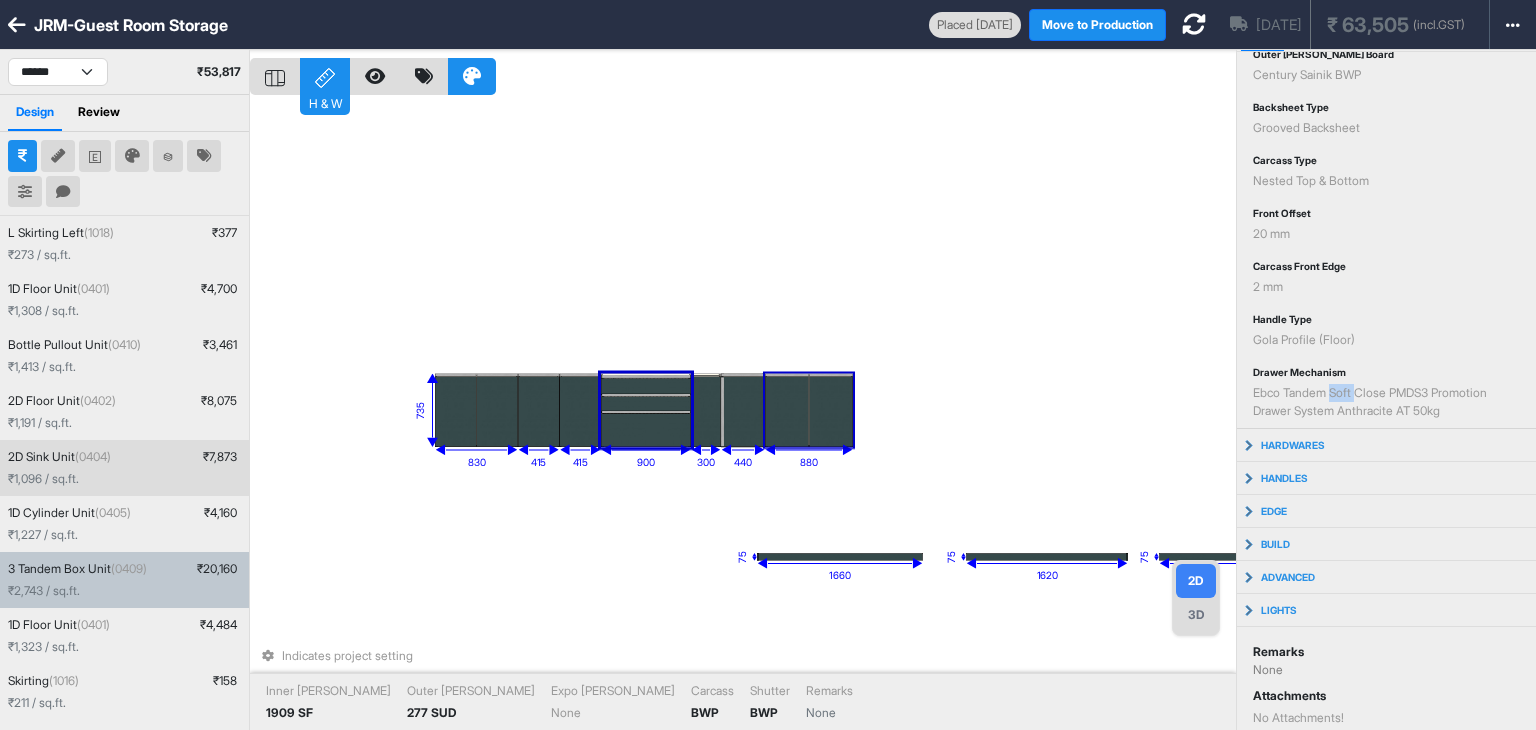 click on "Ebco Tandem Soft Close PMDS3 Promotion Drawer System Anthracite AT 50kg" at bounding box center [1386, 402] 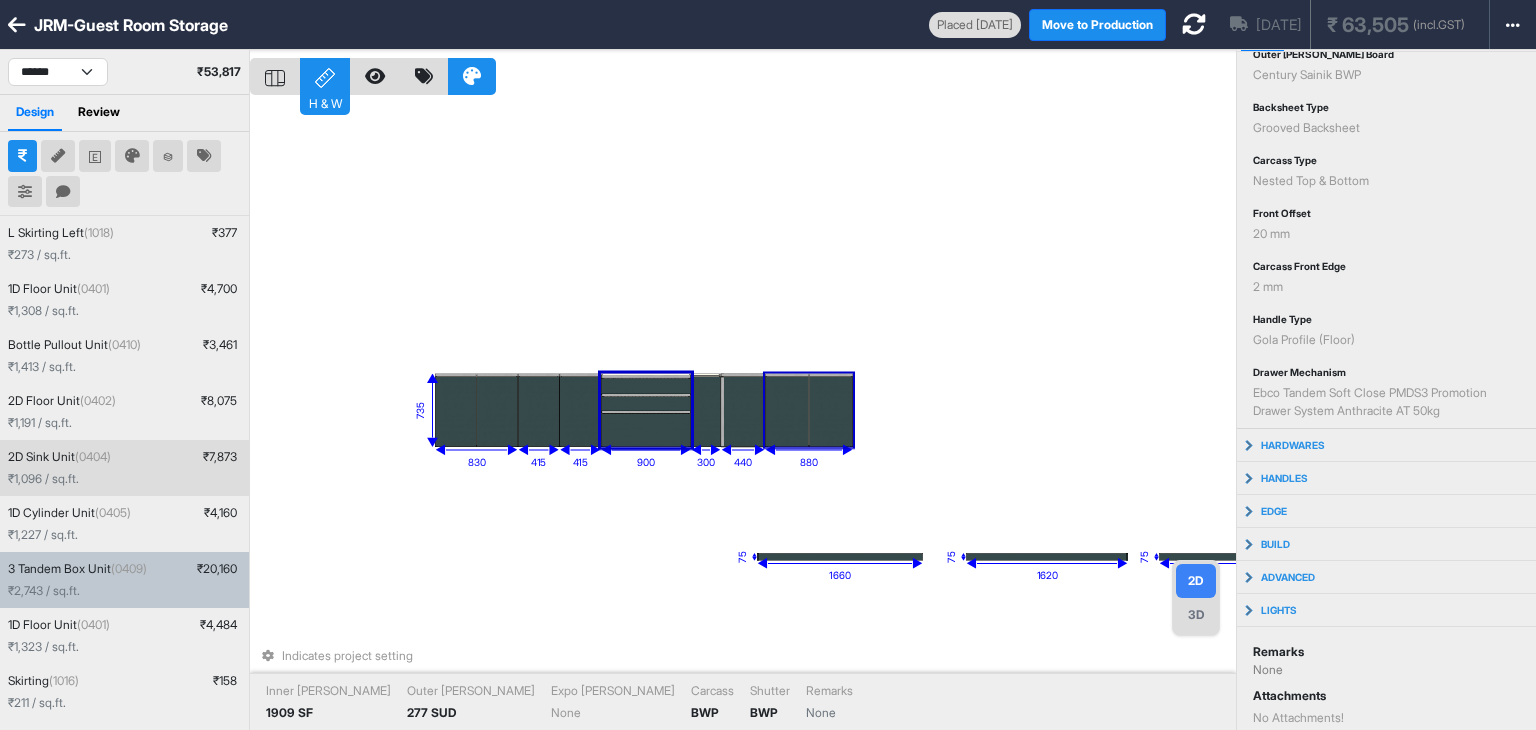 click on "Ebco Tandem Soft Close PMDS3 Promotion Drawer System Anthracite AT 50kg" at bounding box center [1386, 402] 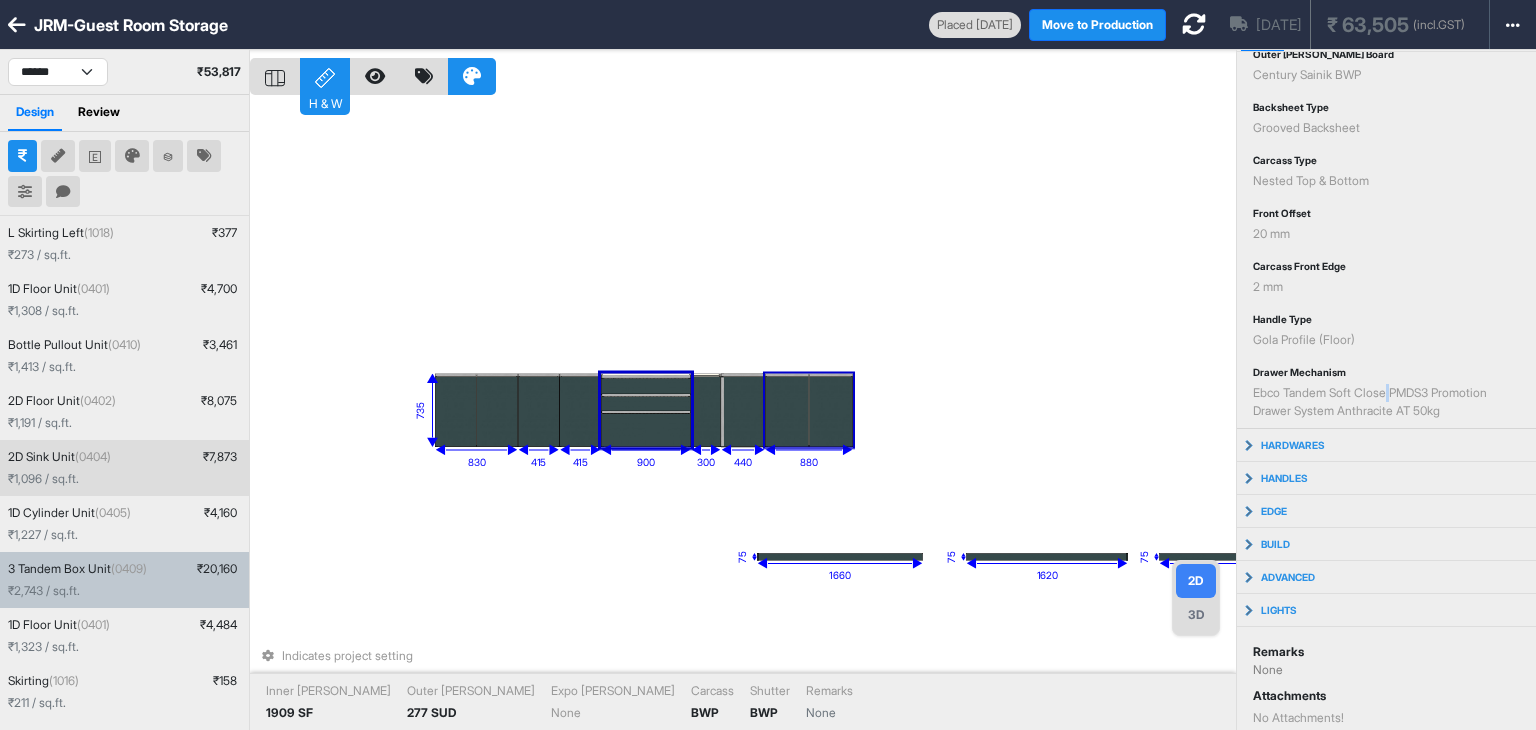 click on "Ebco Tandem Soft Close PMDS3 Promotion Drawer System Anthracite AT 50kg" at bounding box center (1386, 402) 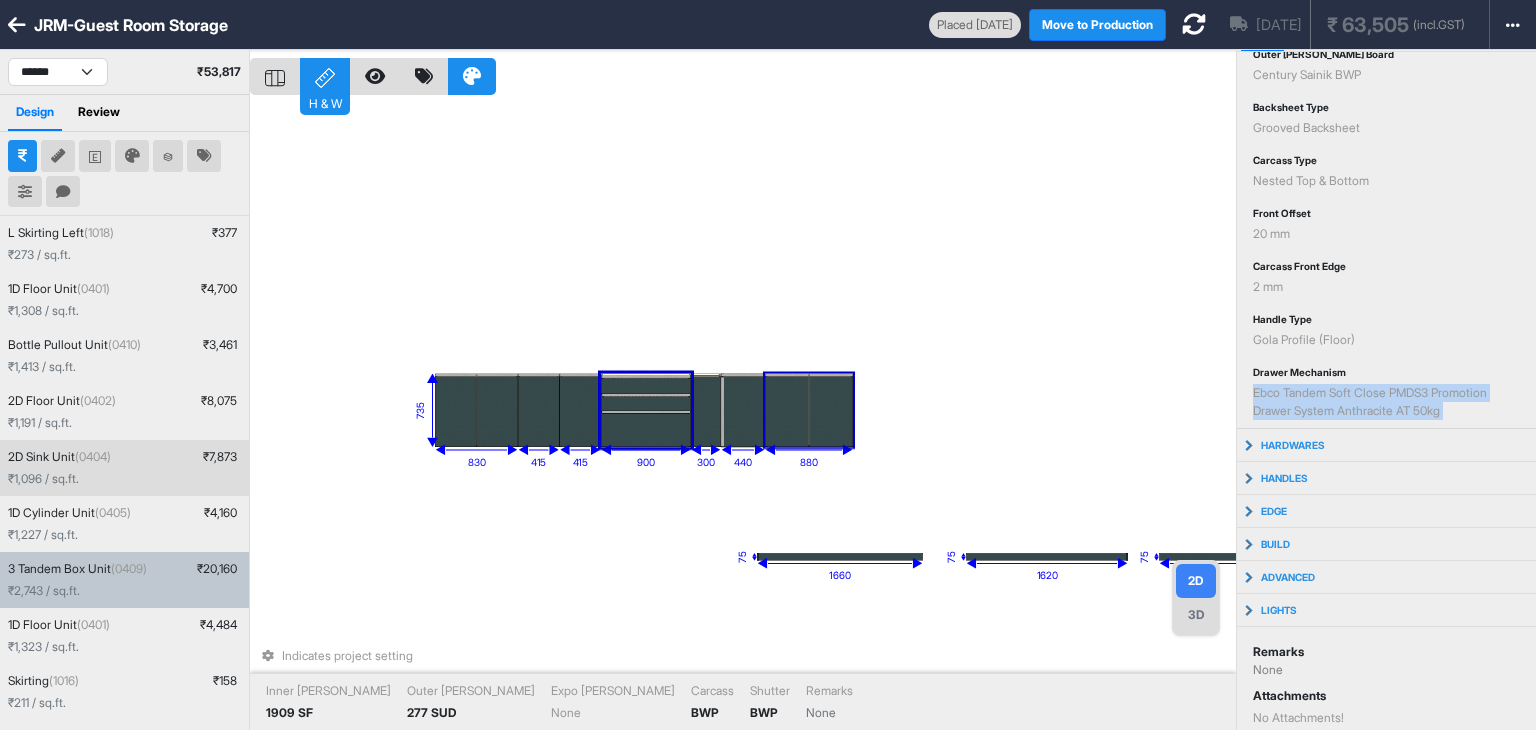click on "Ebco Tandem Soft Close PMDS3 Promotion Drawer System Anthracite AT 50kg" at bounding box center (1386, 402) 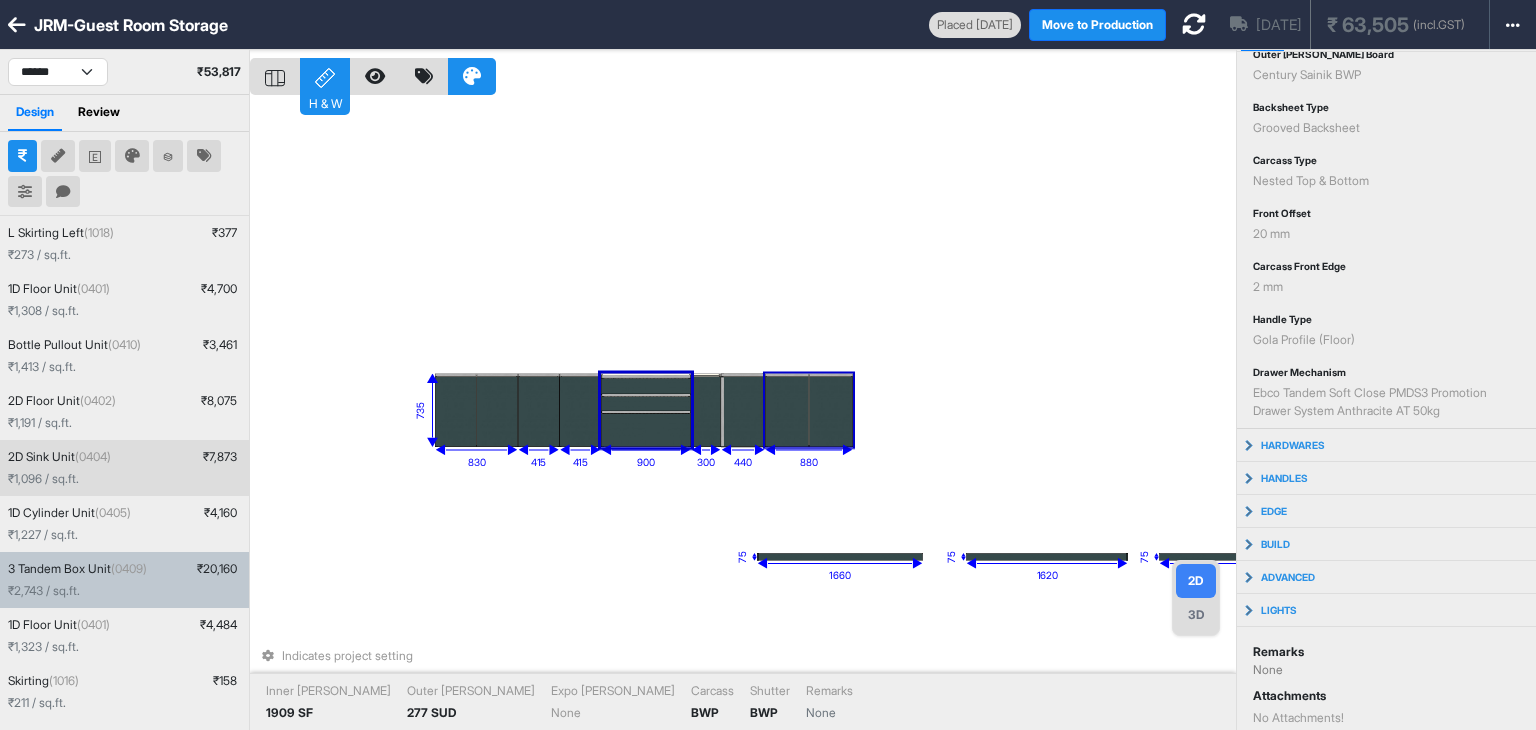 click on "eq eq eq eq 193 184 322 eq eq 75 1660 440 300 735 830 880 415 900 415 75 900 75 1620 Indicates project setting Inner Lam 1909 SF Outer Lam 277 SUD Expo Lam None Carcass BWP Shutter BWP Remarks None" at bounding box center [743, 415] 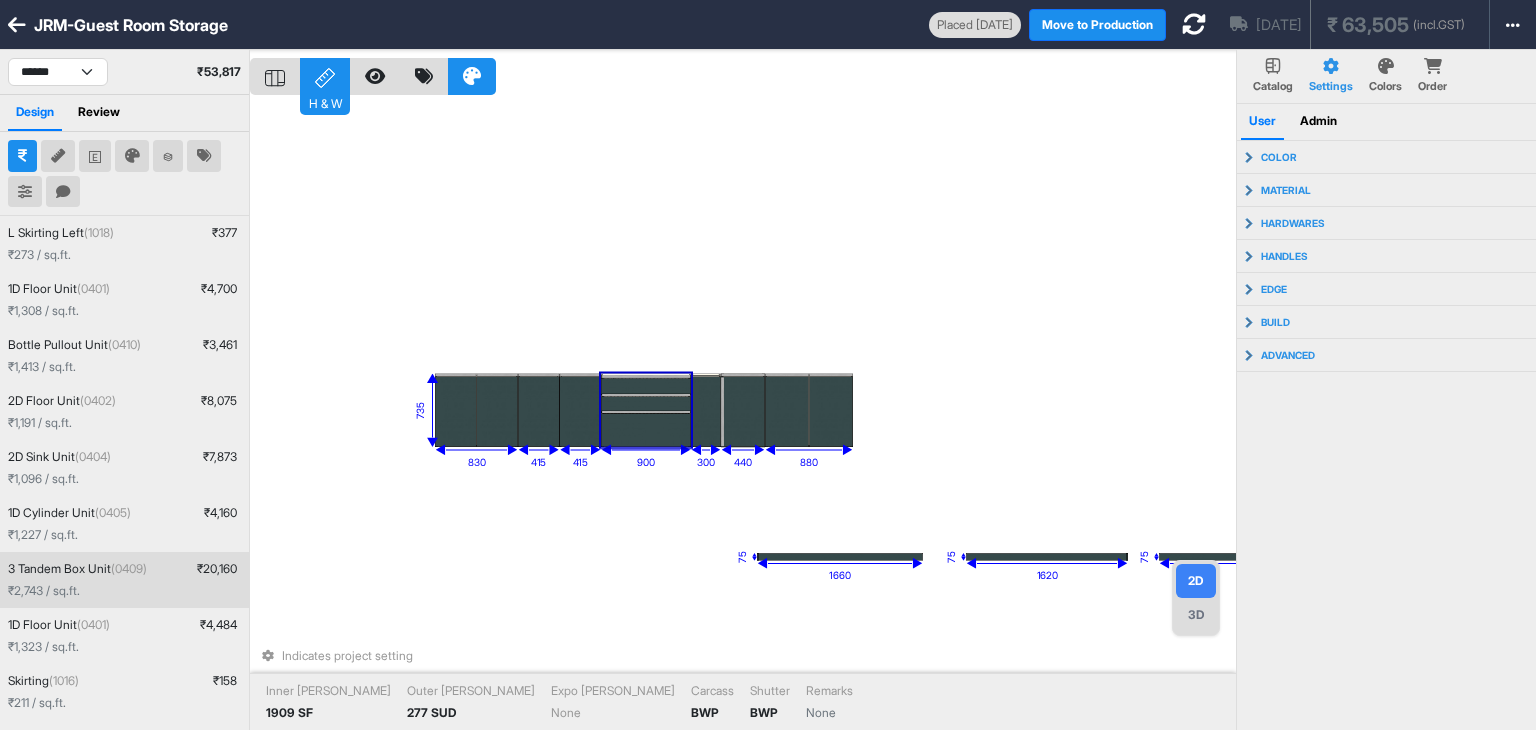 click at bounding box center [646, 386] 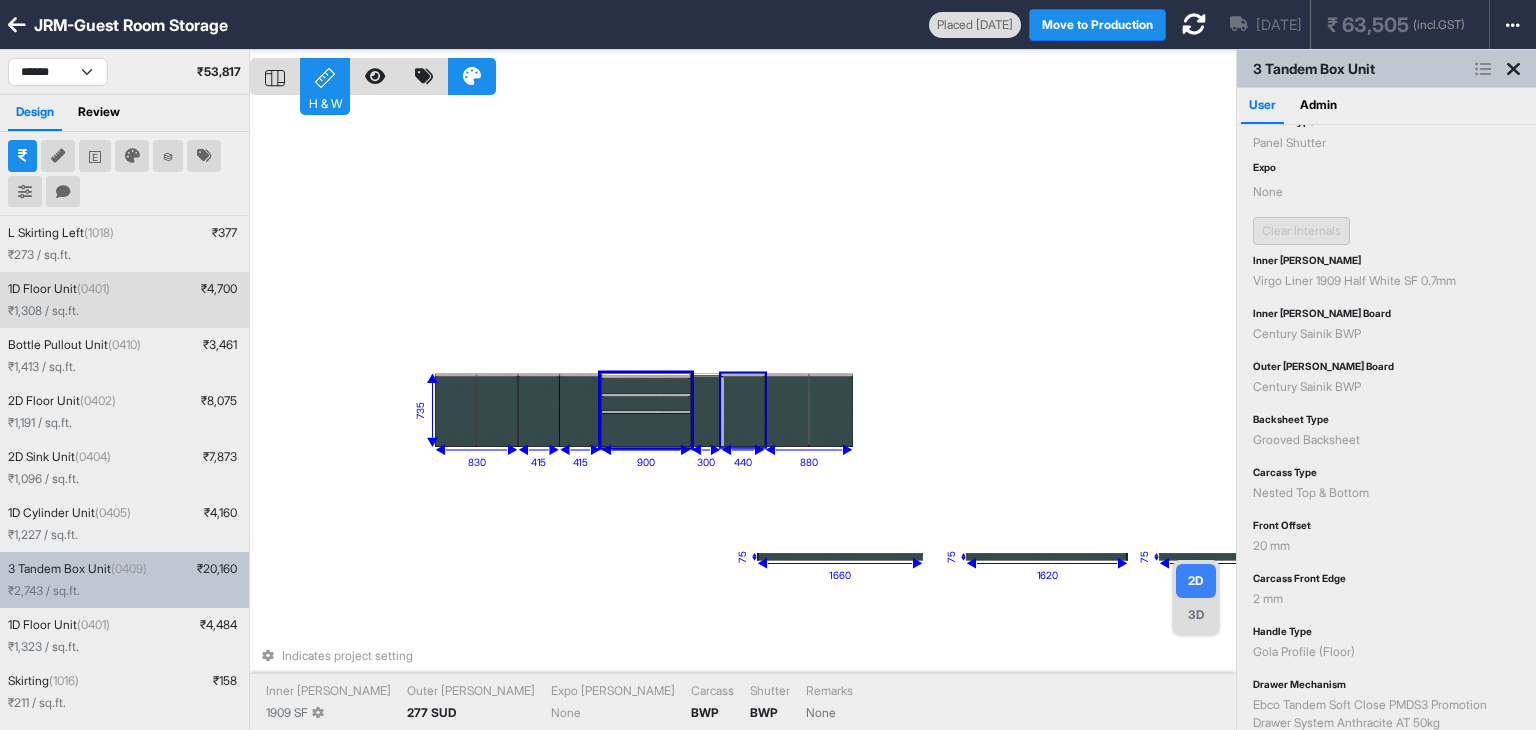 scroll, scrollTop: 364, scrollLeft: 0, axis: vertical 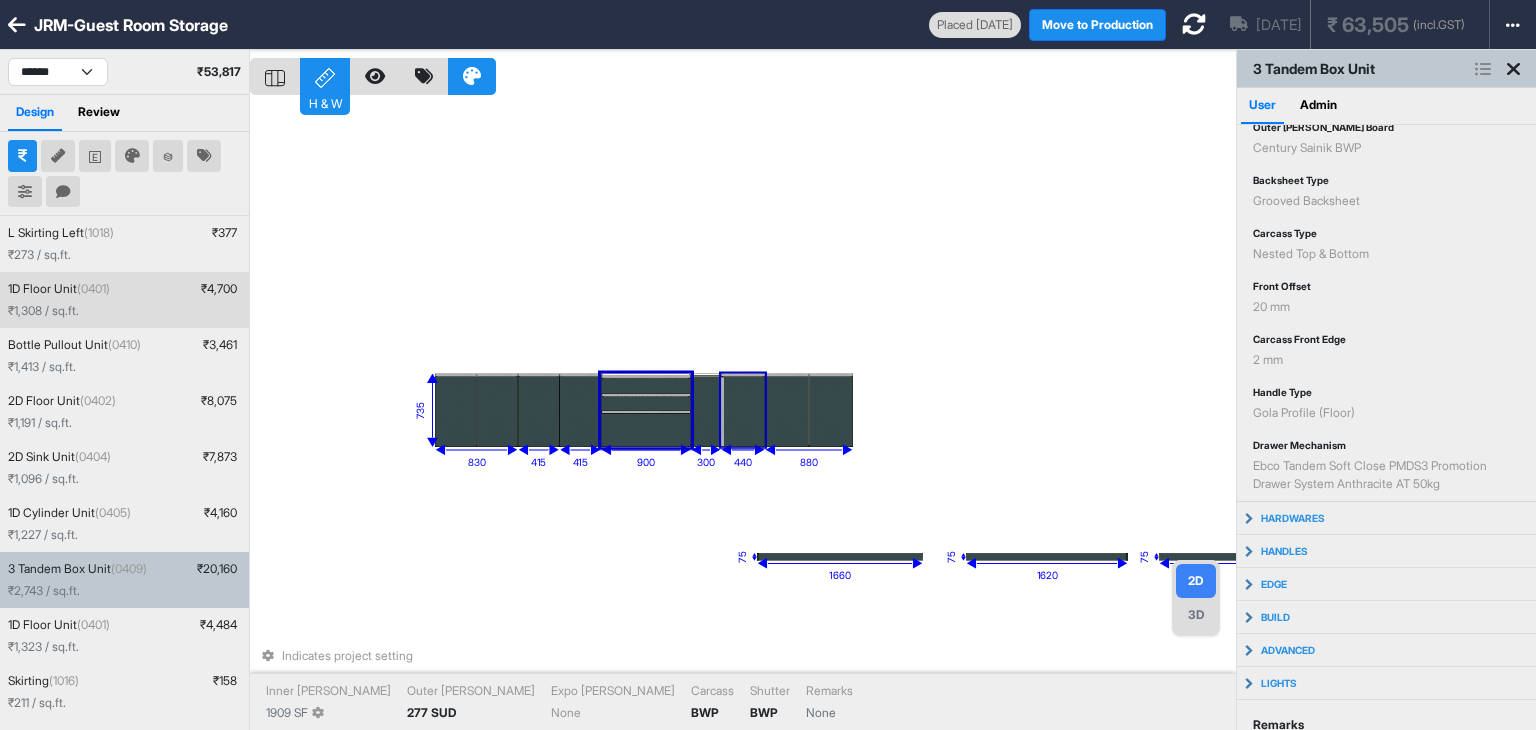 click on "Ebco Tandem Soft Close PMDS3 Promotion Drawer System Anthracite AT 50kg" at bounding box center (1386, 475) 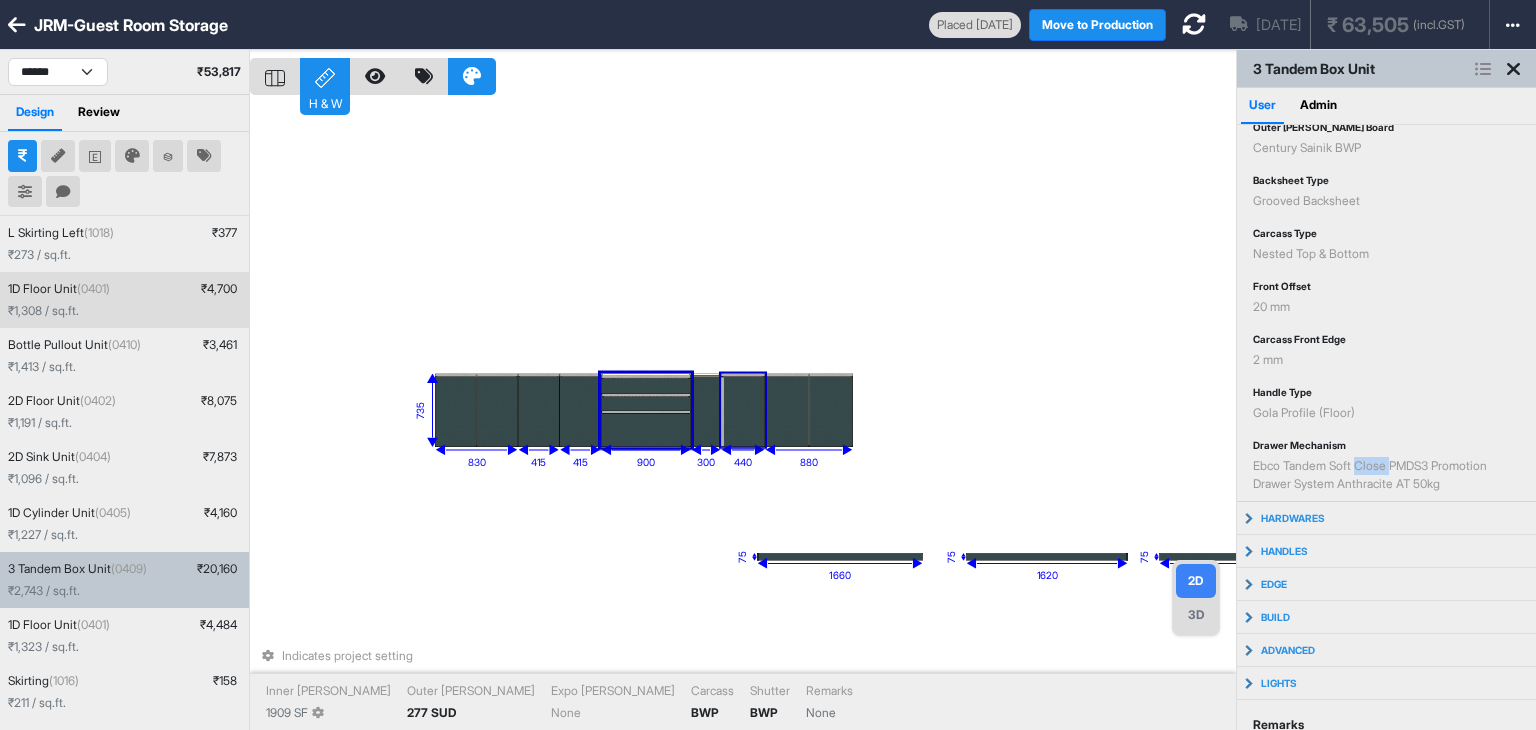 click on "Ebco Tandem Soft Close PMDS3 Promotion Drawer System Anthracite AT 50kg" at bounding box center (1386, 475) 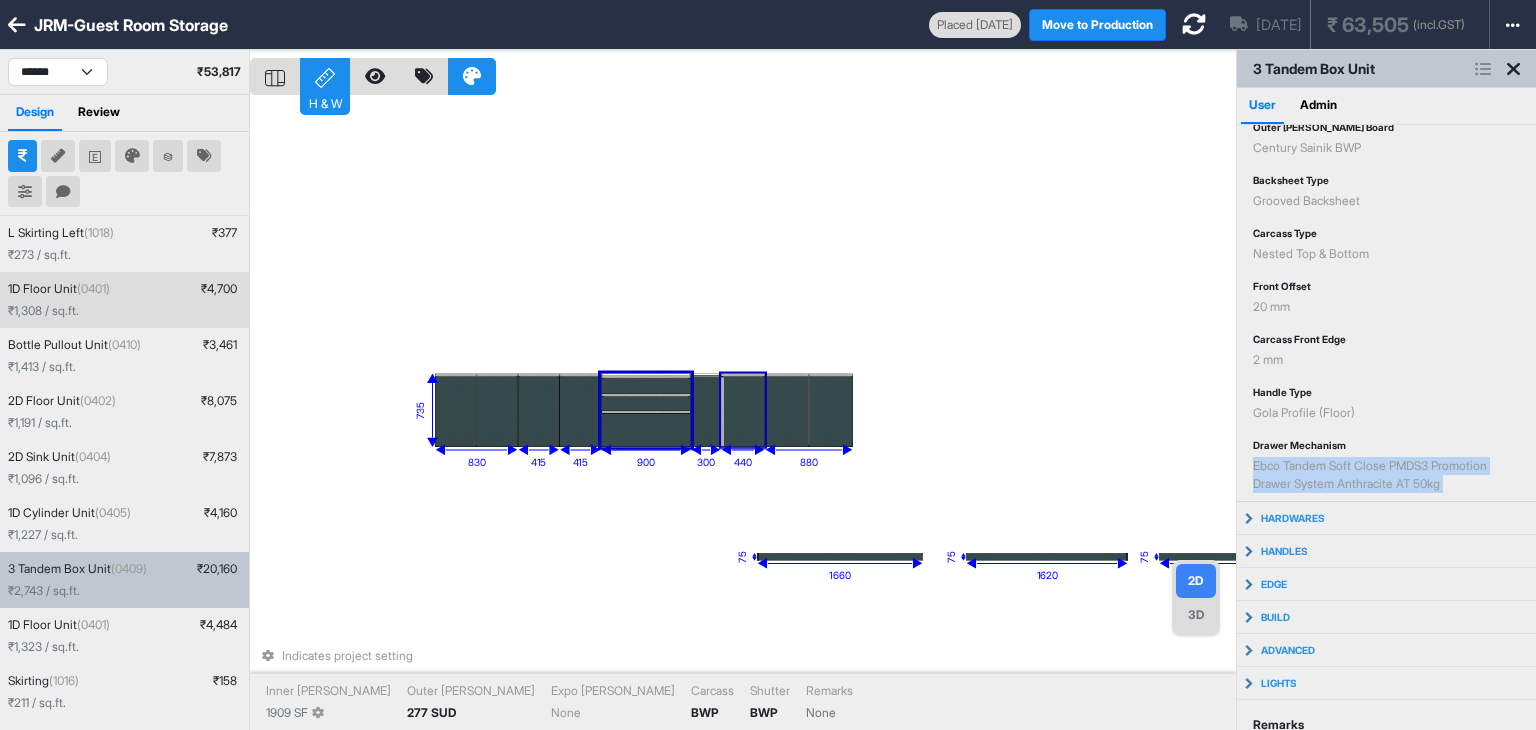 click on "Ebco Tandem Soft Close PMDS3 Promotion Drawer System Anthracite AT 50kg" at bounding box center (1386, 475) 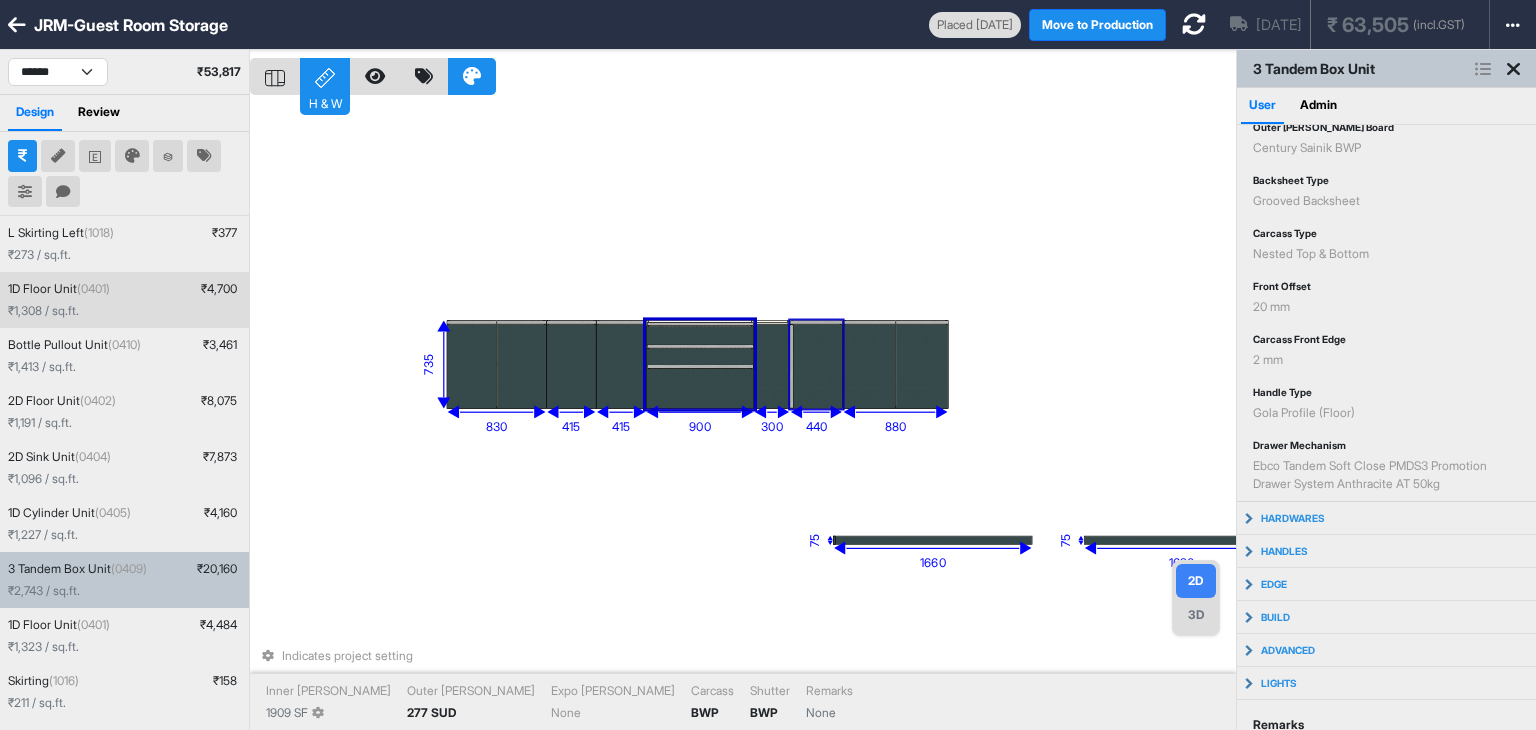 click on "eq eq eq eq 193 184 322 eq eq 75 1660 440 300 735 830 880 415 900 415 75 900 75 1620 Indicates project setting Inner Lam 1909 SF Outer Lam 277 SUD Expo Lam None Carcass BWP Shutter BWP Remarks None" at bounding box center (743, 415) 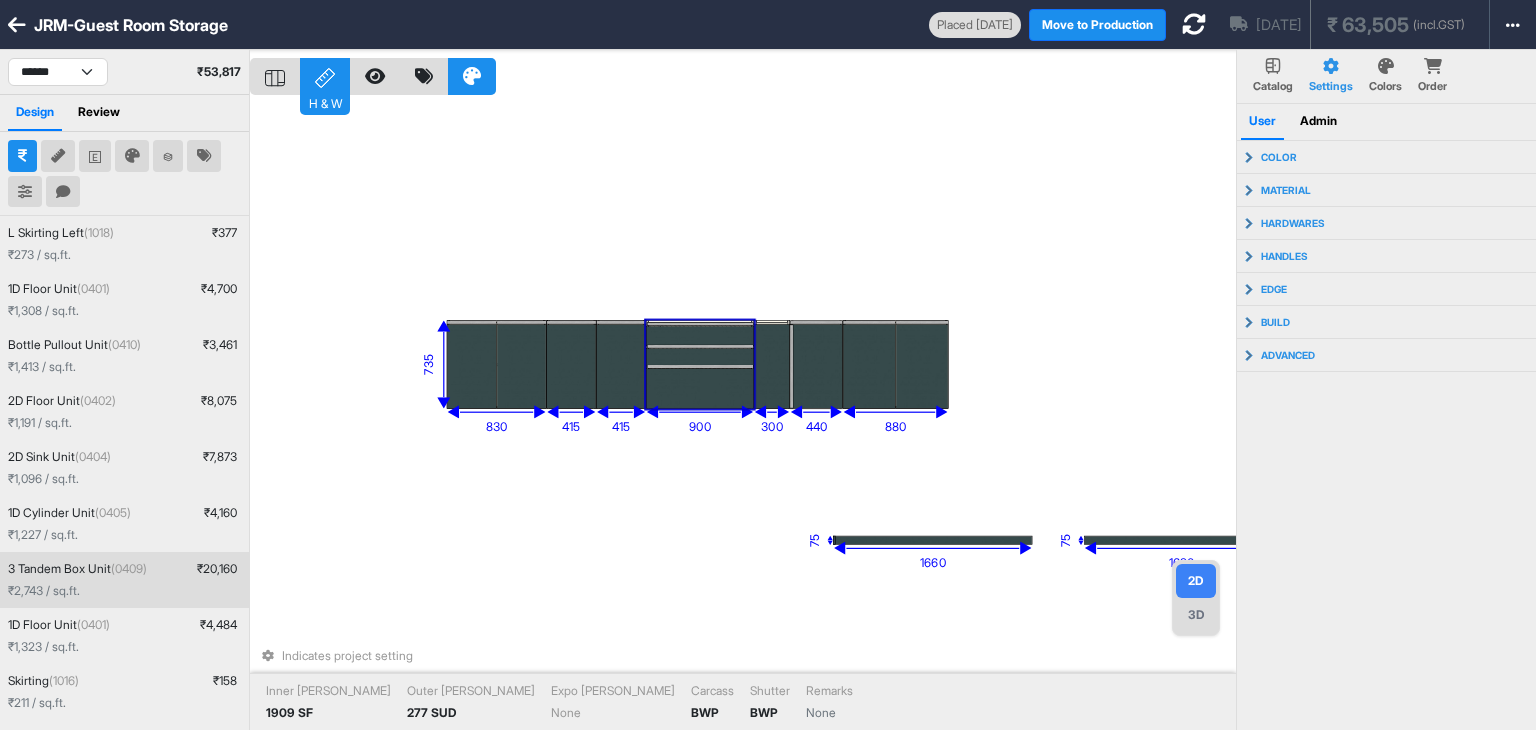 click at bounding box center [700, 358] 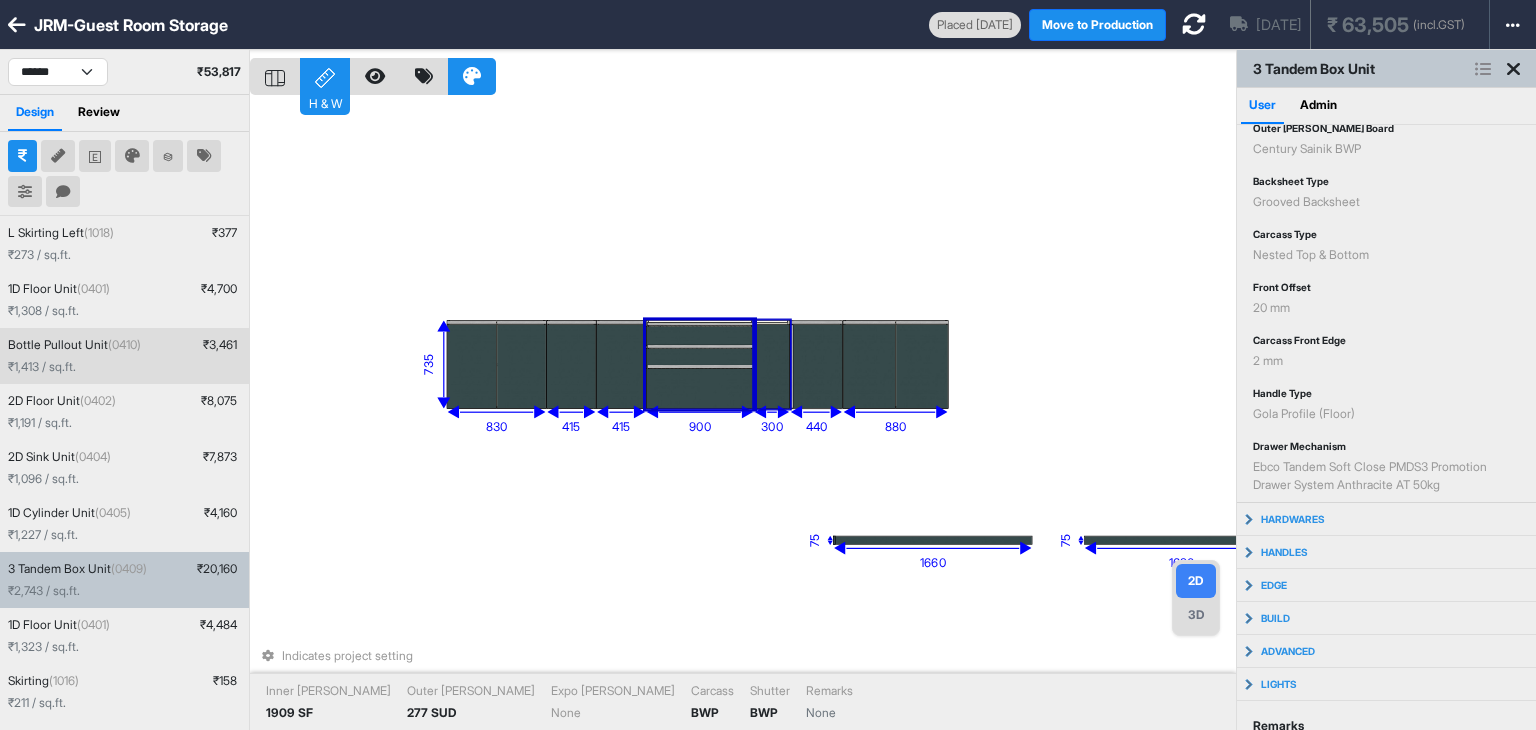 scroll, scrollTop: 364, scrollLeft: 0, axis: vertical 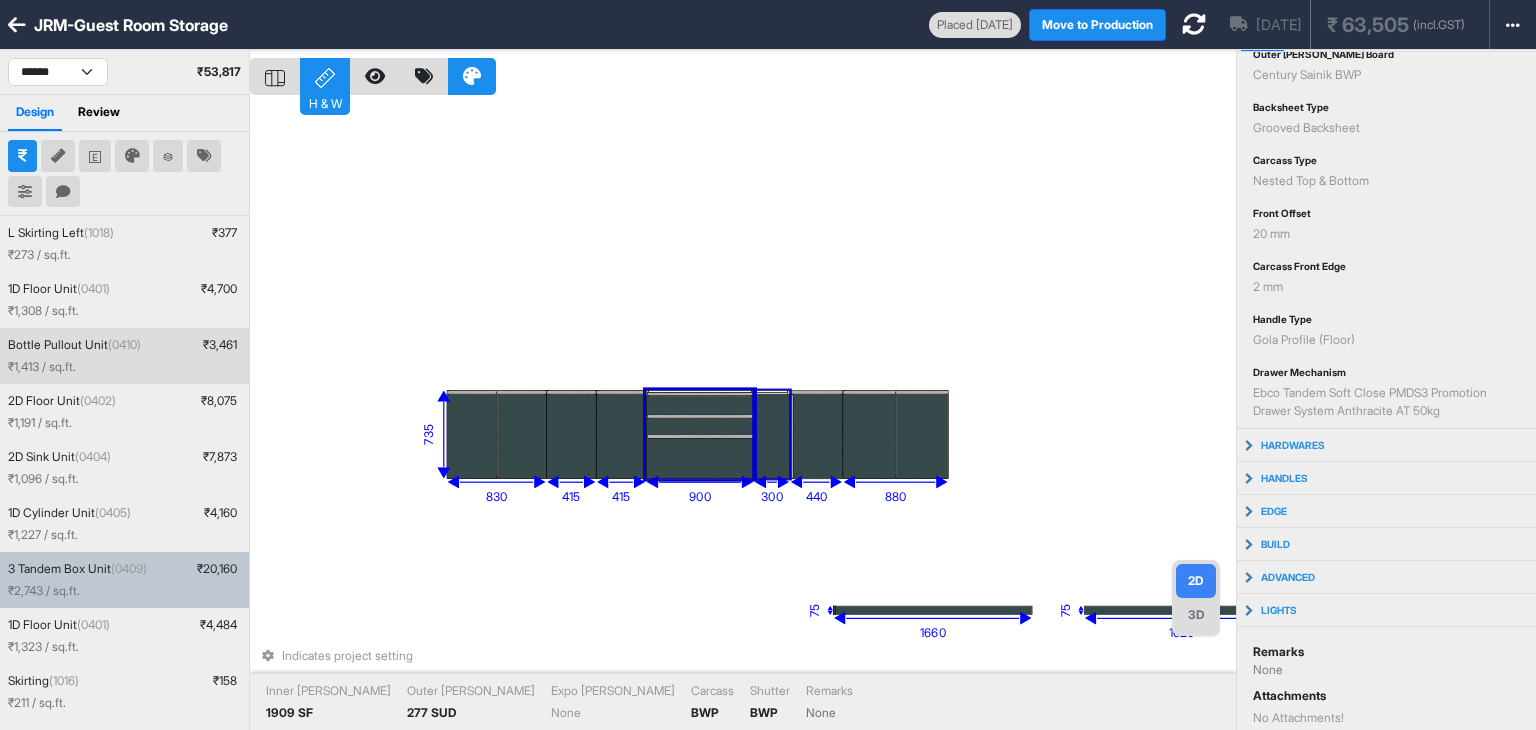 click on "eq eq eq eq 193 184 322 eq eq 75 1660 440 300 735 830 880 415 900 415 75 900 75 1620 Indicates project setting Inner Lam 1909 SF Outer Lam 277 SUD Expo Lam None Carcass BWP Shutter BWP Remarks None" at bounding box center [743, 415] 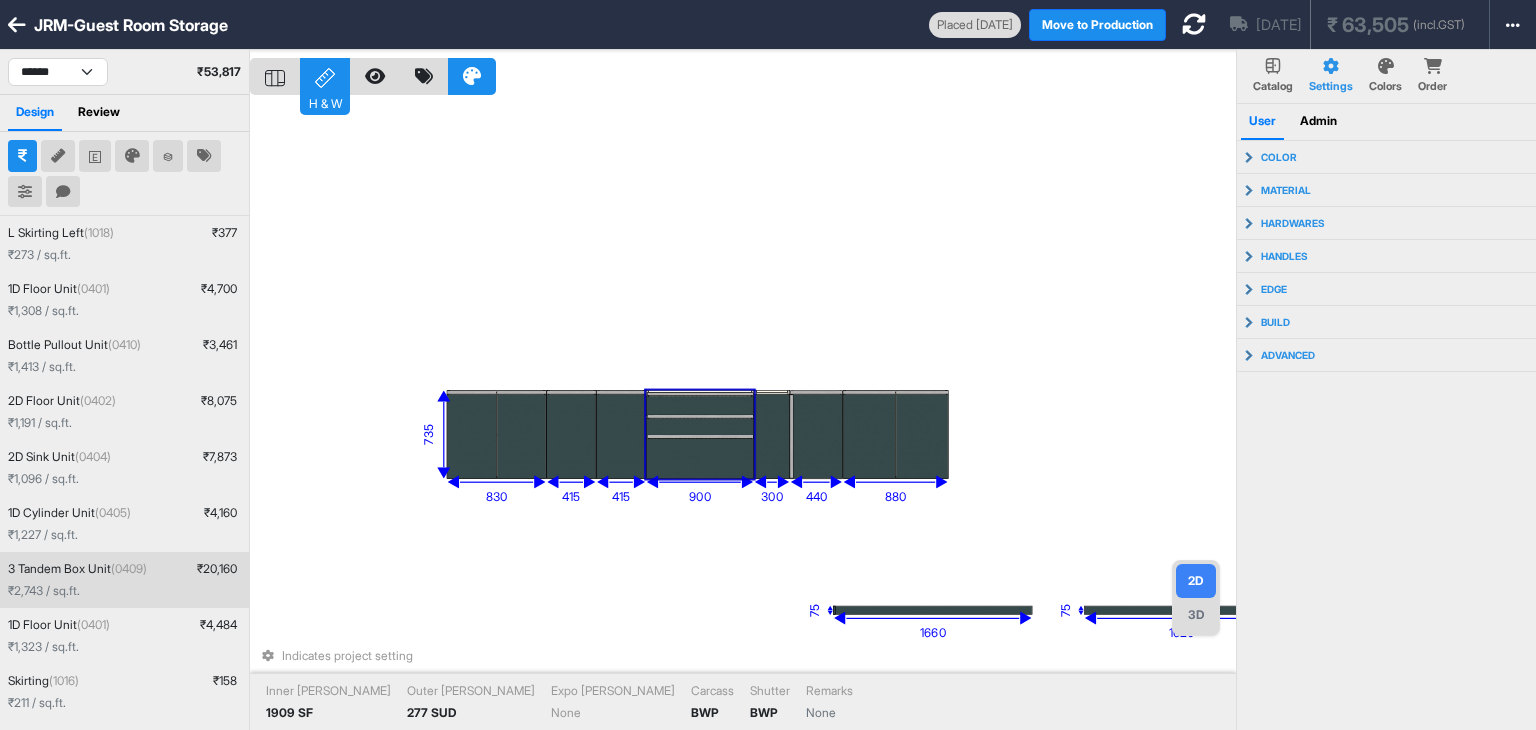 click at bounding box center [700, 436] 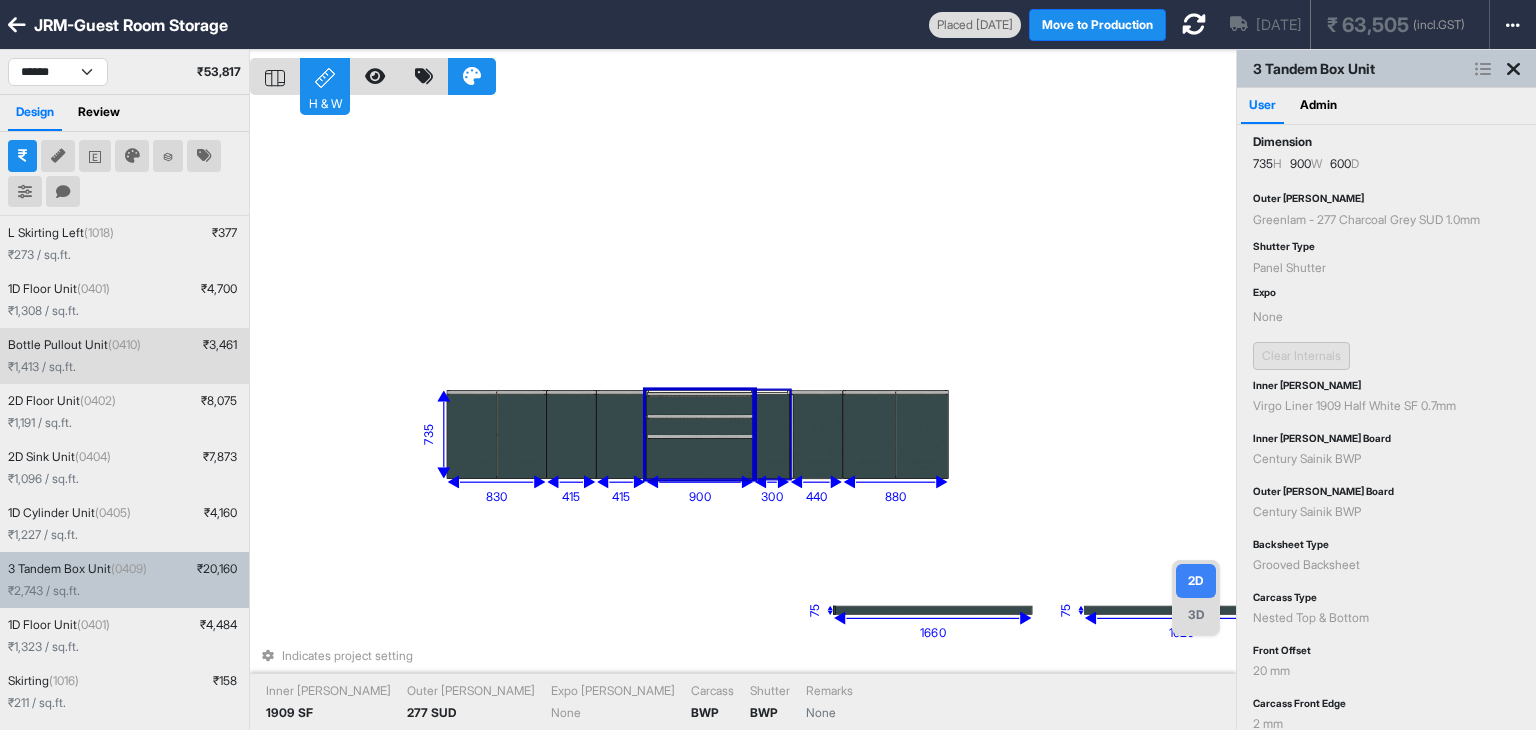 scroll, scrollTop: 364, scrollLeft: 0, axis: vertical 